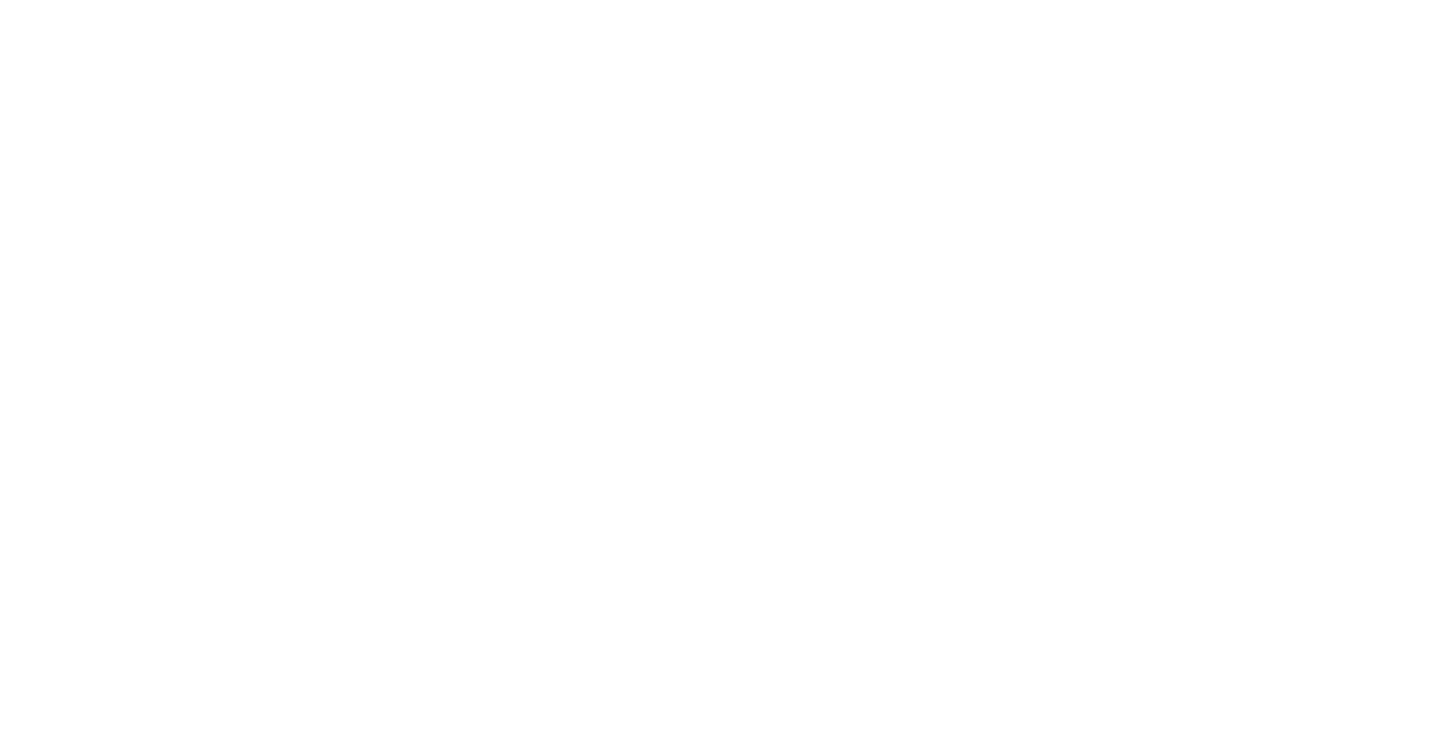 scroll, scrollTop: 0, scrollLeft: 0, axis: both 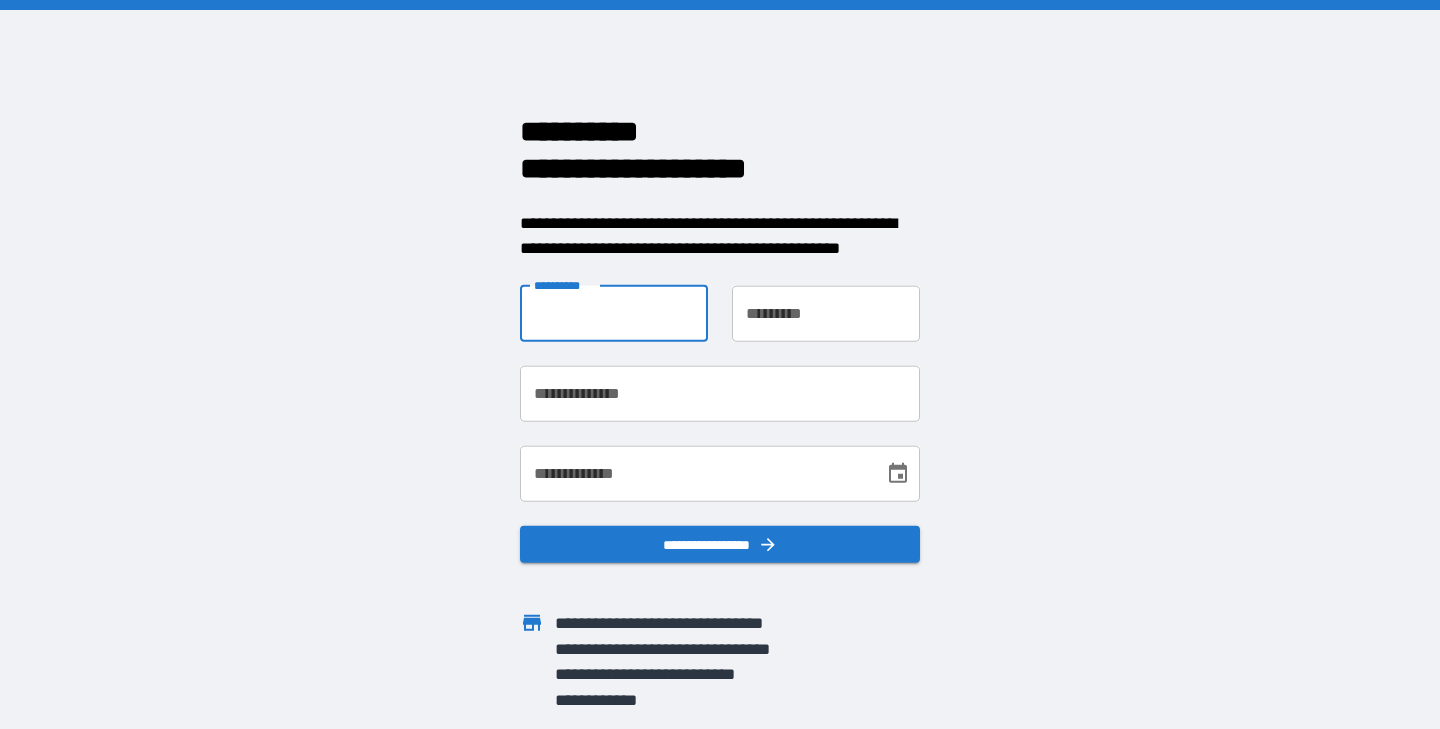 click on "**********" at bounding box center [614, 313] 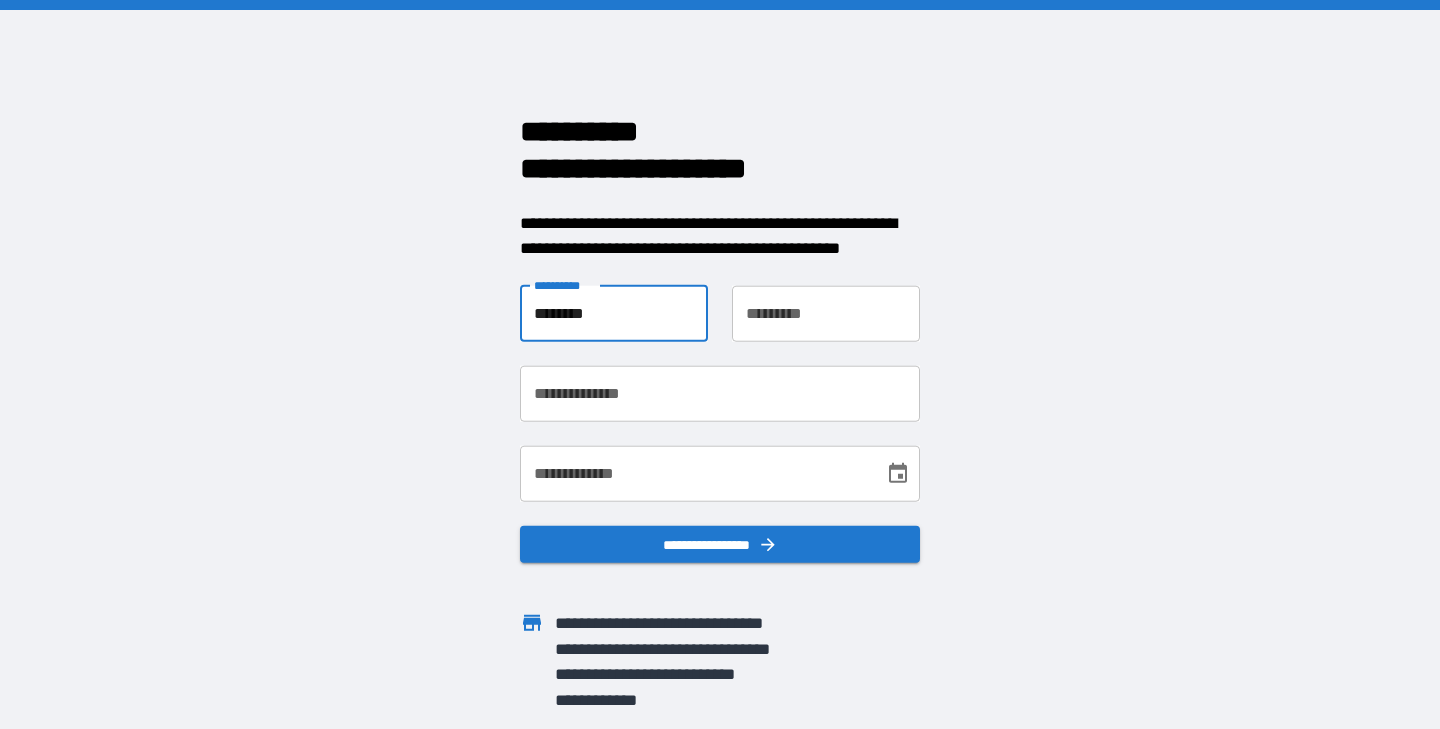 type on "********" 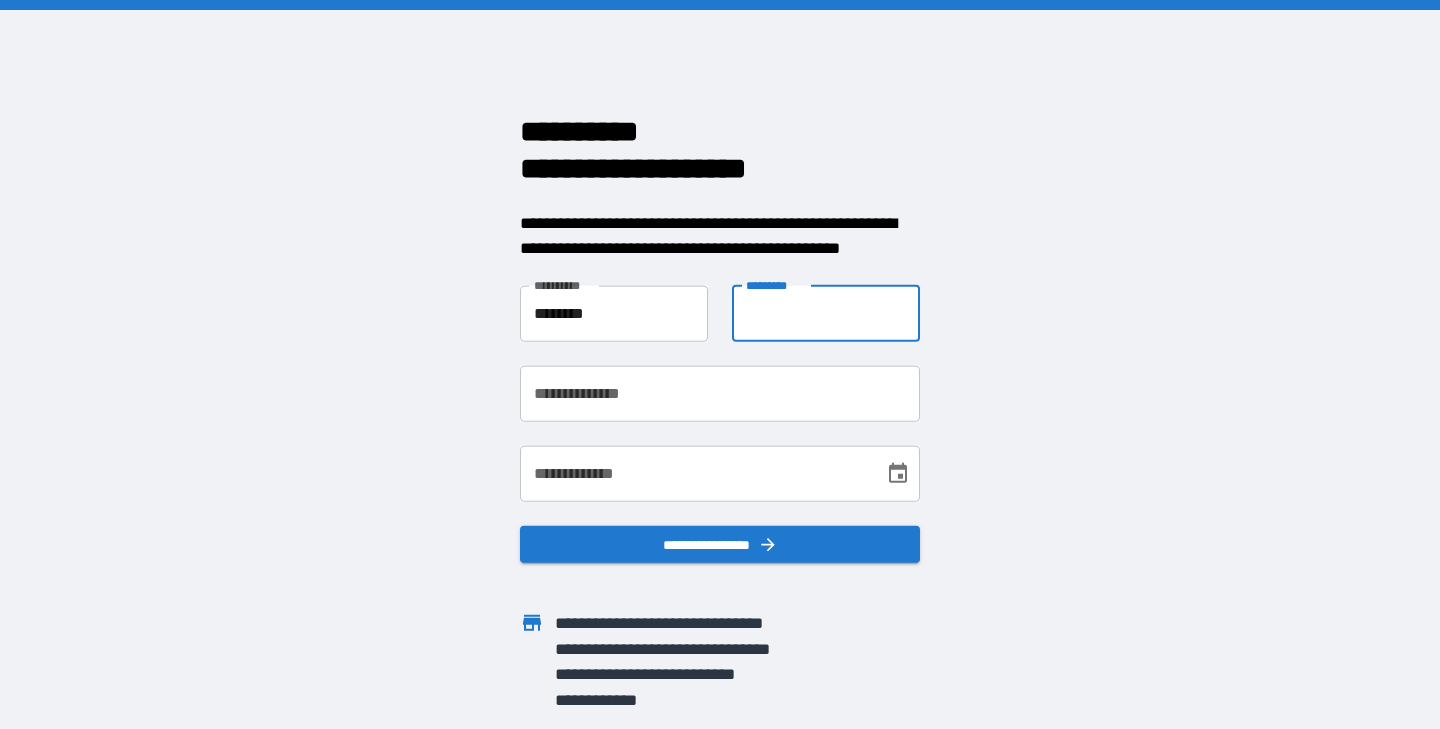 click on "**********" at bounding box center (826, 313) 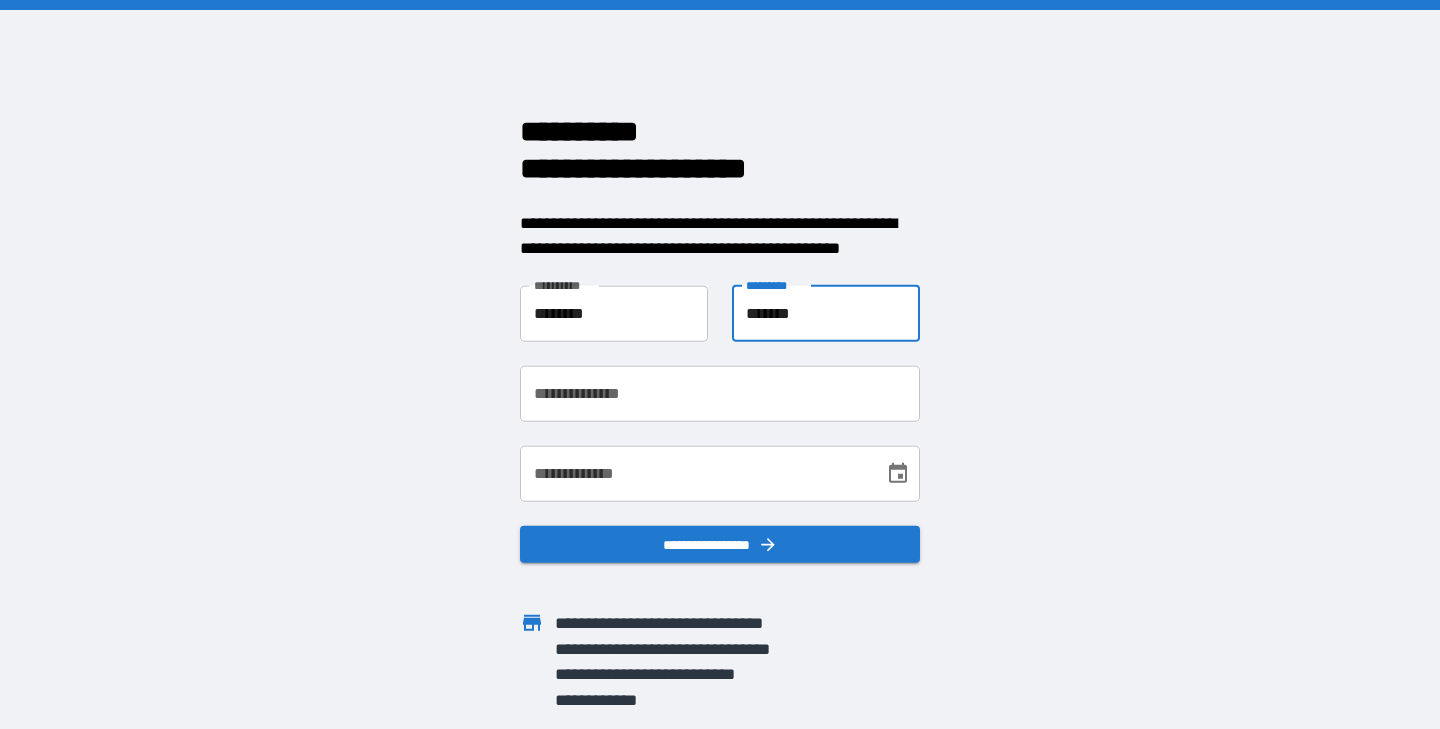 type on "*******" 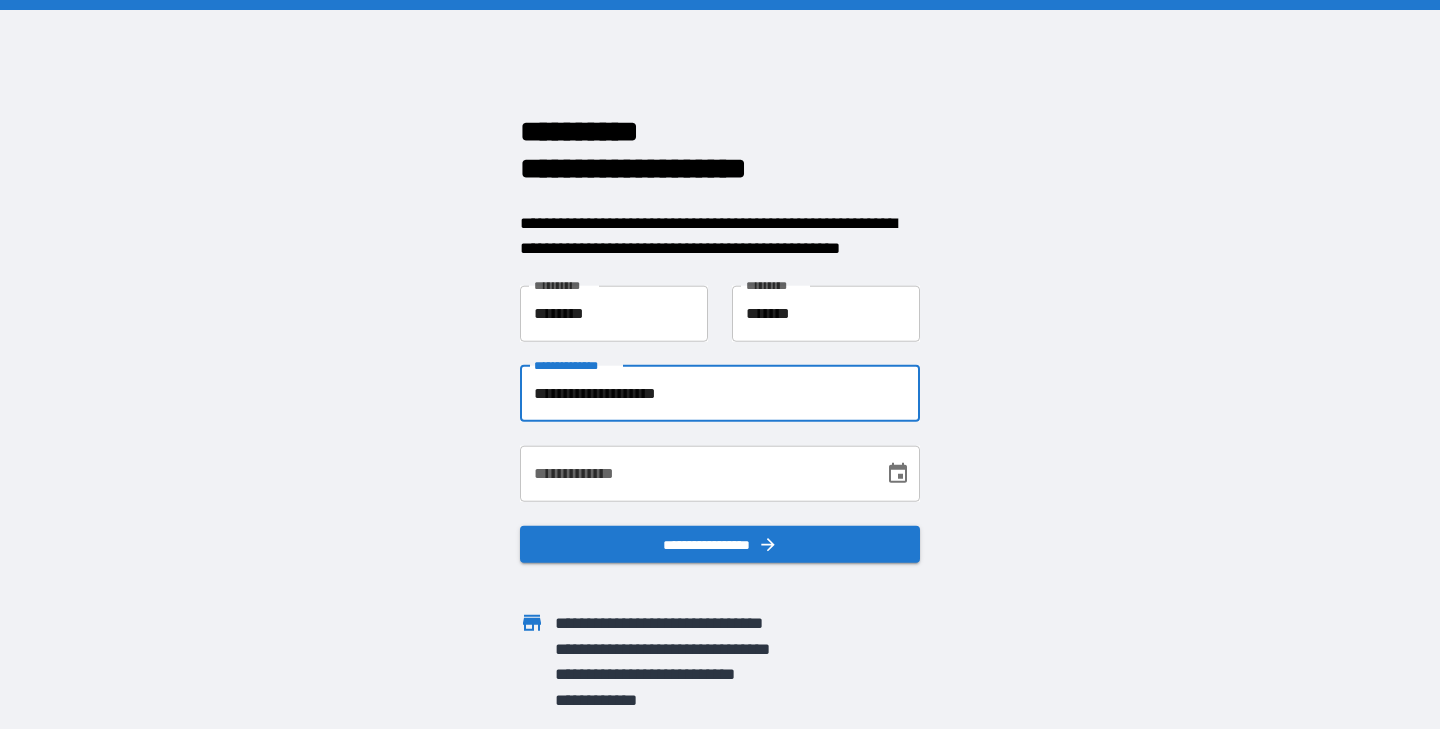 type on "**********" 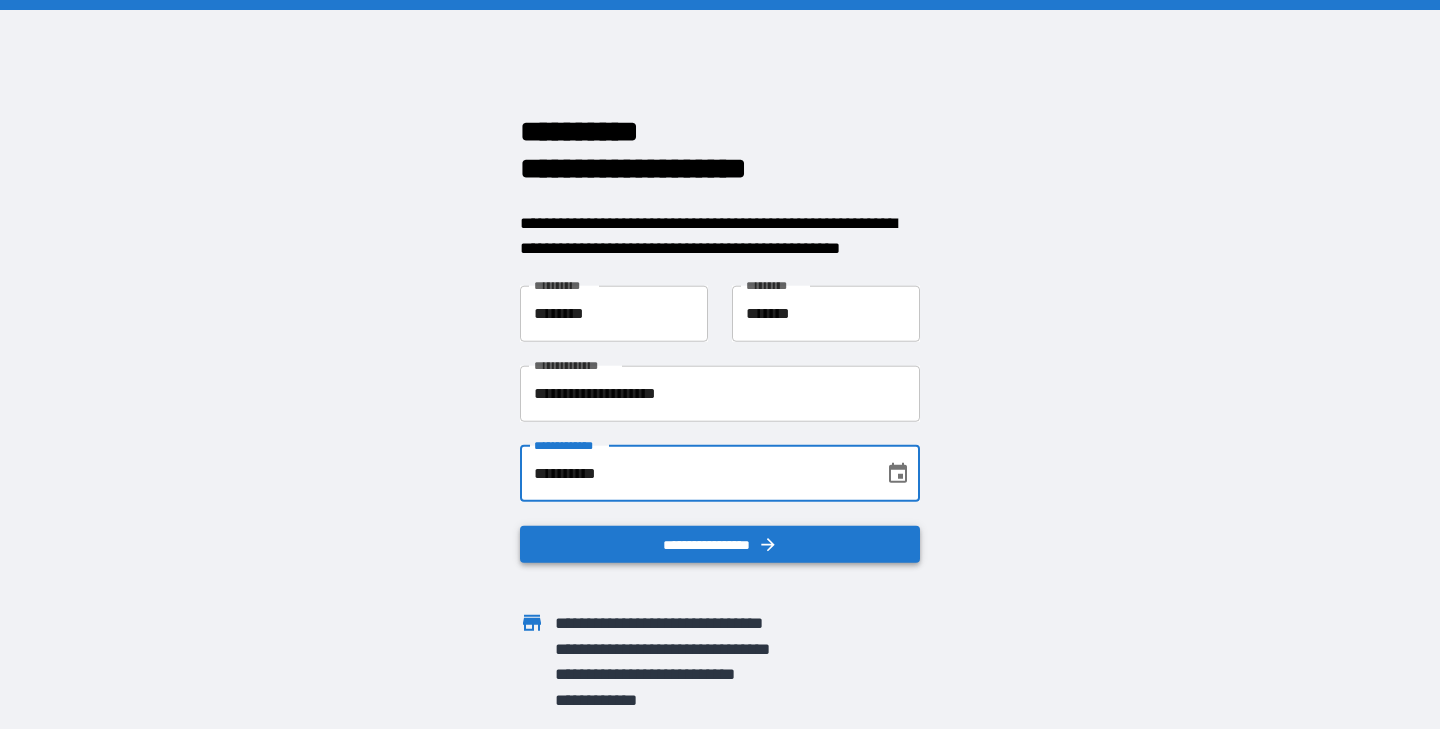 type on "**********" 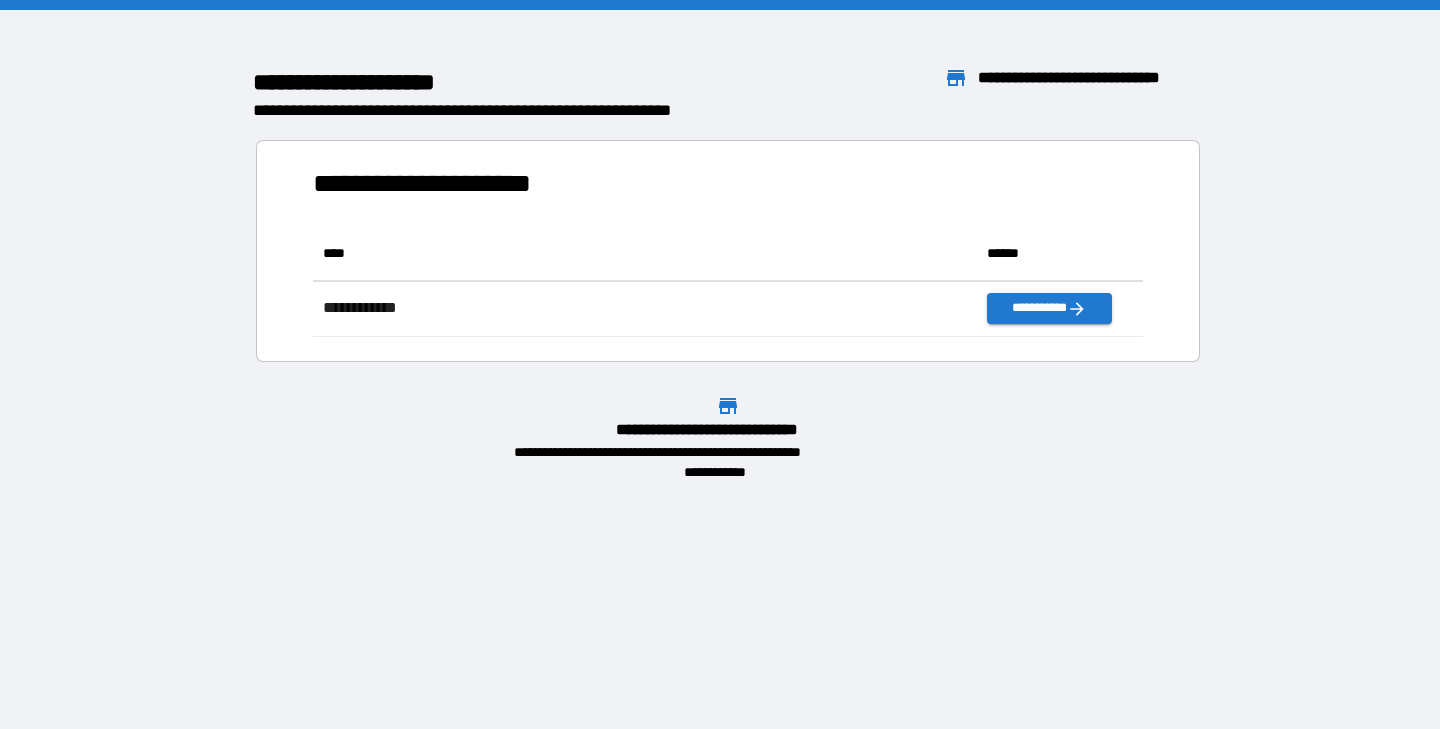 scroll, scrollTop: 1, scrollLeft: 1, axis: both 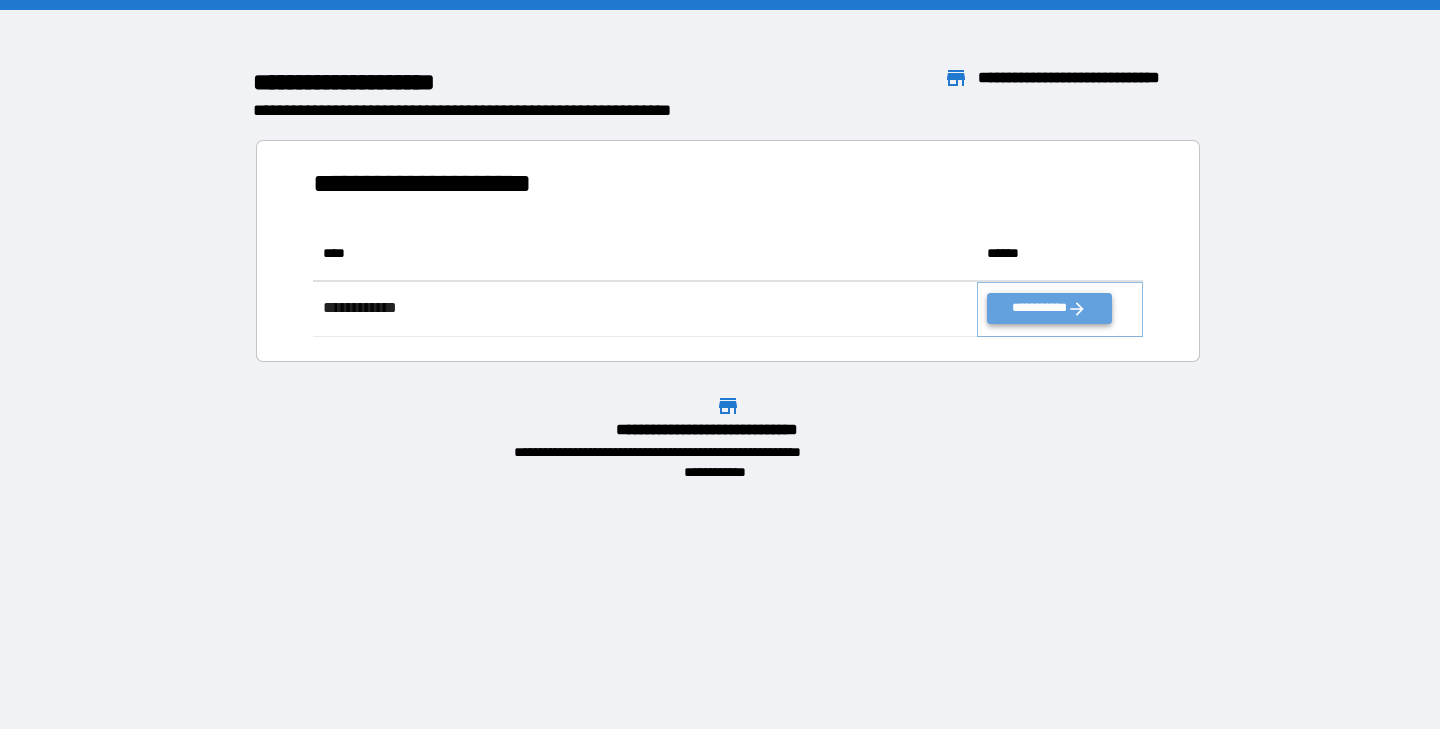 click on "**********" at bounding box center (1049, 308) 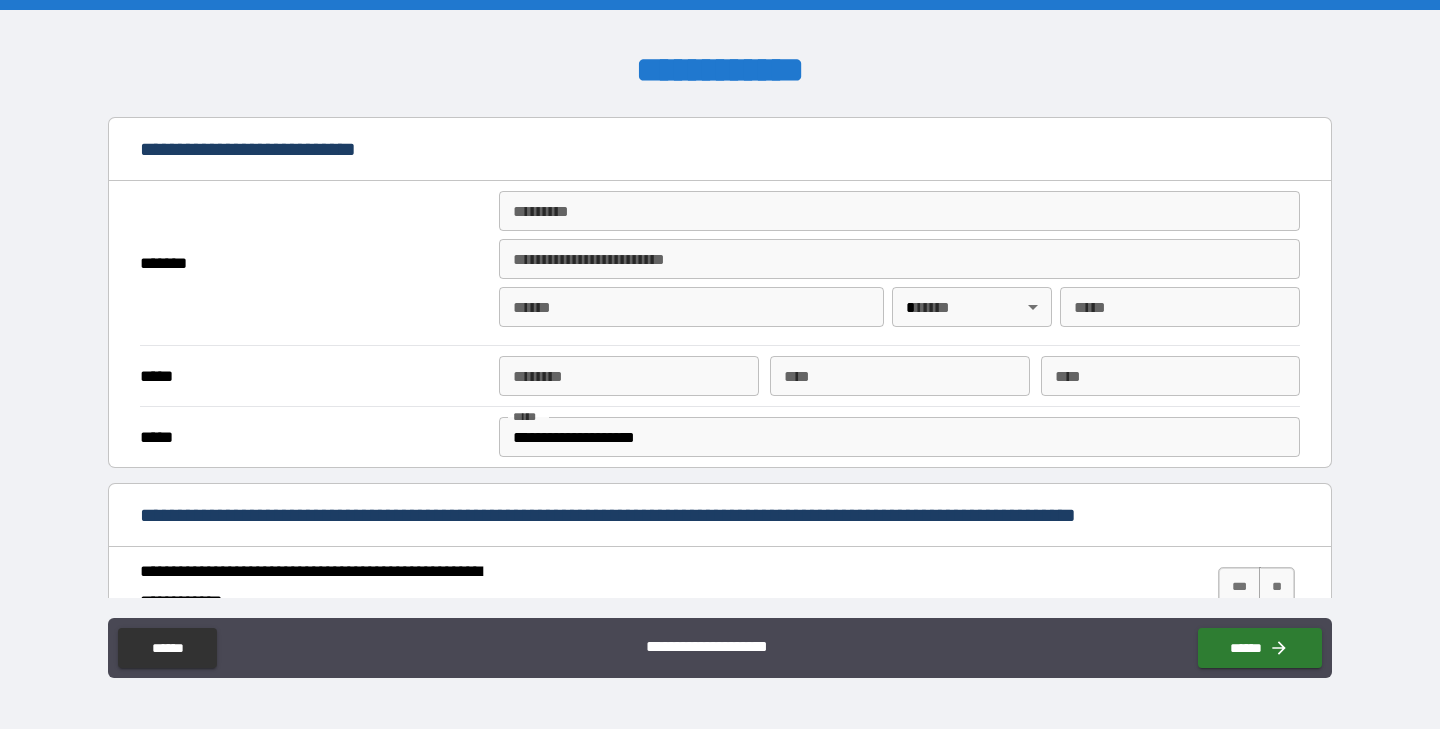 scroll, scrollTop: 394, scrollLeft: 0, axis: vertical 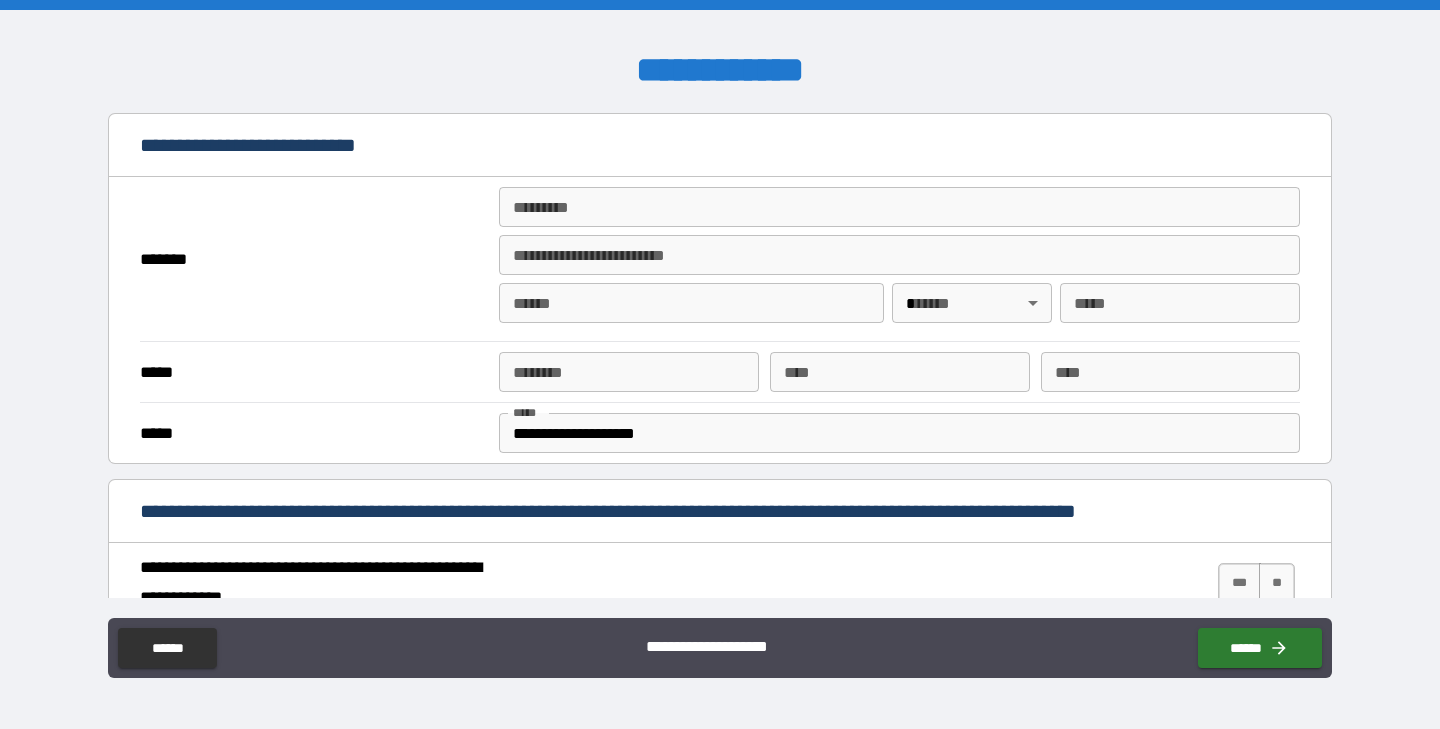 click on "*******   *" at bounding box center [899, 207] 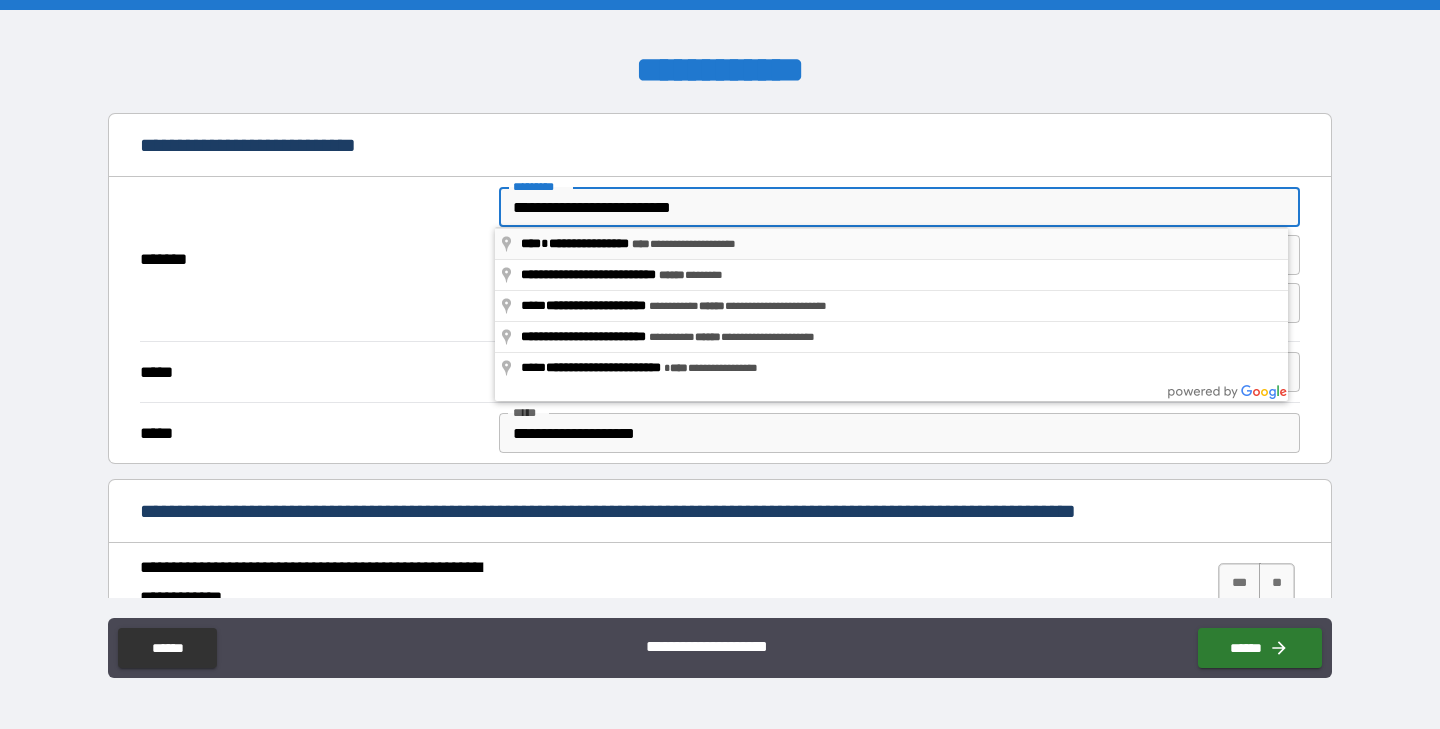 type on "**********" 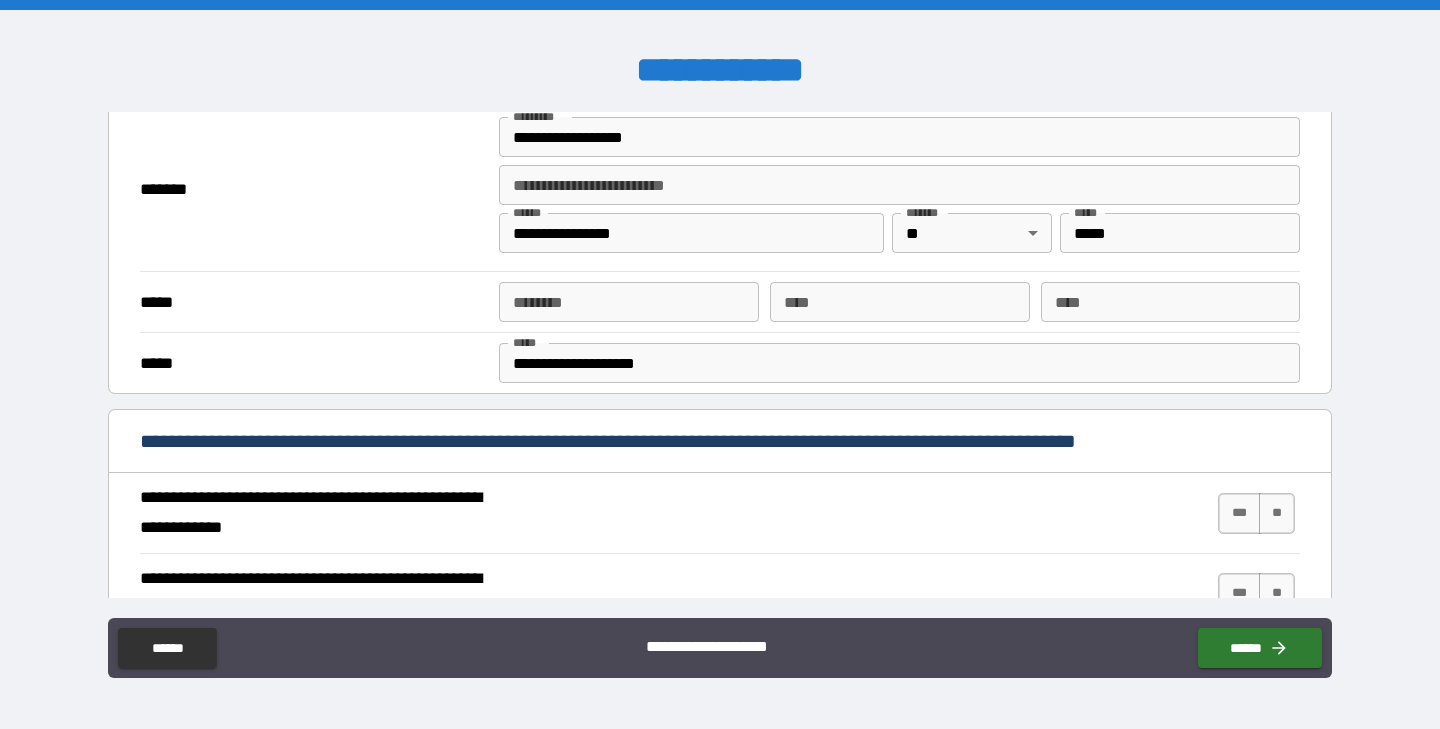 scroll, scrollTop: 465, scrollLeft: 0, axis: vertical 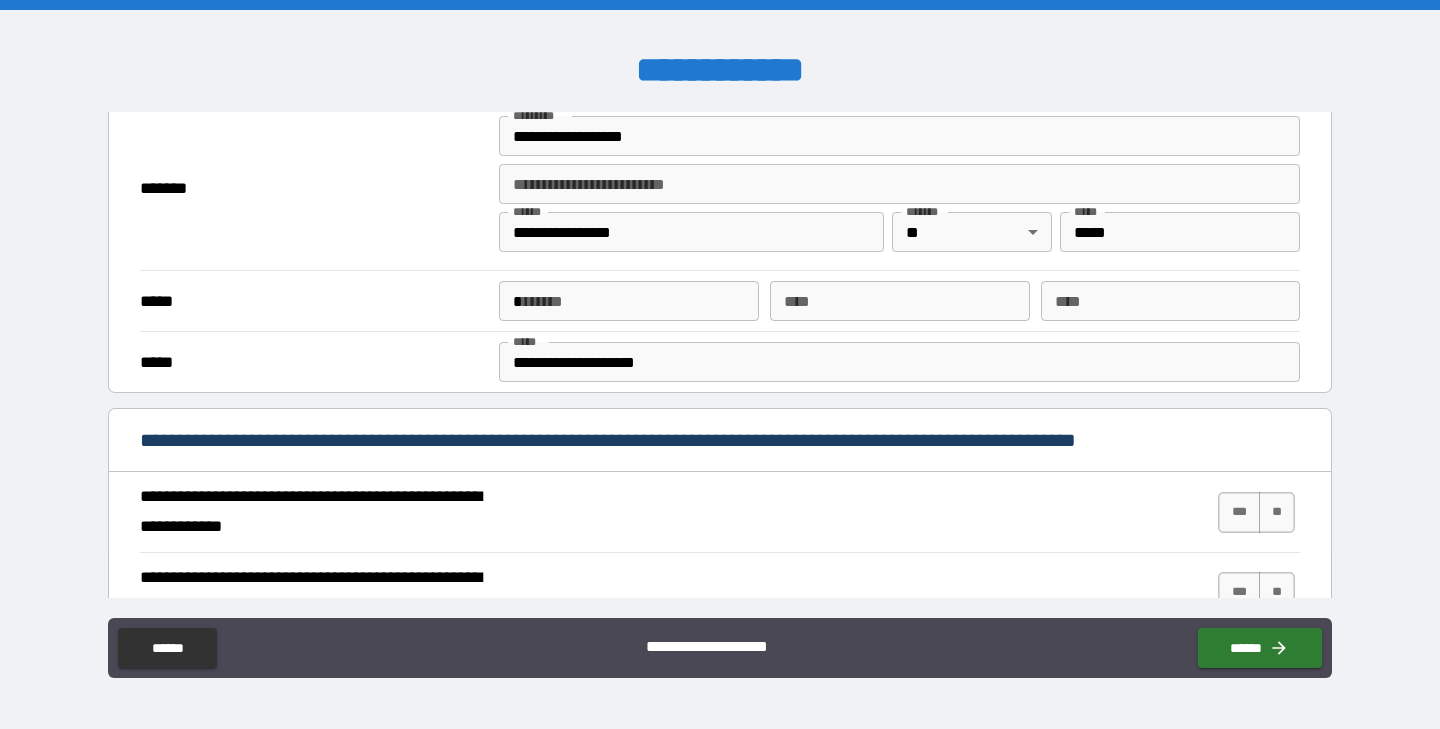 click on "*" at bounding box center (628, 301) 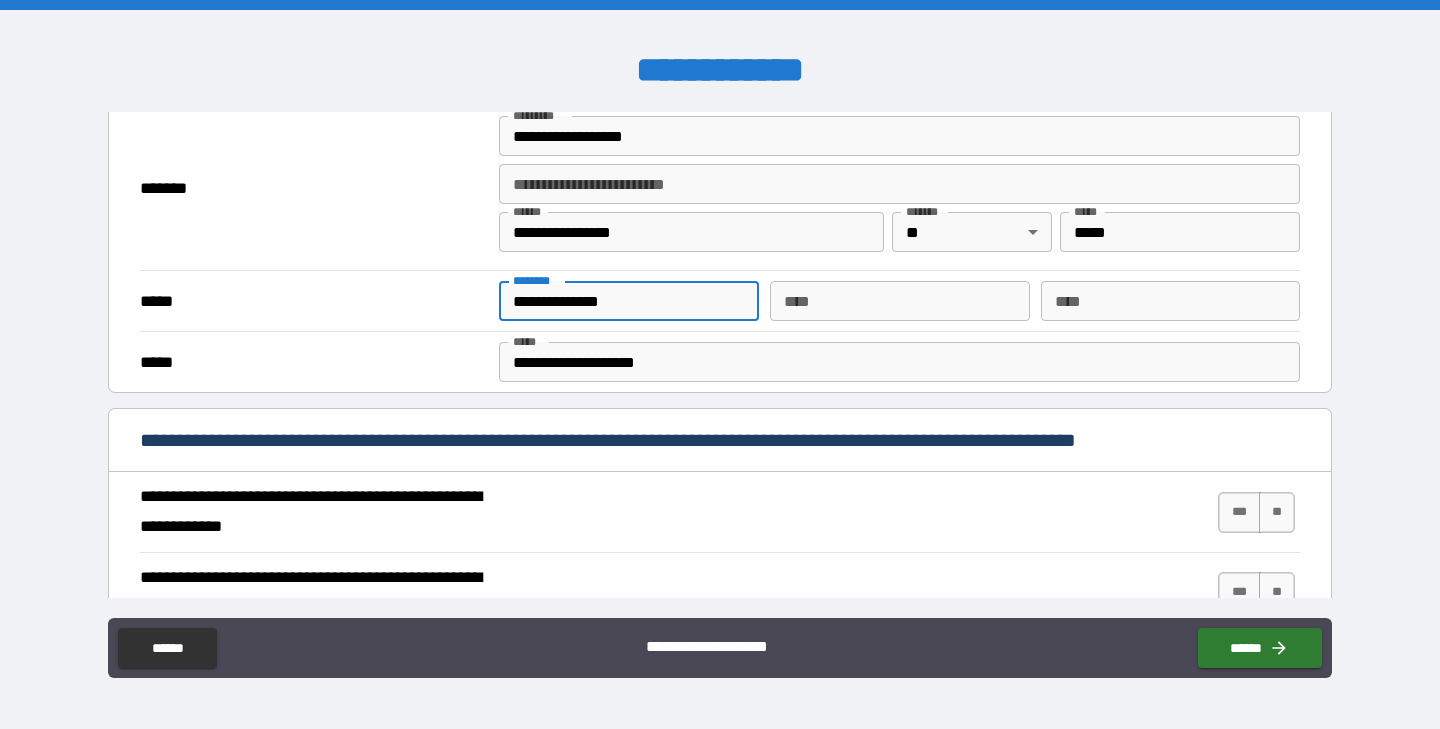 type on "**********" 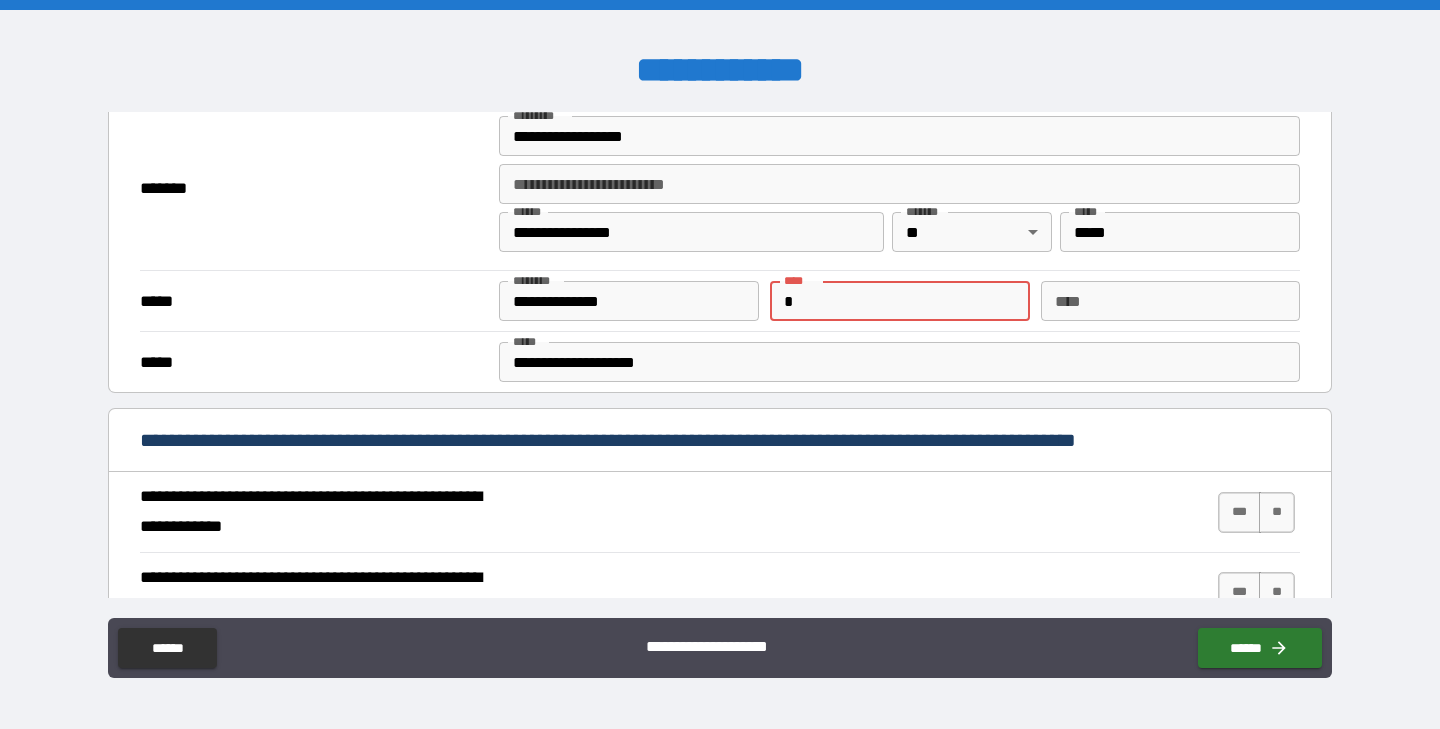 click on "*" at bounding box center [899, 301] 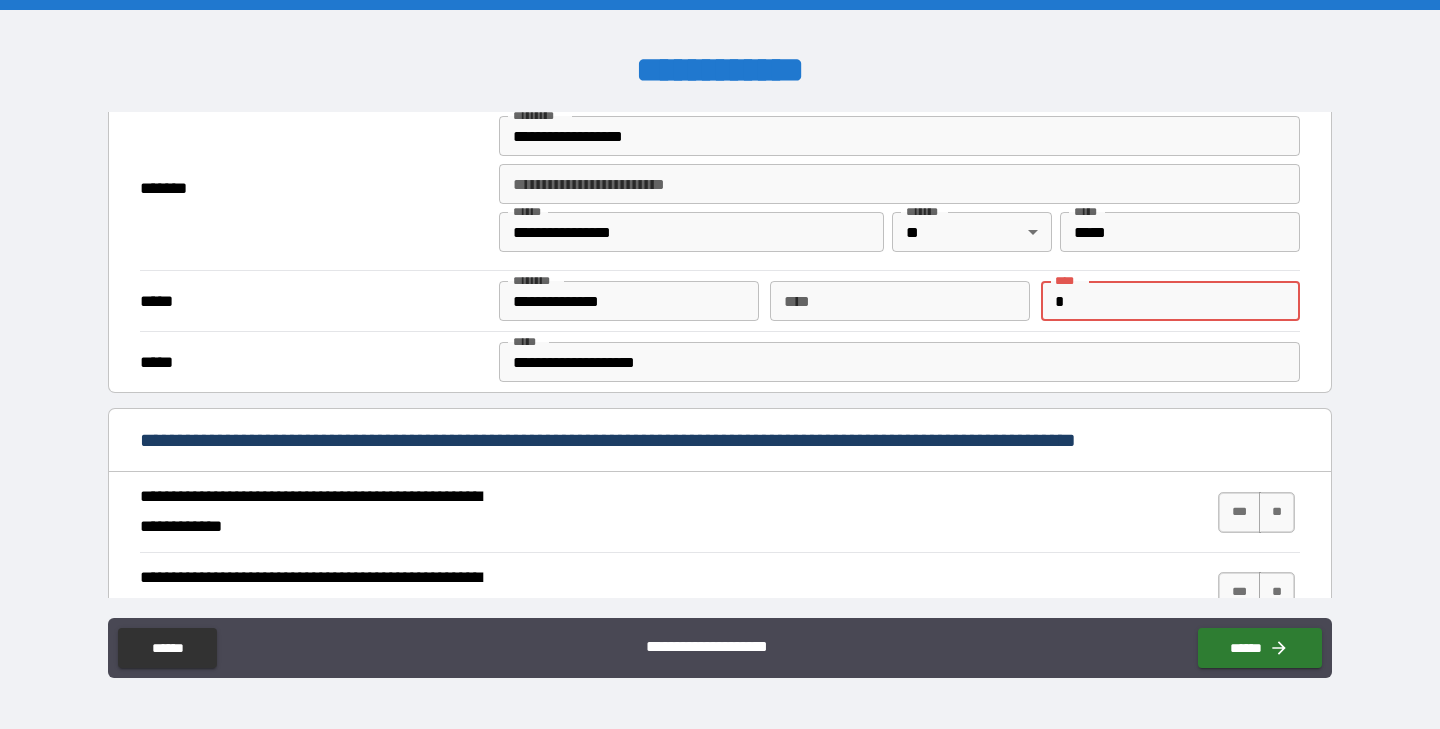 click on "**** * ****" at bounding box center (1170, 301) 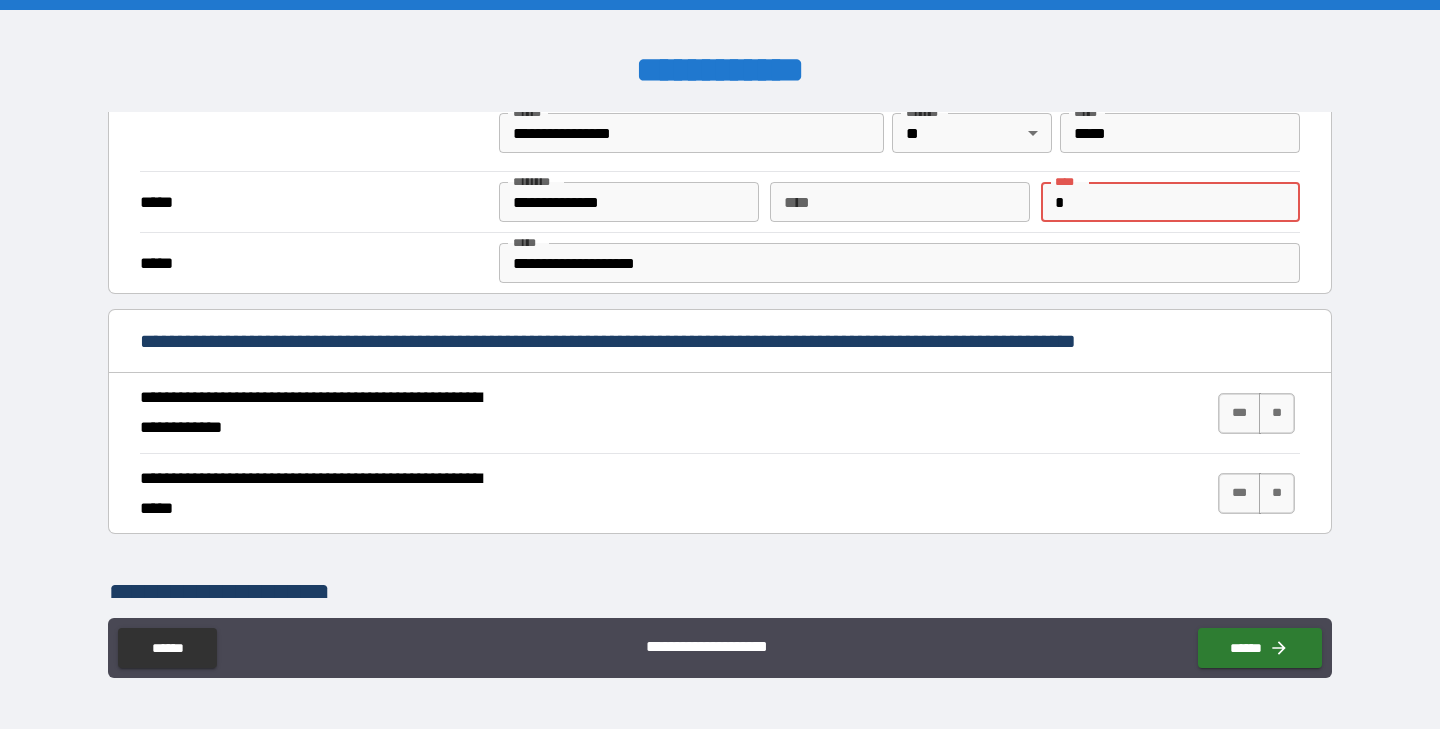 scroll, scrollTop: 787, scrollLeft: 0, axis: vertical 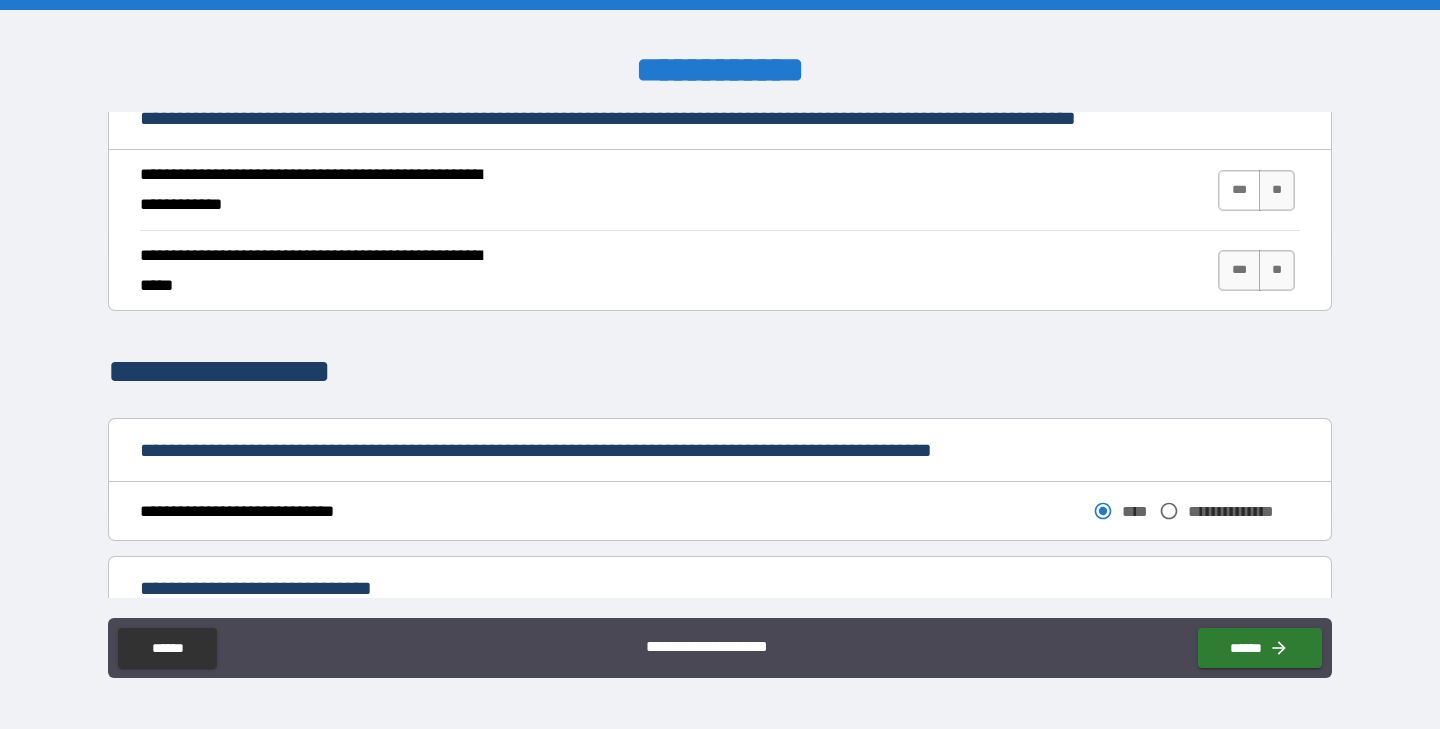 type 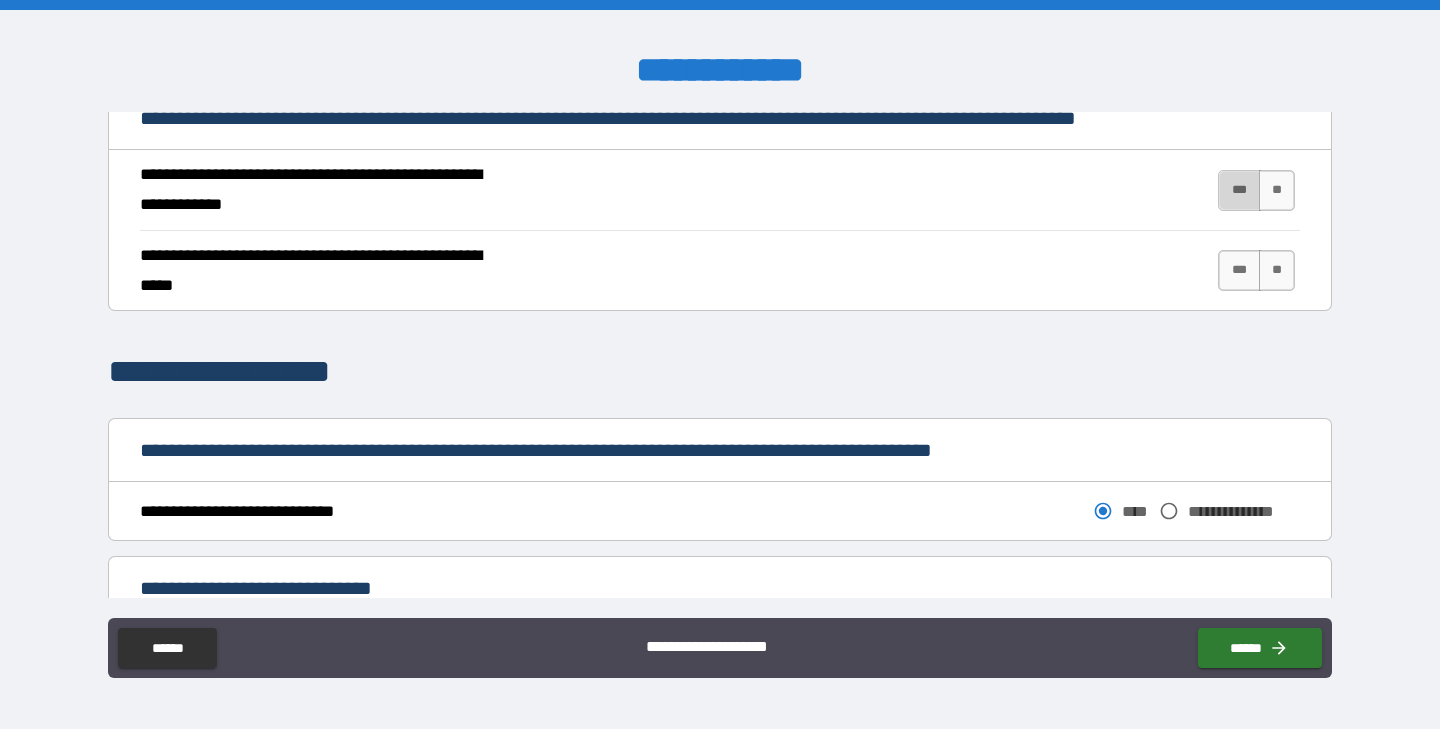 click on "***" at bounding box center [1239, 190] 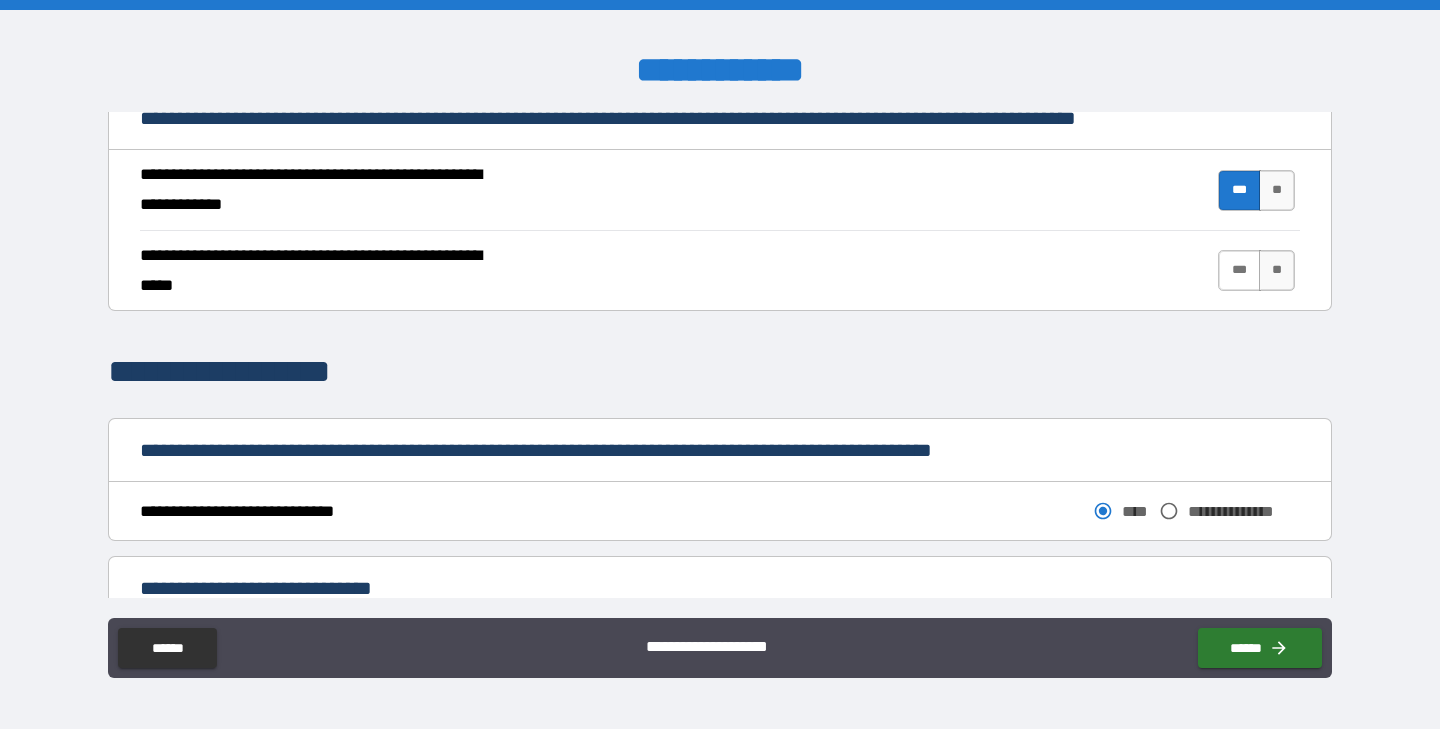 click on "***" at bounding box center (1239, 270) 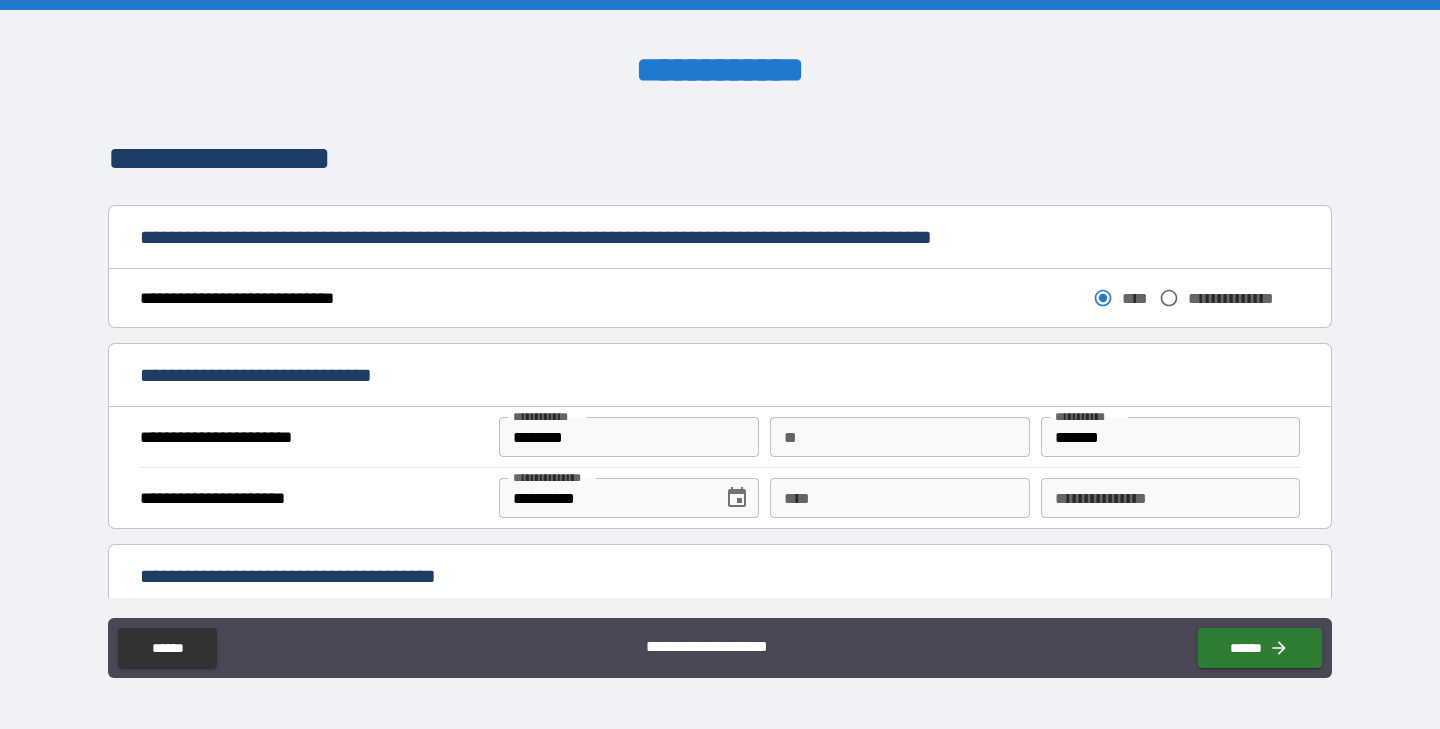 scroll, scrollTop: 1001, scrollLeft: 0, axis: vertical 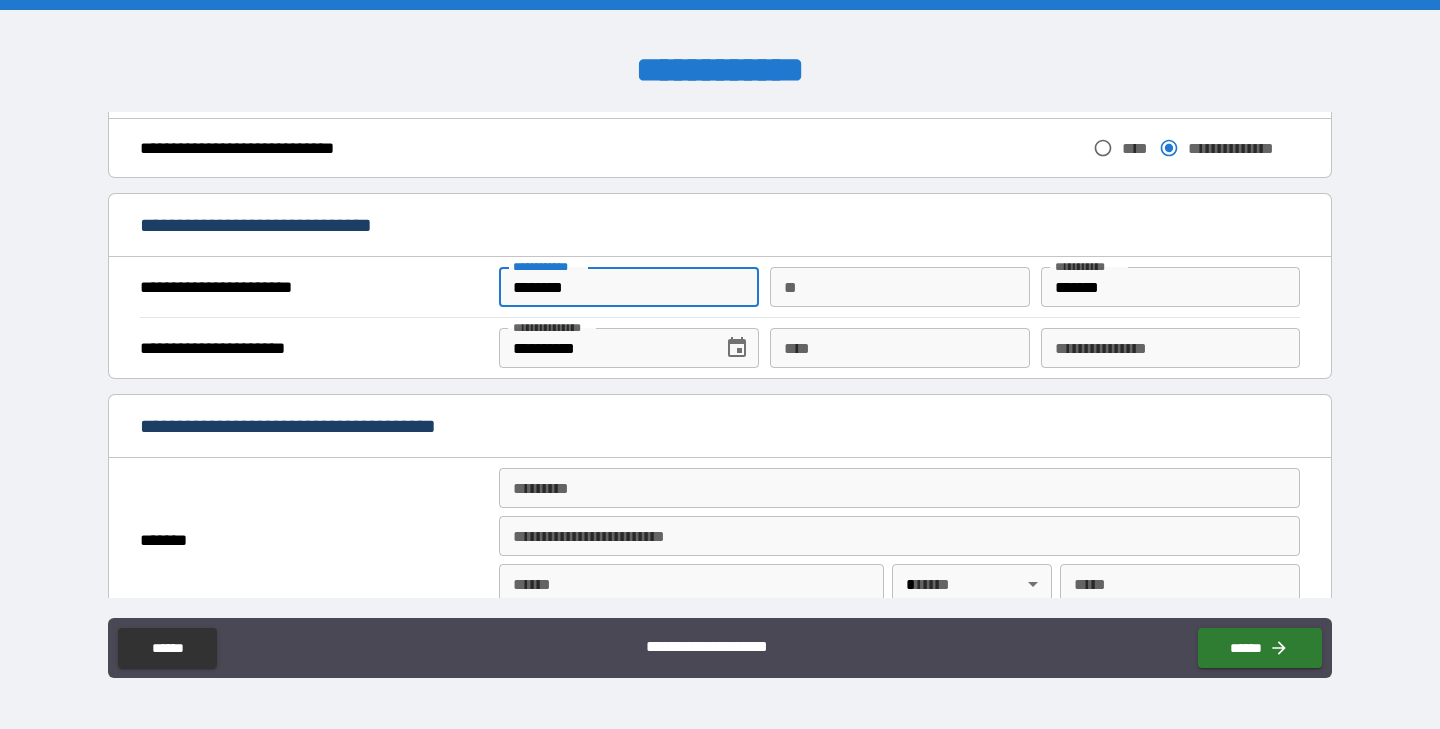 click on "********" at bounding box center (628, 287) 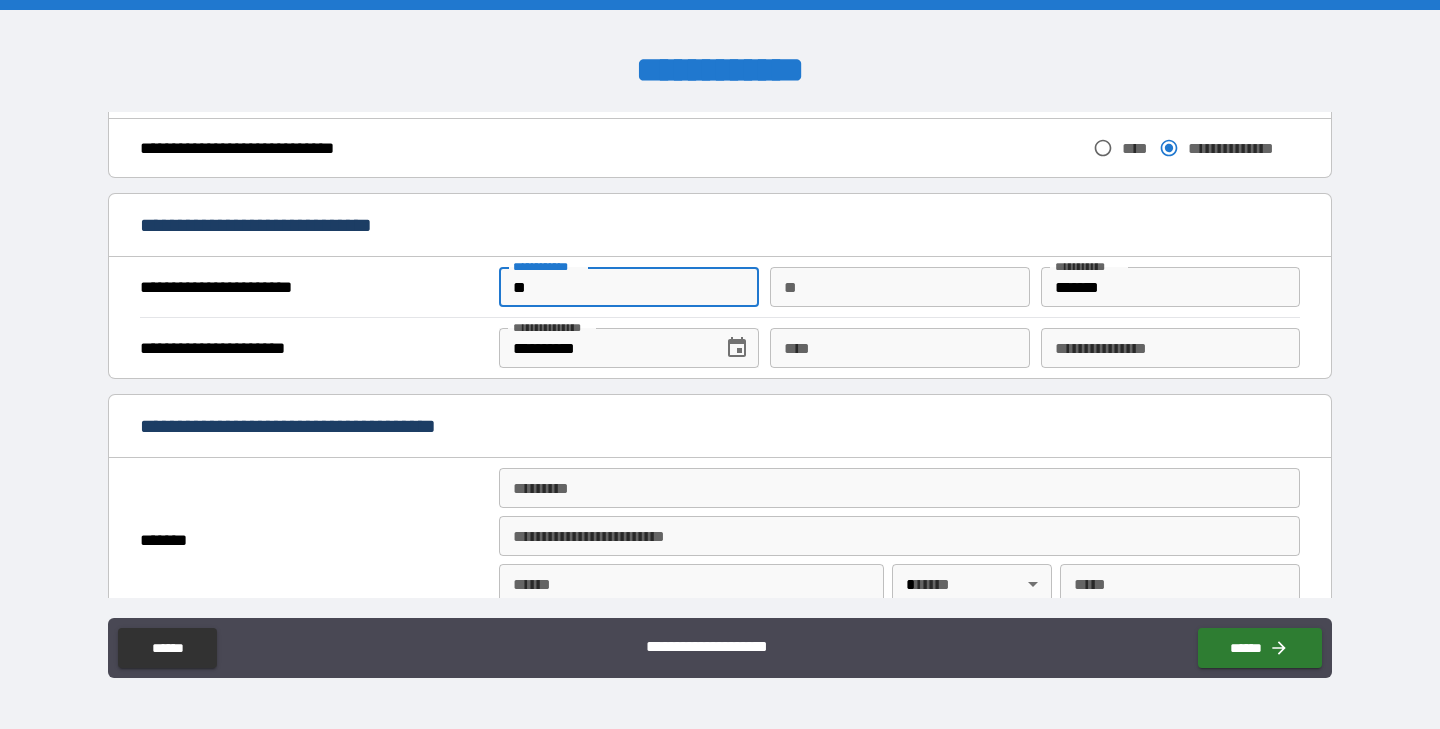 type on "*" 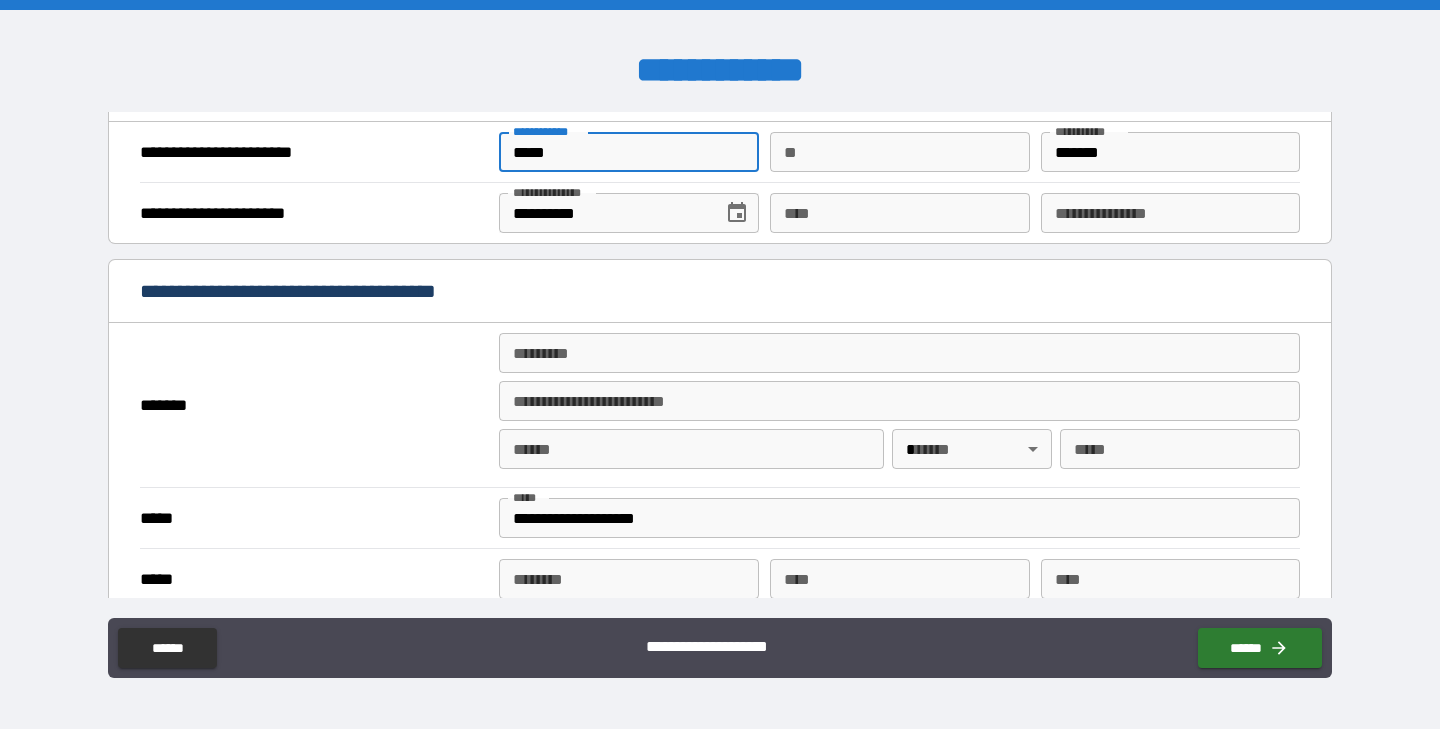 scroll, scrollTop: 1283, scrollLeft: 0, axis: vertical 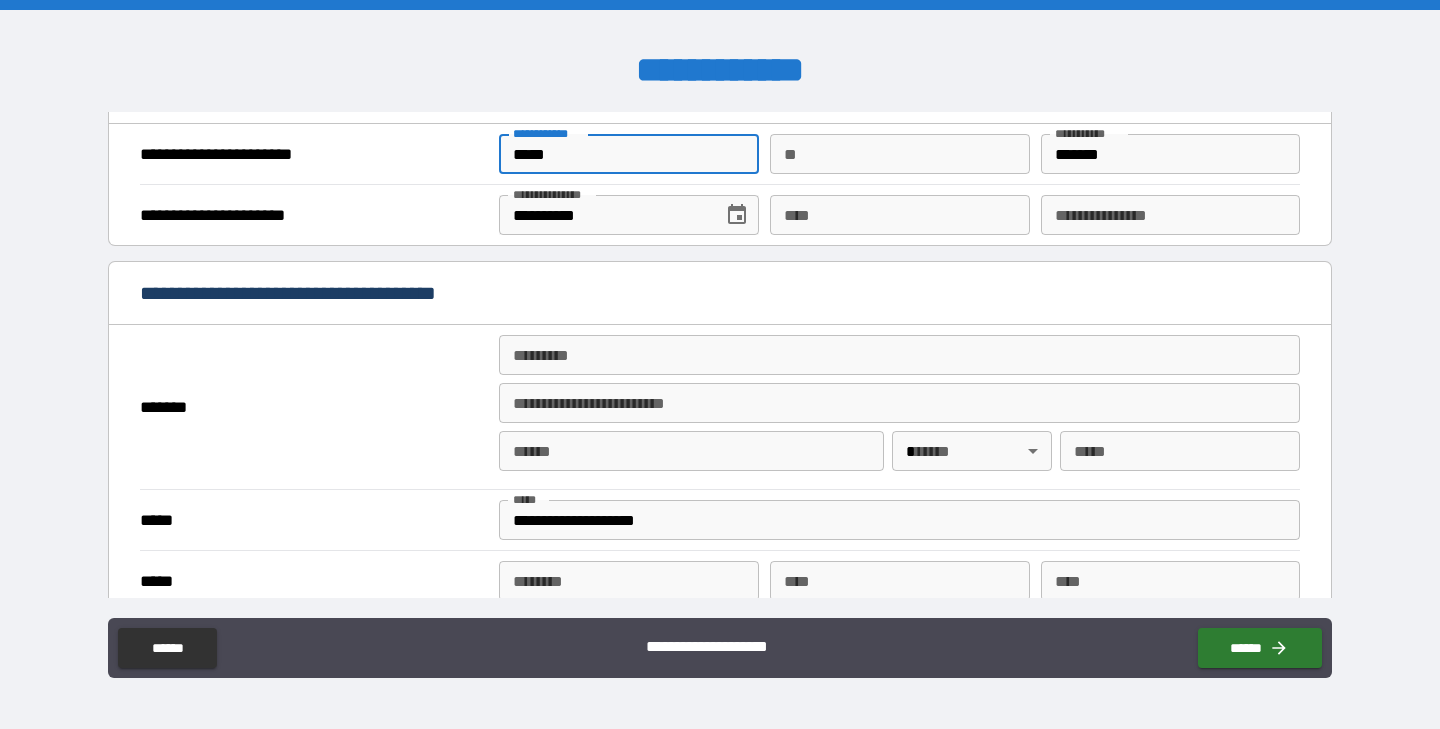 type on "*****" 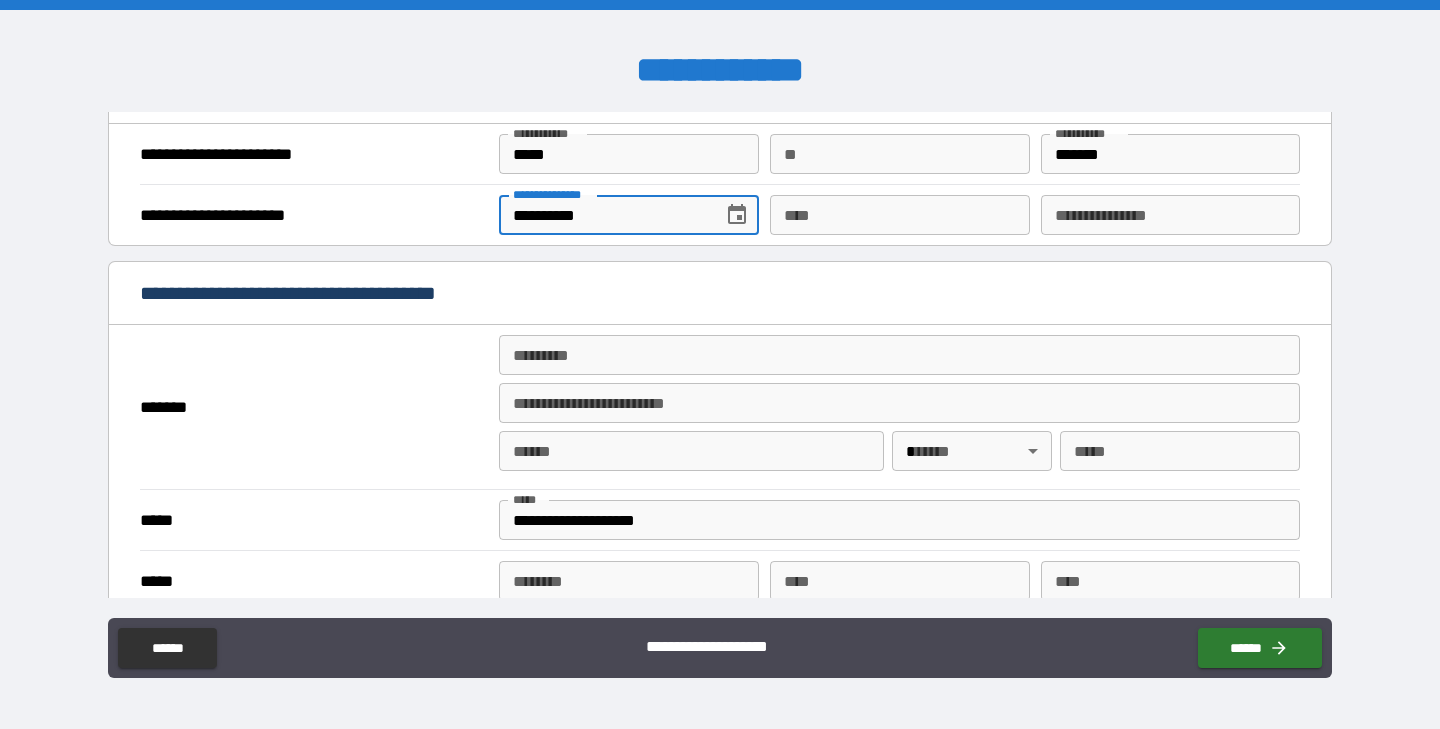 click on "**********" at bounding box center (603, 215) 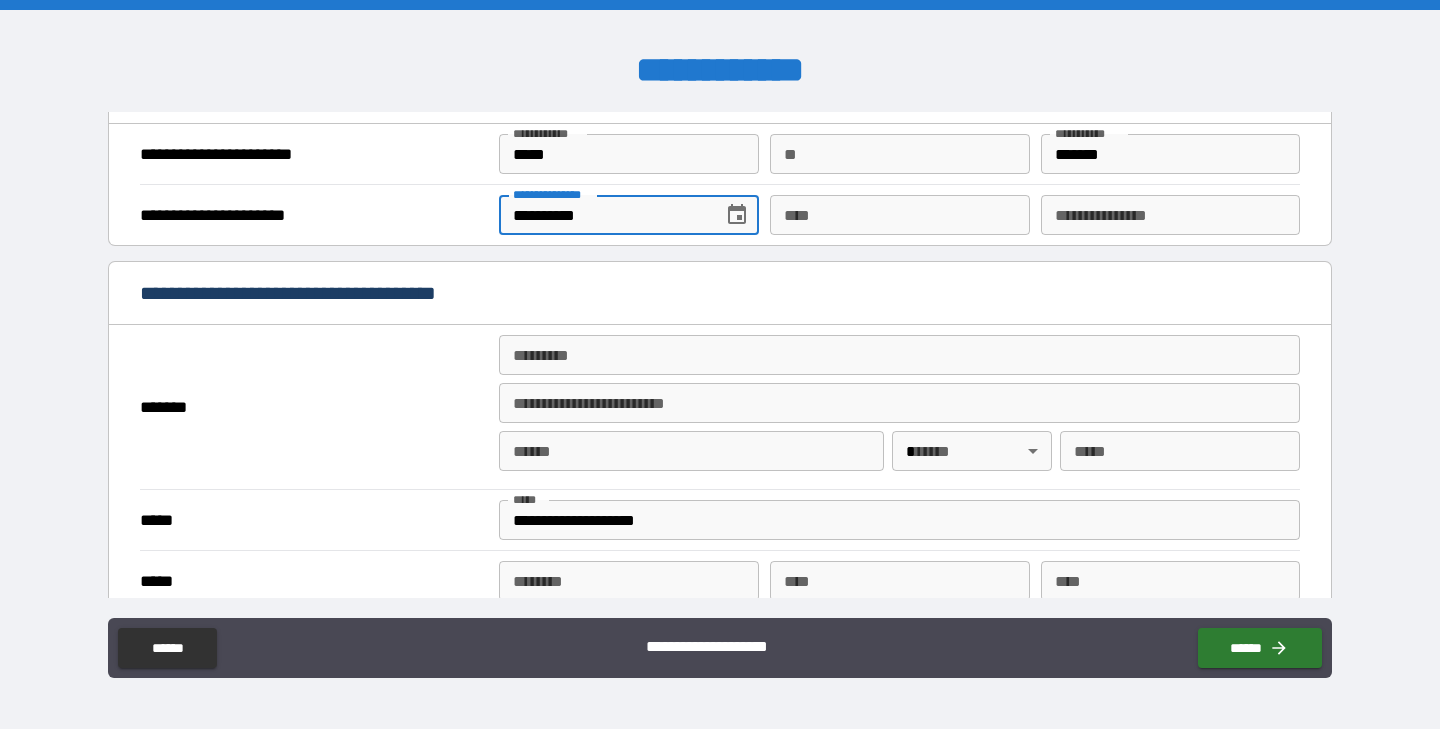 click on "**********" at bounding box center (603, 215) 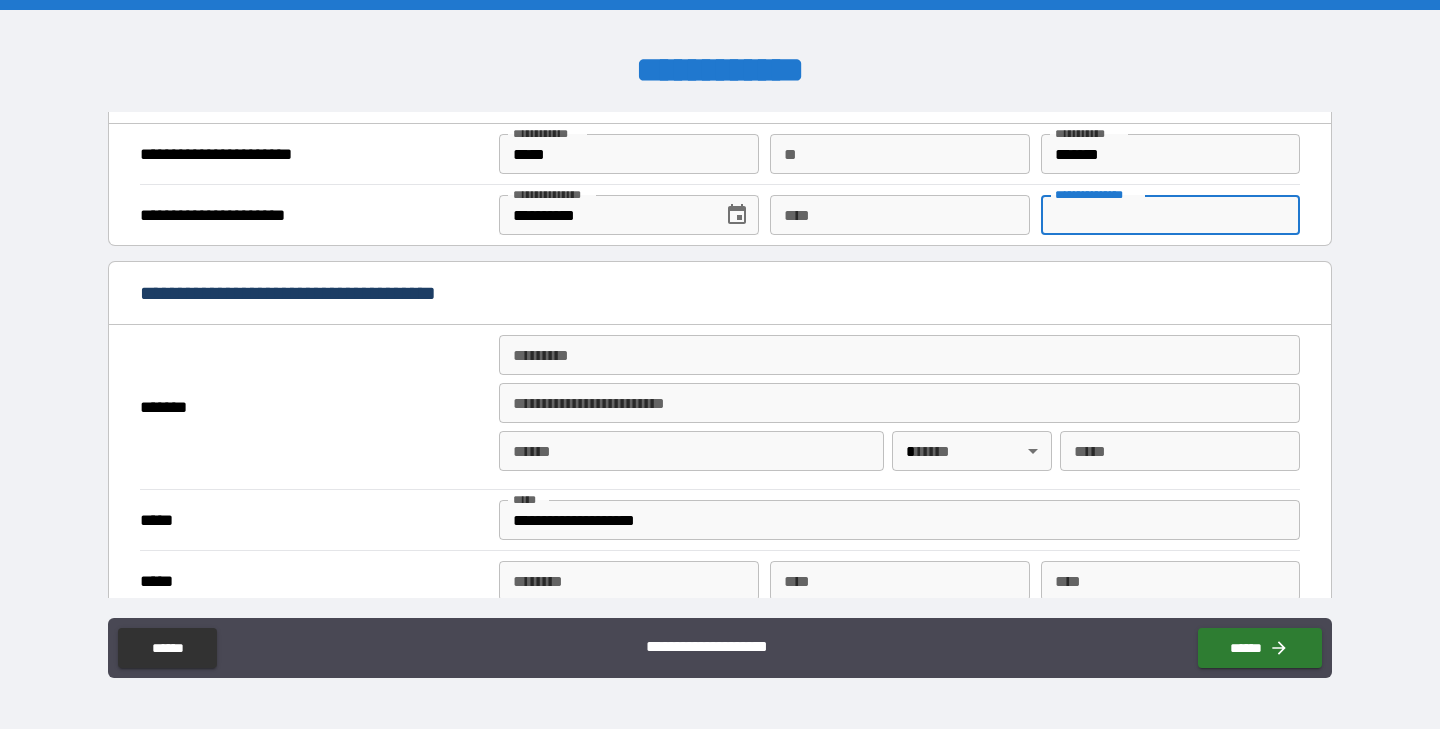 click on "**********" at bounding box center (1170, 215) 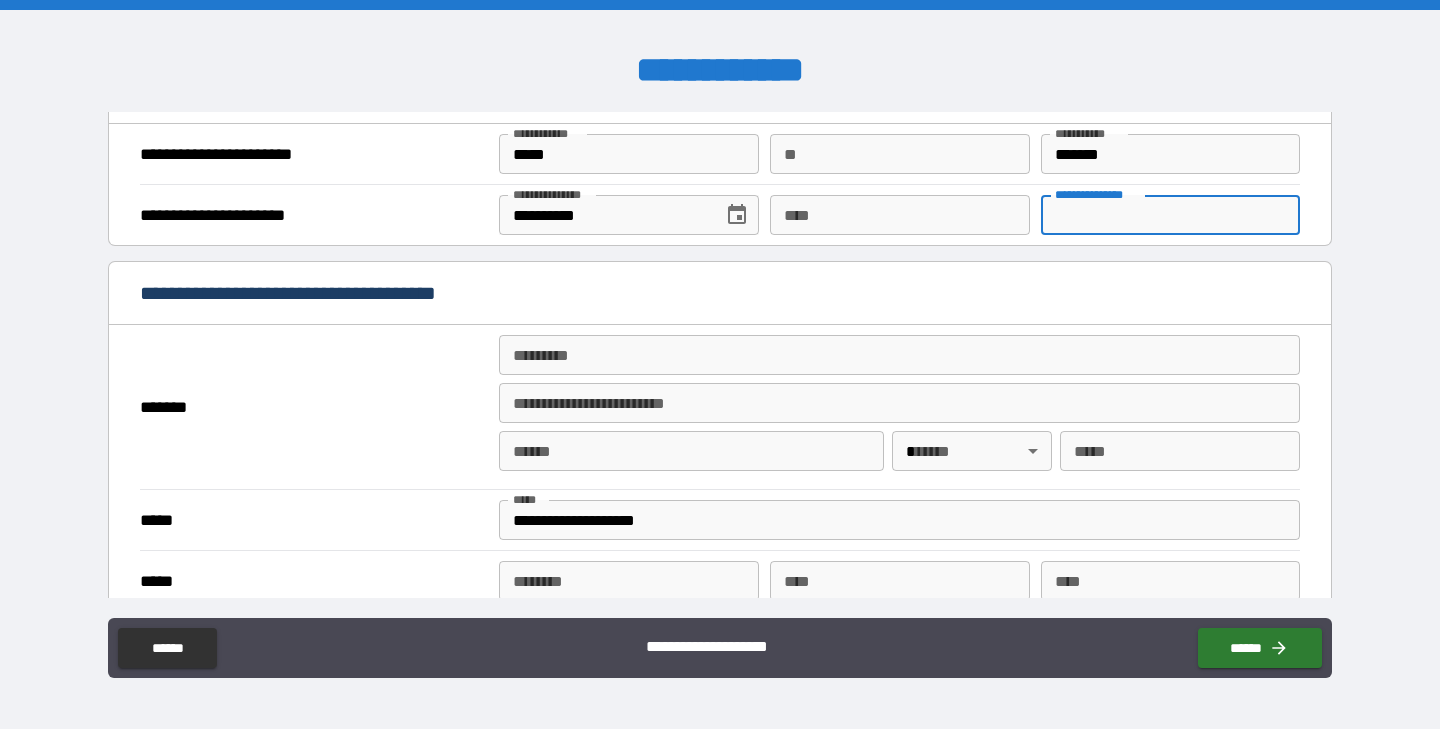 click on "**********" at bounding box center (720, 295) 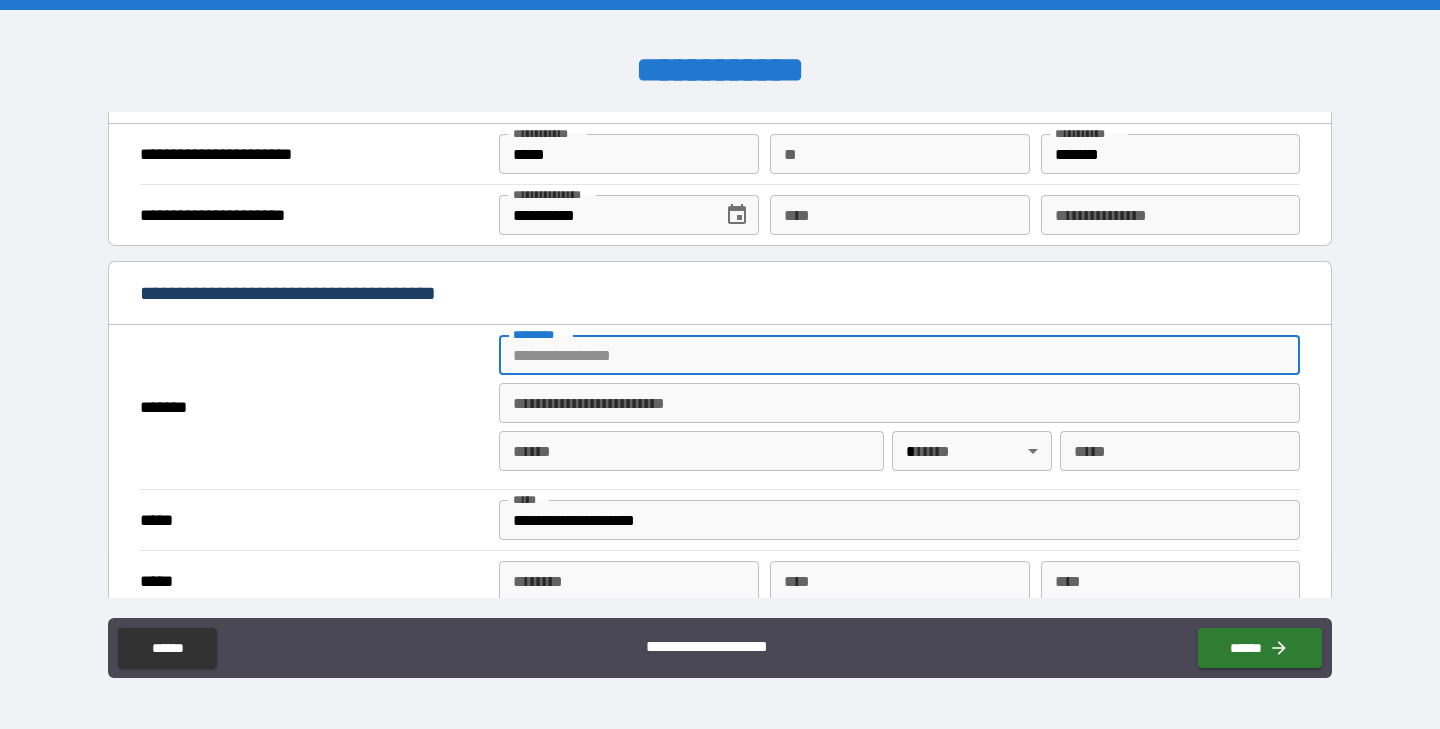 click on "*******   *" at bounding box center (899, 355) 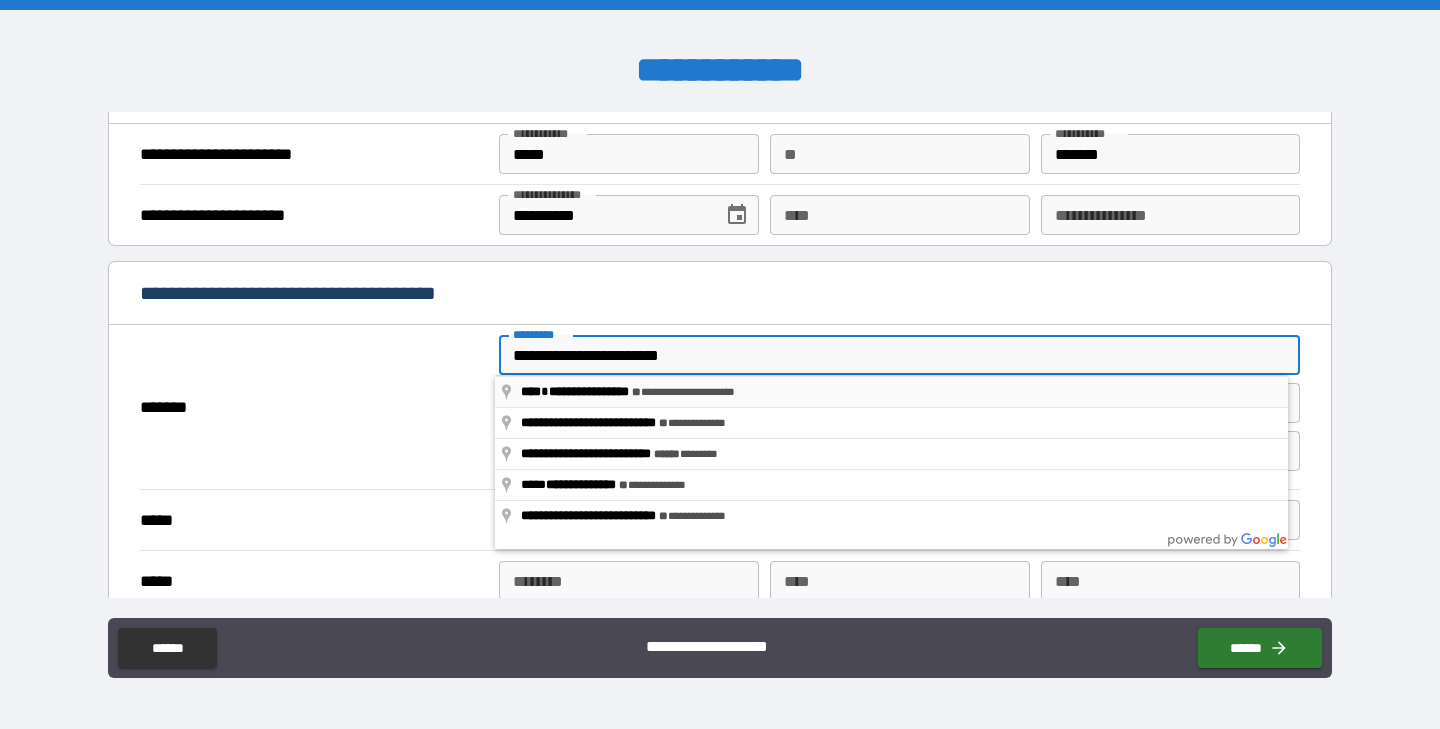 type on "**********" 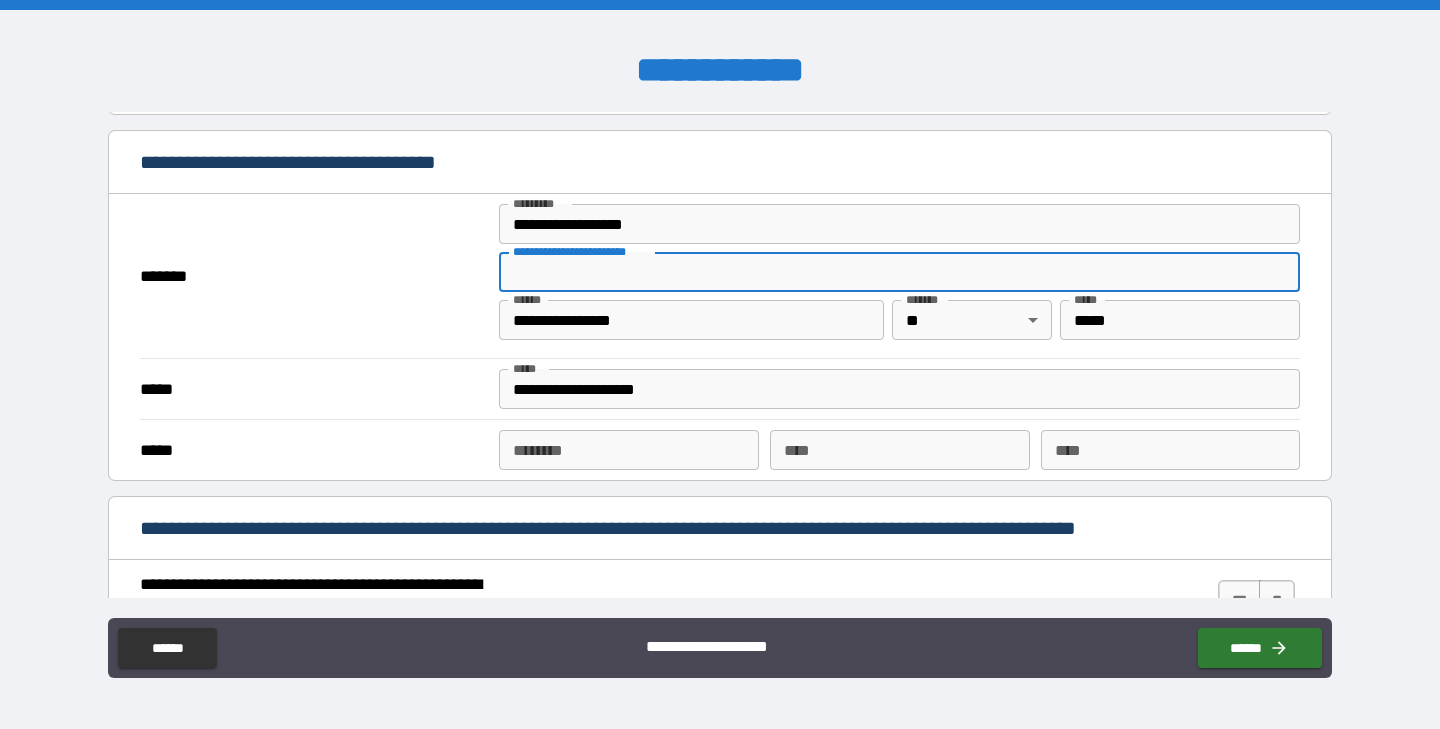 scroll, scrollTop: 1415, scrollLeft: 0, axis: vertical 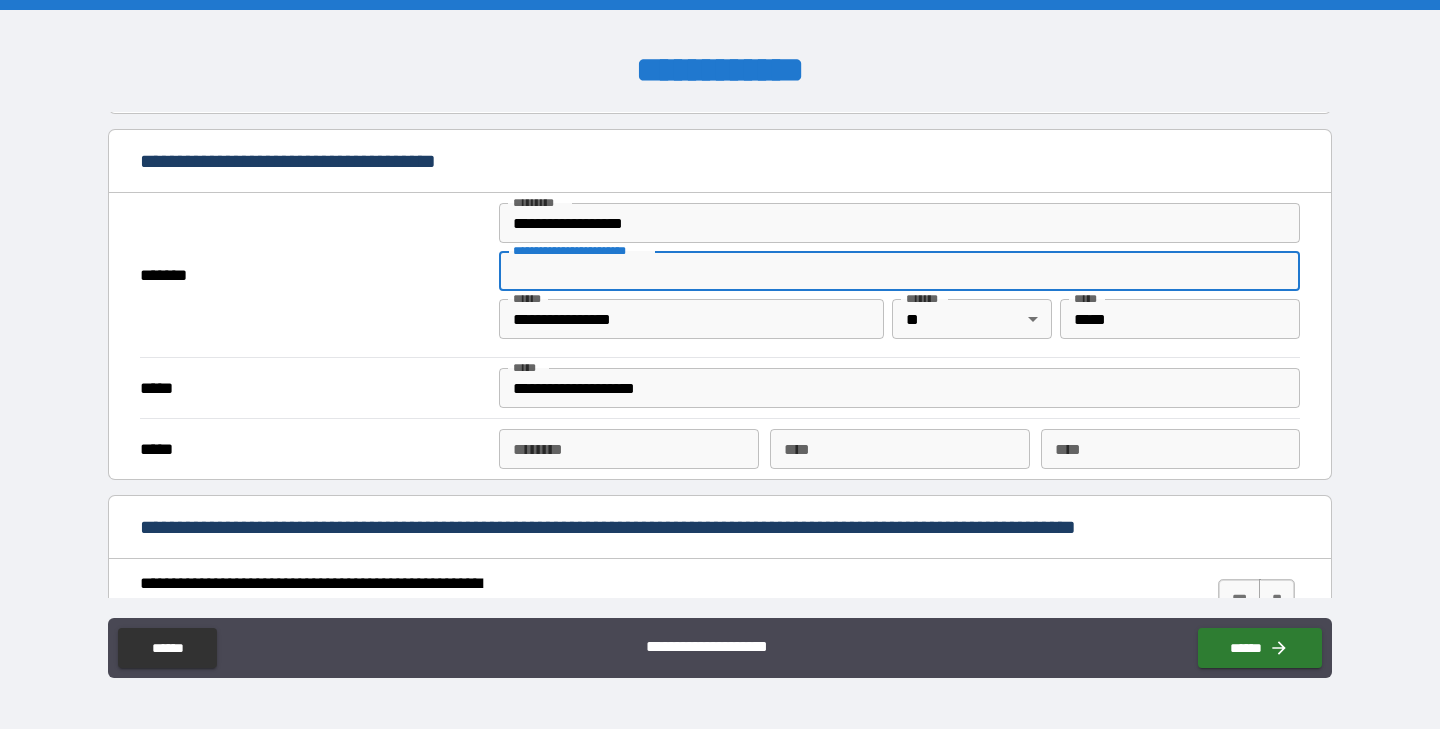 click on "**********" at bounding box center [899, 388] 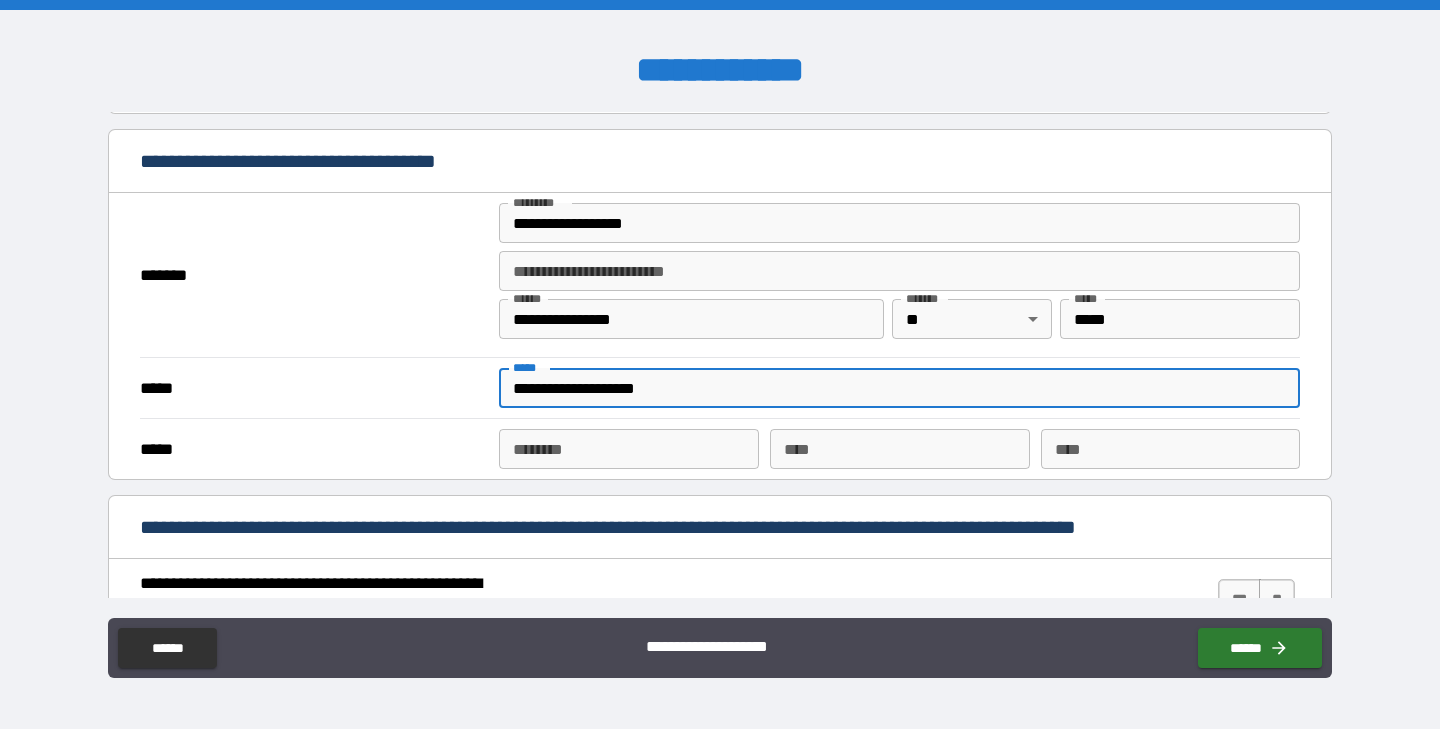 click on "**********" at bounding box center (899, 388) 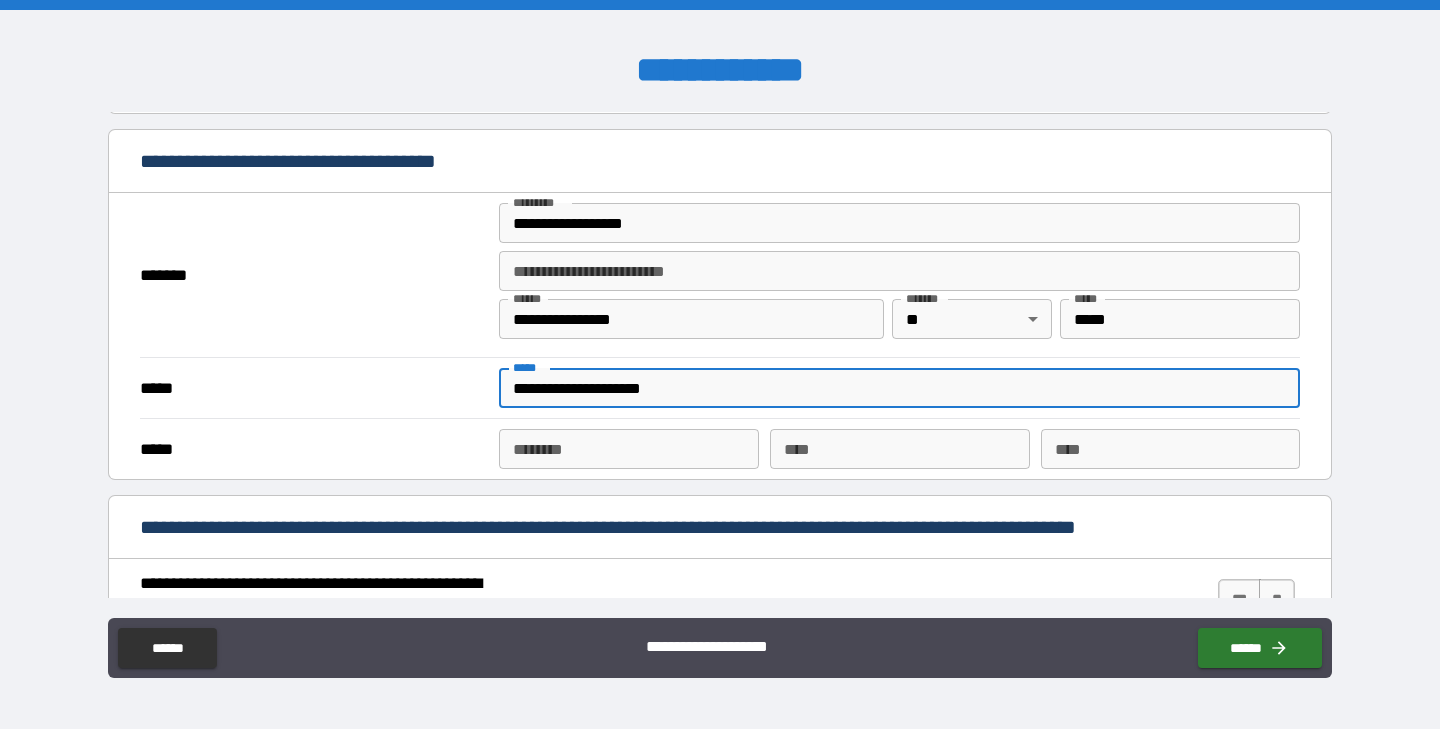 click on "**********" at bounding box center (899, 388) 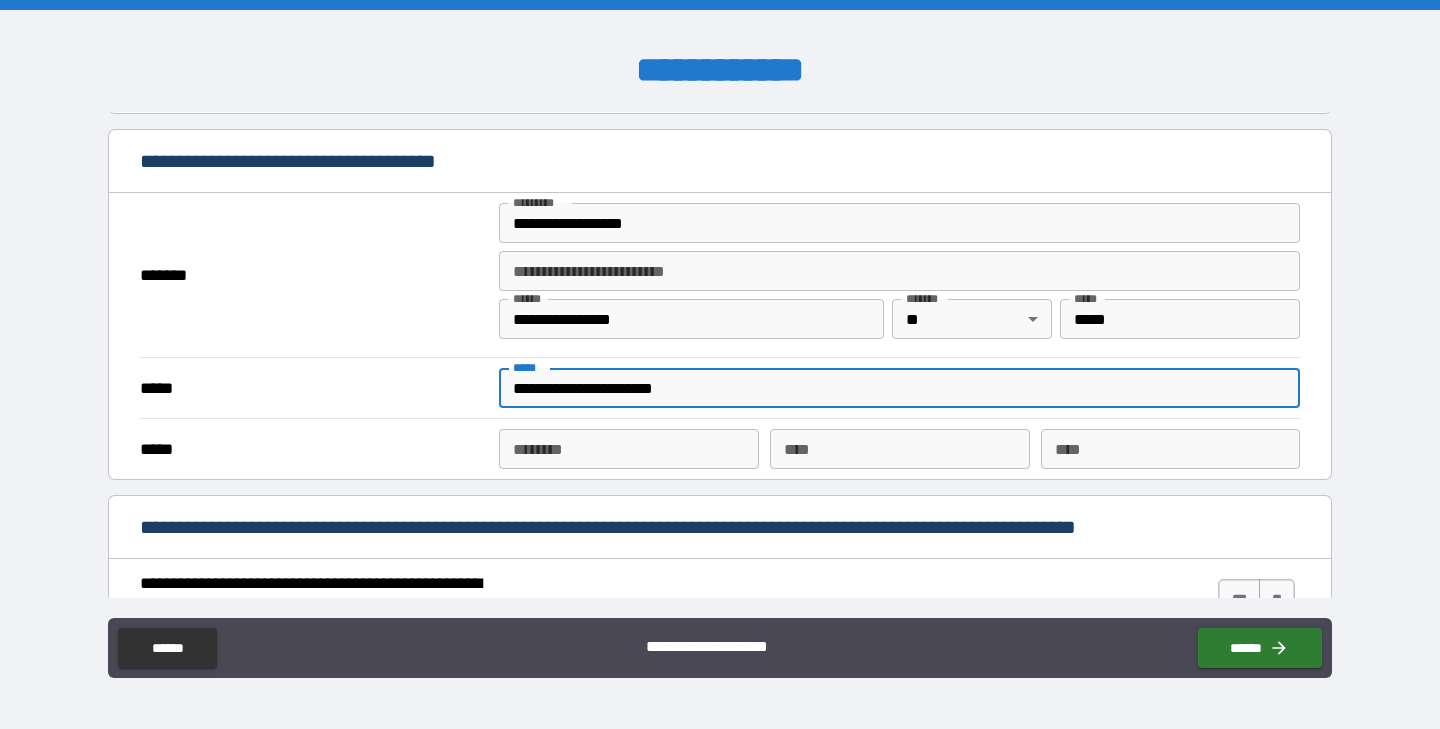 click on "**********" at bounding box center [899, 388] 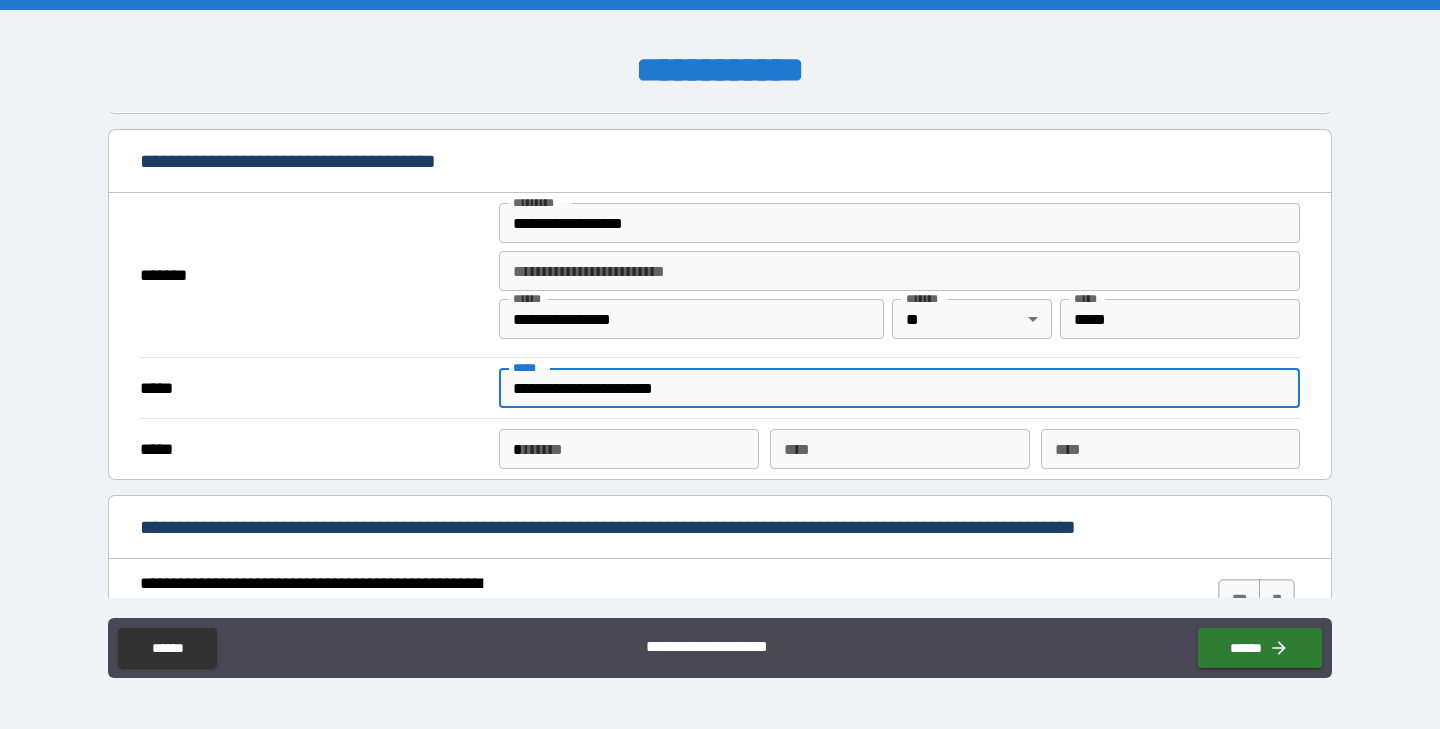 click on "*" at bounding box center [628, 449] 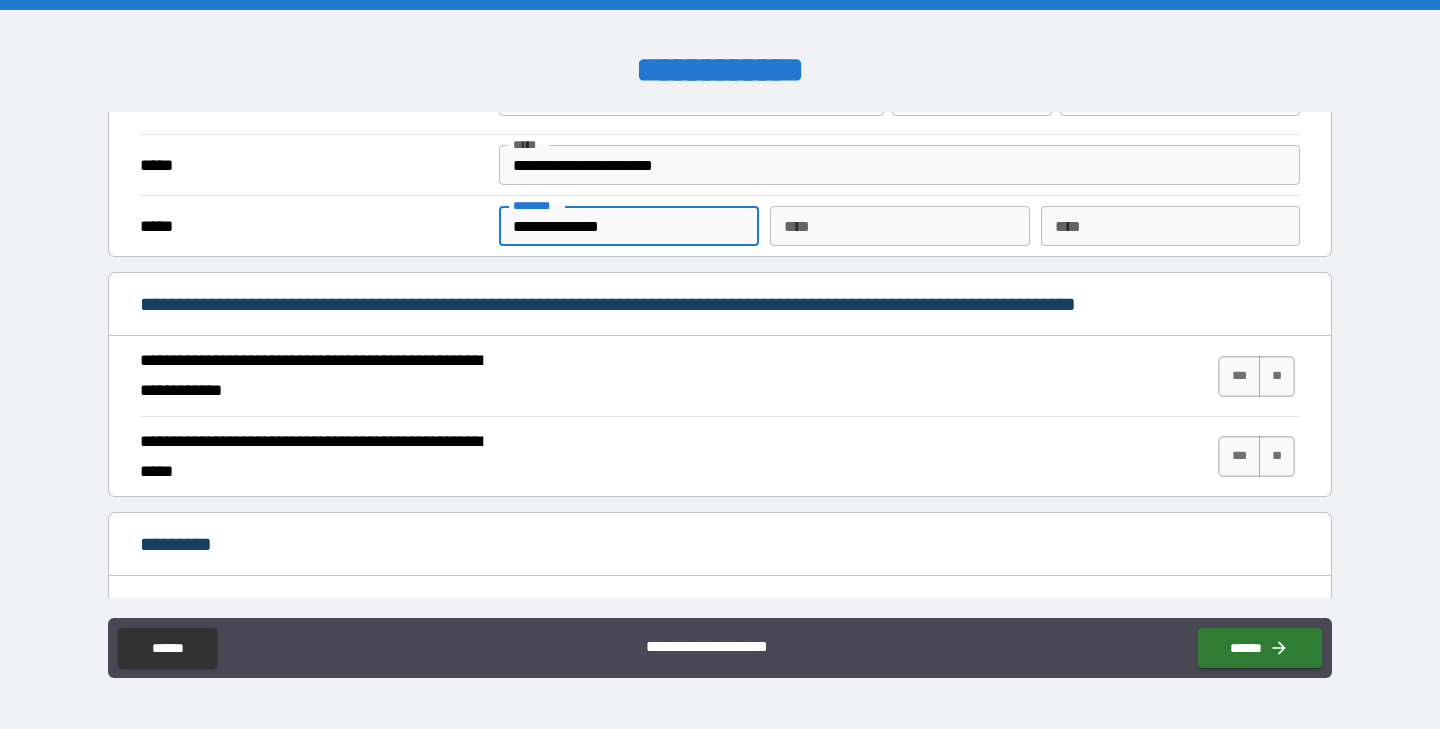 scroll, scrollTop: 1692, scrollLeft: 0, axis: vertical 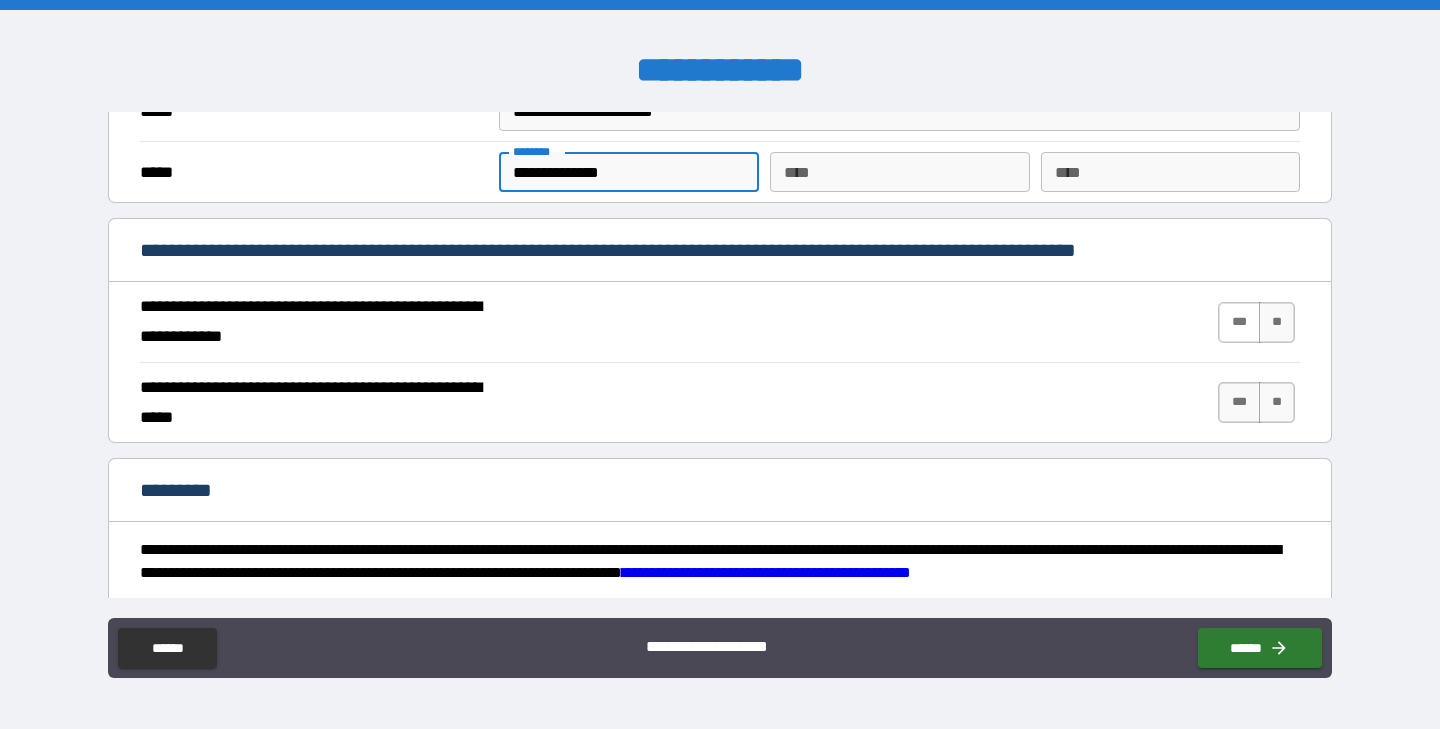 type on "**********" 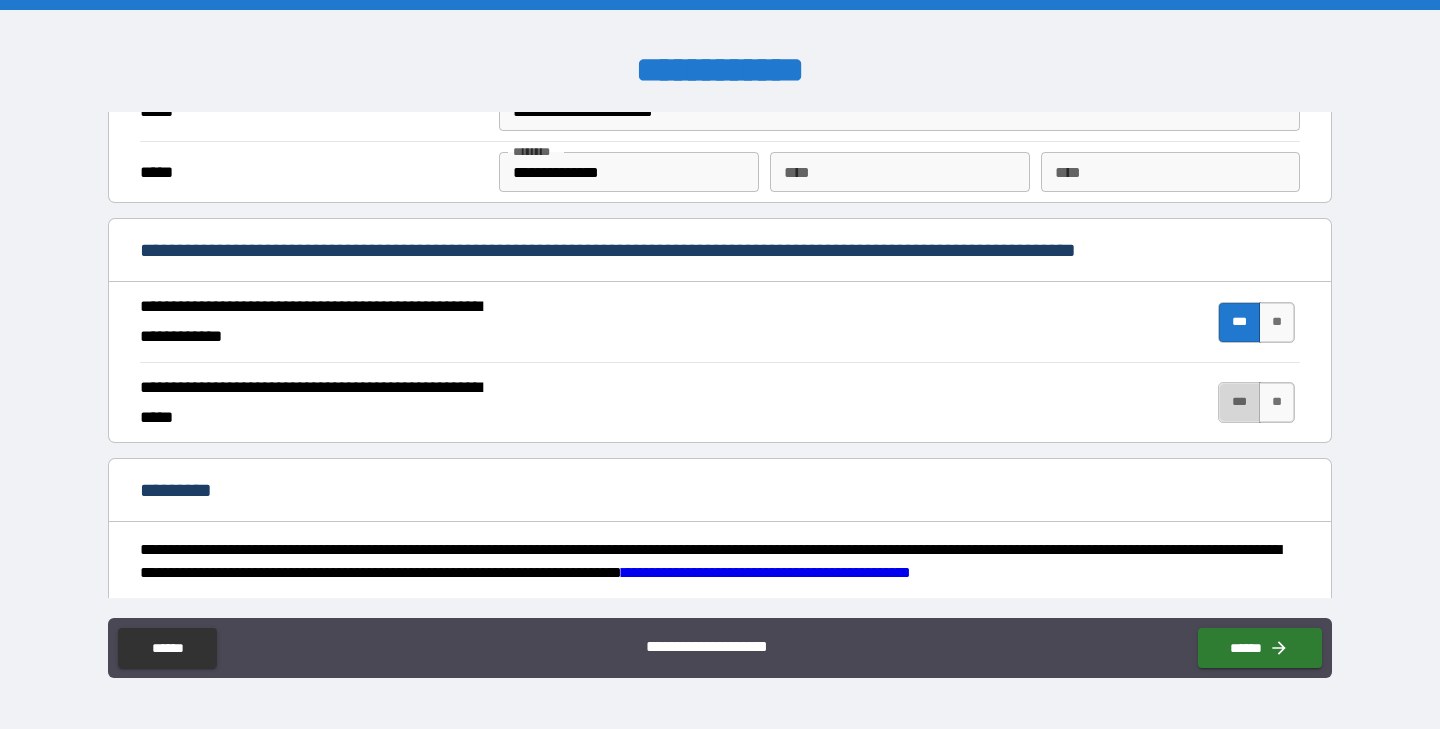 click on "***" at bounding box center [1239, 402] 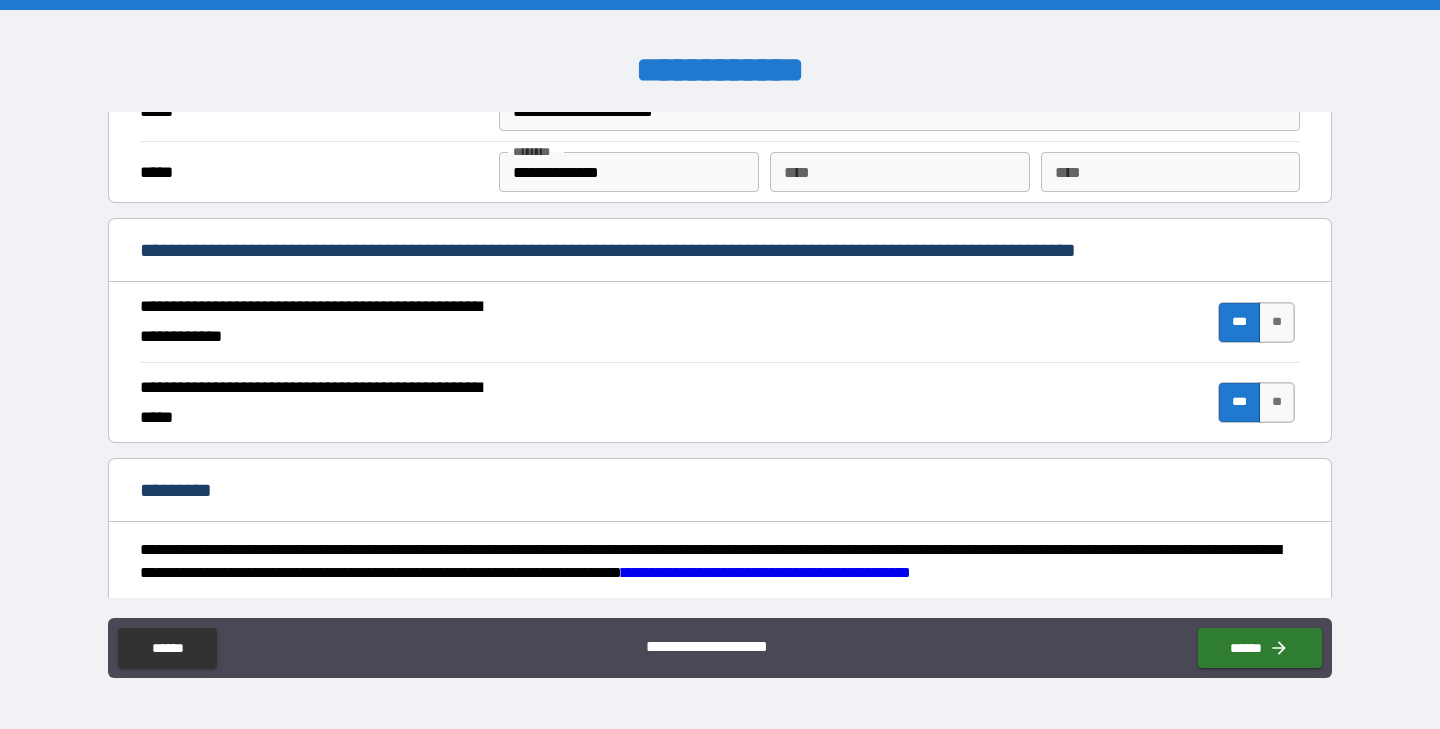scroll, scrollTop: 1873, scrollLeft: 0, axis: vertical 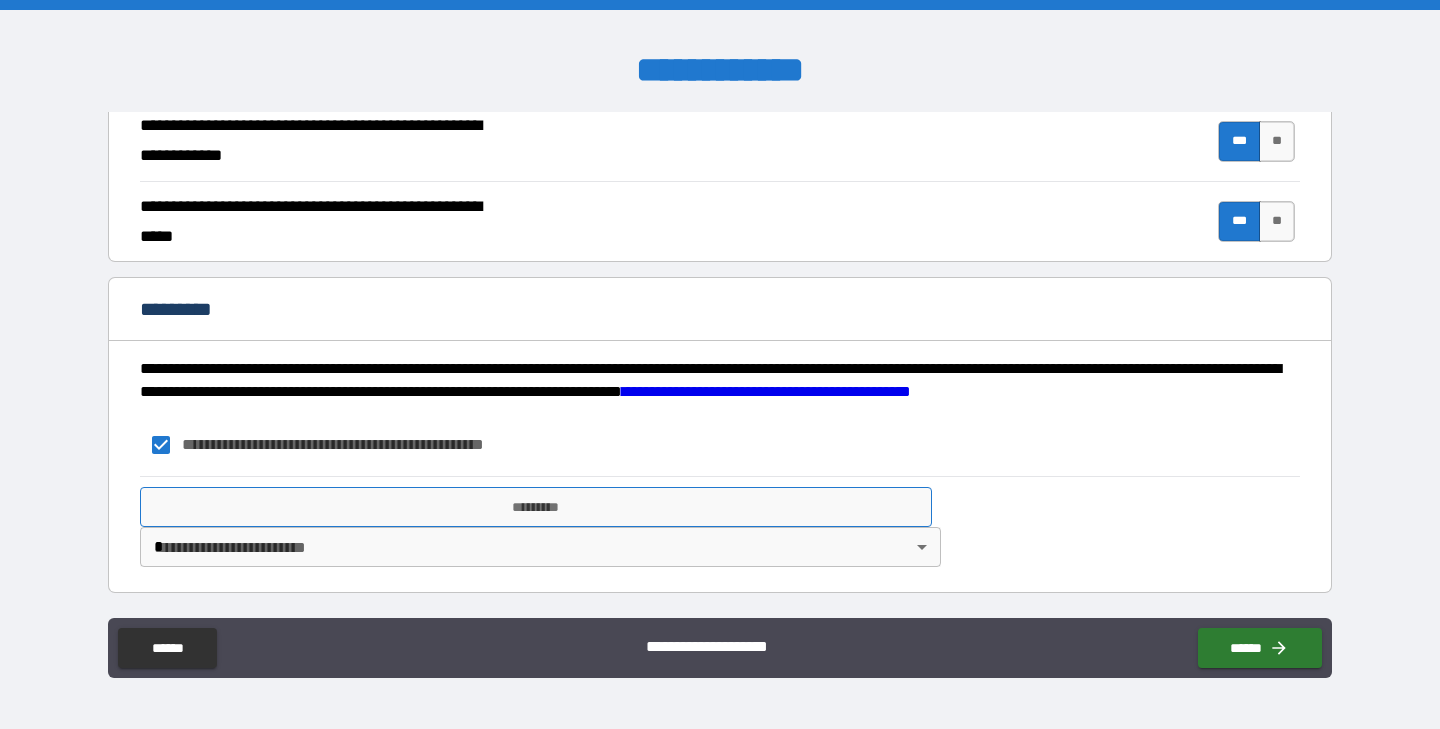 click on "*********" at bounding box center [536, 507] 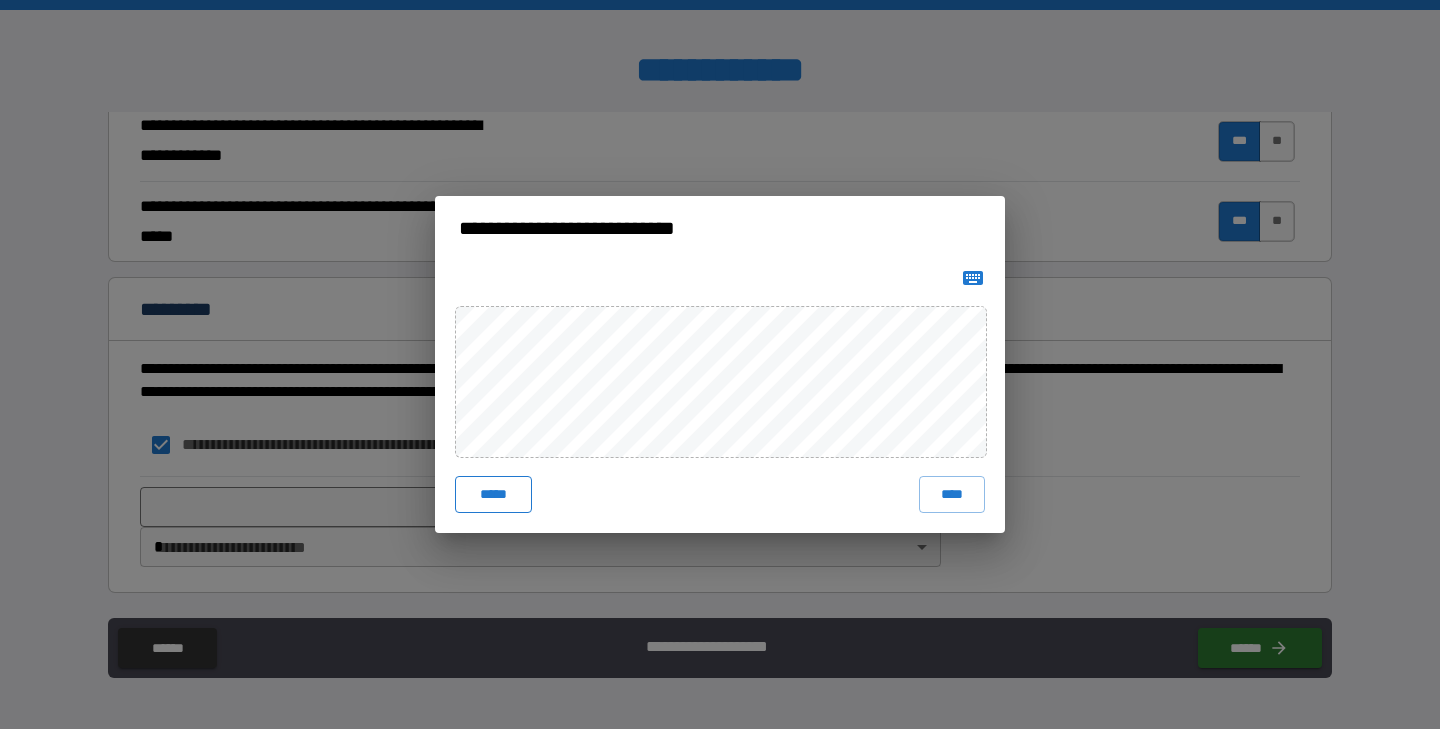 click on "***** ****" at bounding box center (720, 396) 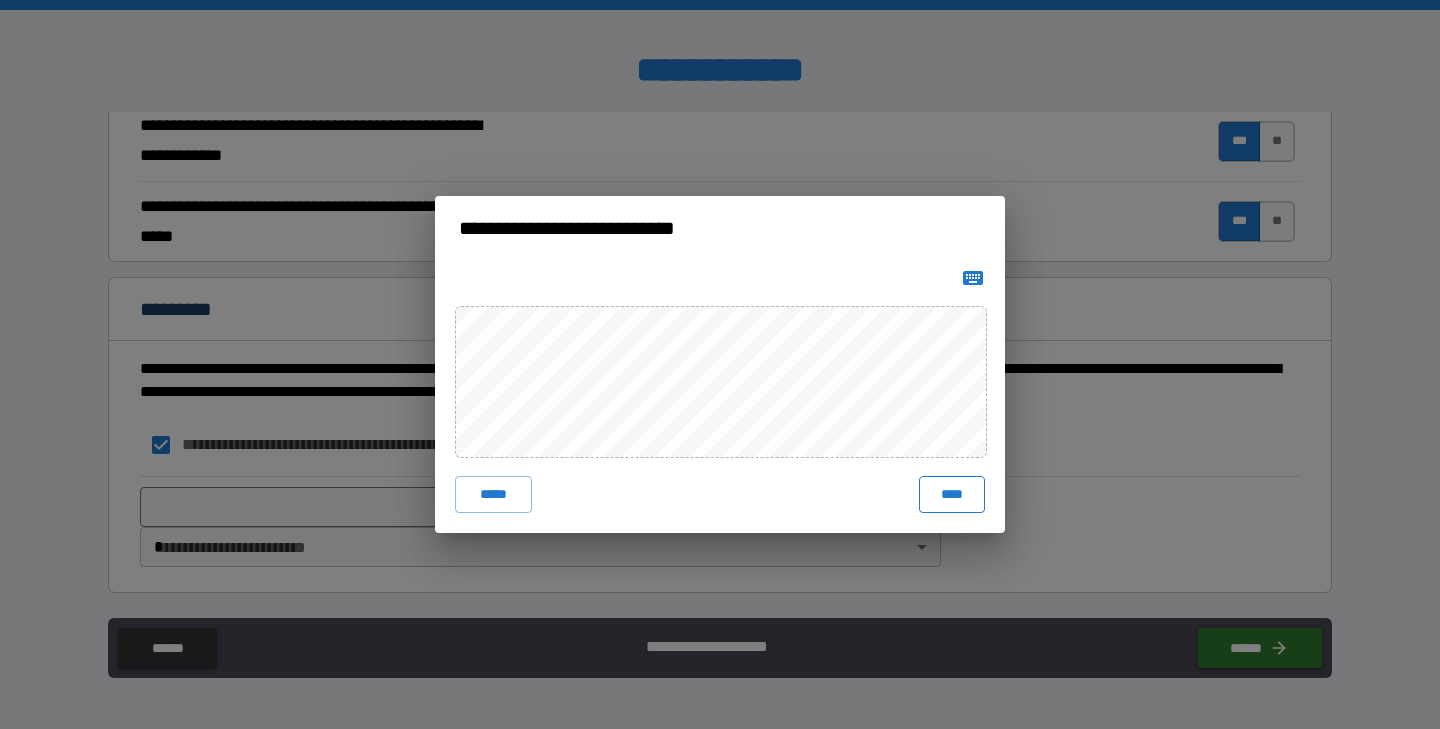 click on "****" at bounding box center [952, 494] 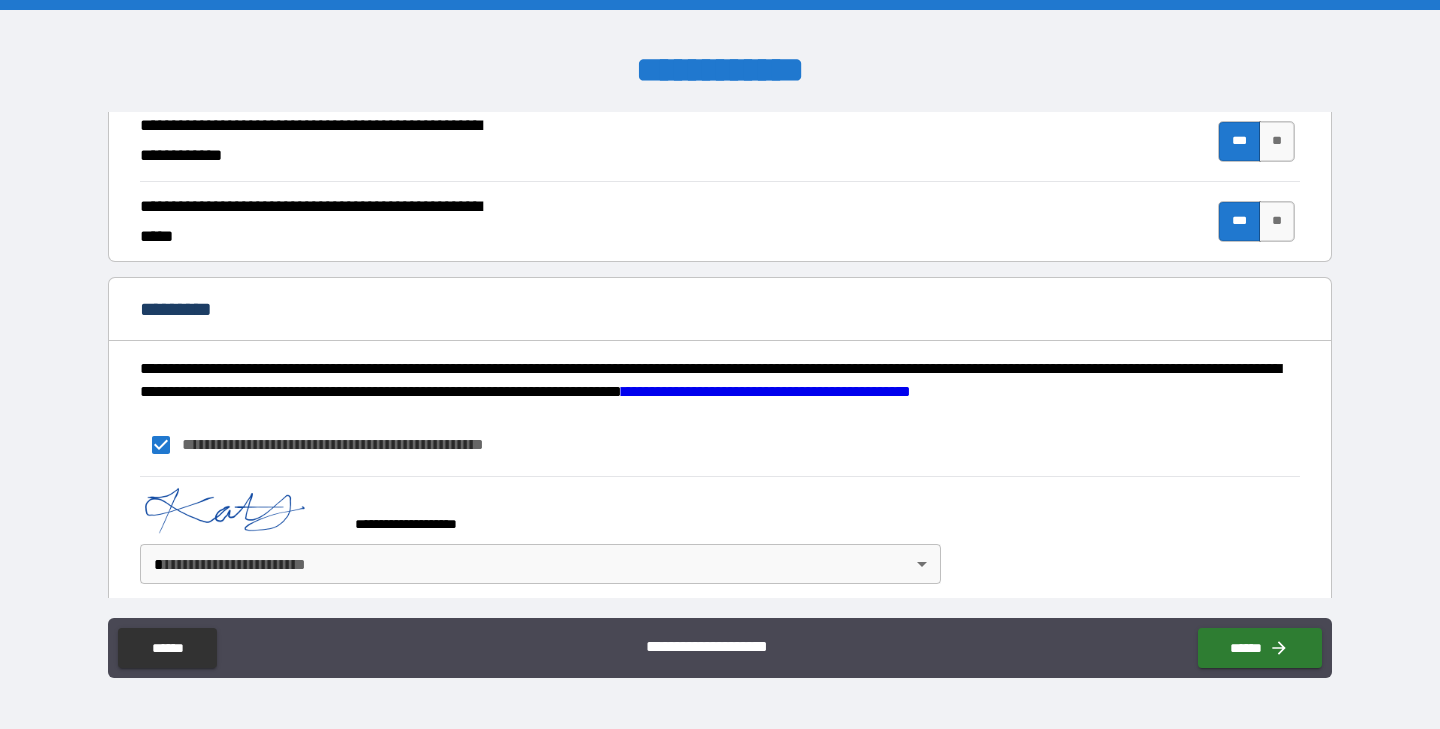 scroll, scrollTop: 1890, scrollLeft: 0, axis: vertical 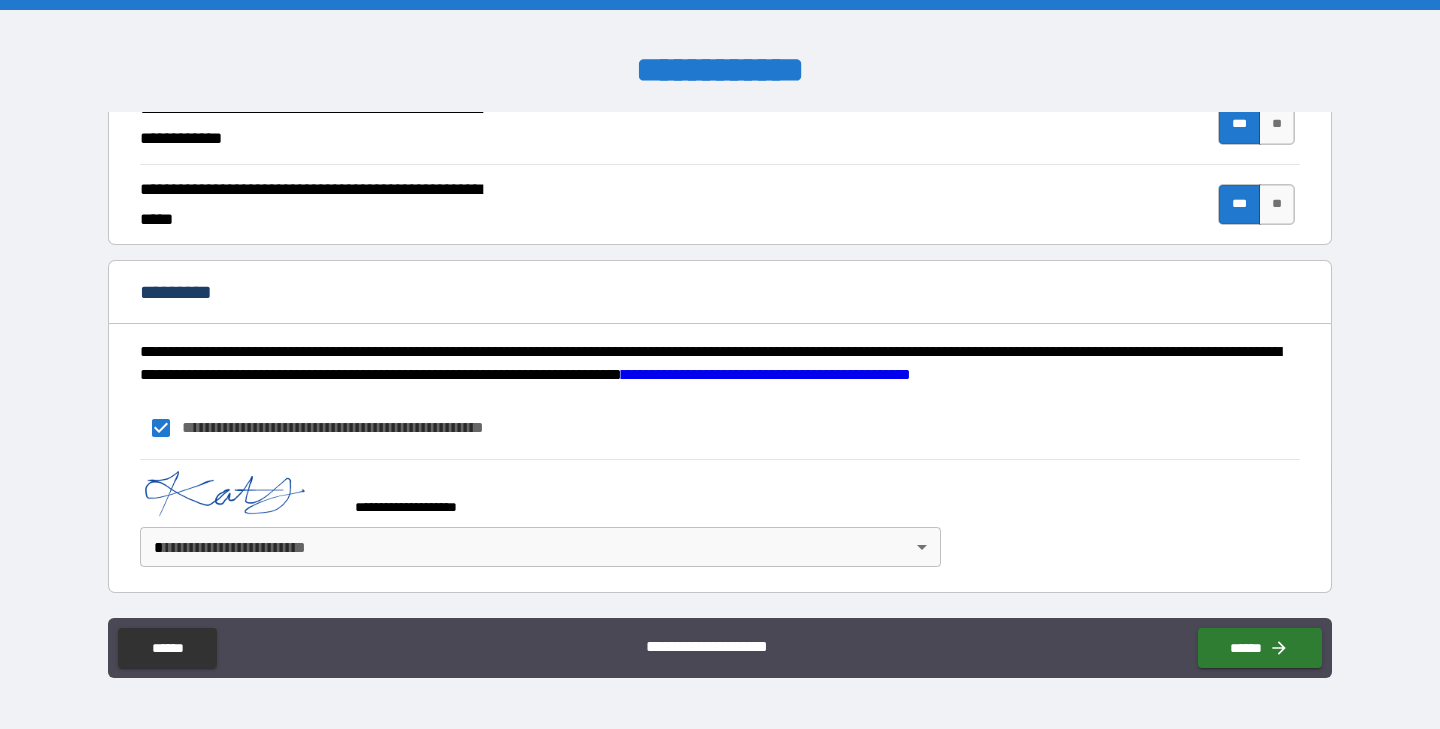 click on "**********" at bounding box center (720, 364) 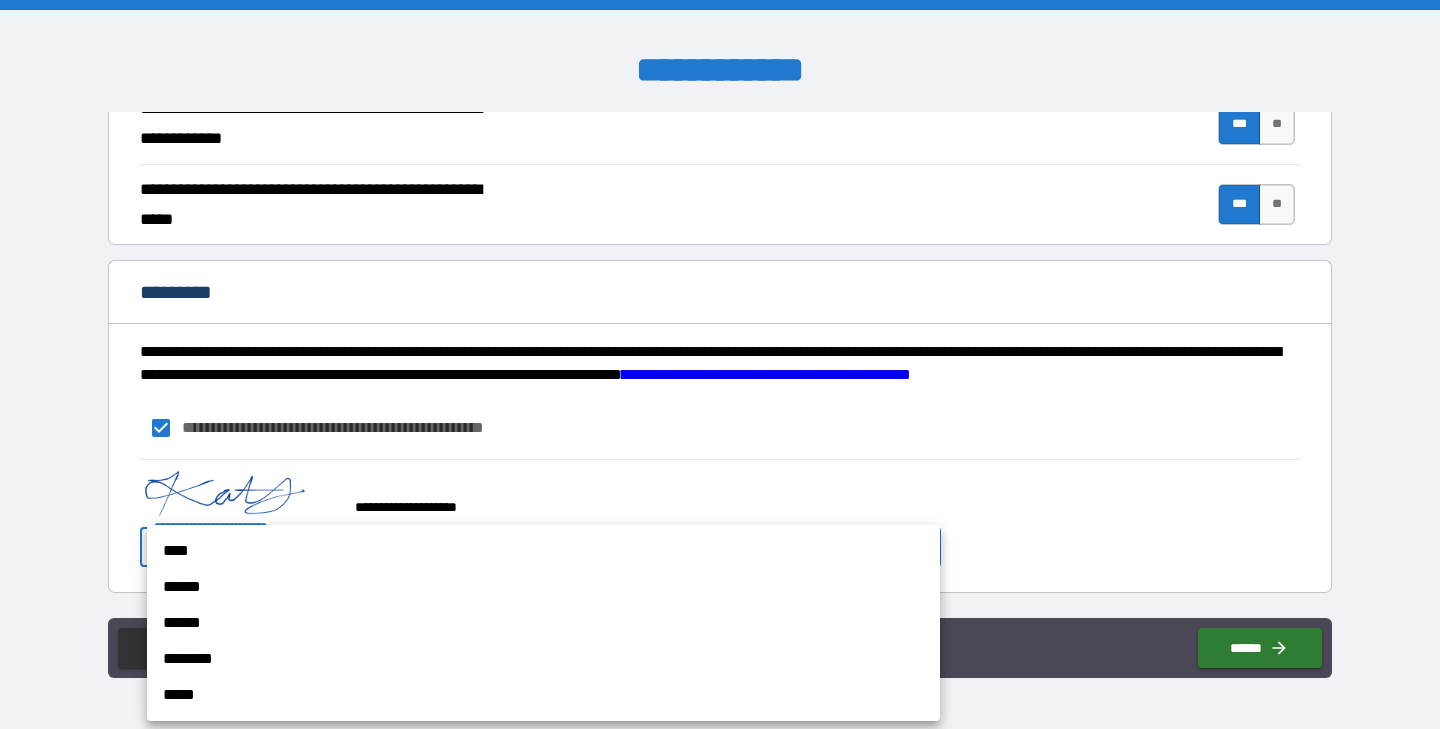 click on "****" at bounding box center (543, 551) 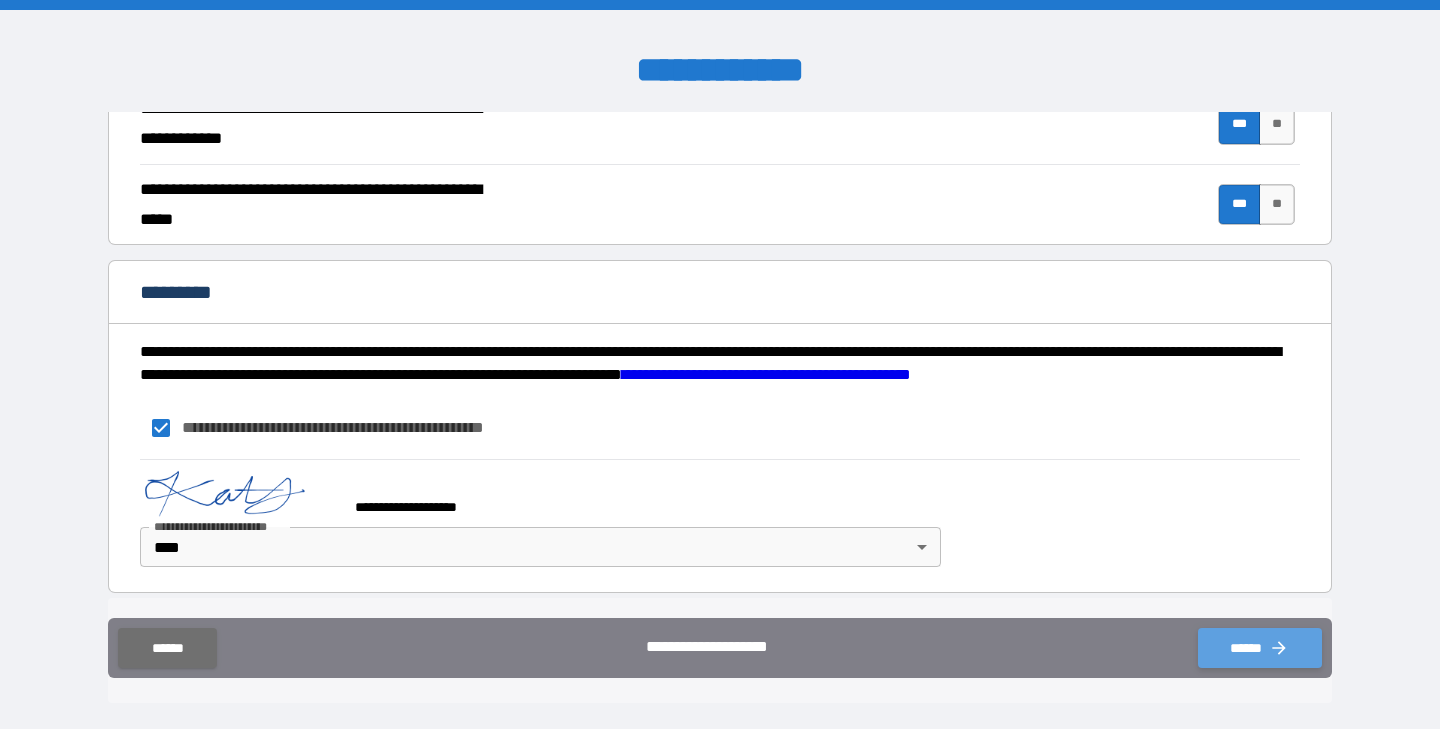 click on "******" at bounding box center [1260, 648] 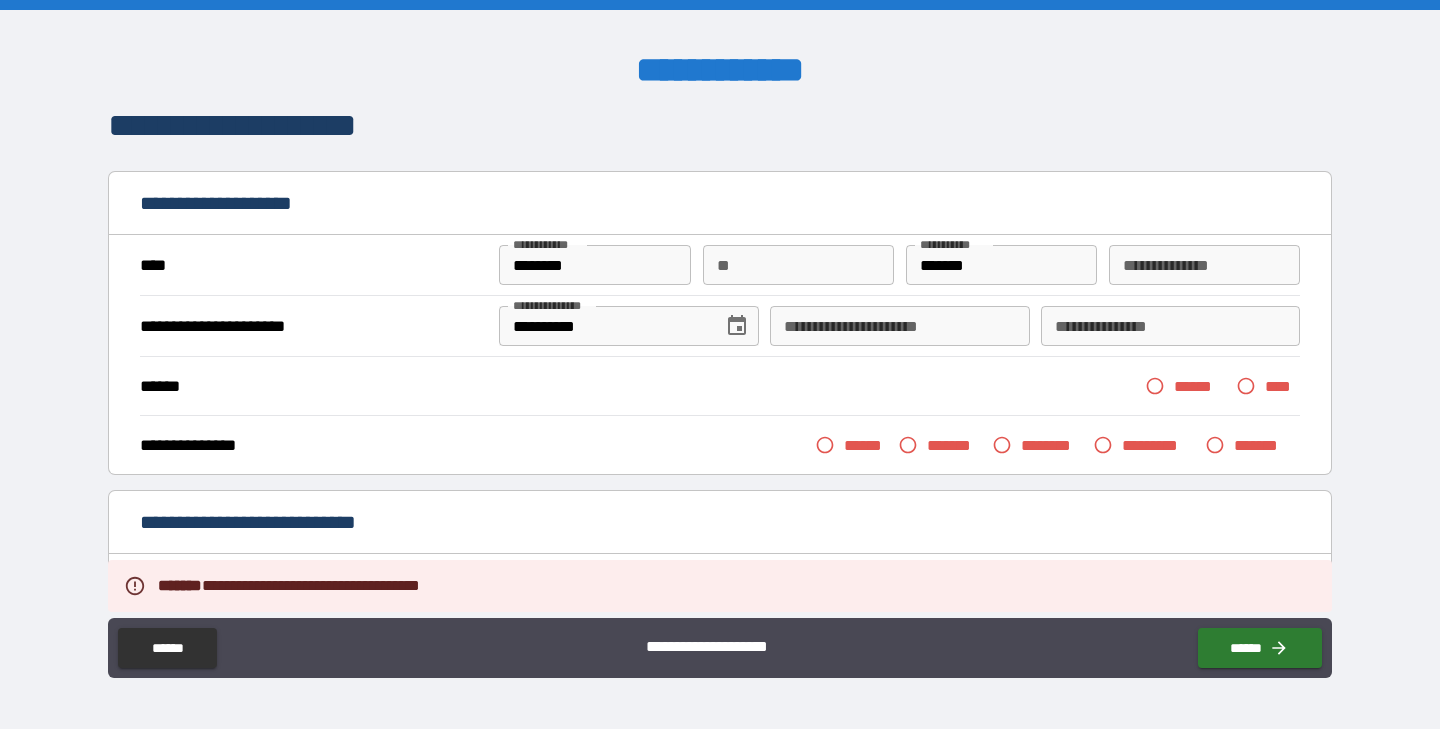 scroll, scrollTop: 0, scrollLeft: 0, axis: both 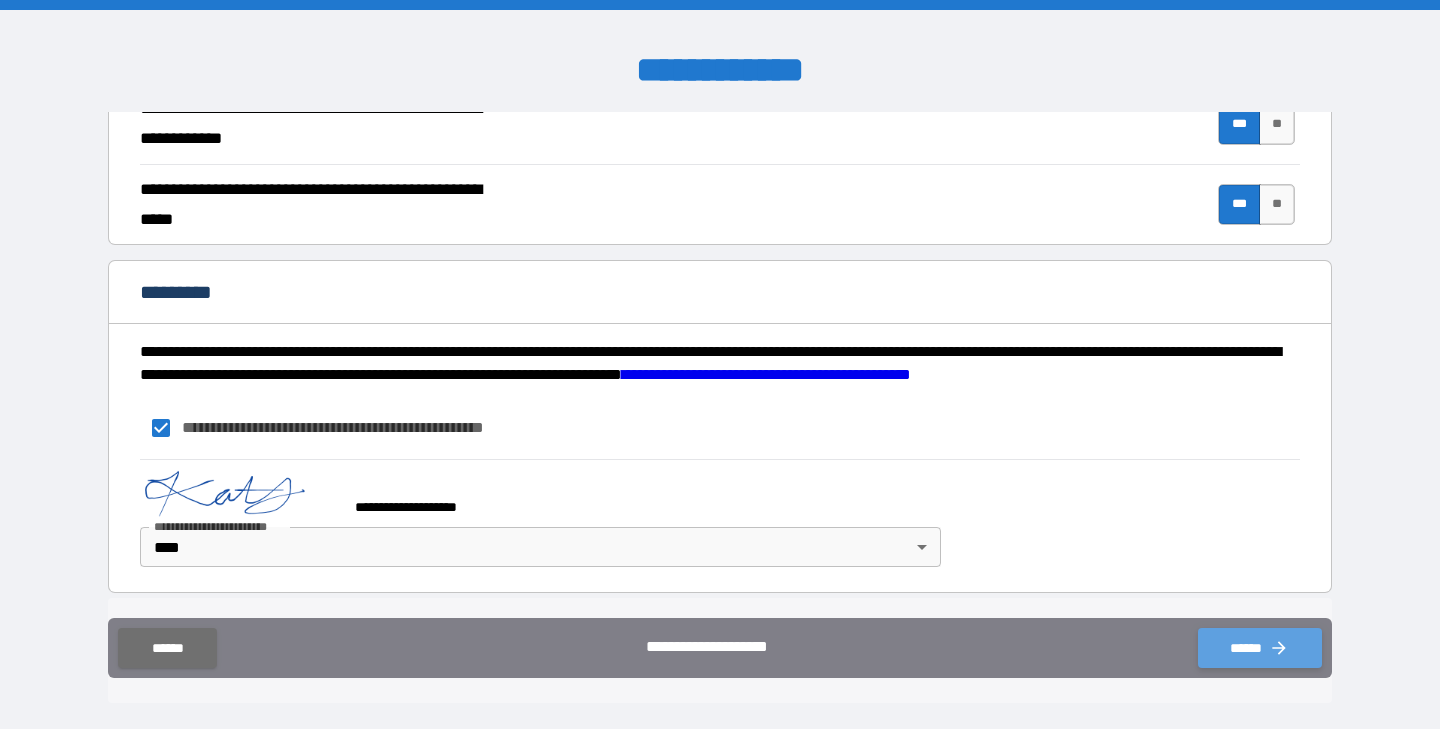 click on "******" at bounding box center [1260, 648] 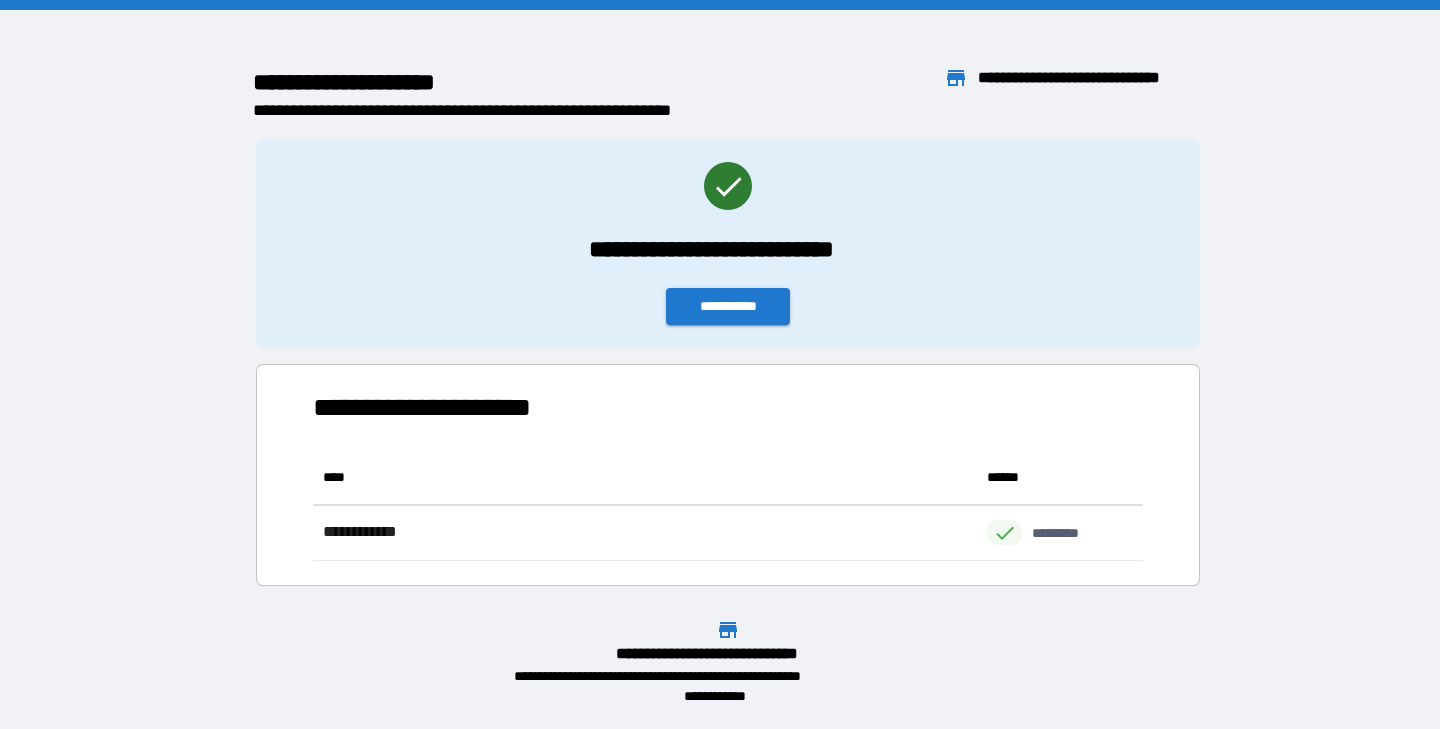 scroll, scrollTop: 1, scrollLeft: 1, axis: both 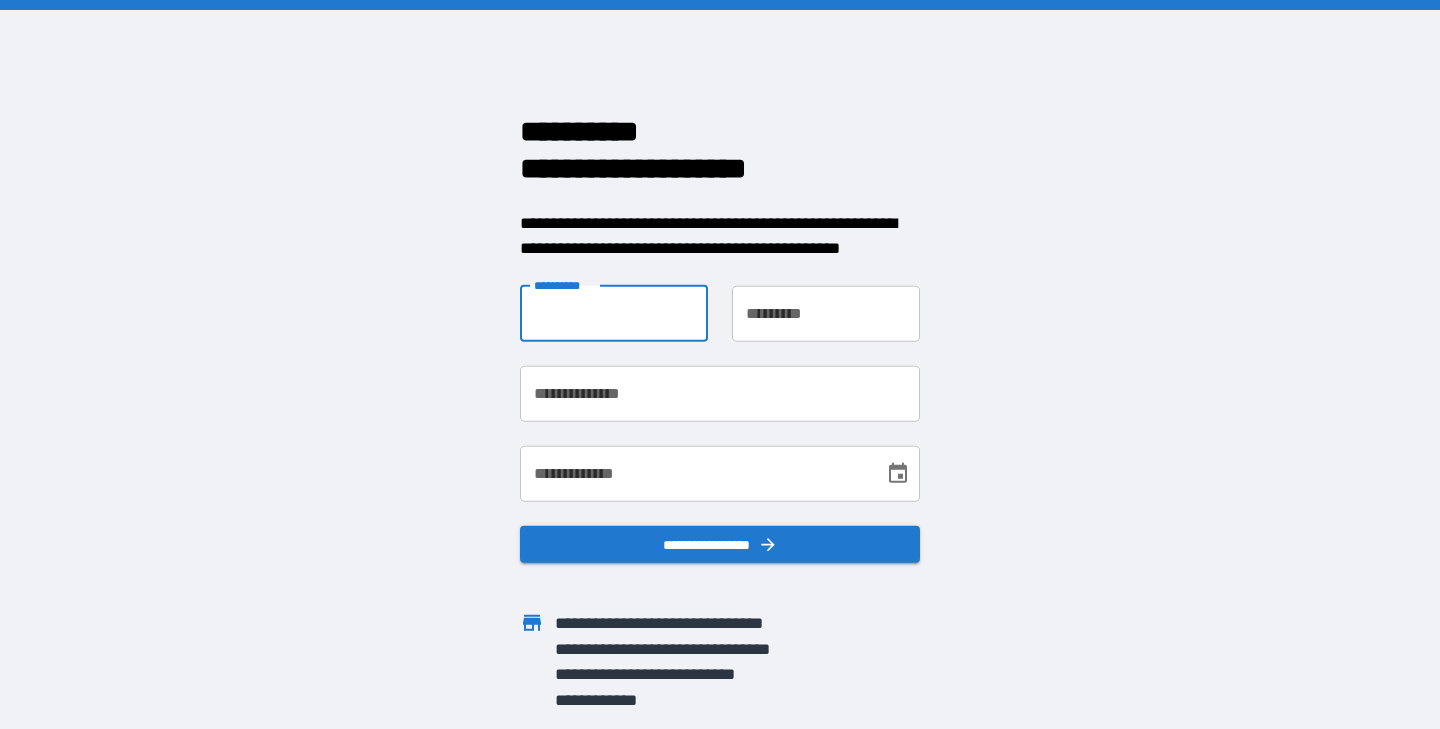 click on "**********" at bounding box center [614, 313] 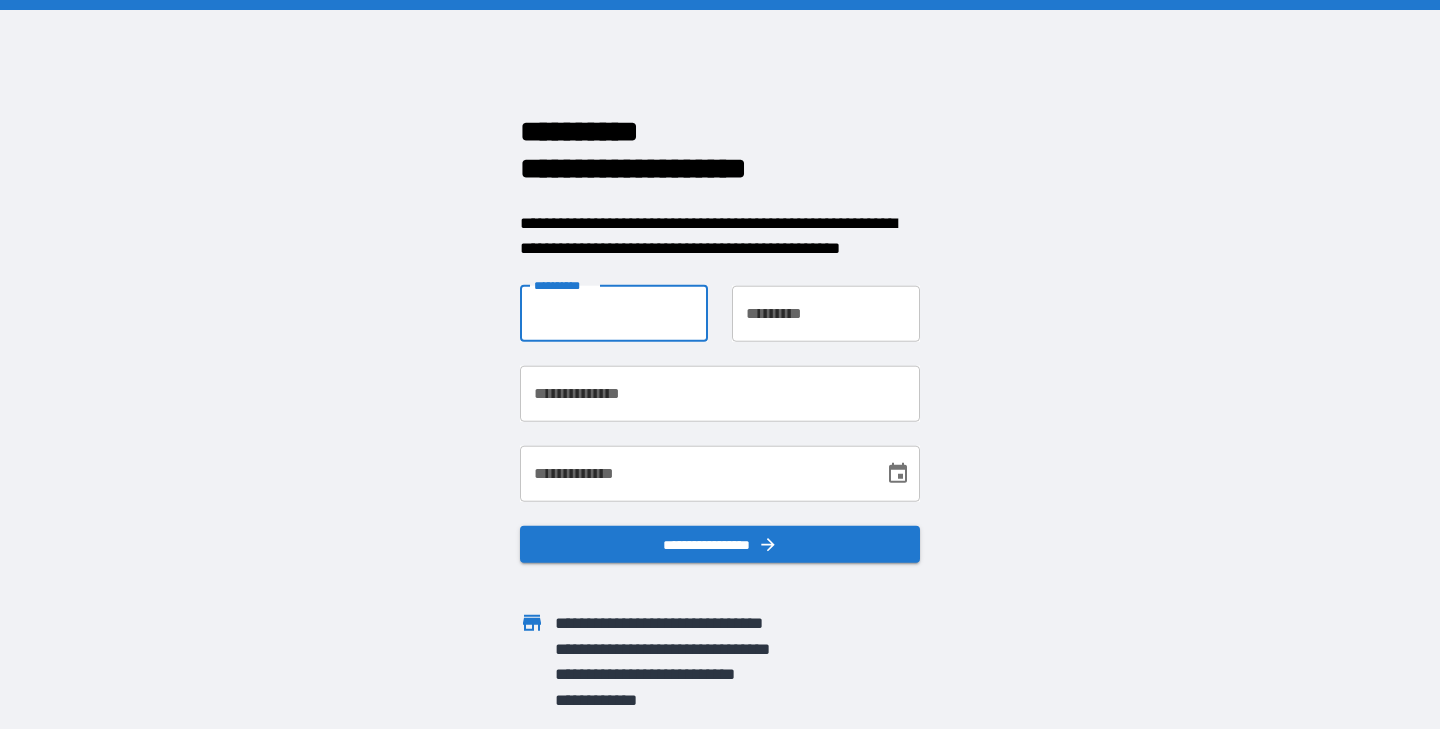 type on "********" 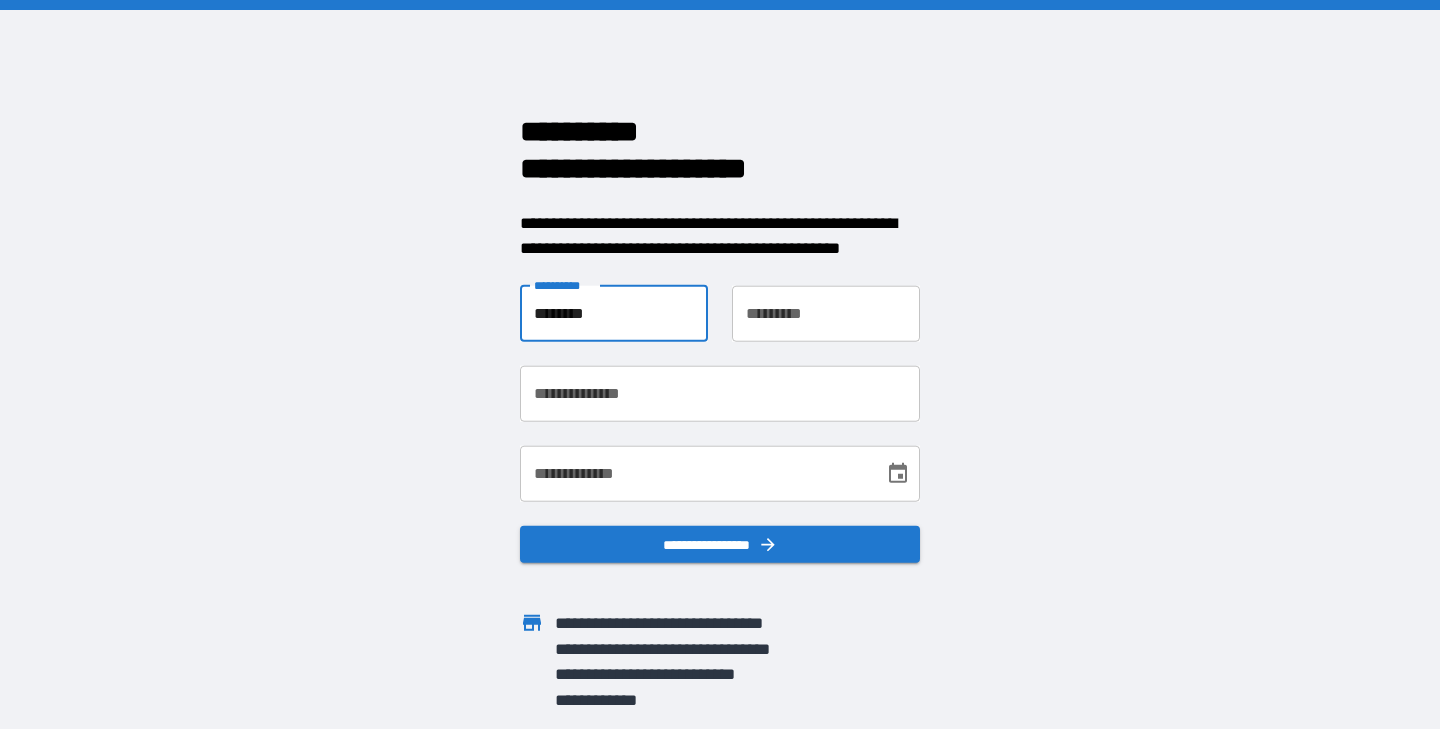 click on "**********" at bounding box center (826, 313) 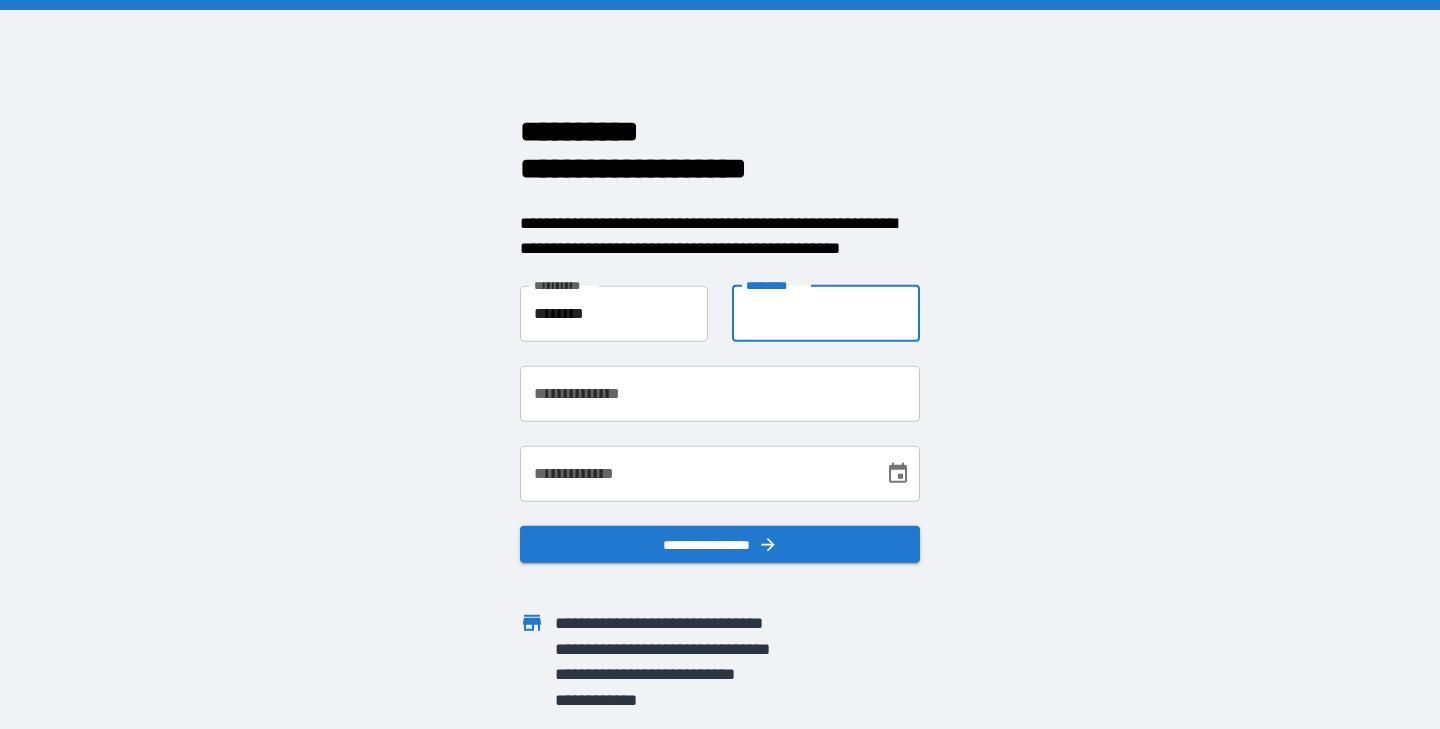 type on "*******" 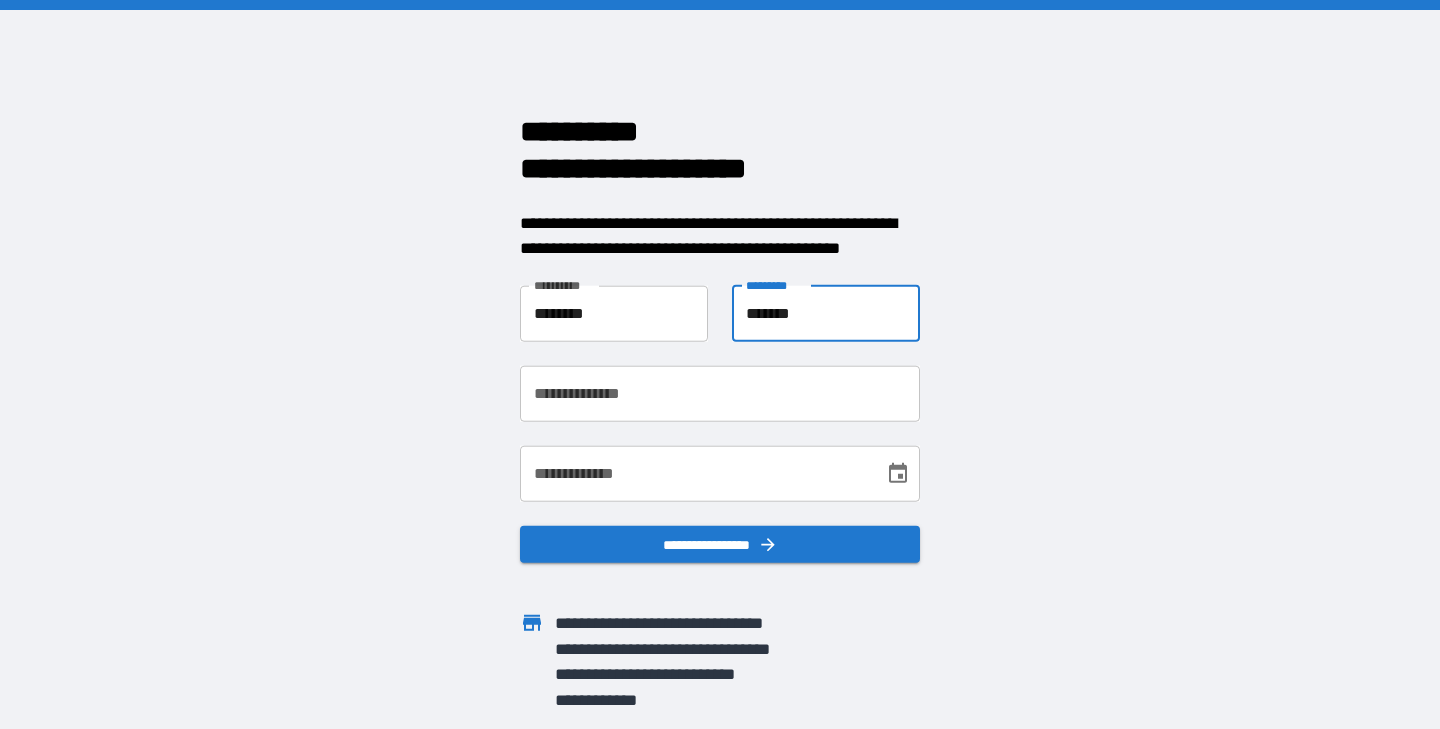 click on "**********" at bounding box center (720, 393) 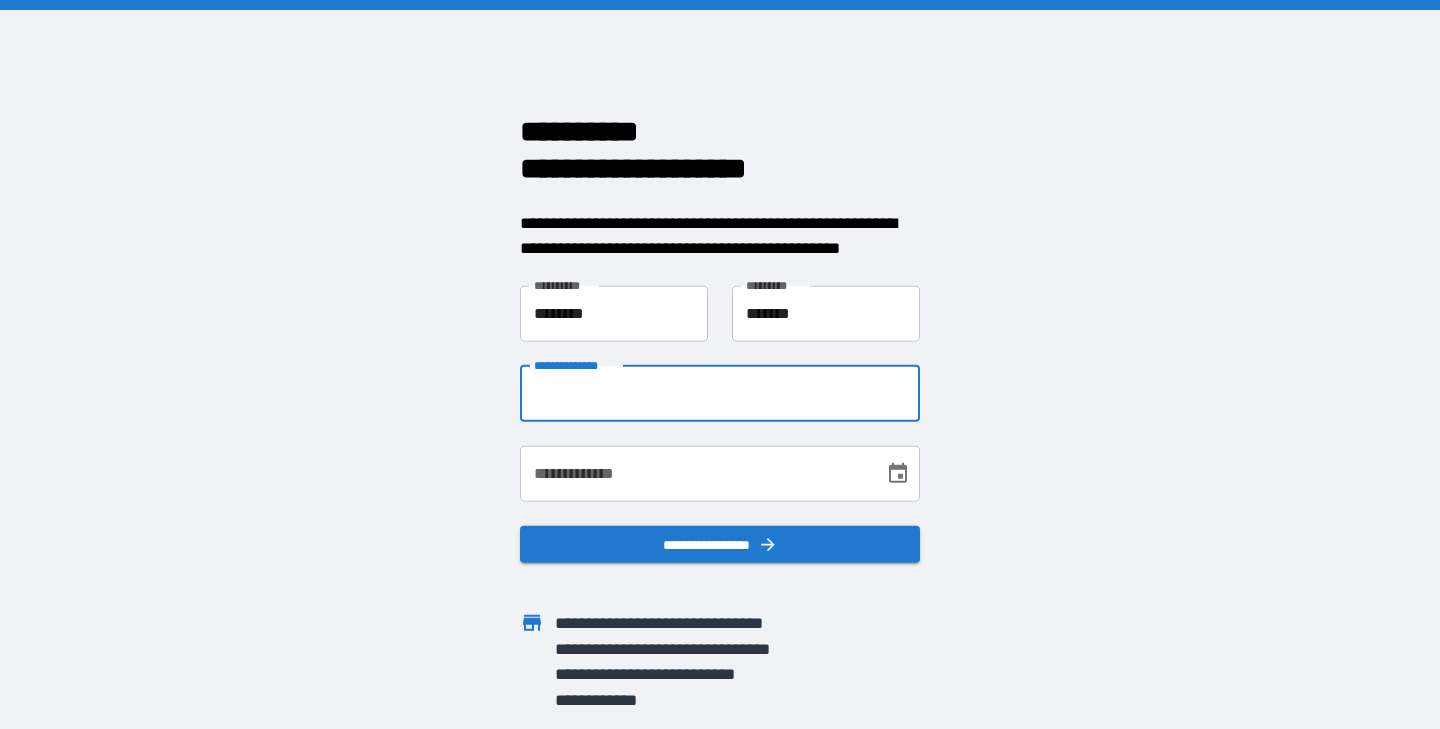 type on "**********" 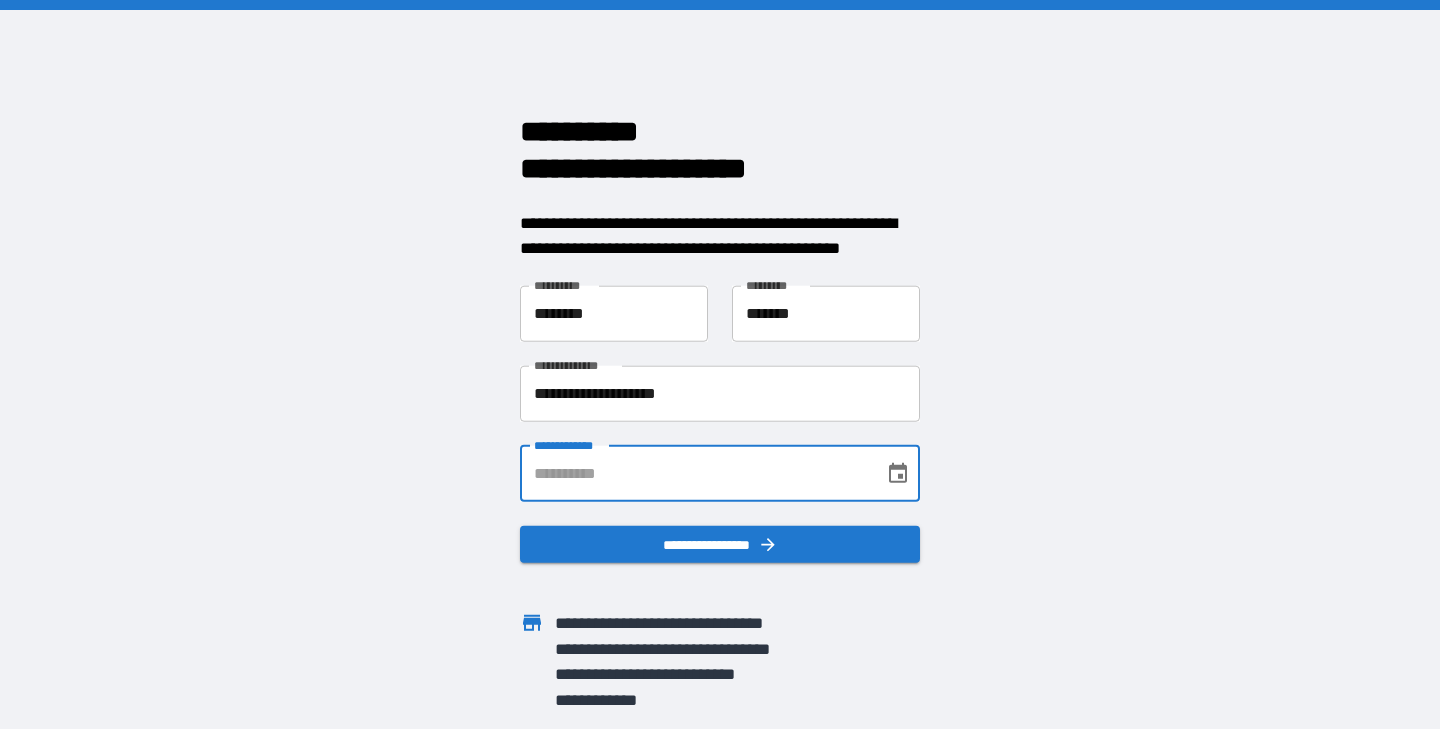 click on "**********" at bounding box center (695, 473) 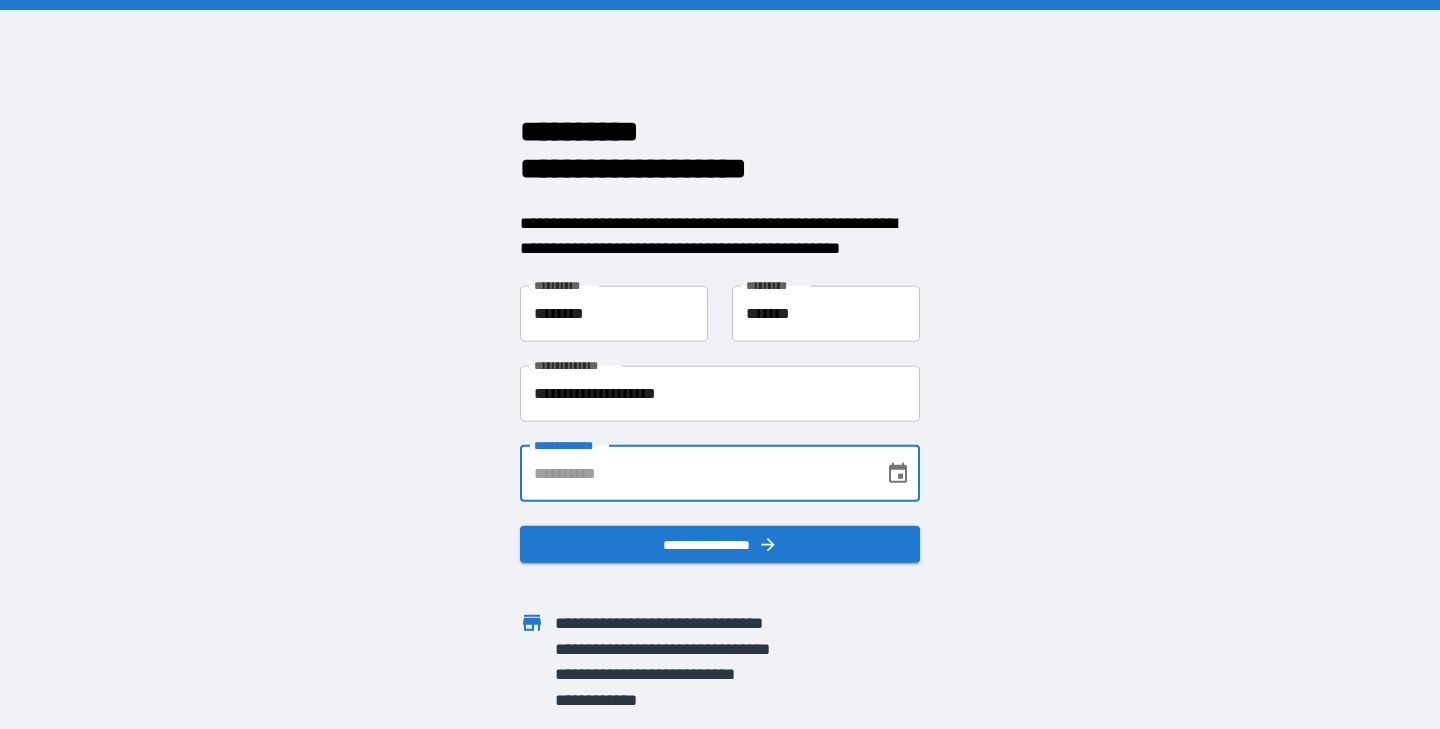 type on "**********" 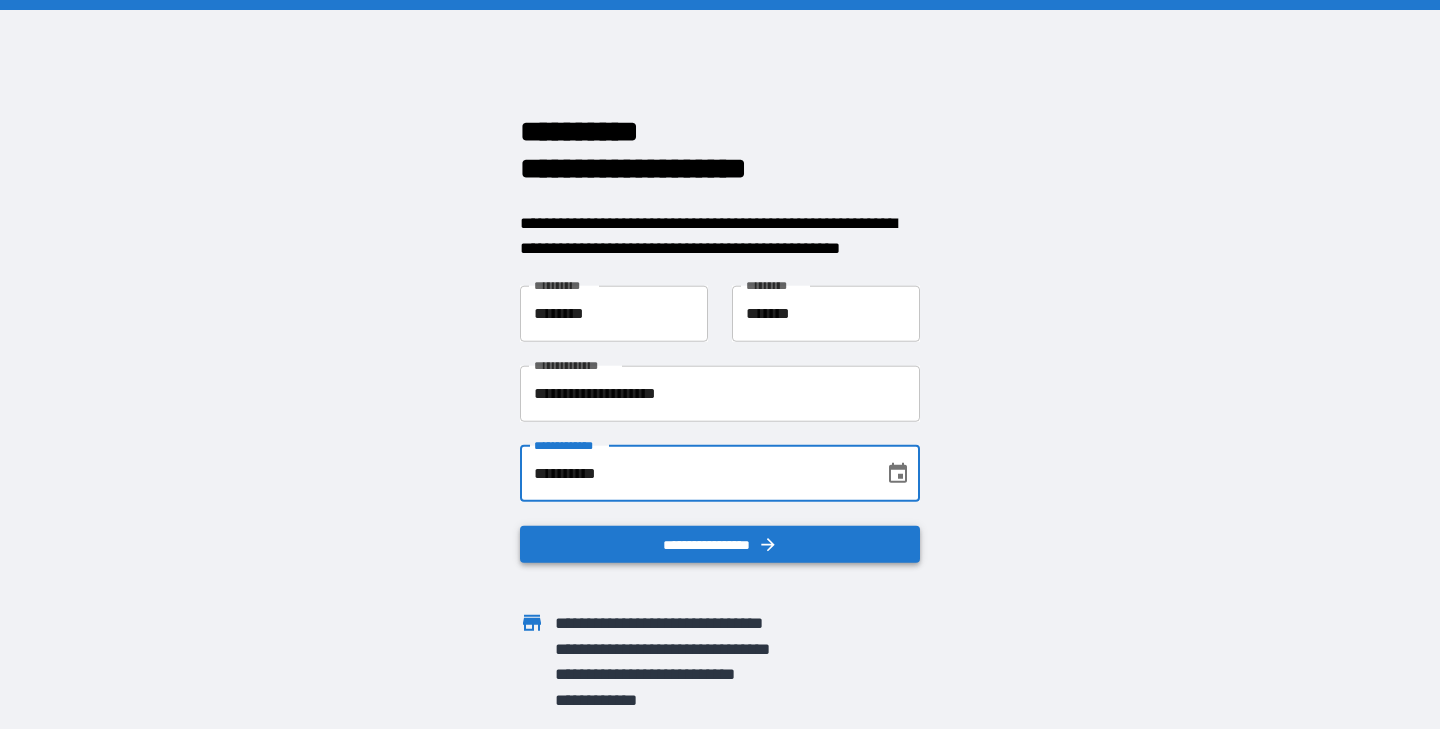 click on "**********" at bounding box center [720, 544] 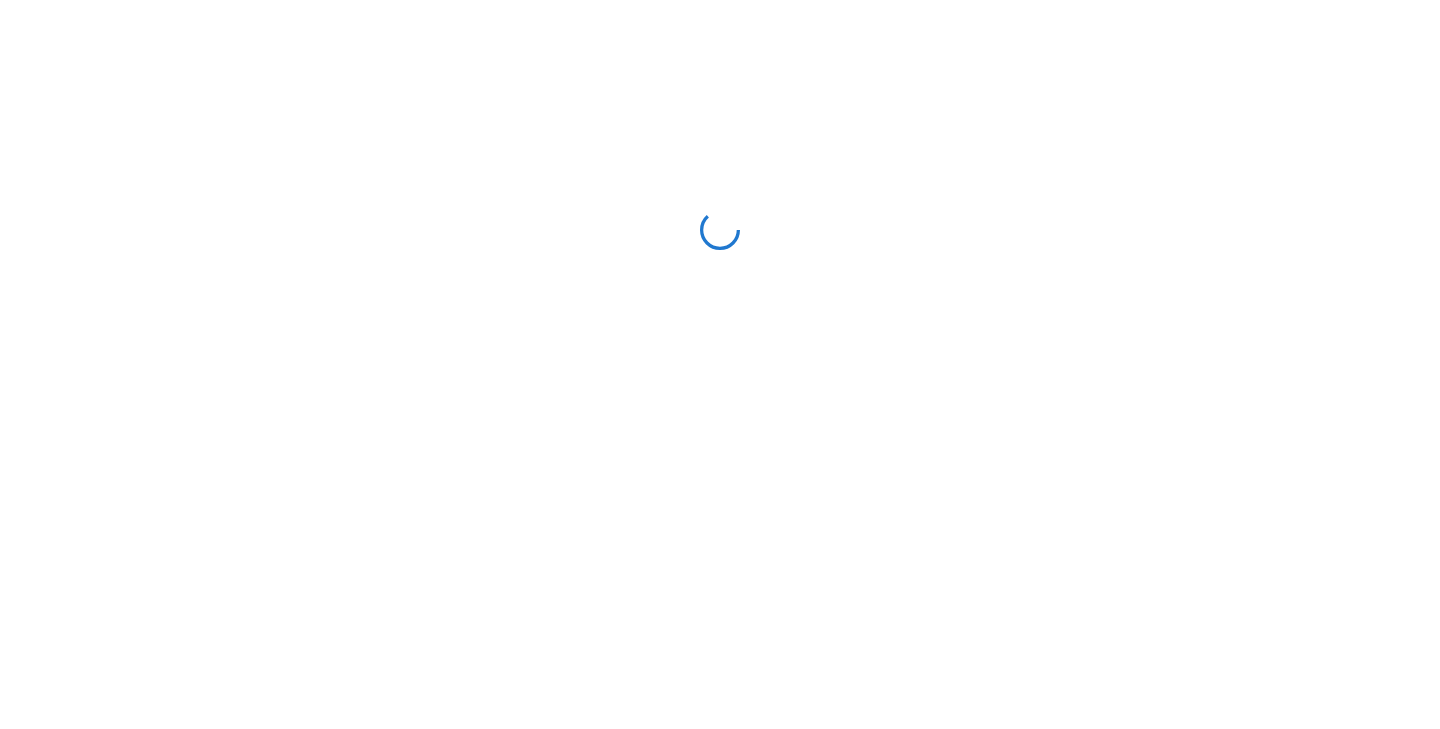 scroll, scrollTop: 0, scrollLeft: 0, axis: both 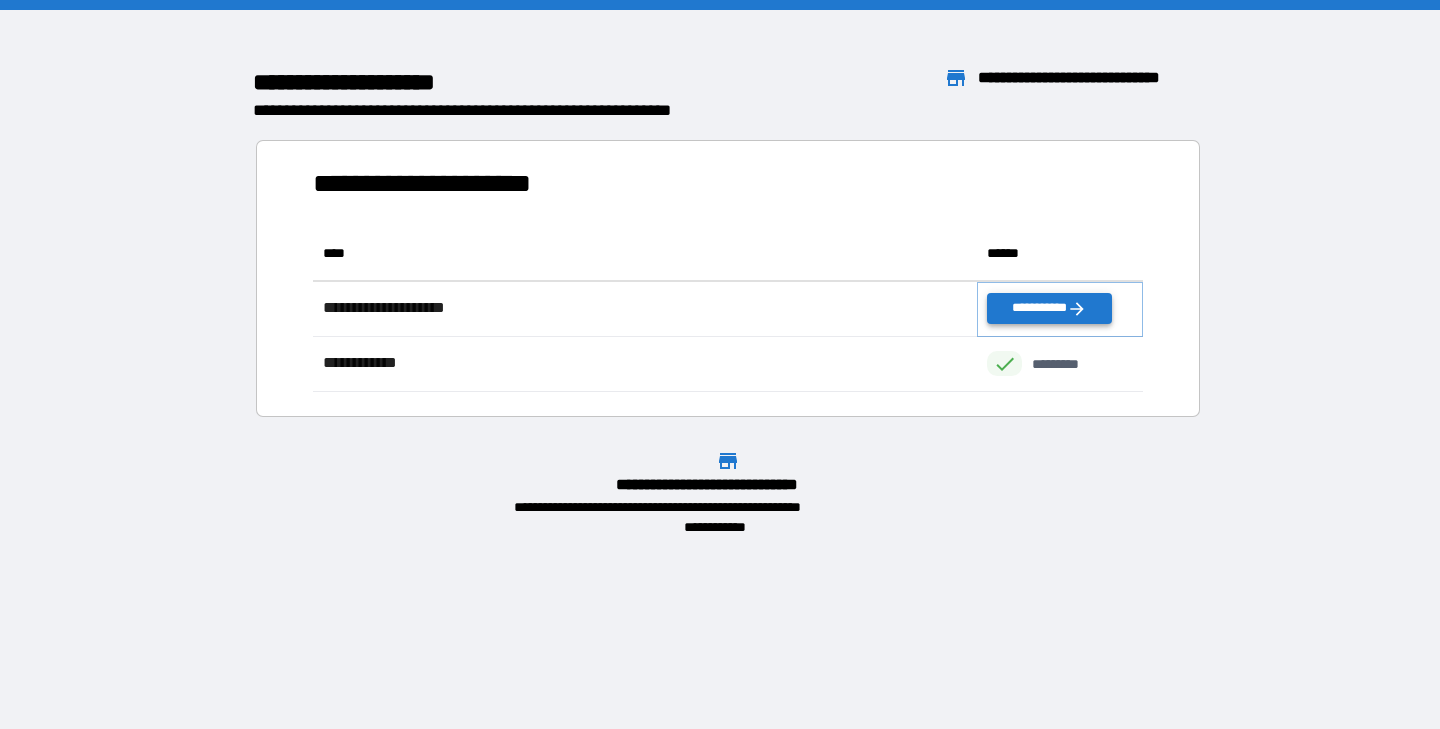 click on "**********" at bounding box center [1049, 308] 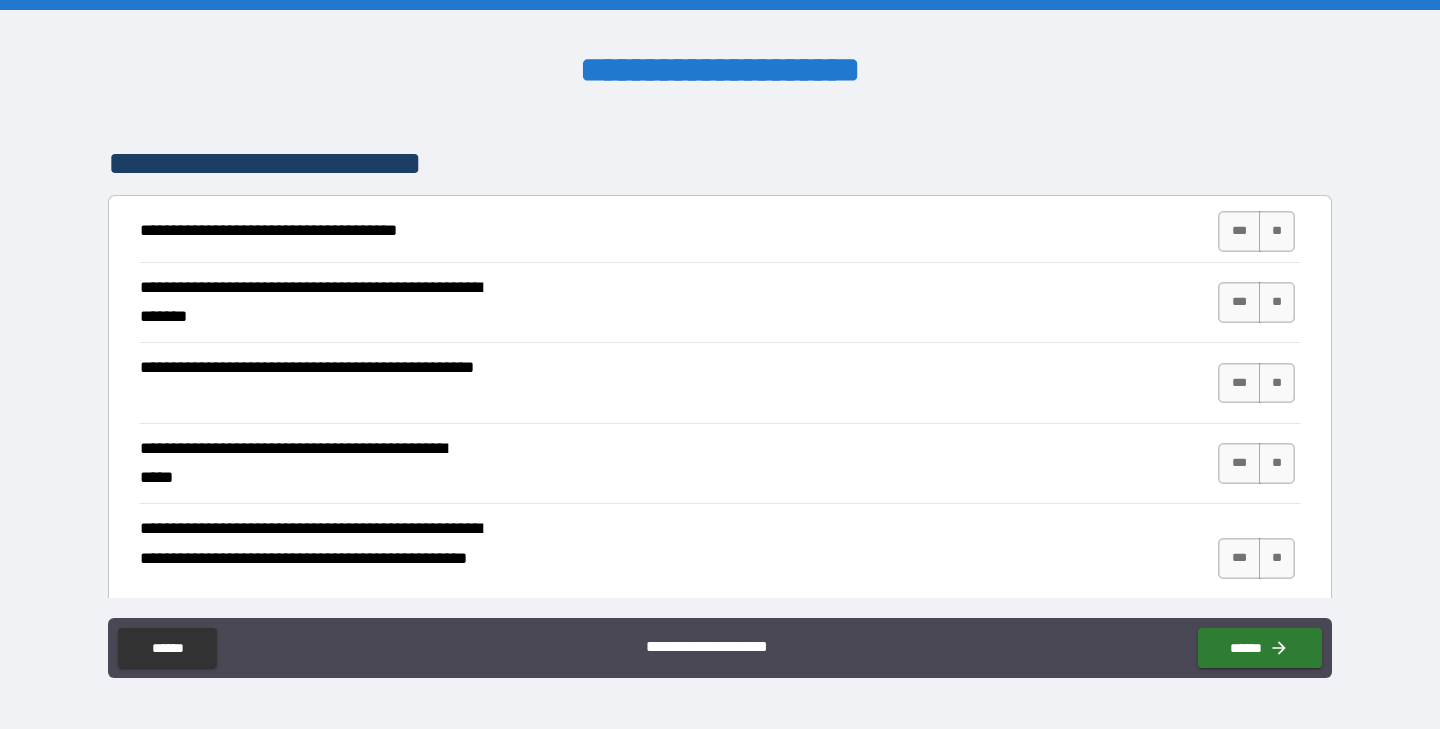 scroll, scrollTop: 310, scrollLeft: 0, axis: vertical 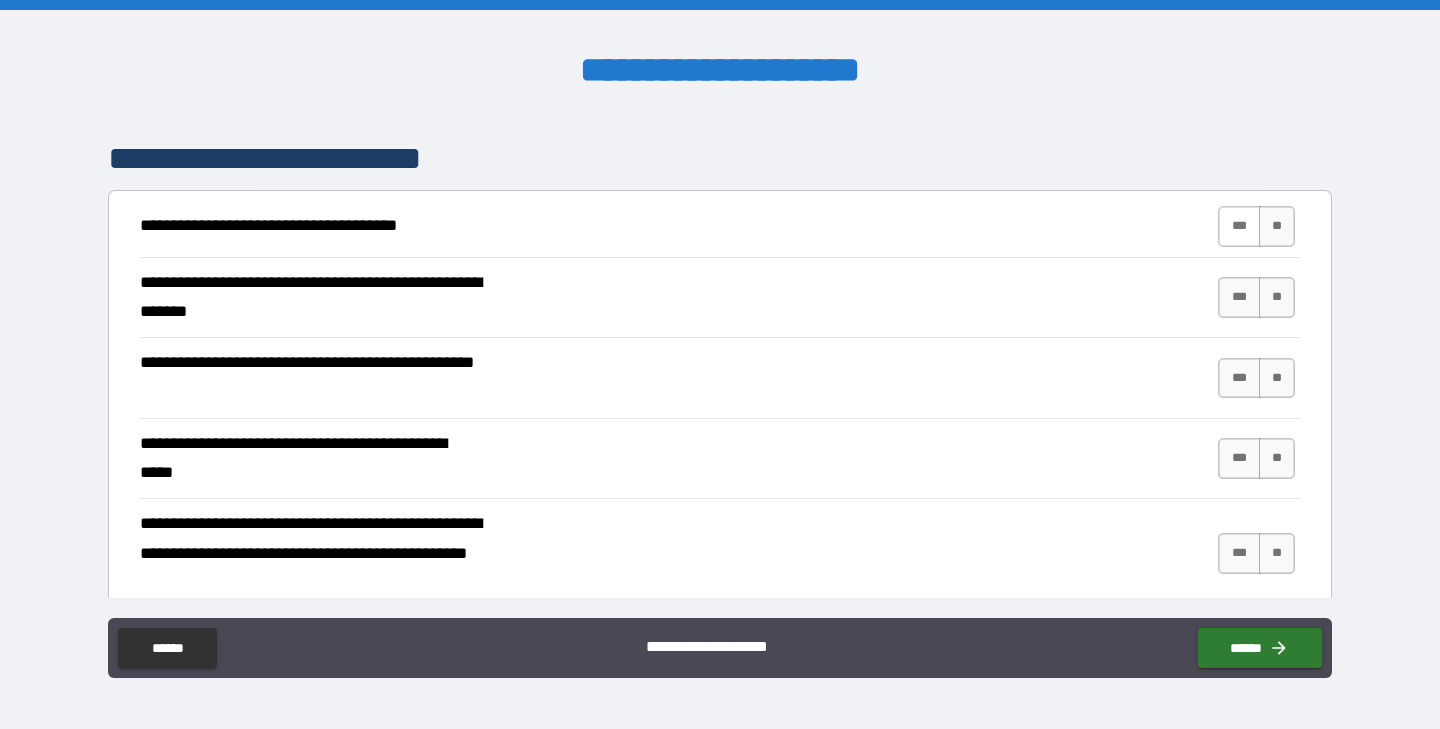 click on "***" at bounding box center [1239, 226] 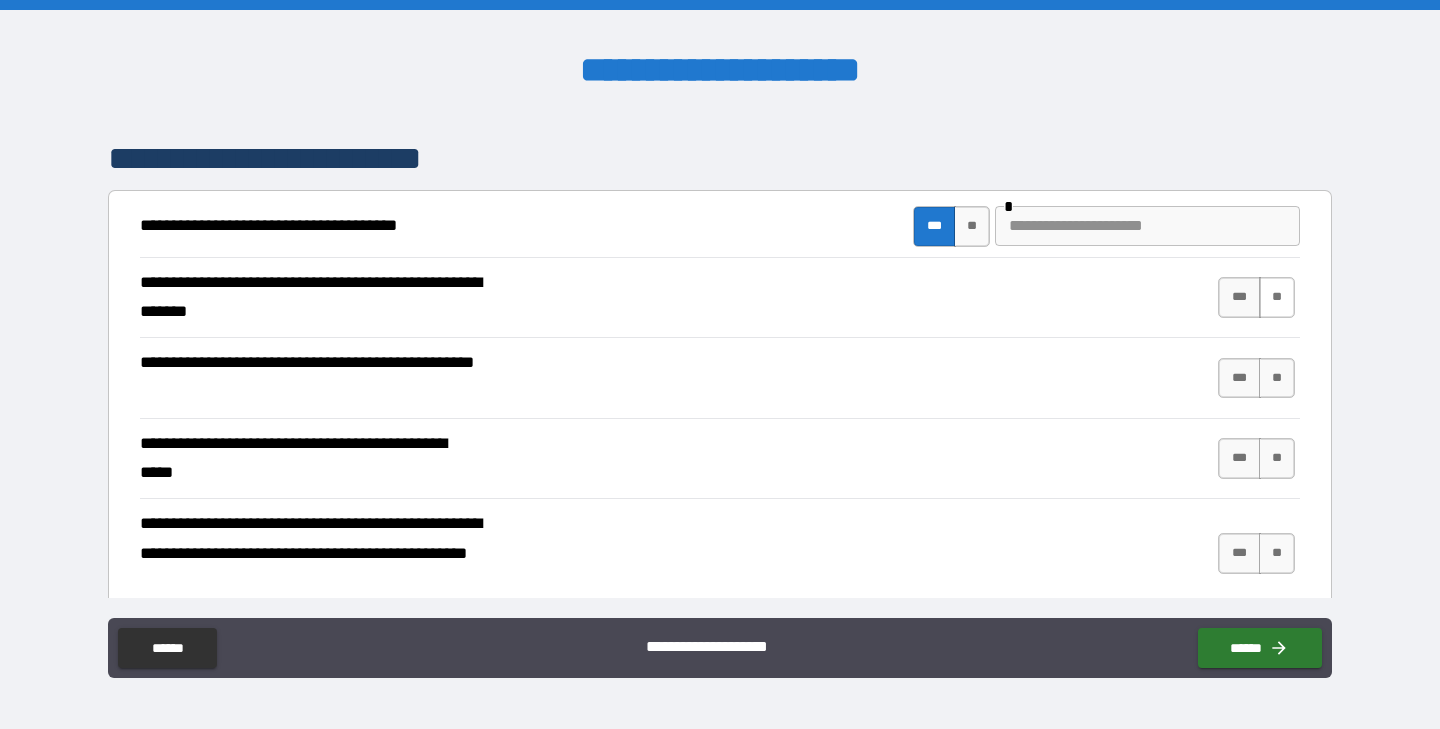 click on "**" at bounding box center [1277, 297] 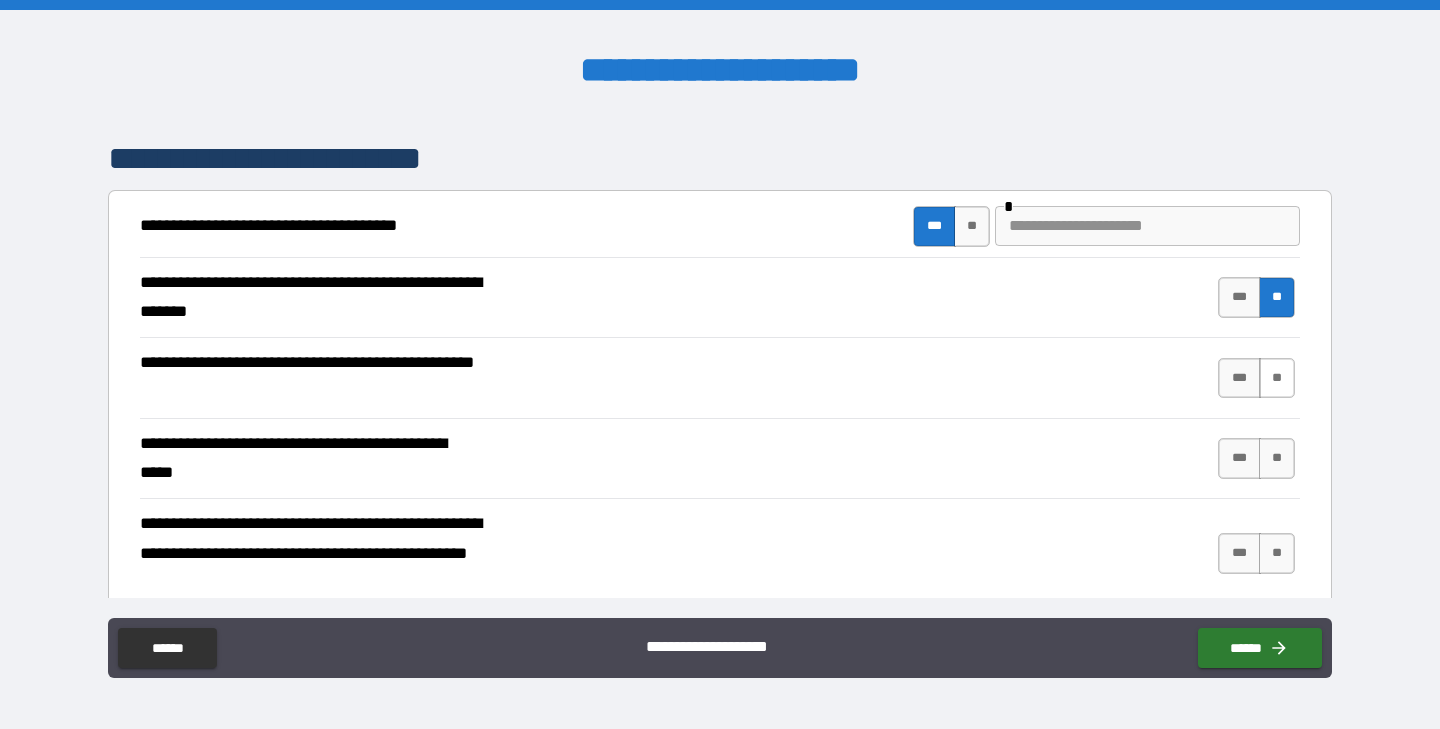 click on "**" at bounding box center [1277, 378] 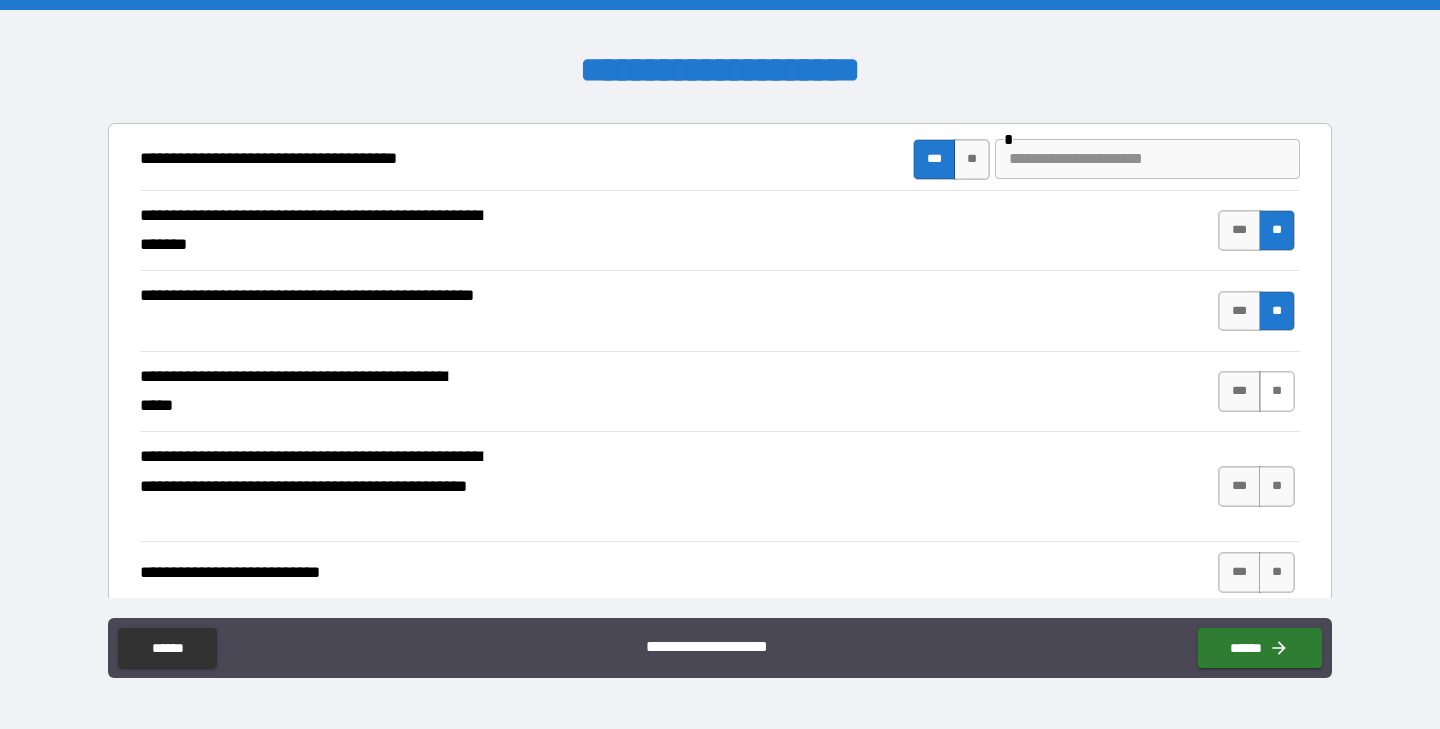 scroll, scrollTop: 379, scrollLeft: 0, axis: vertical 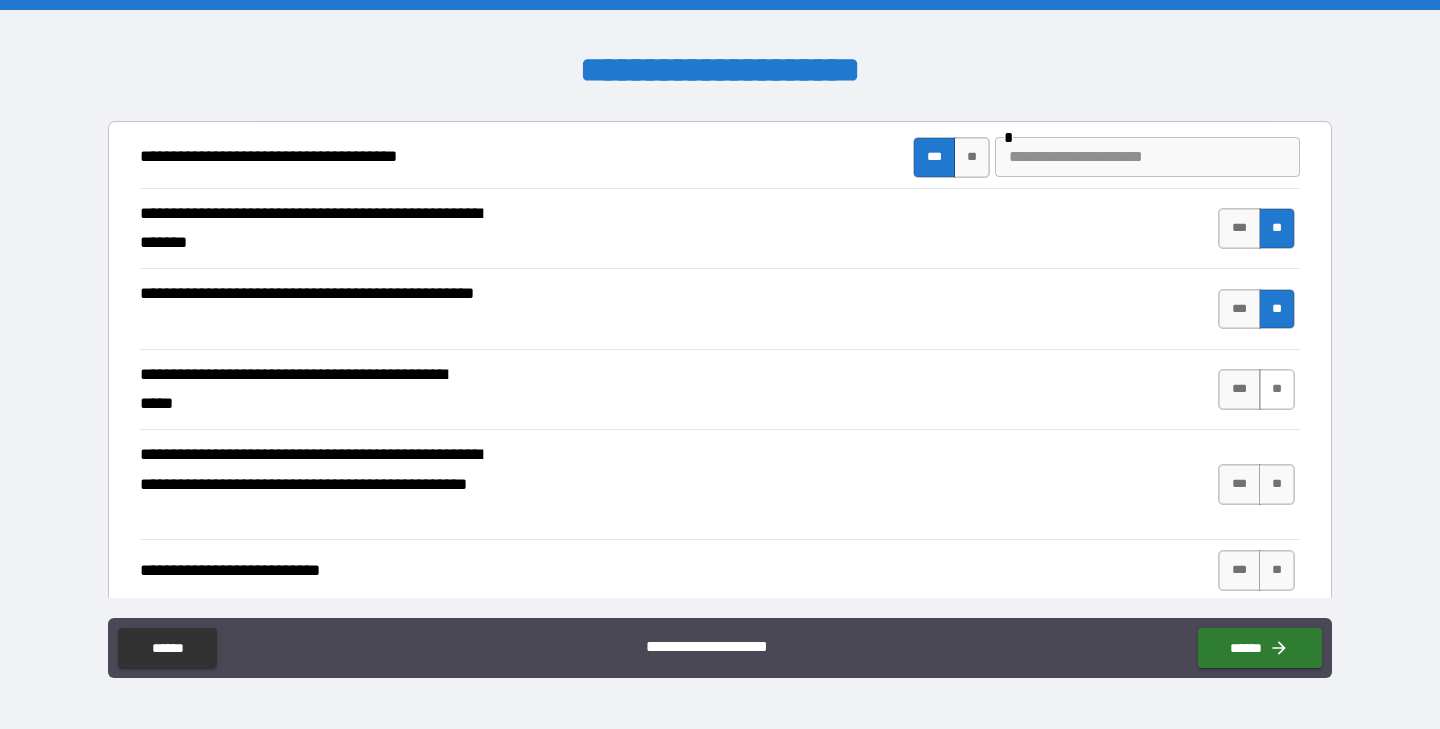click on "**" at bounding box center [1277, 389] 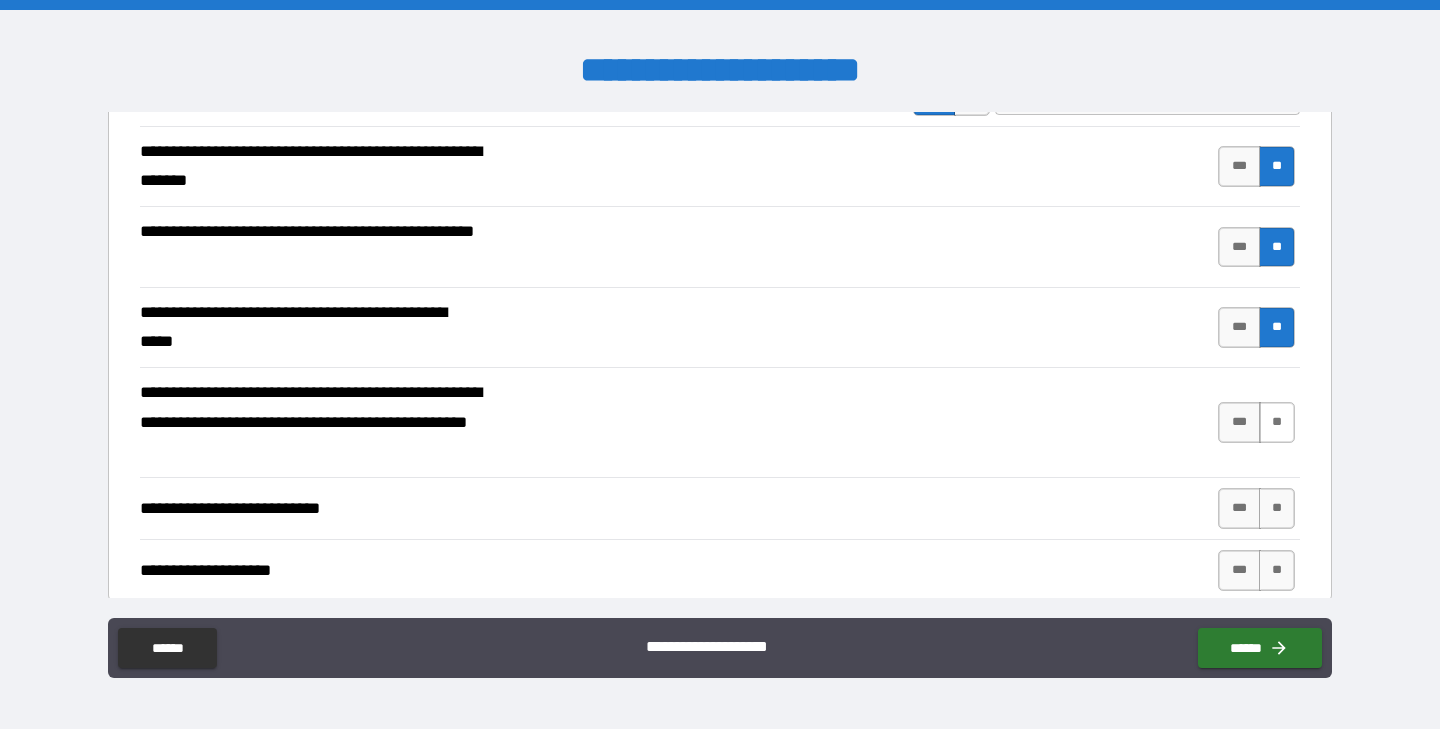 scroll, scrollTop: 455, scrollLeft: 0, axis: vertical 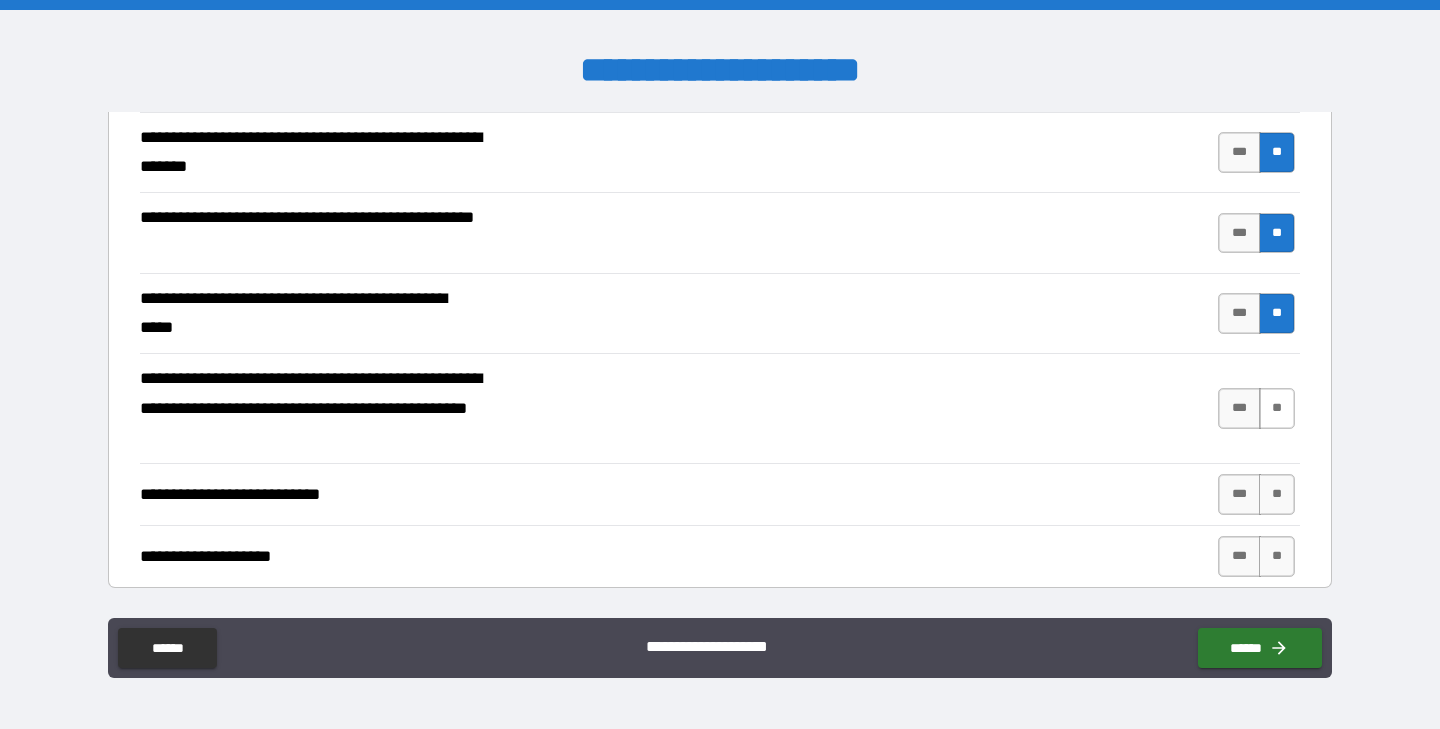 click on "**" at bounding box center [1277, 408] 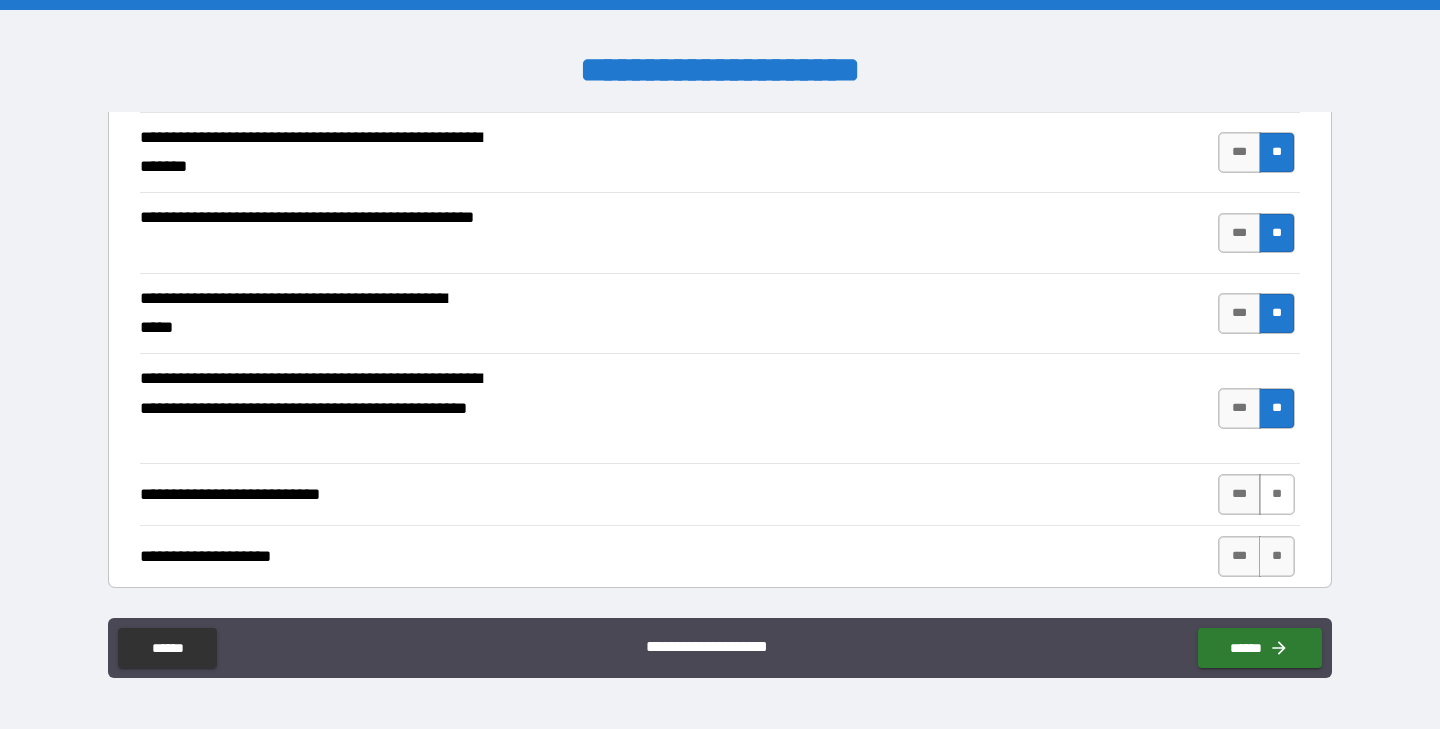 click on "**" at bounding box center (1277, 494) 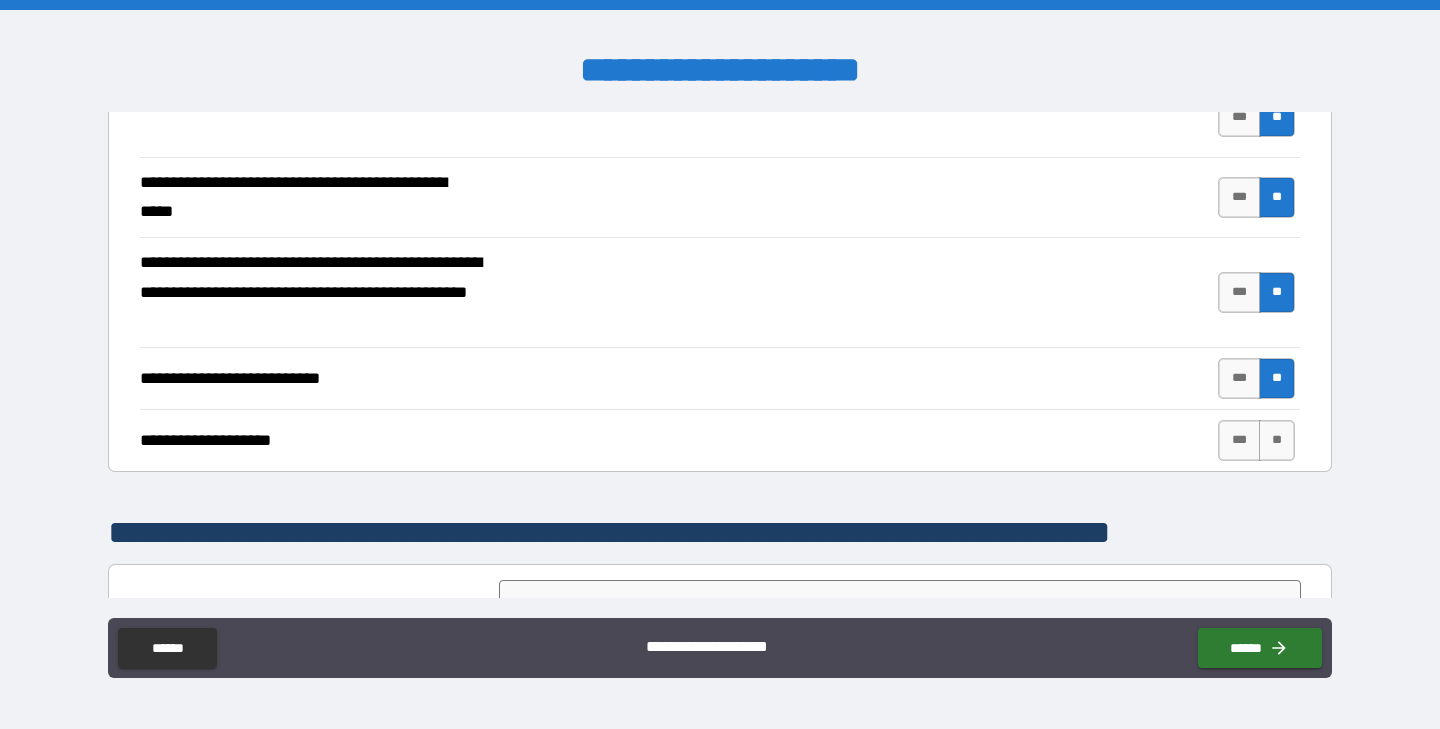 scroll, scrollTop: 573, scrollLeft: 0, axis: vertical 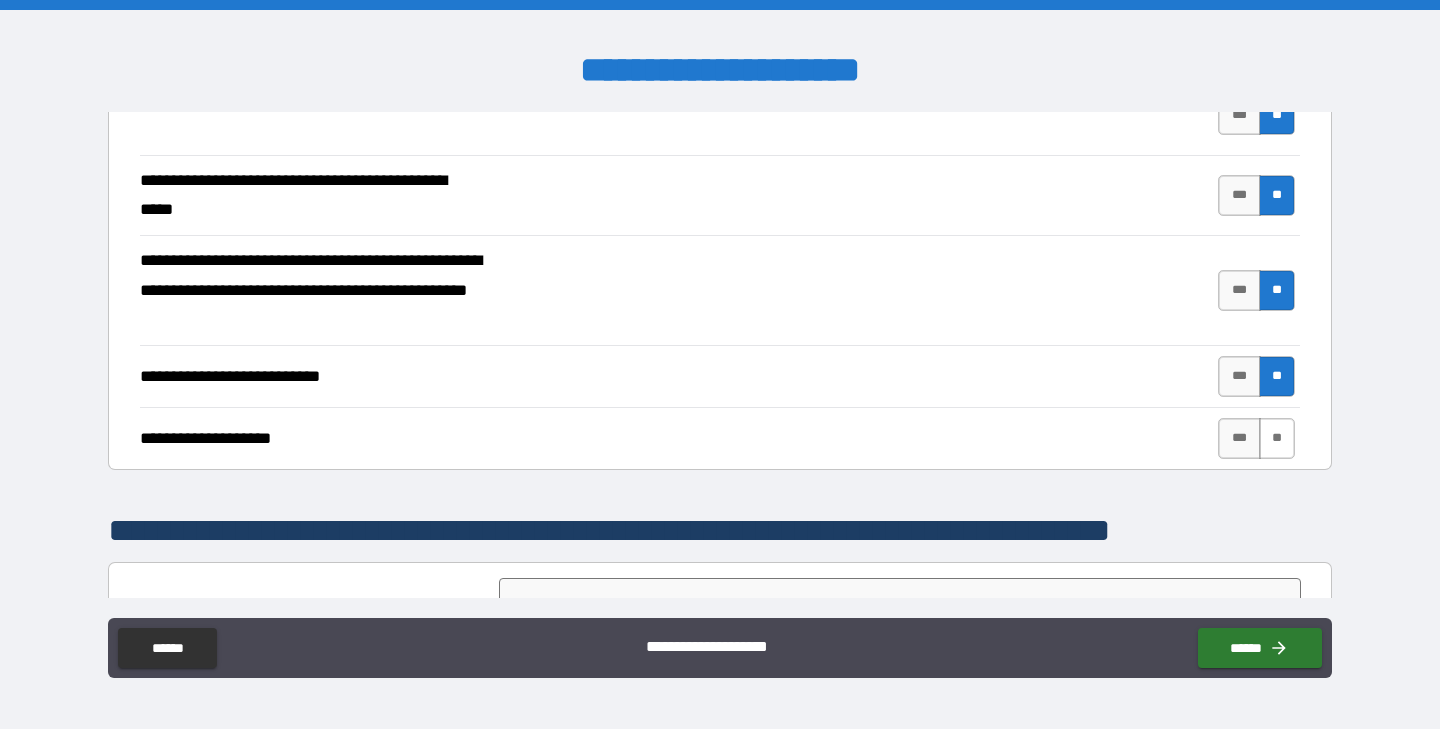 click on "**" at bounding box center (1277, 438) 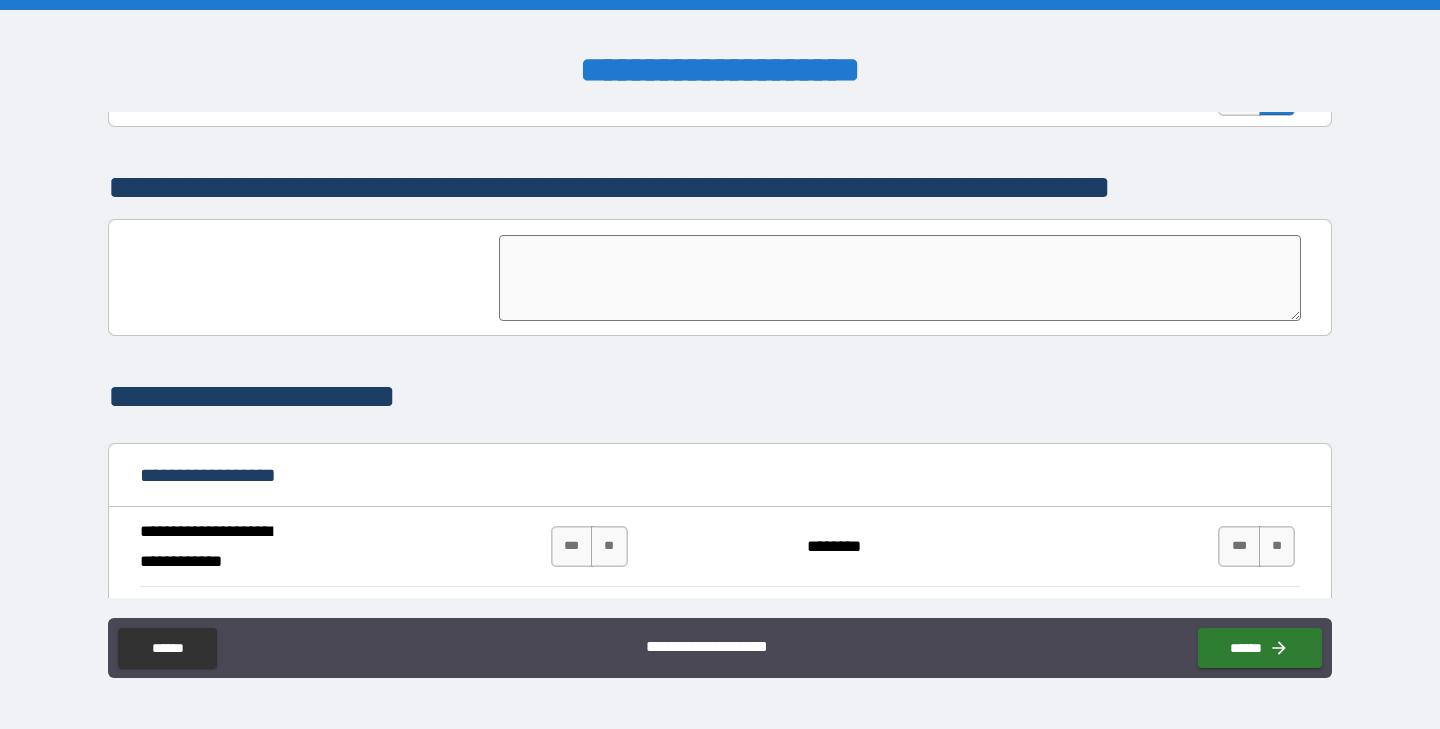 scroll, scrollTop: 919, scrollLeft: 0, axis: vertical 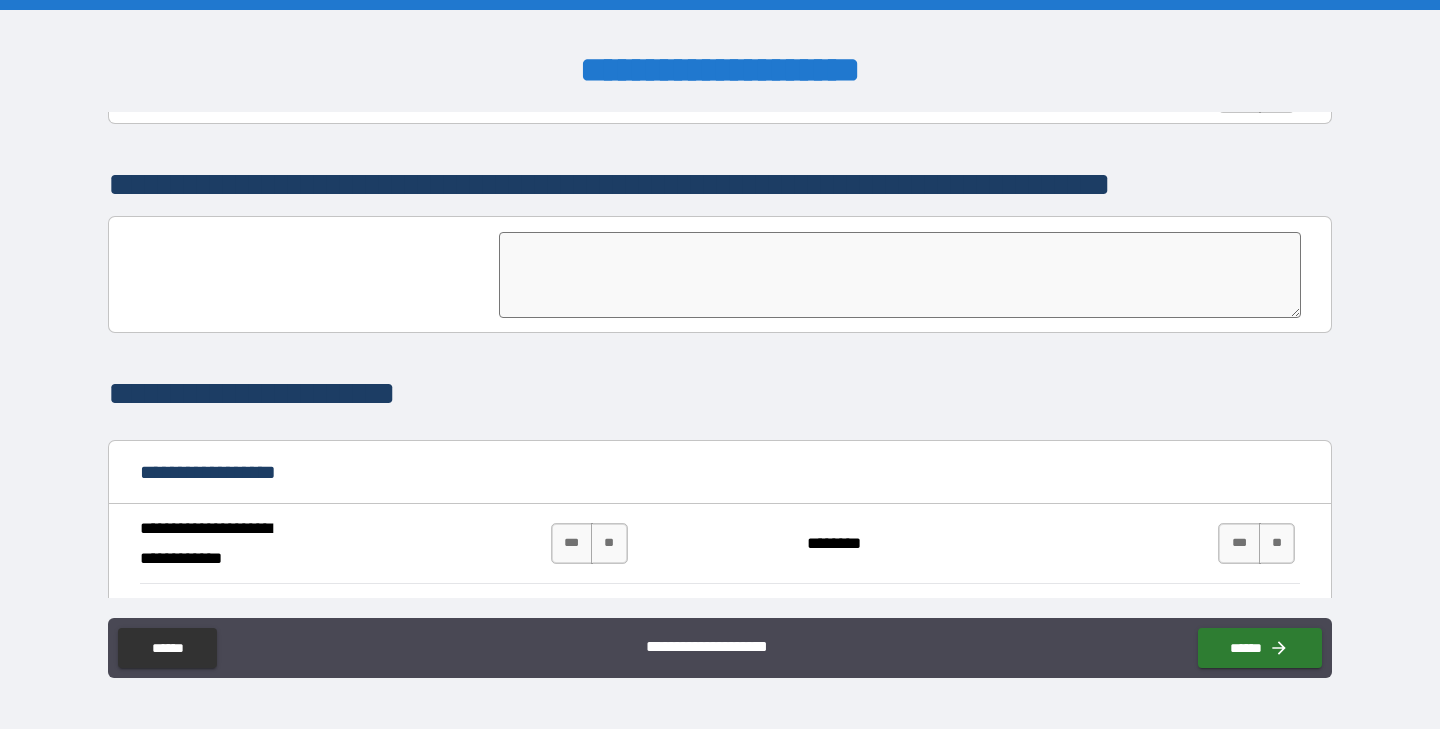click at bounding box center (900, 275) 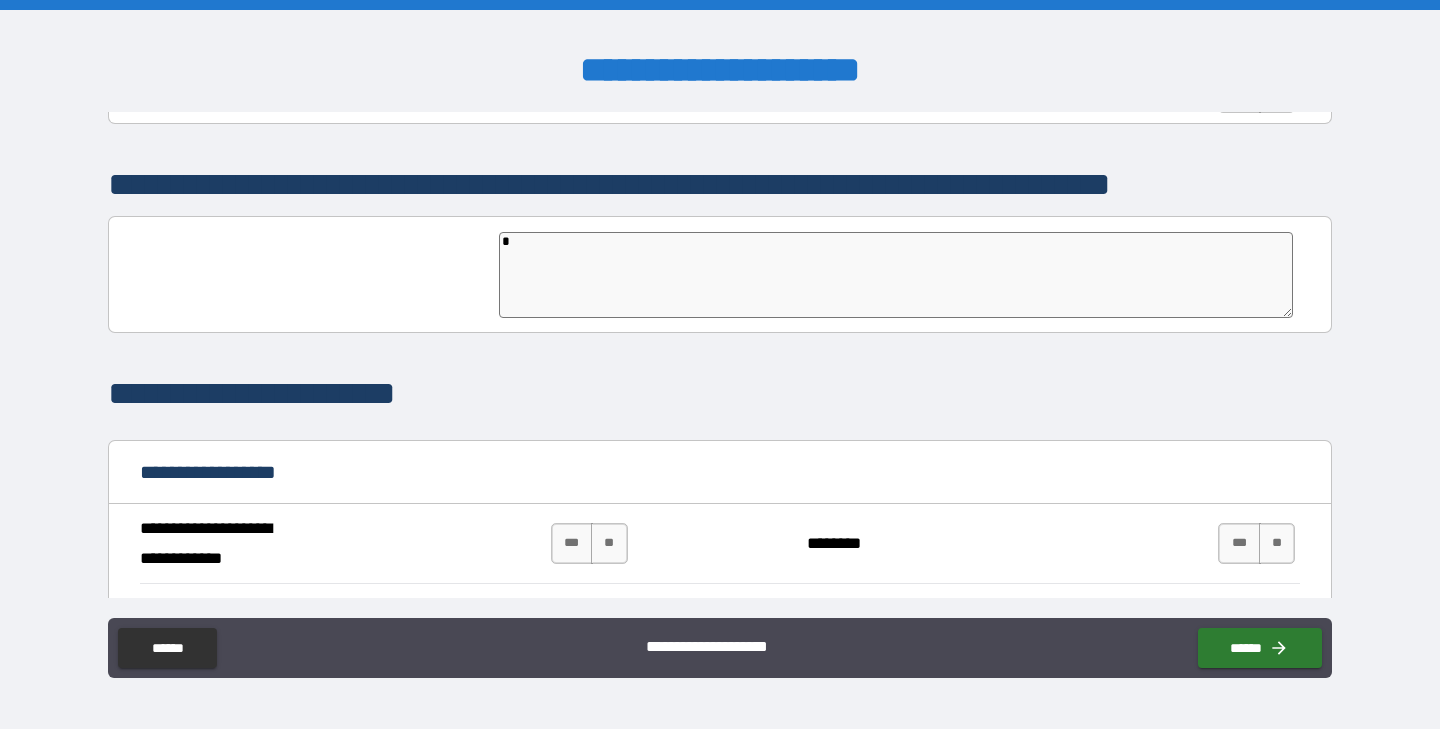 type on "**" 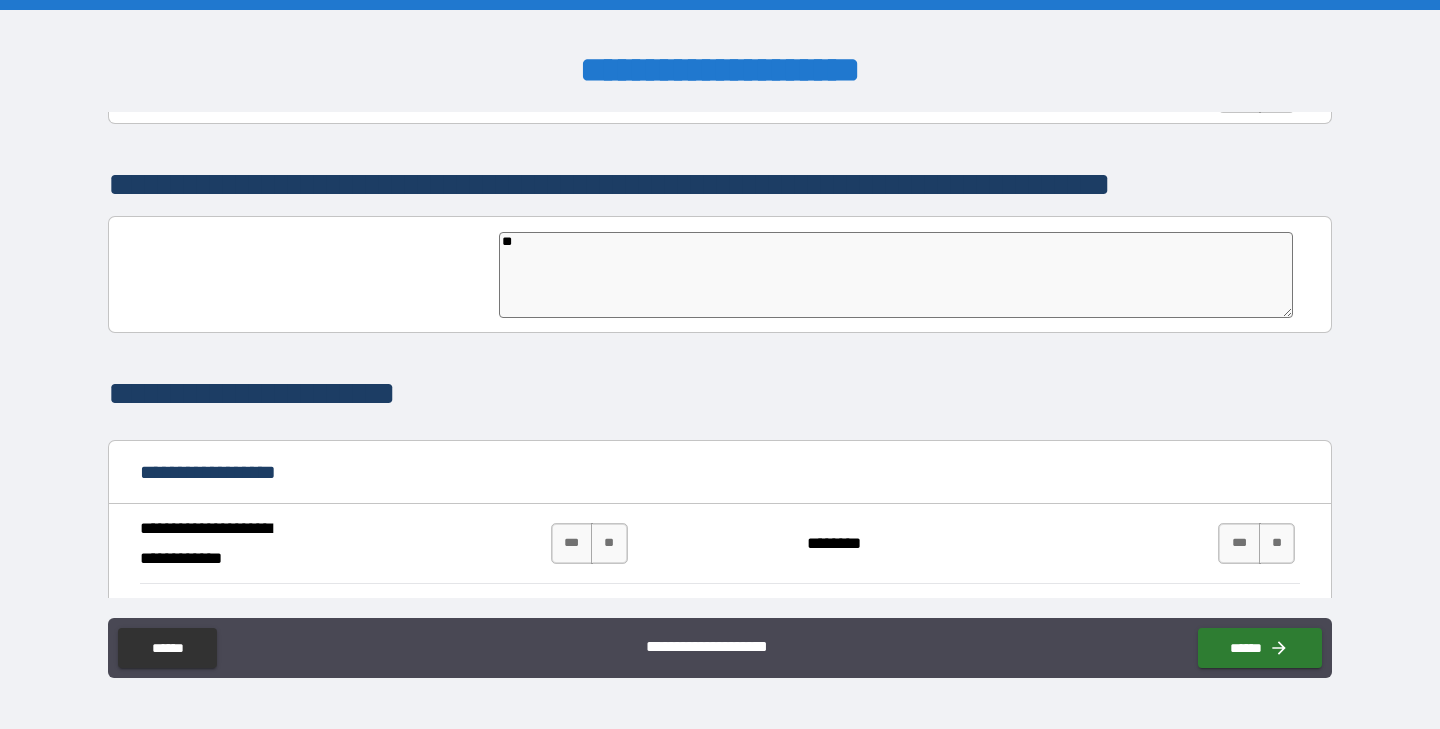 type on "***" 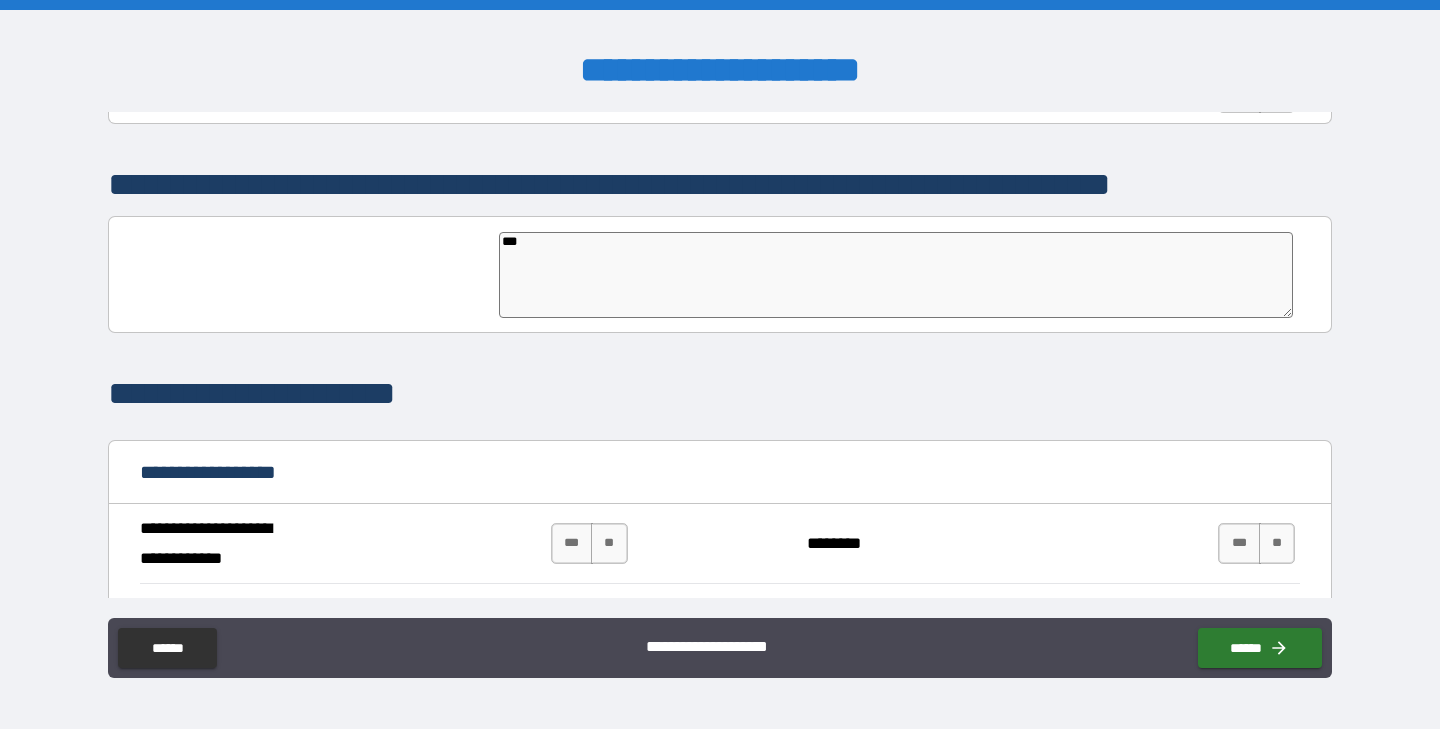 type on "*" 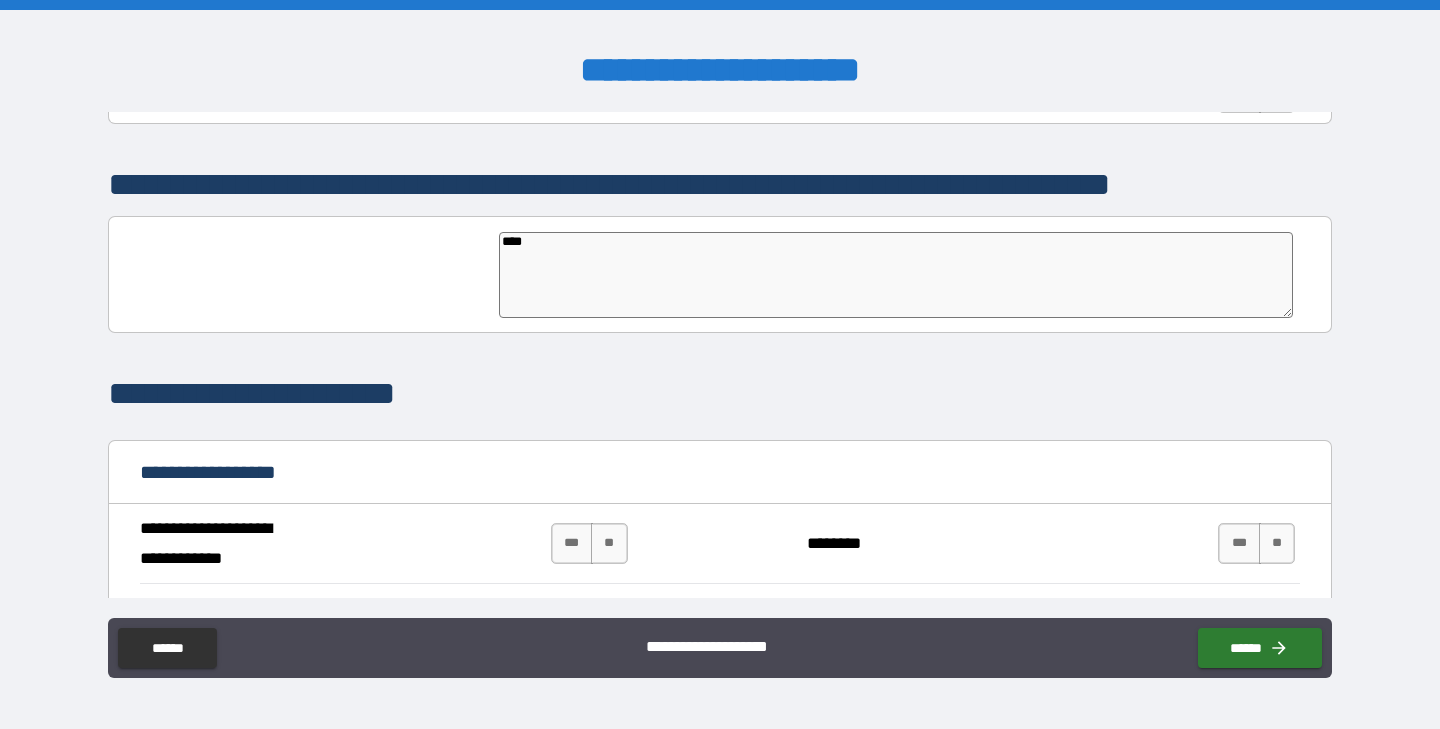 type on "*****" 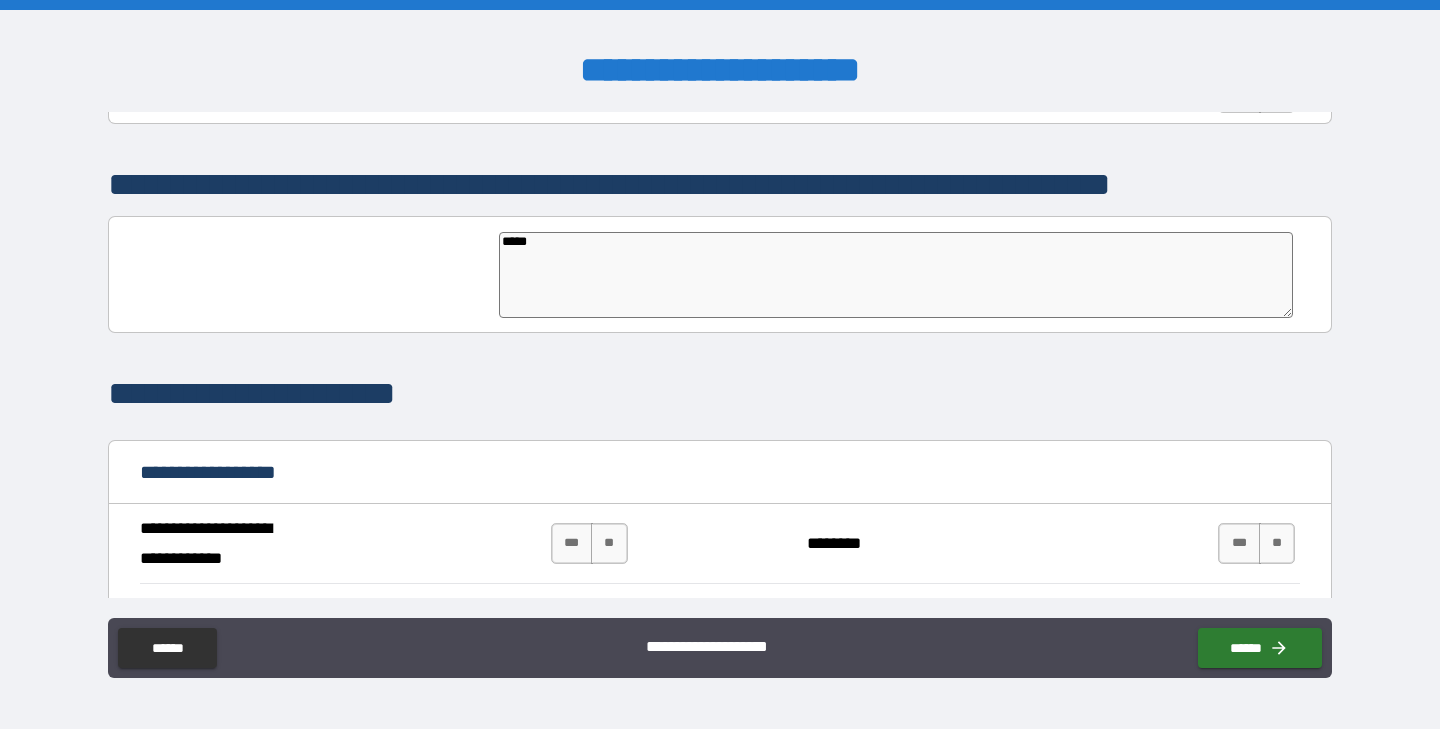 type on "*" 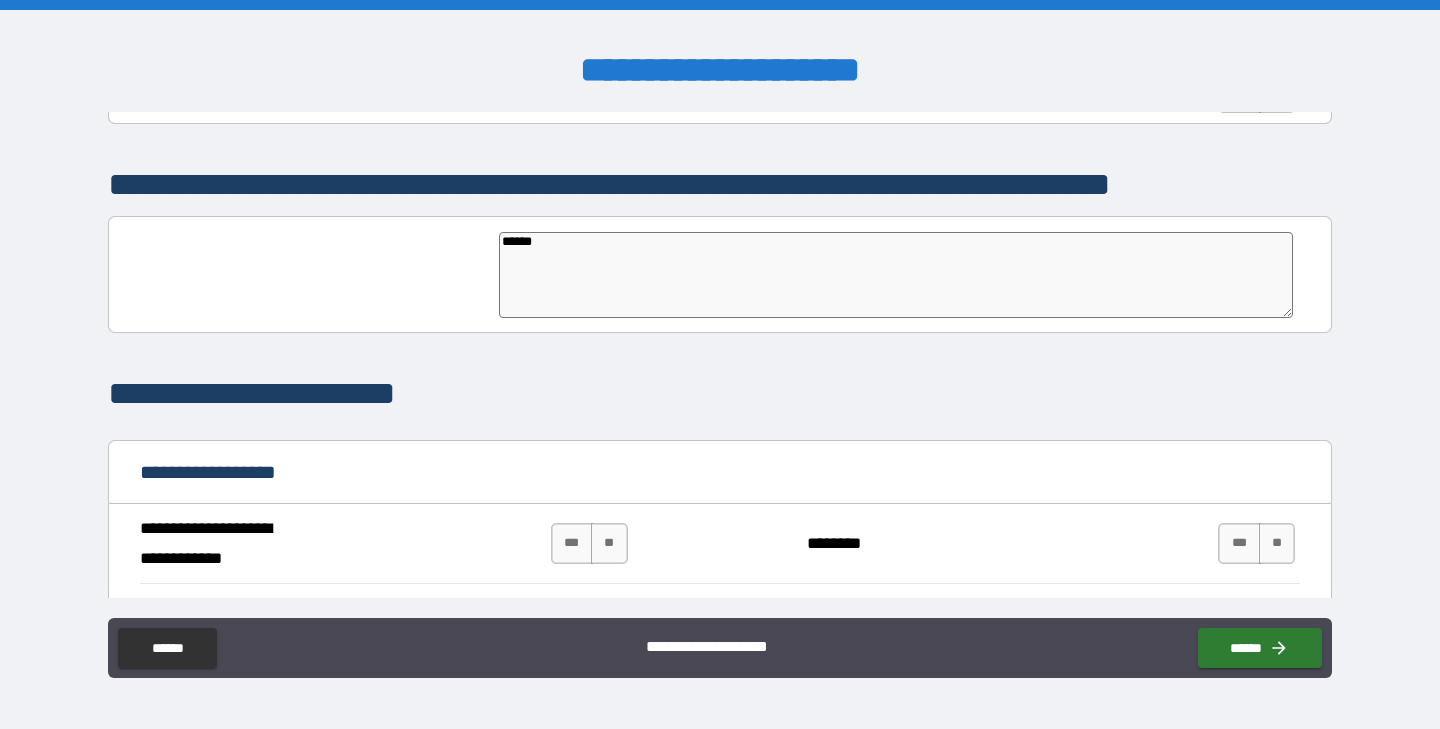 type on "*" 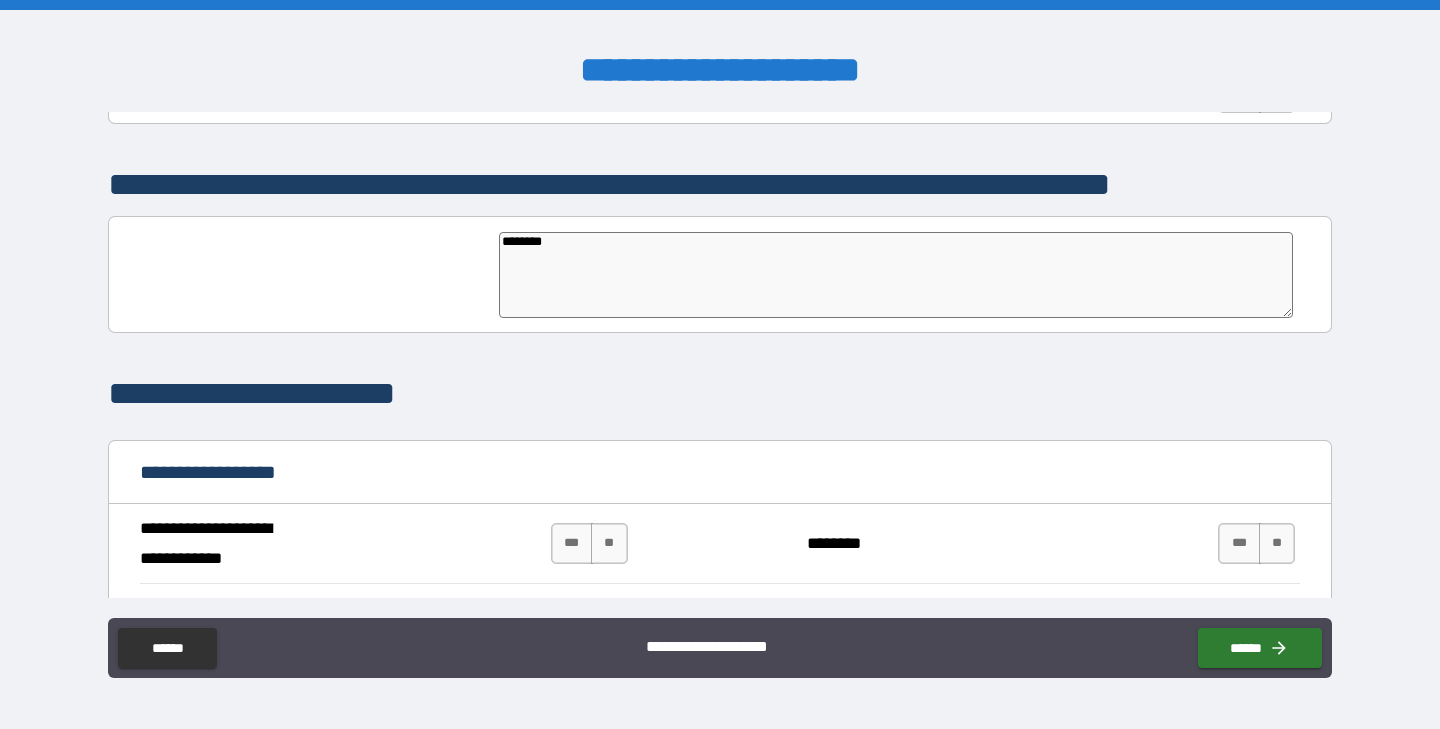 type on "*********" 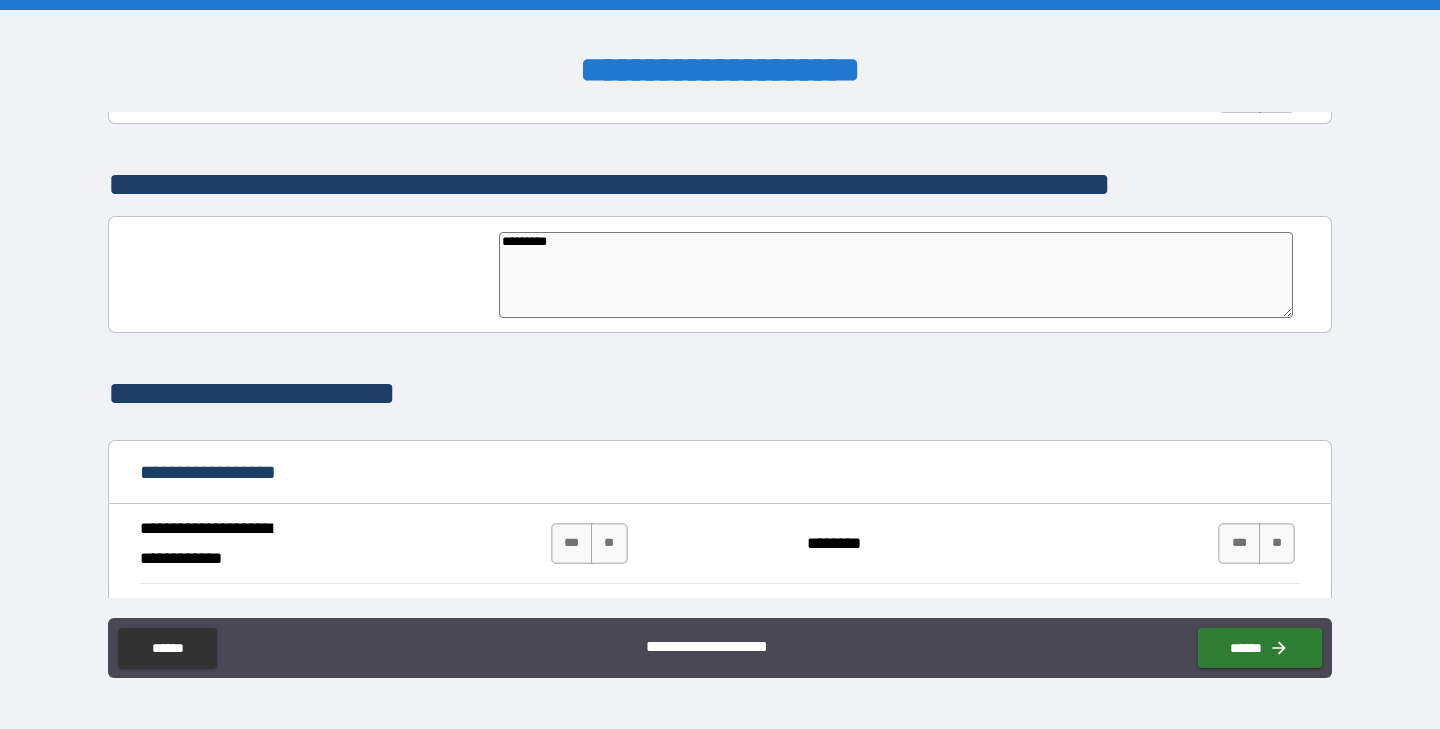 type on "**********" 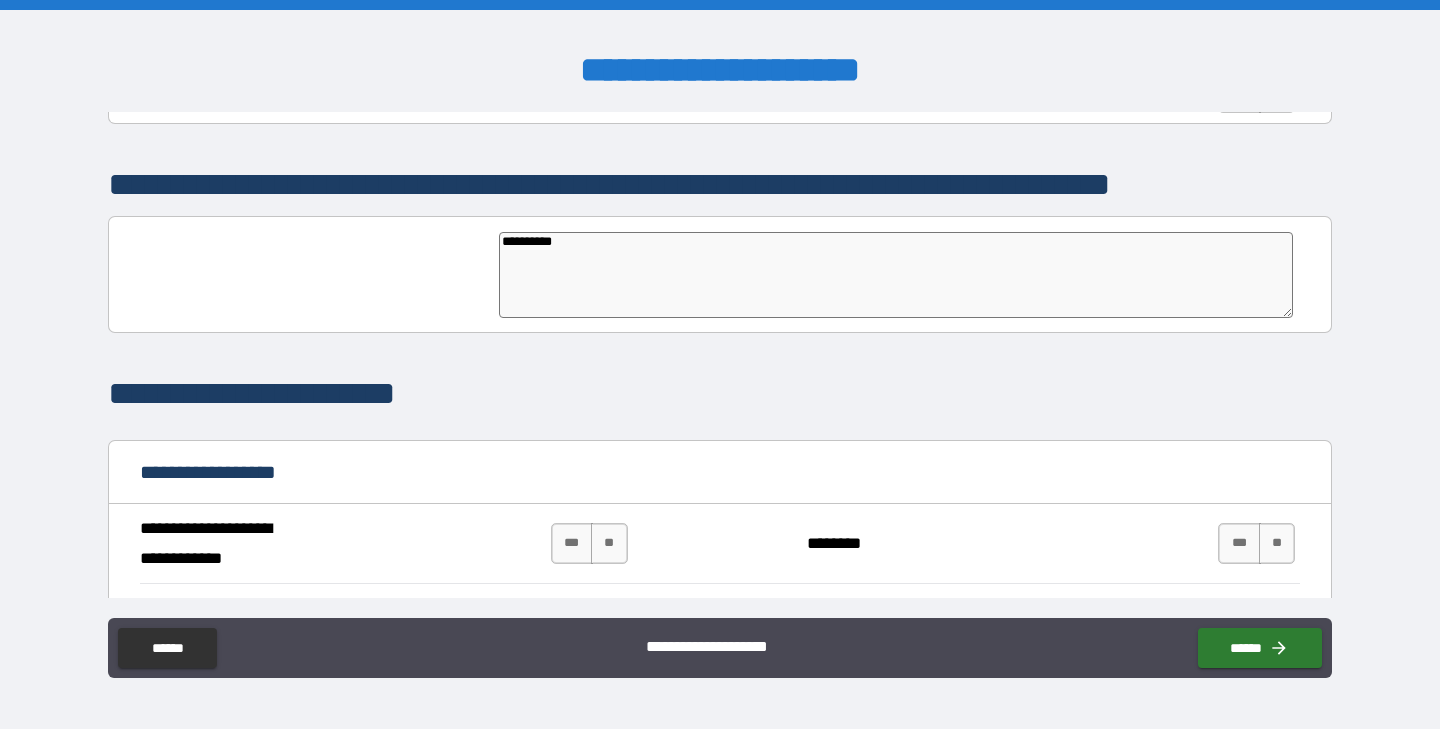type on "*" 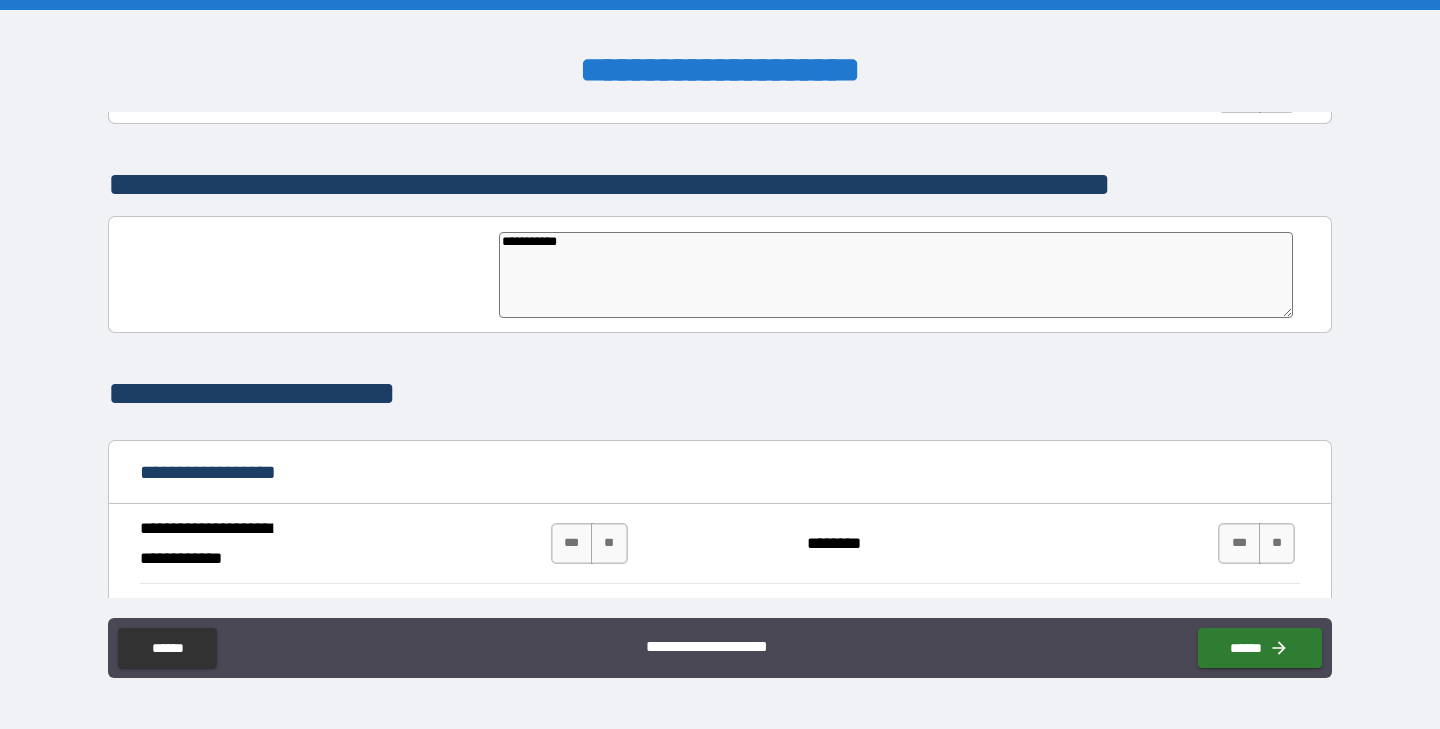 type on "**********" 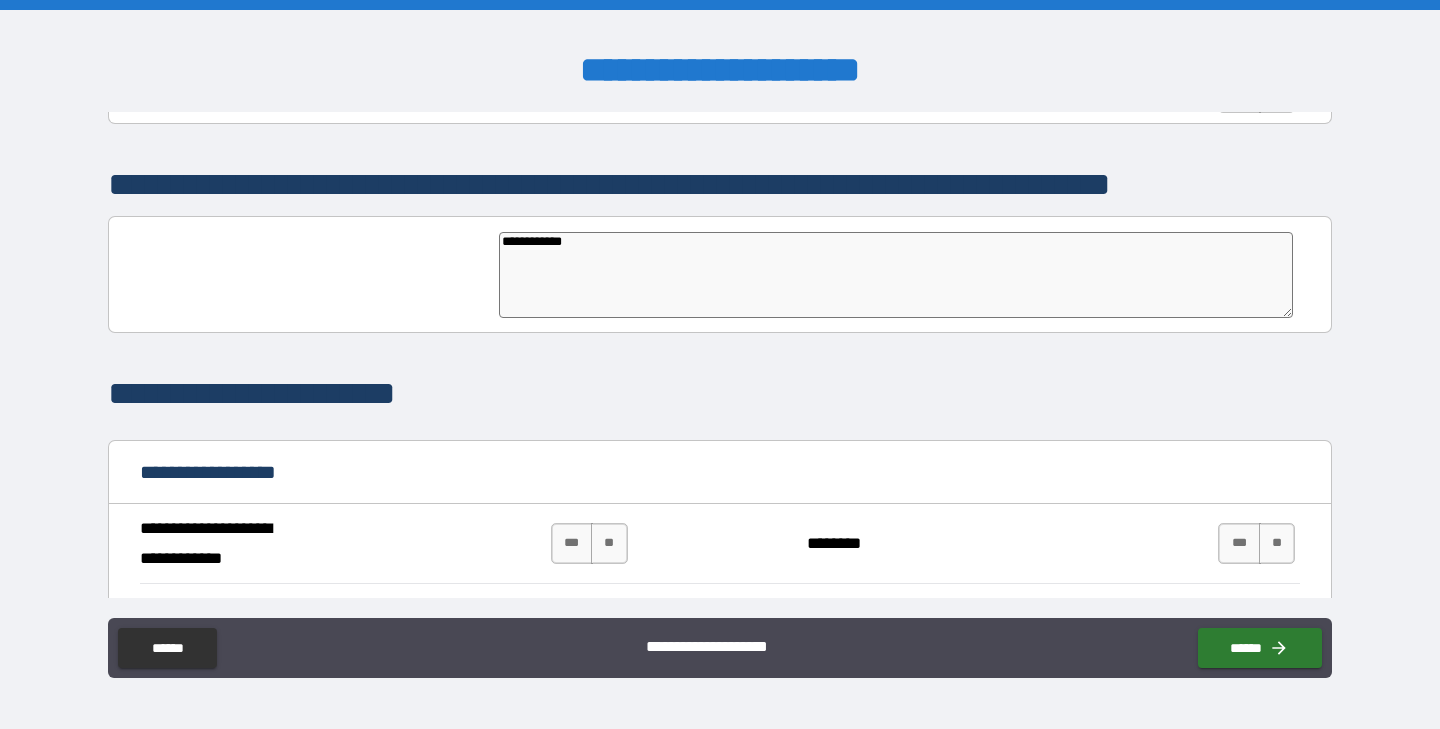 type on "**********" 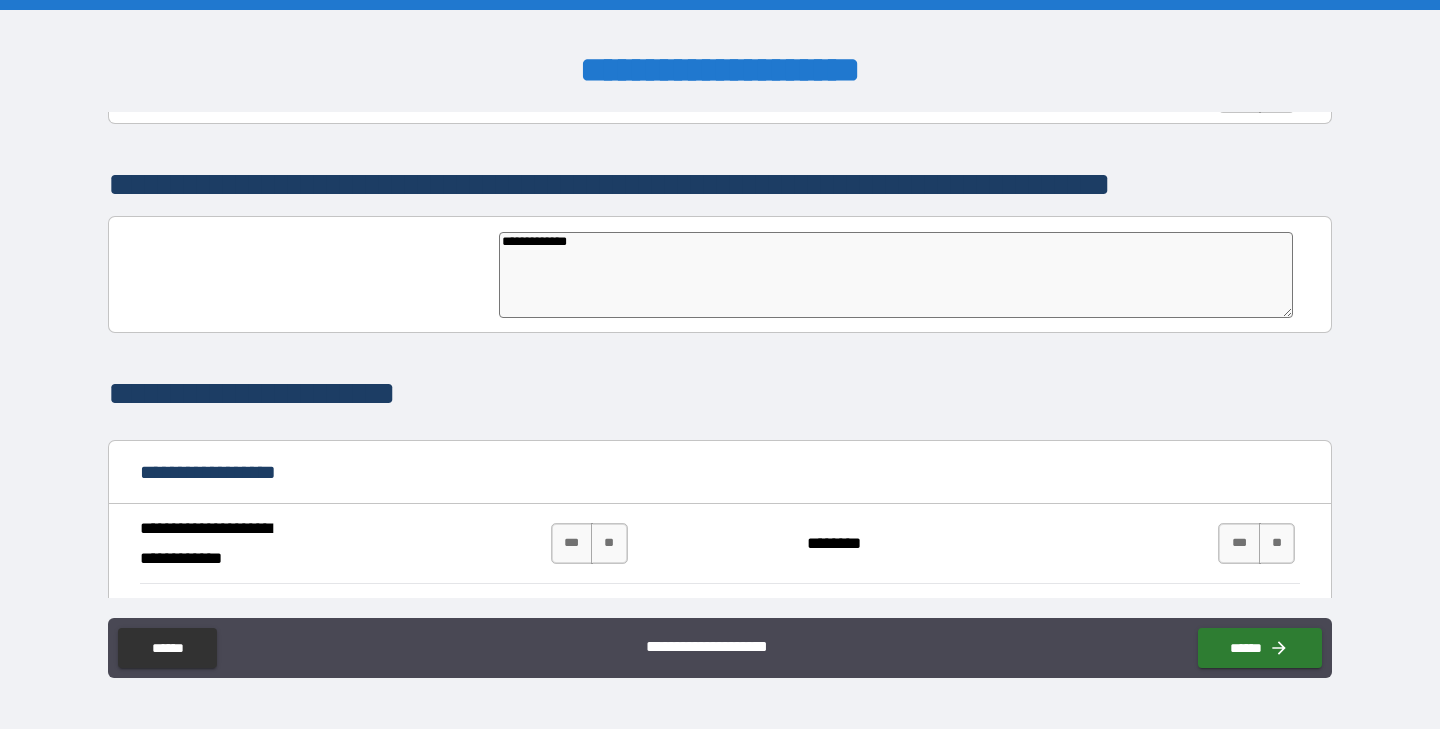 type on "*" 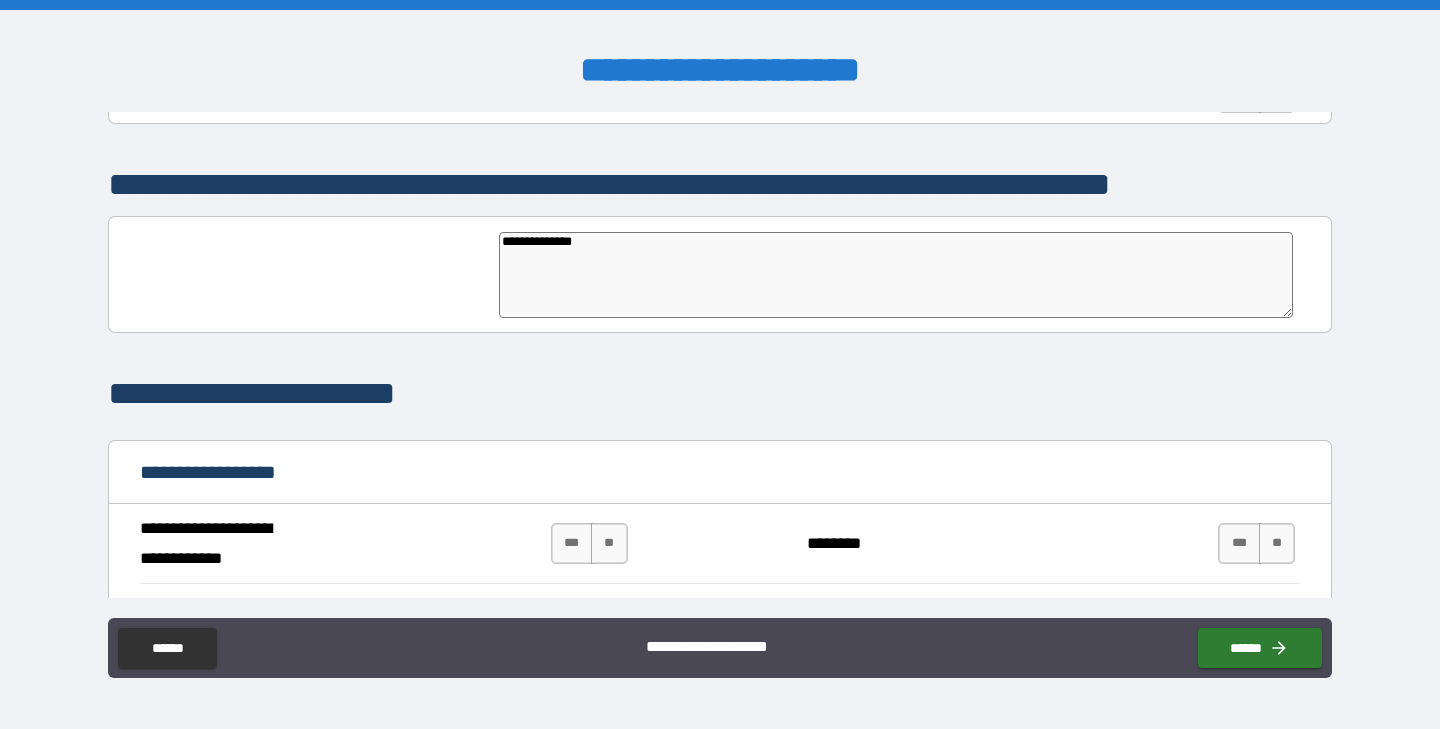type on "**********" 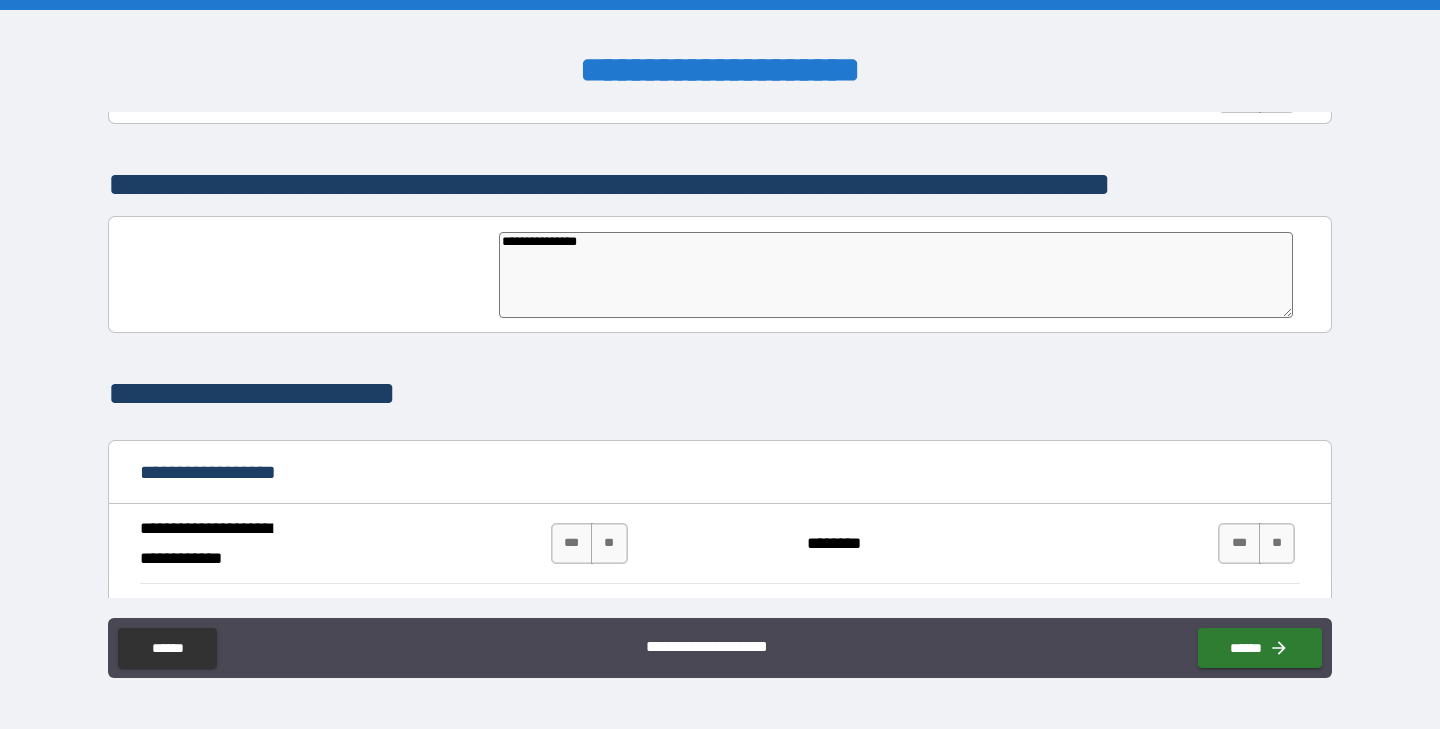 type on "*" 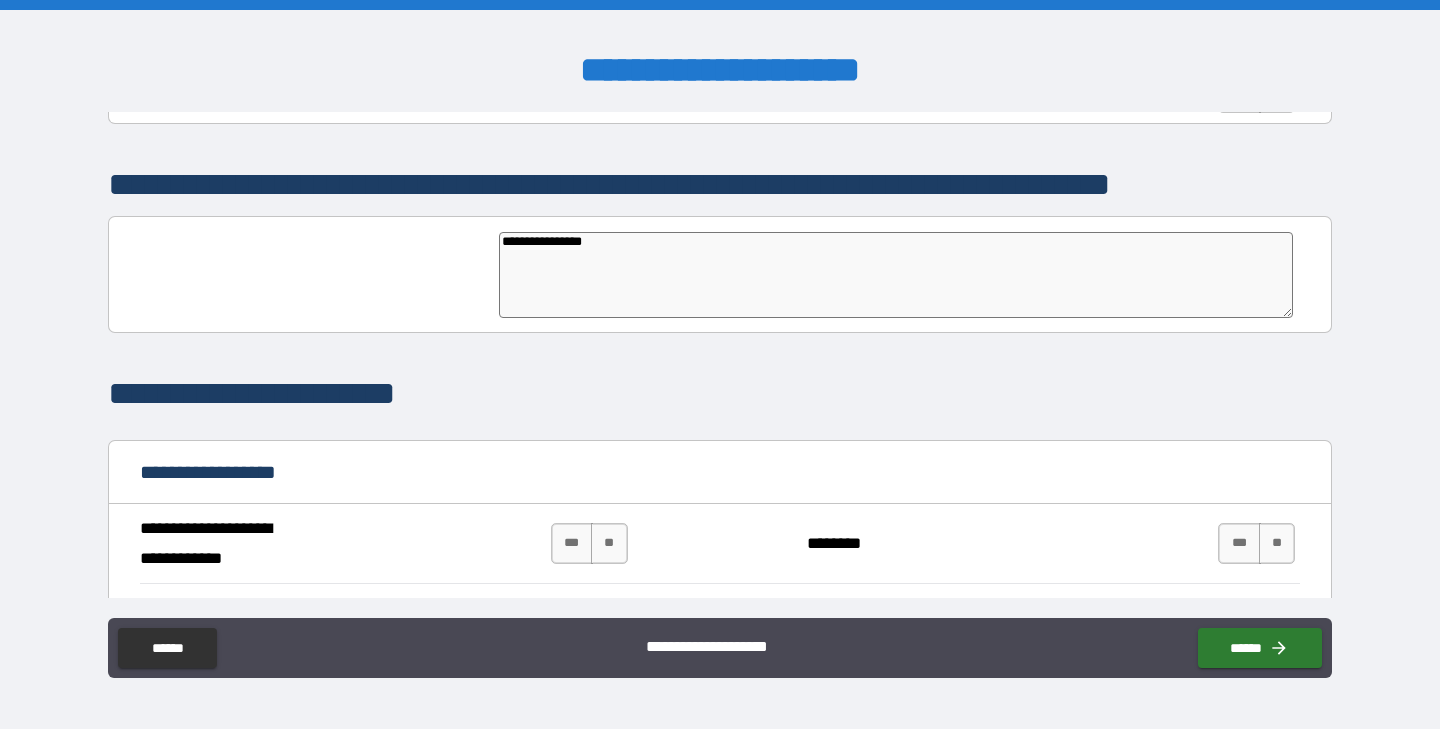 type on "**********" 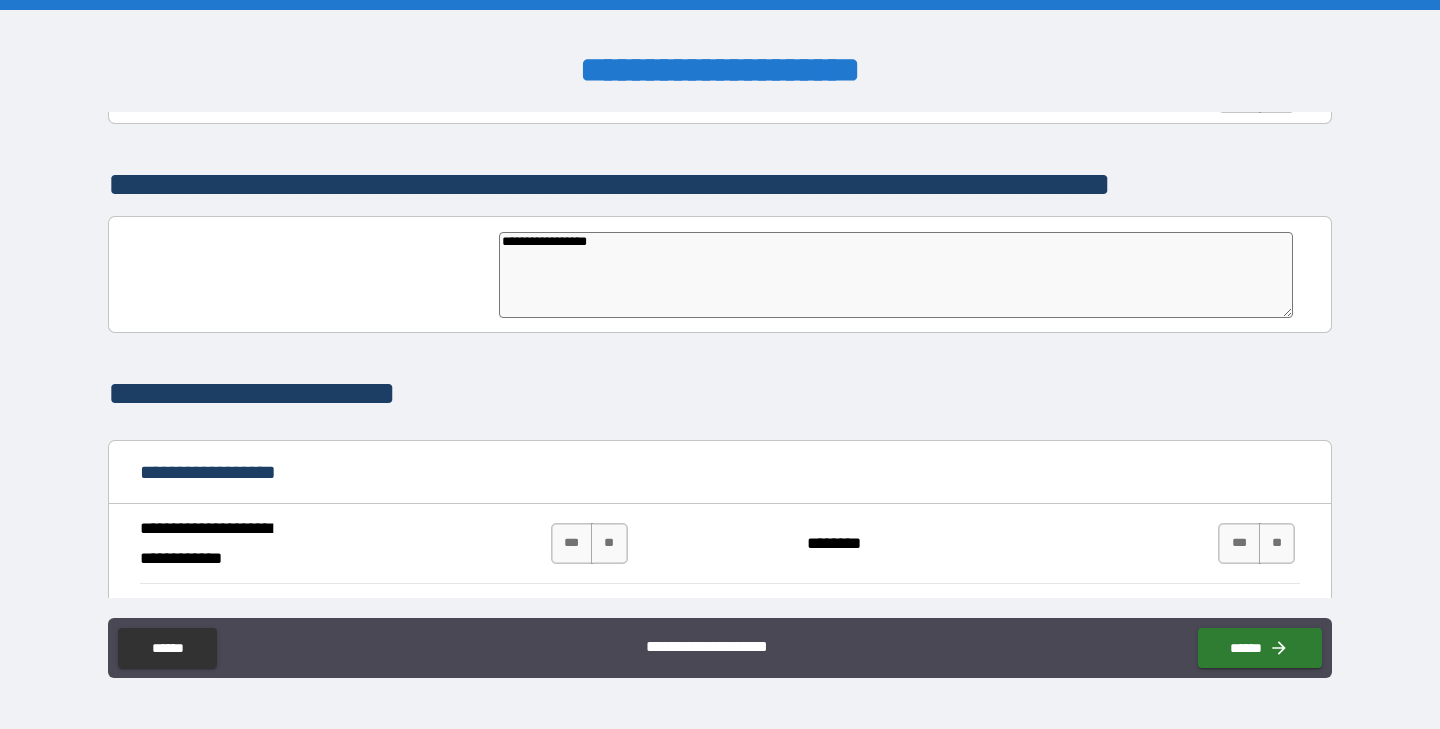 type on "*" 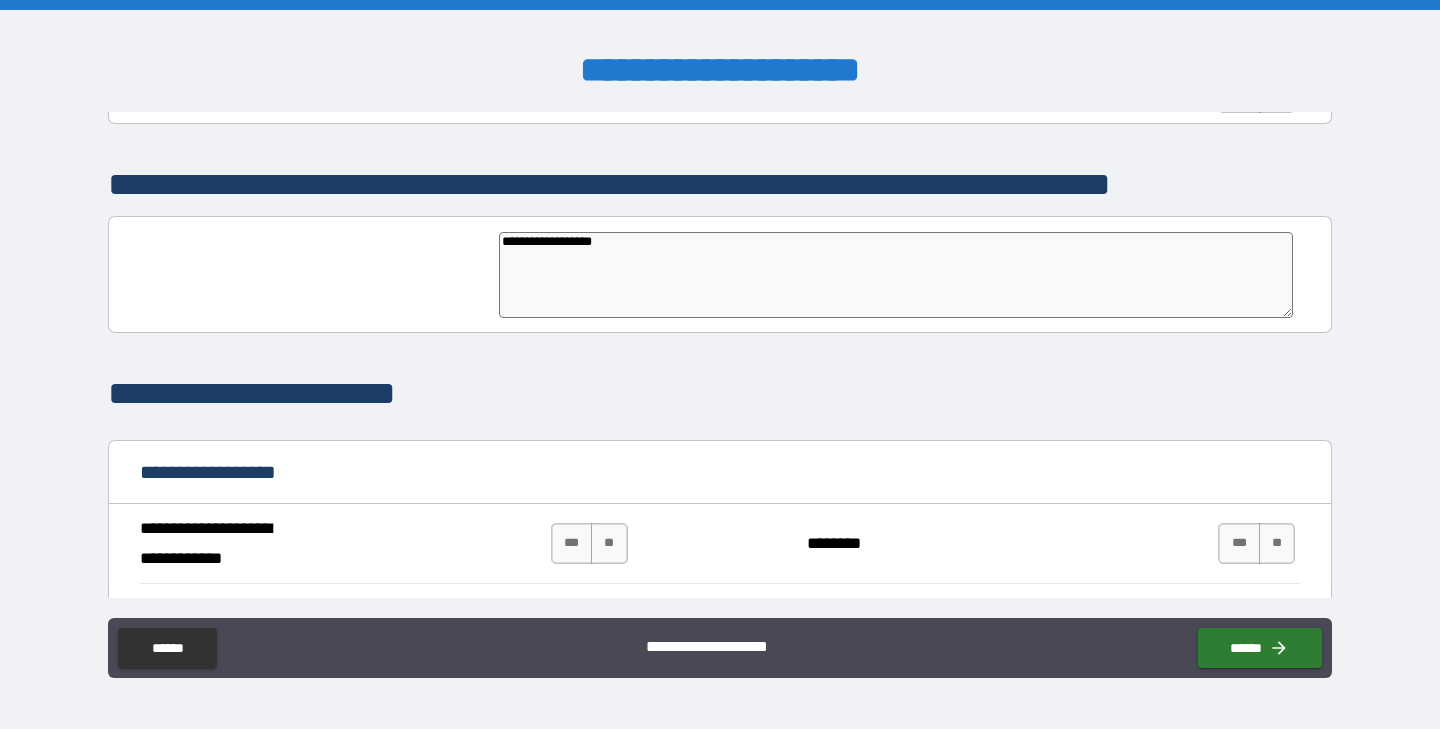 type on "**********" 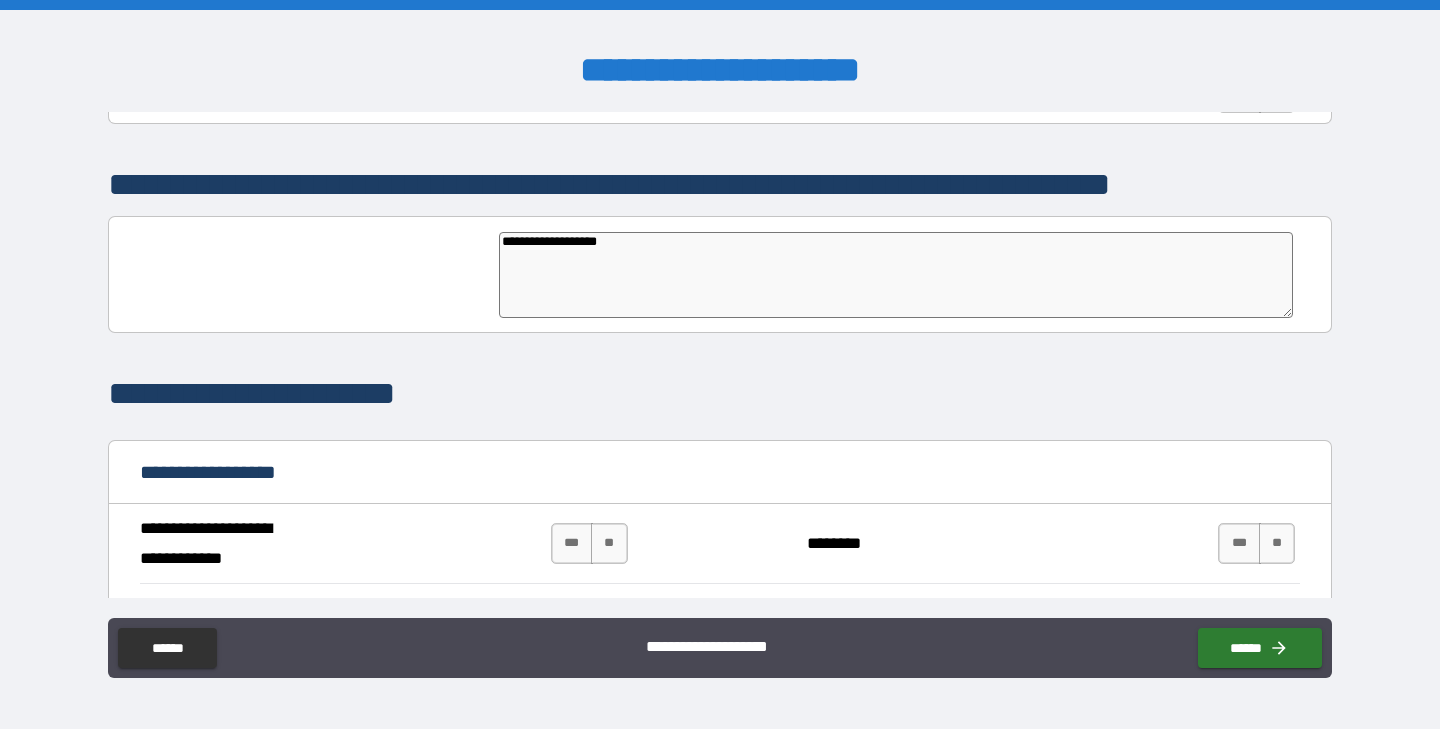 type on "**********" 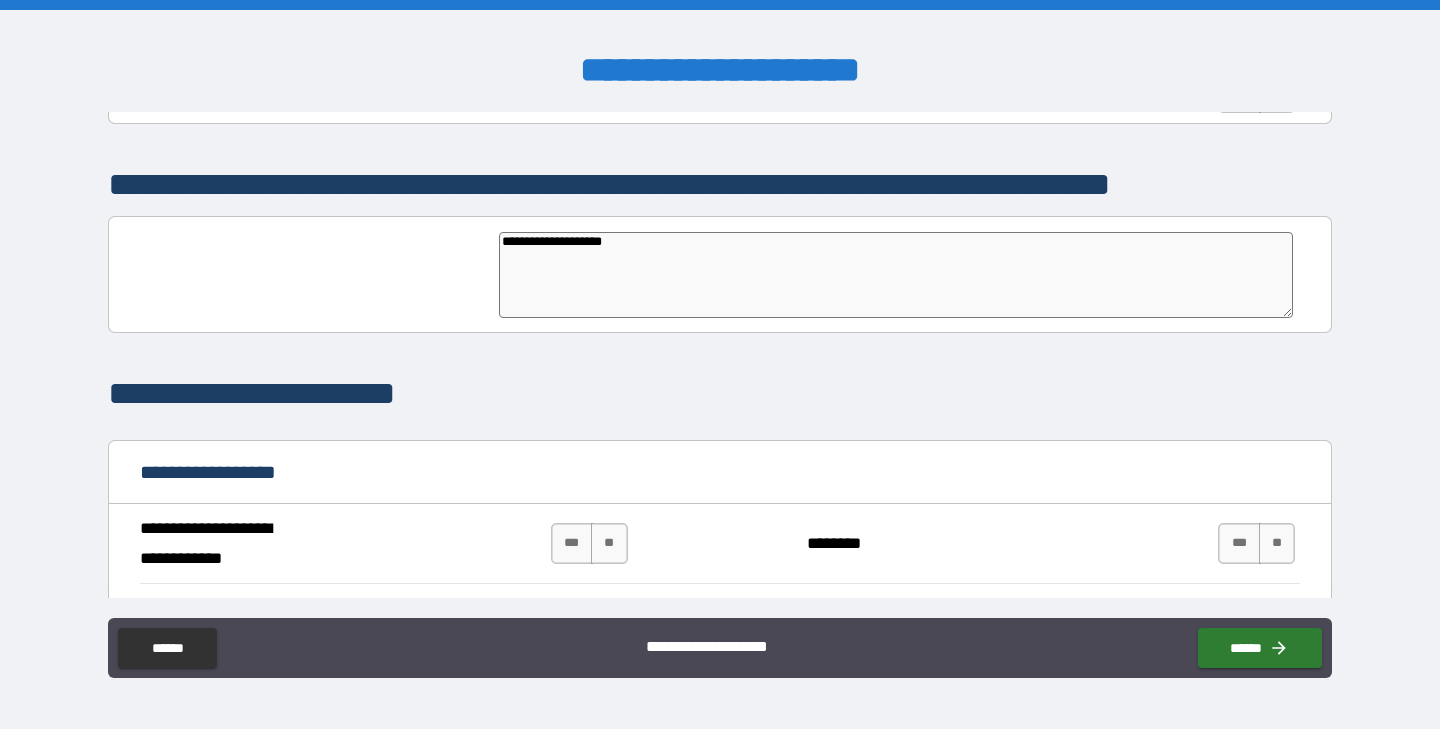 type on "**********" 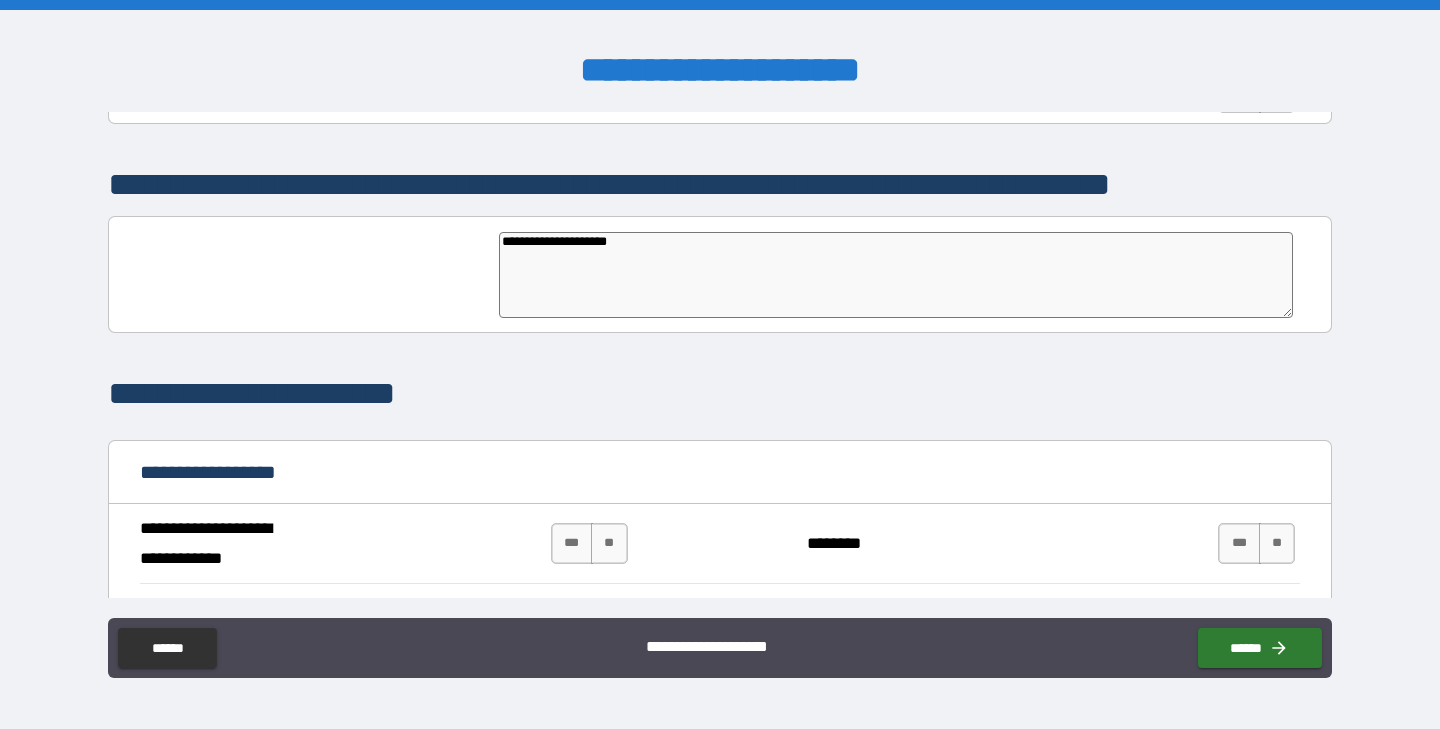 type on "**********" 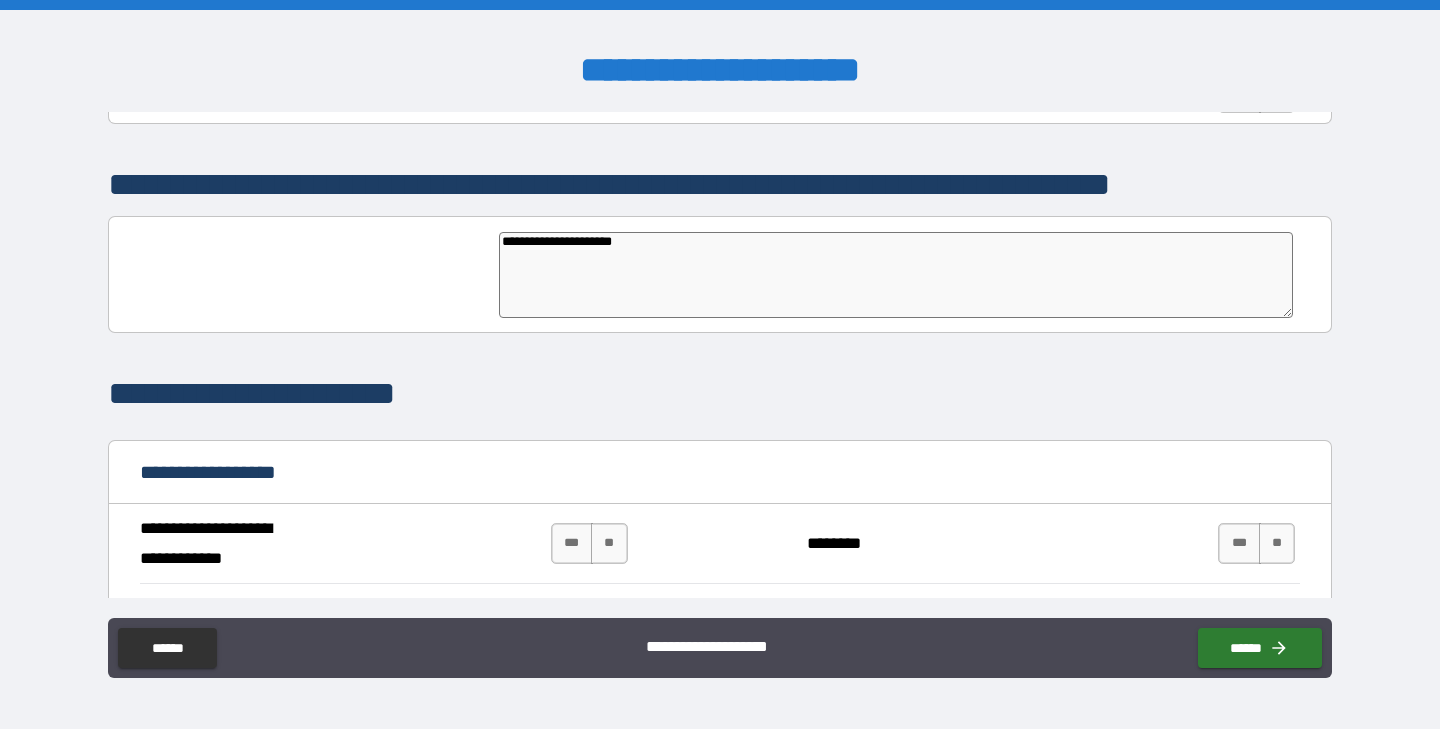 type on "*" 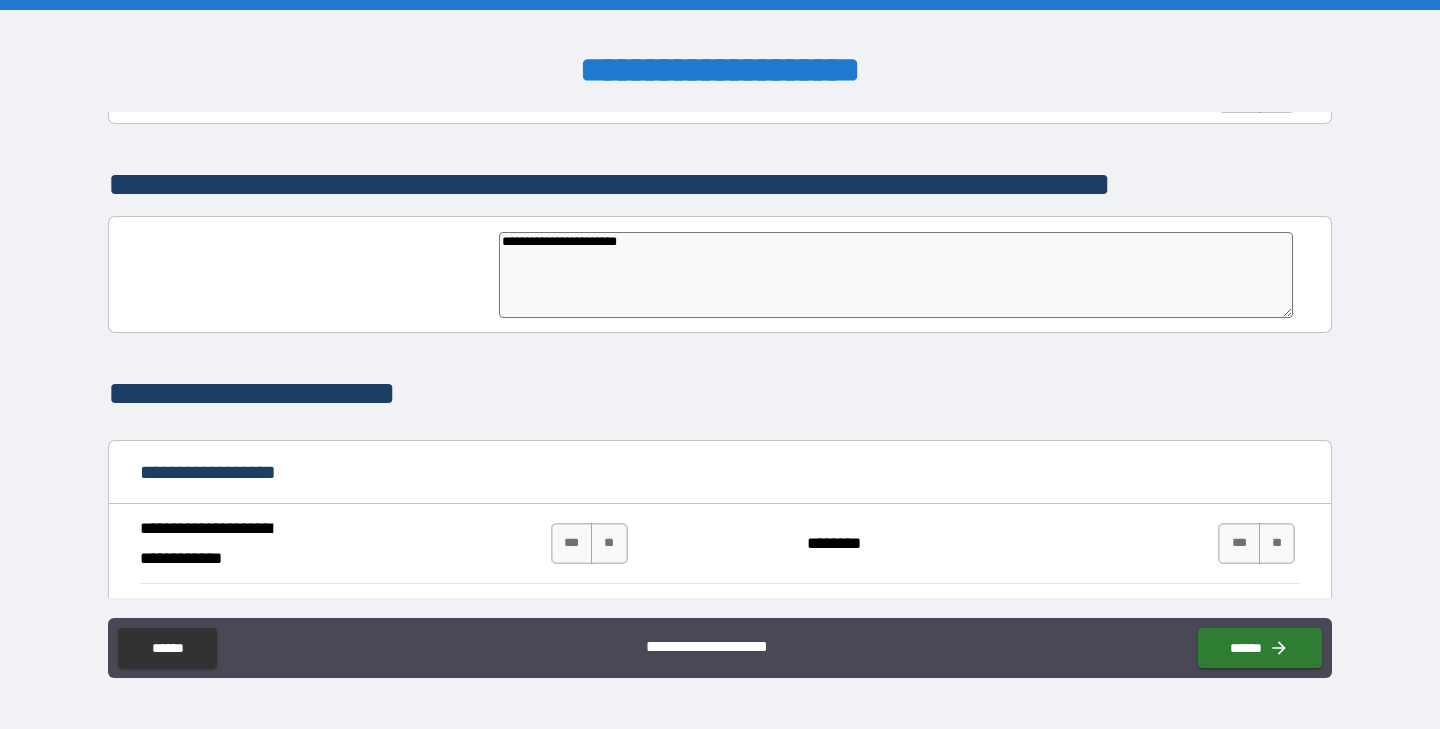 type on "*" 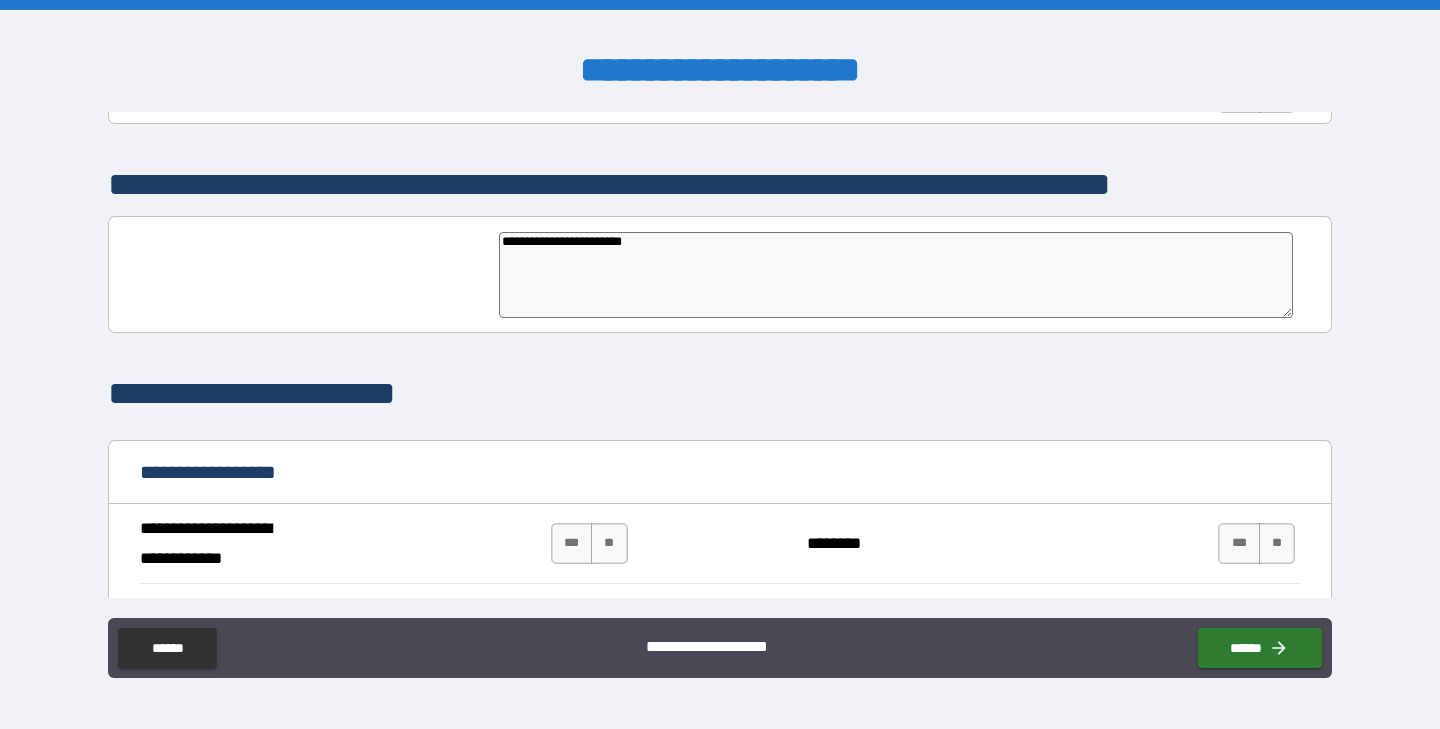 type on "**********" 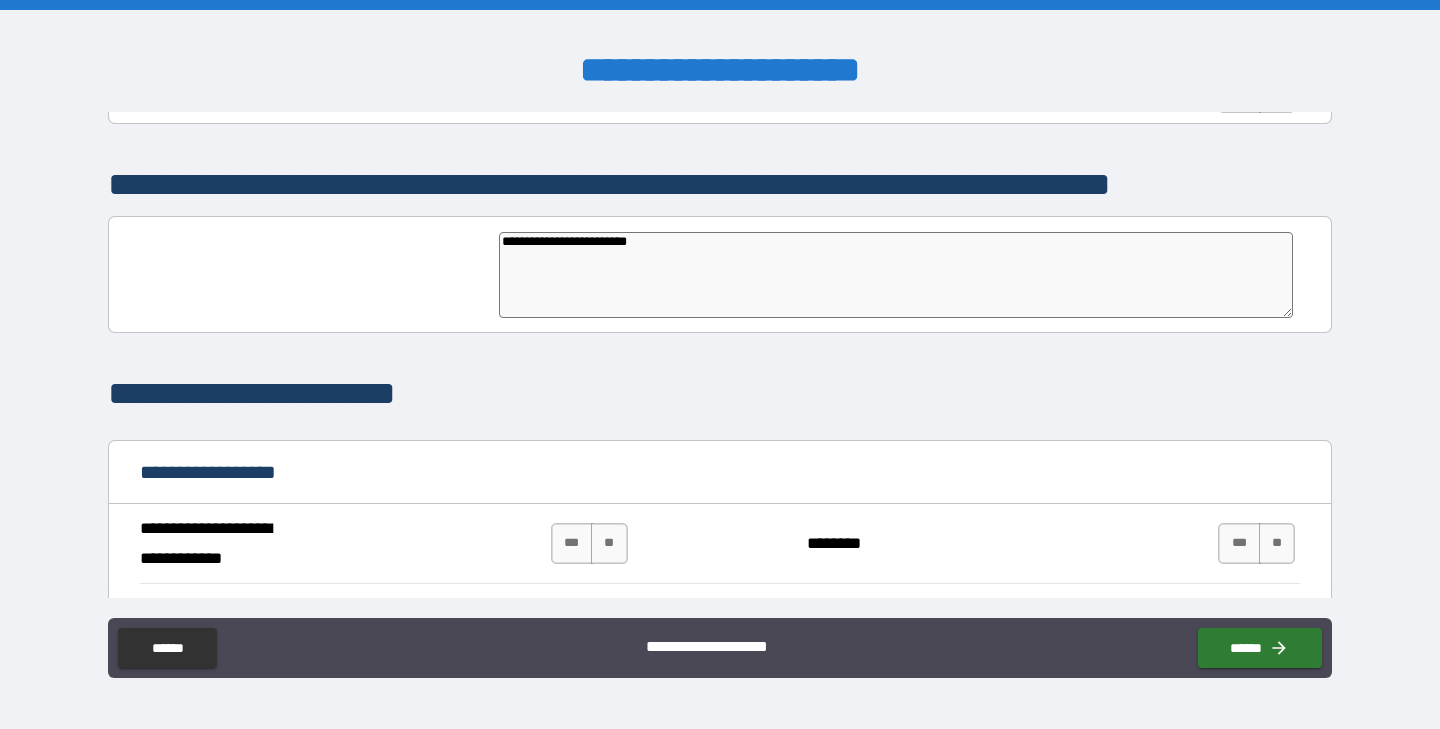 type on "**********" 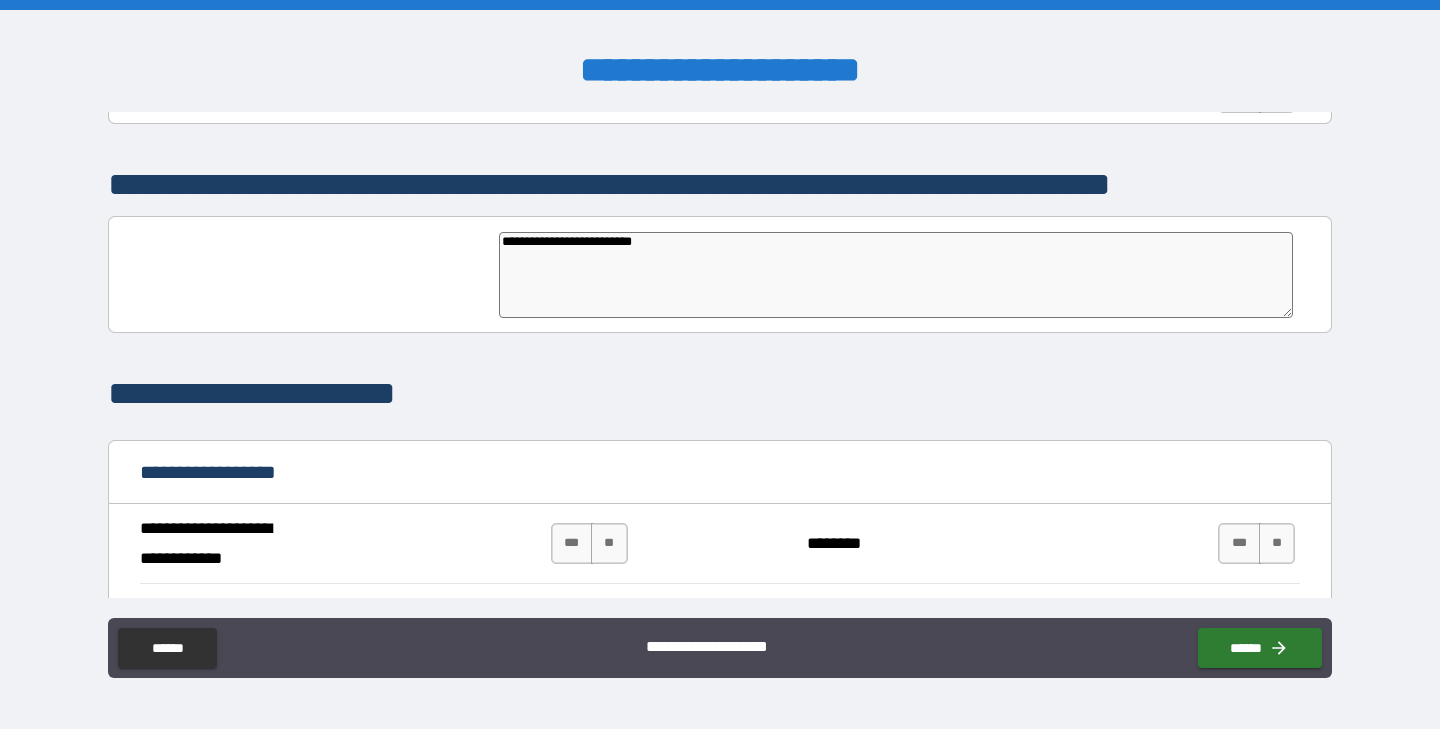 type on "*" 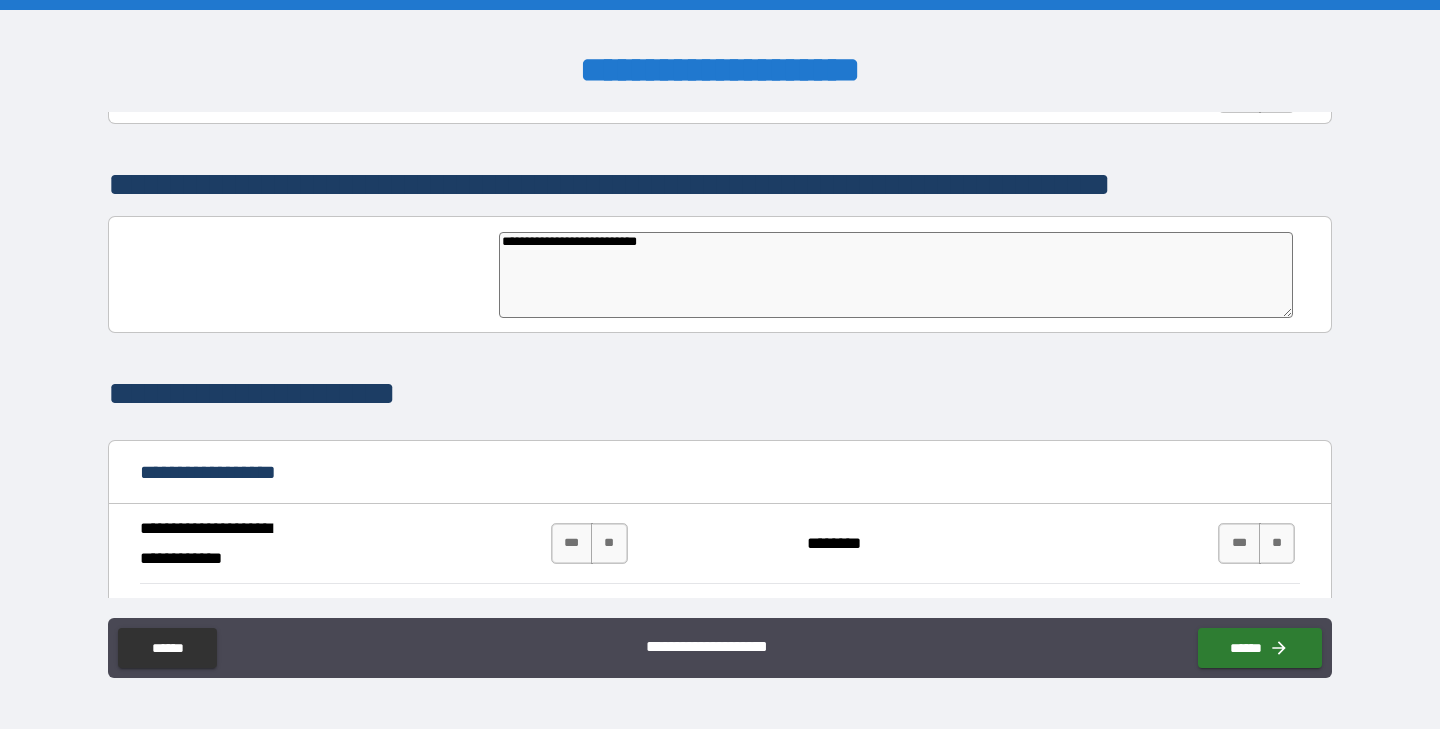 type on "*" 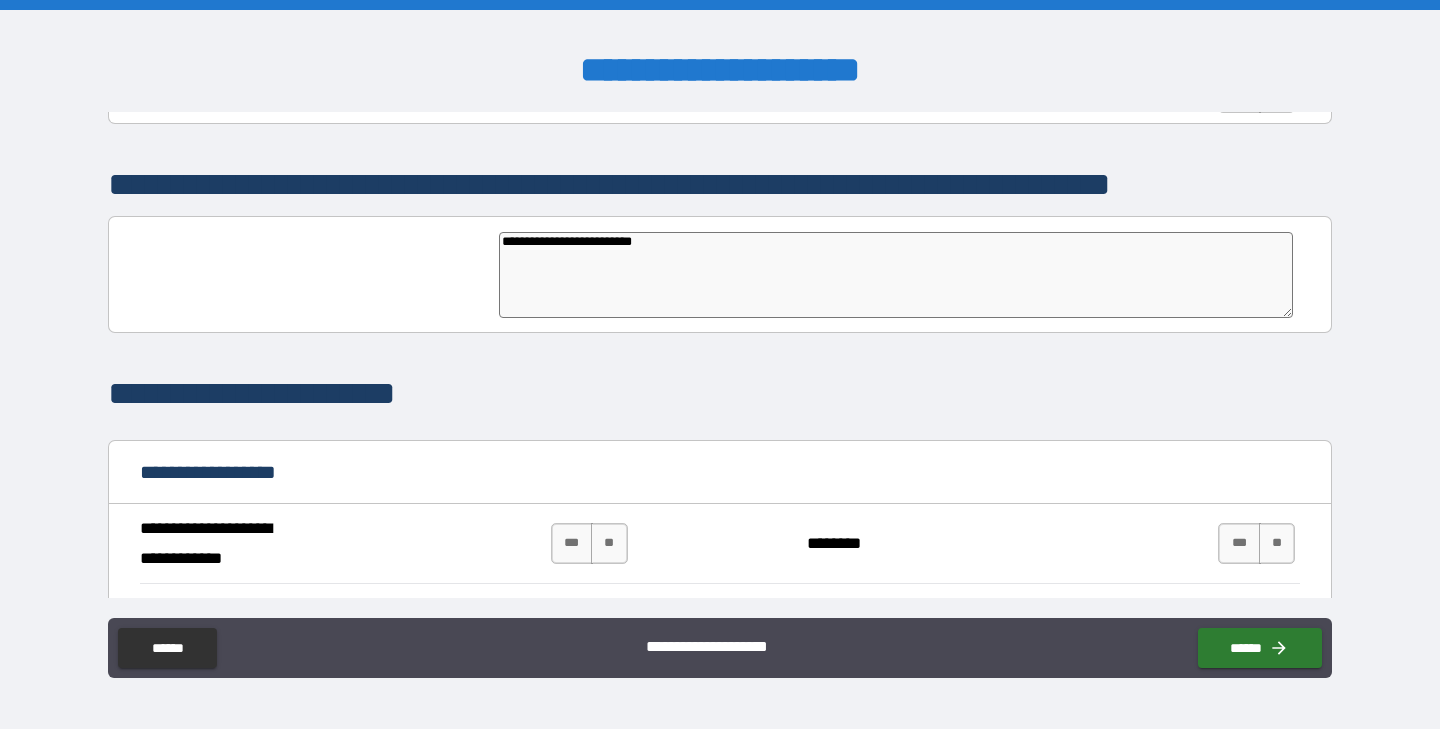 type on "**********" 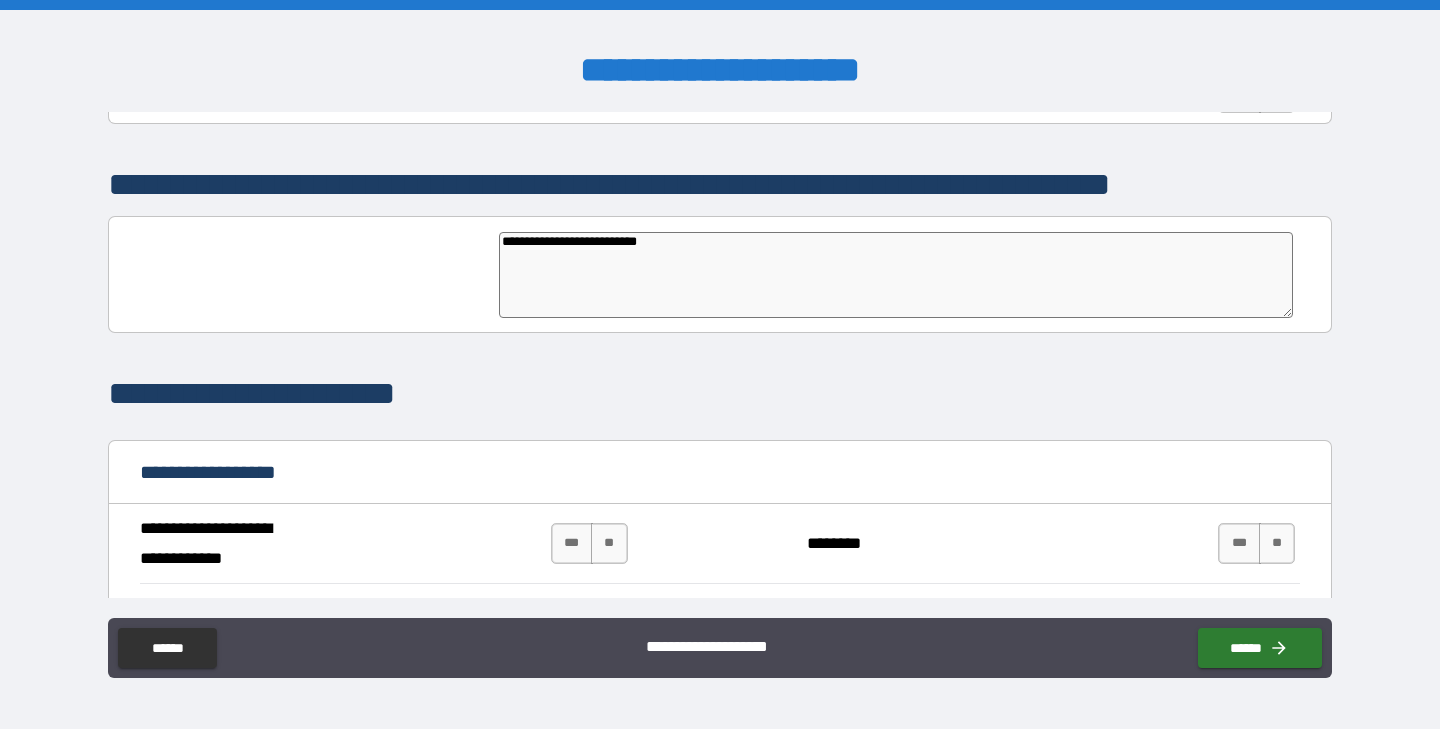 type on "*" 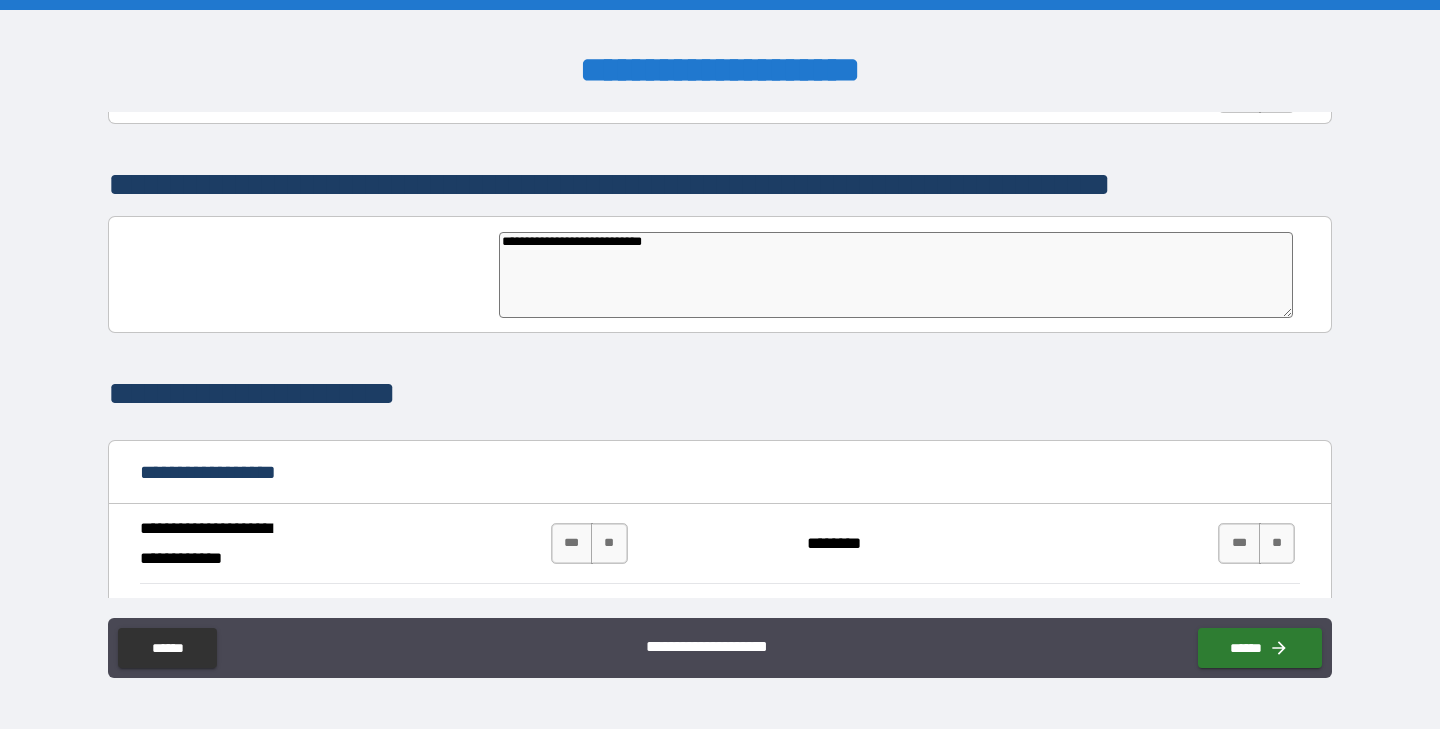 type on "*" 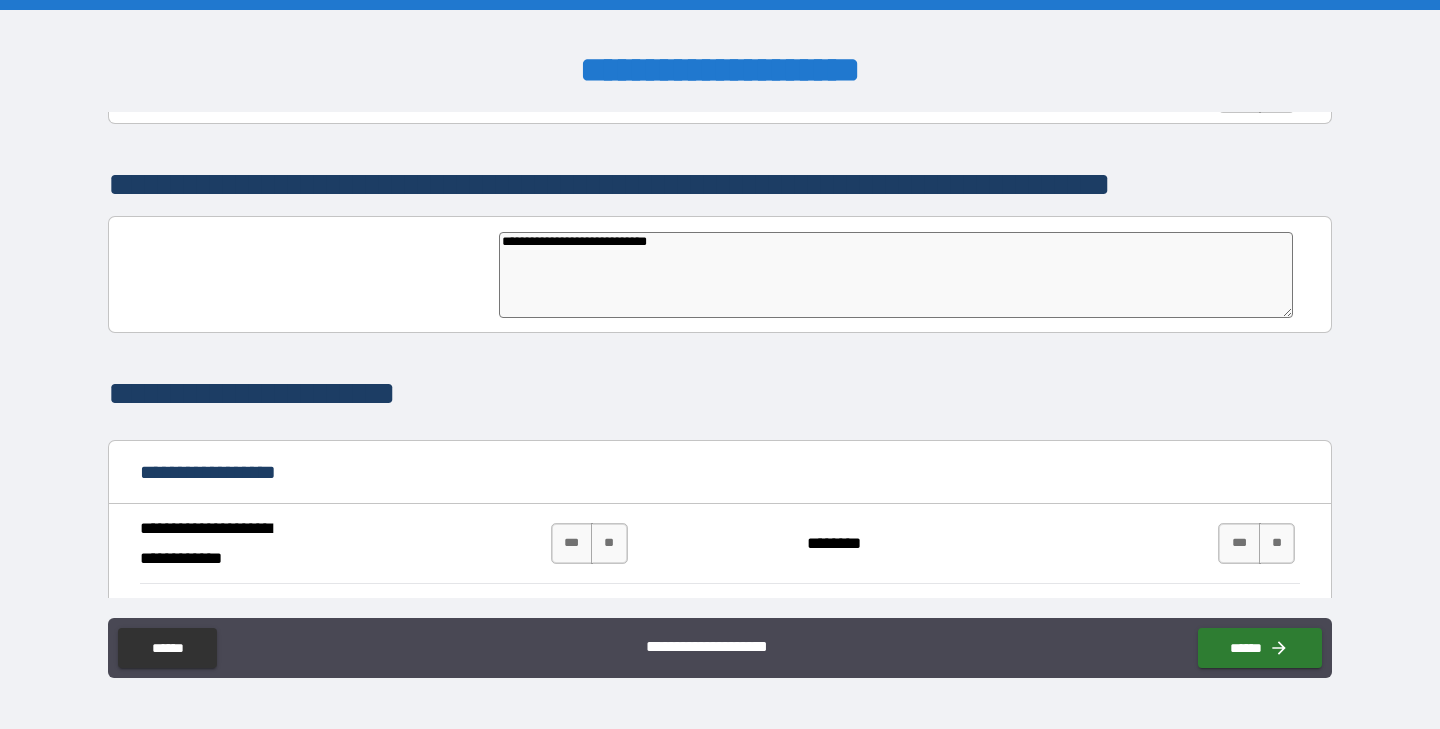 type on "*" 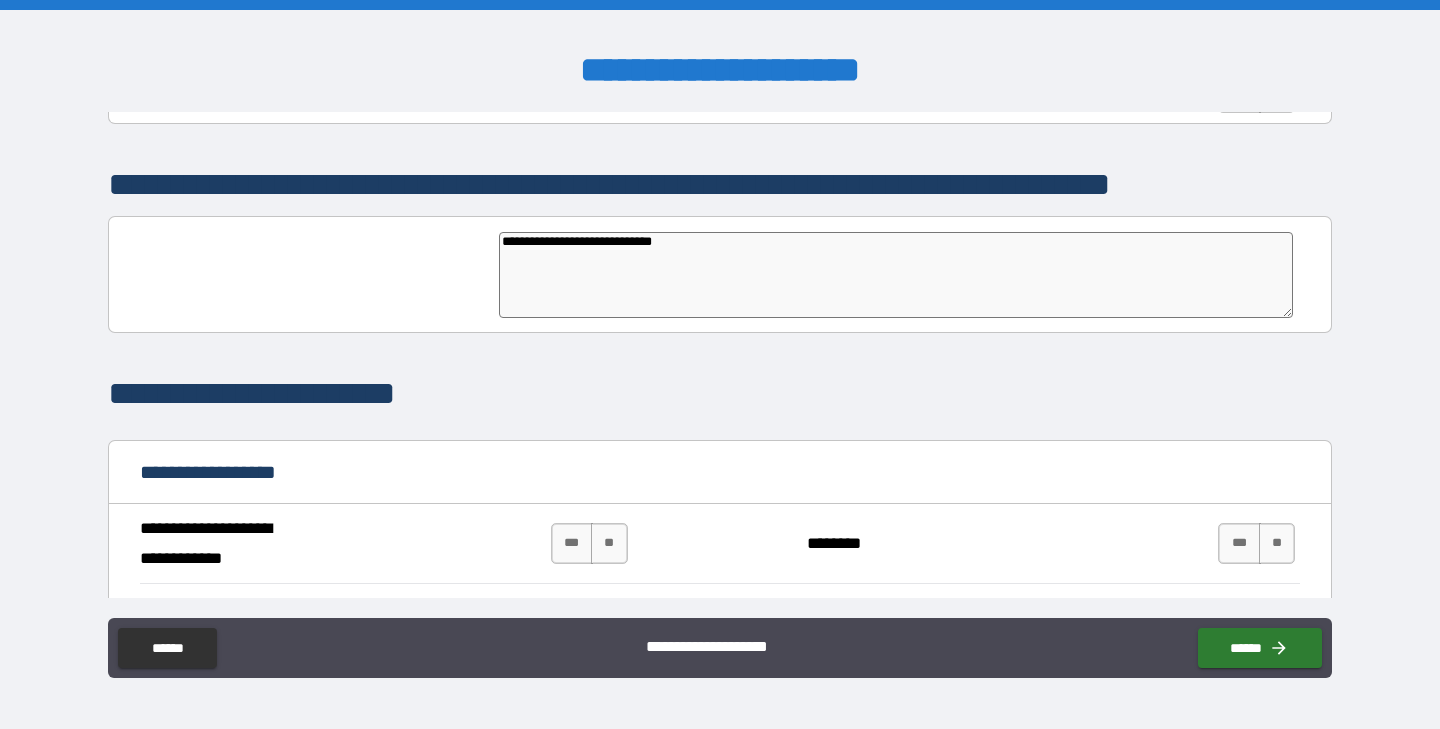 type on "*" 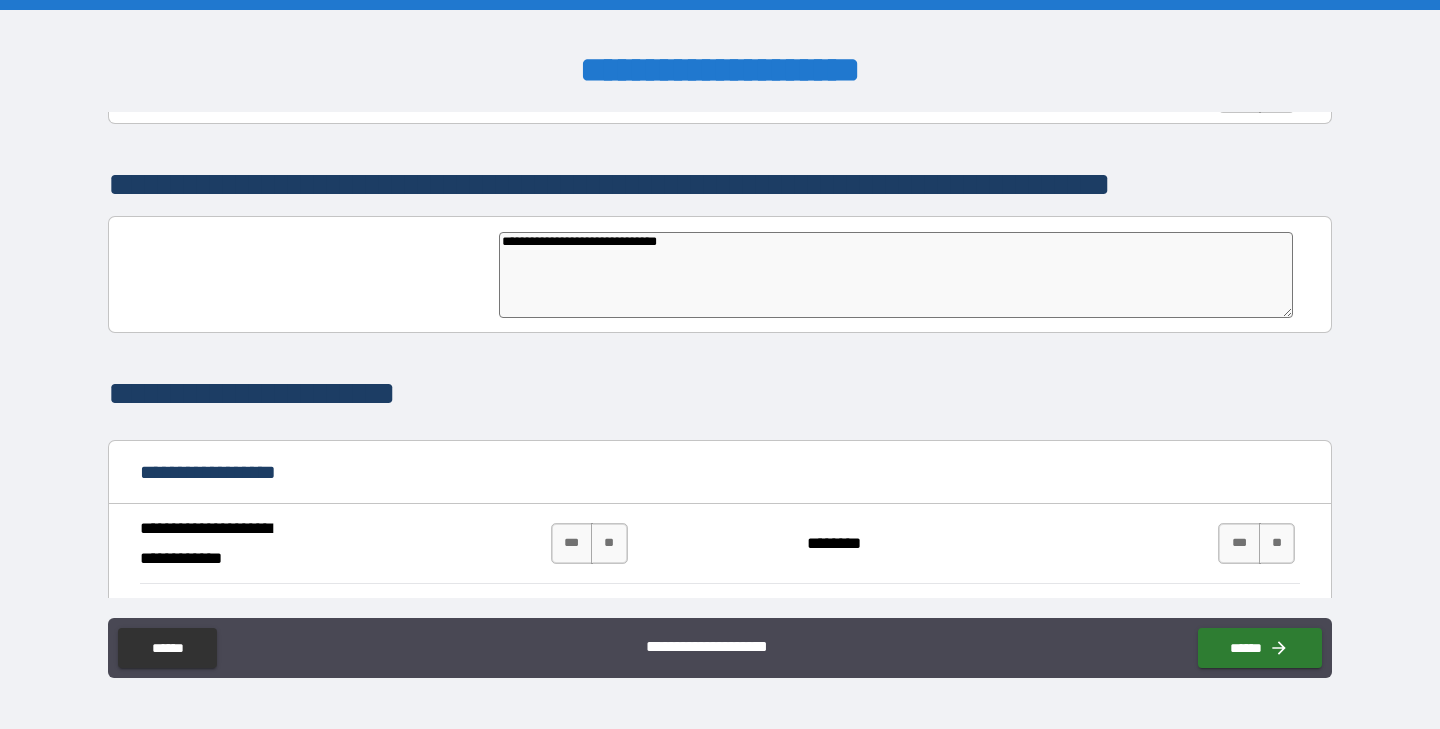 type on "*" 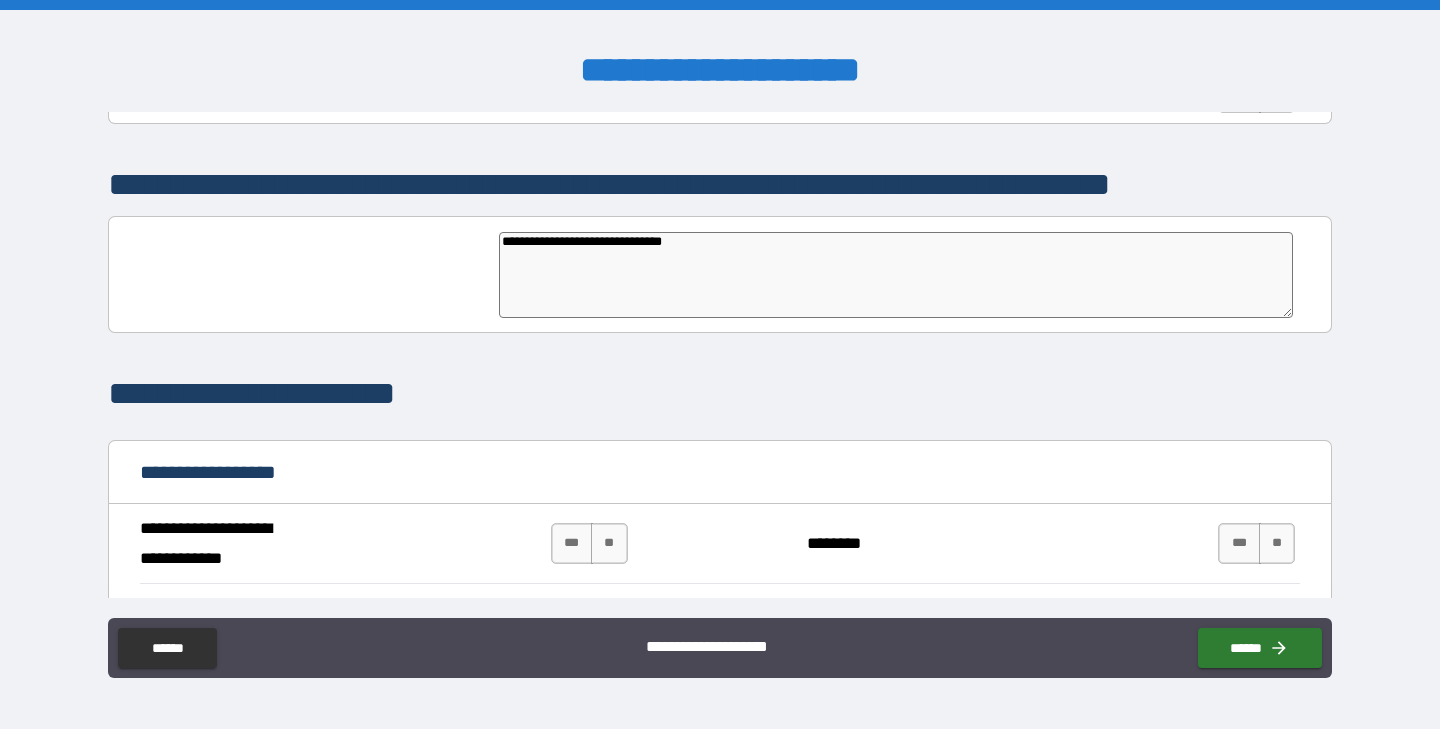 type on "**********" 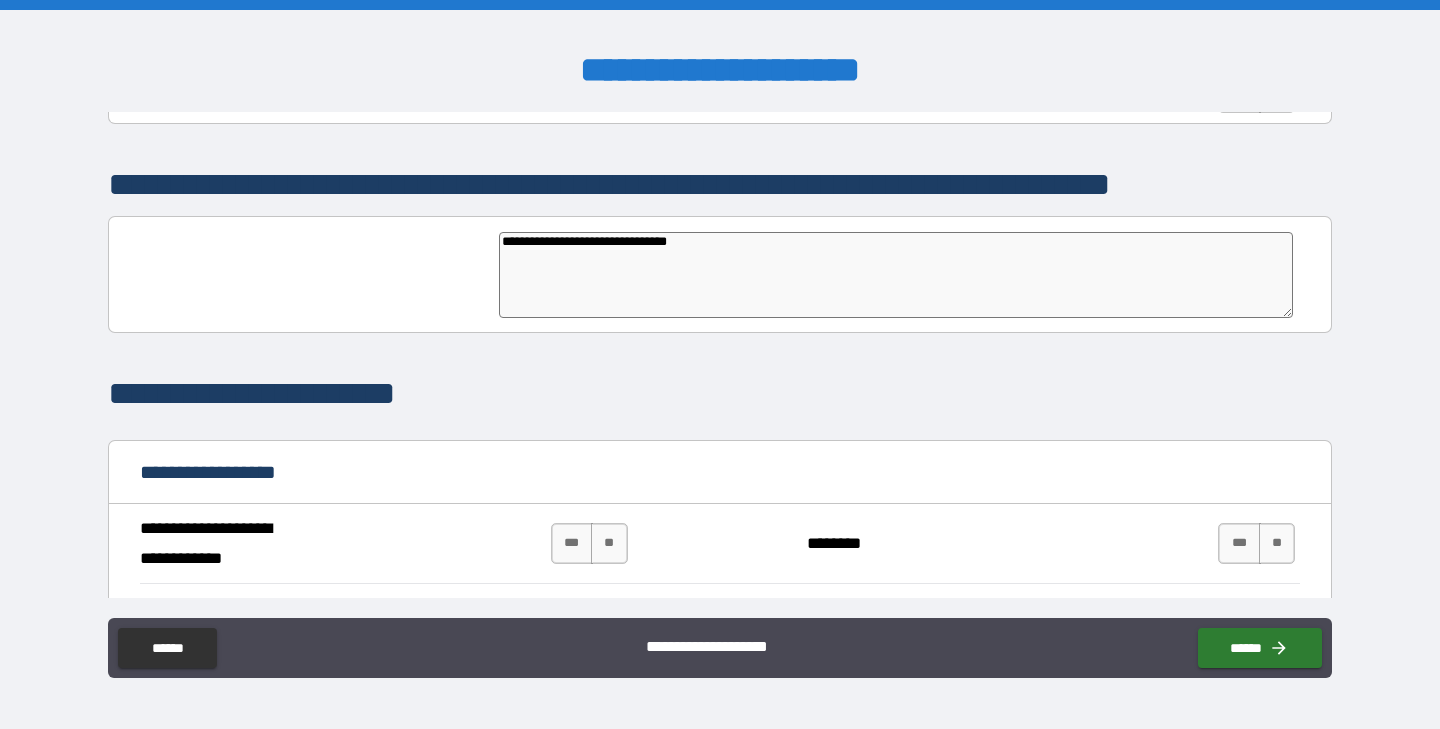 type on "*" 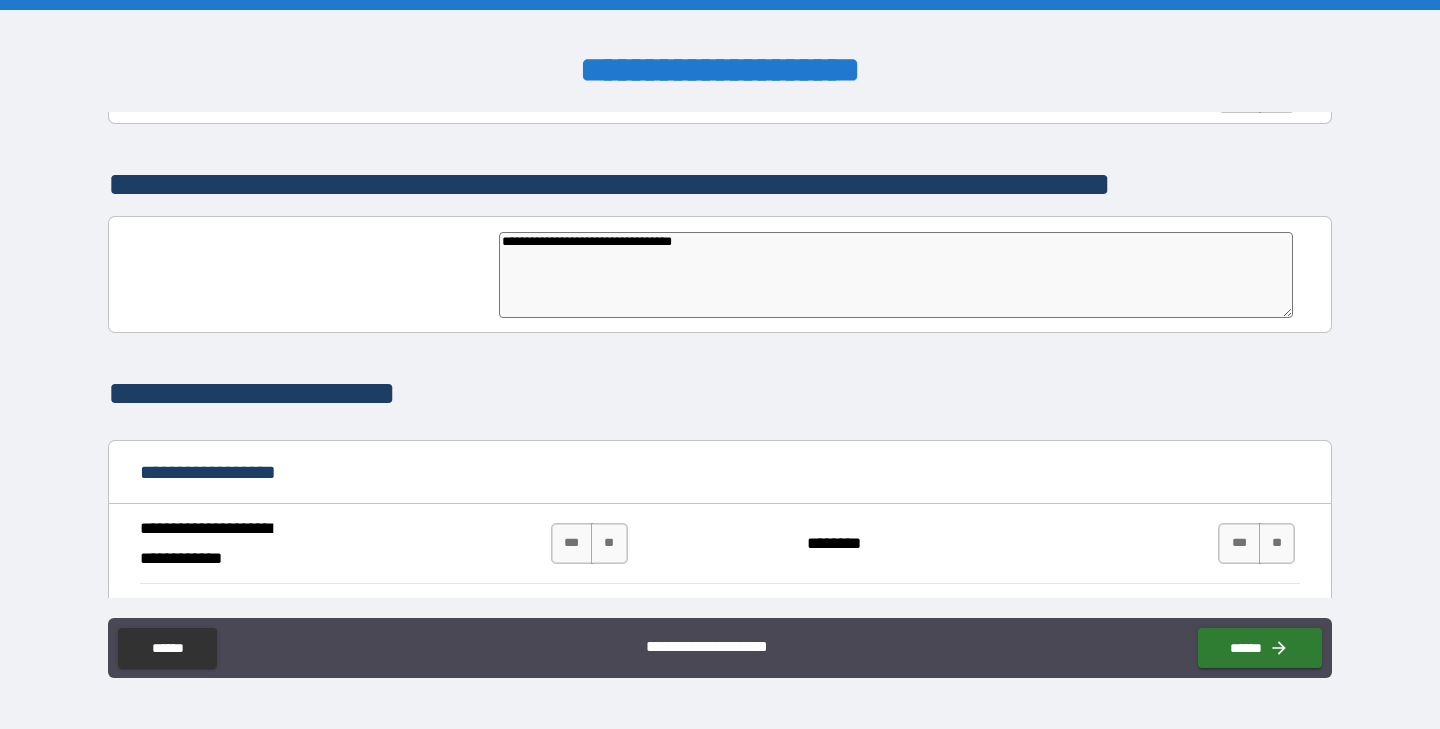 type on "*" 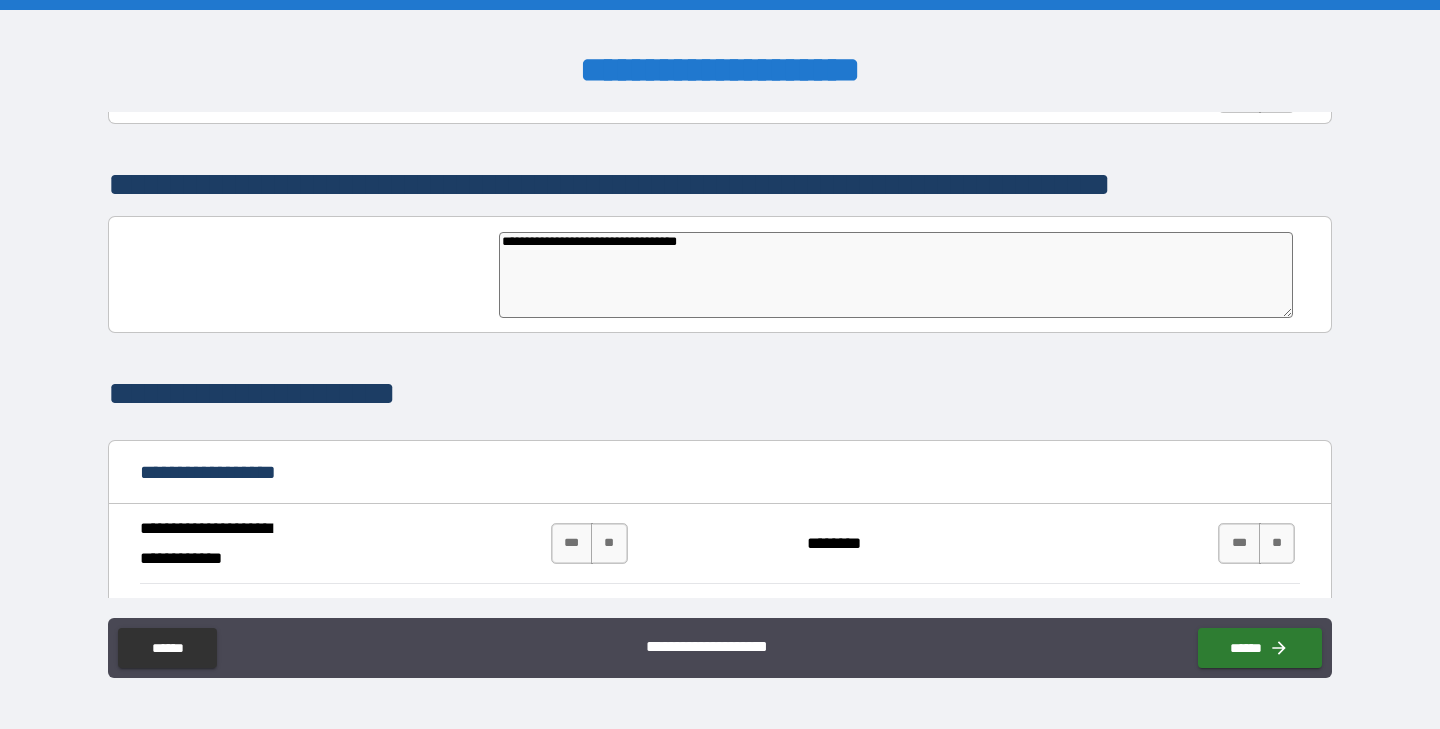 type on "*" 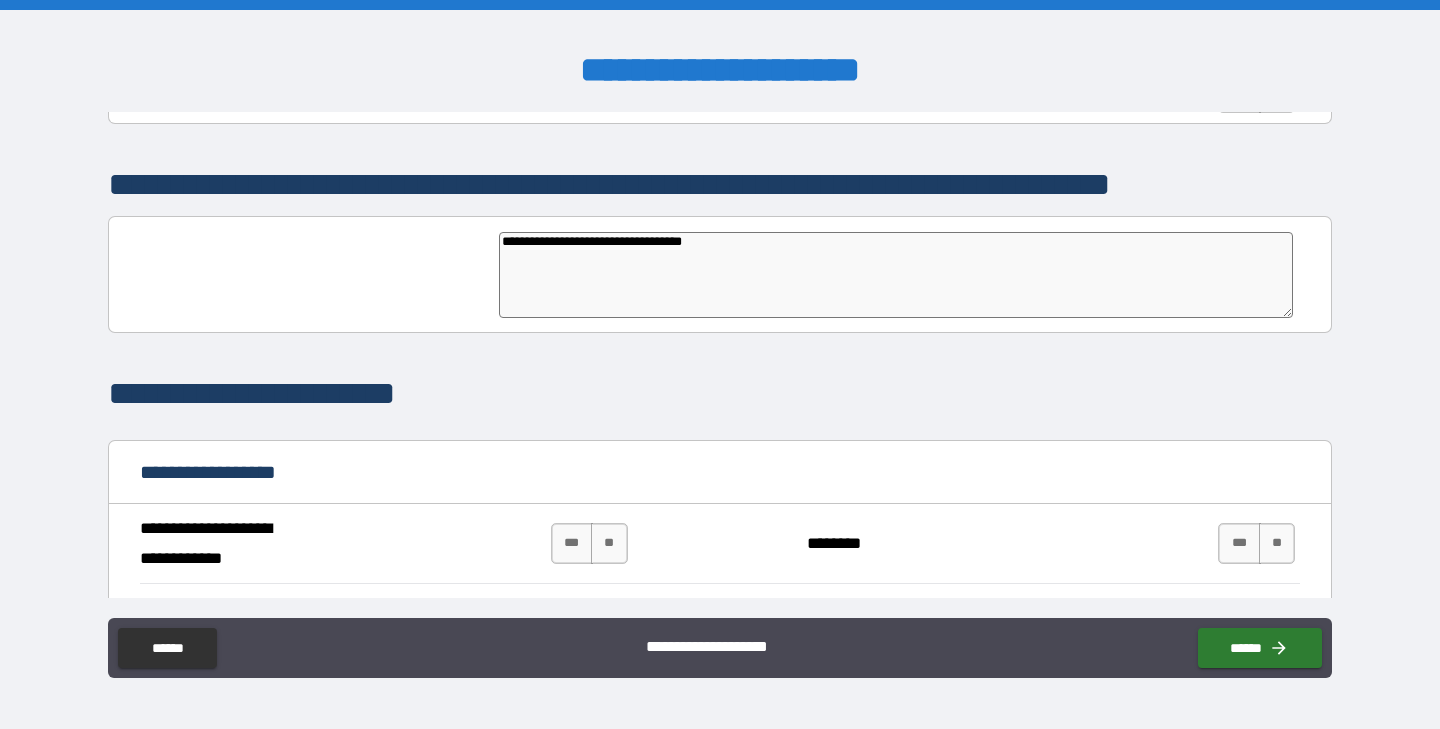 type on "**********" 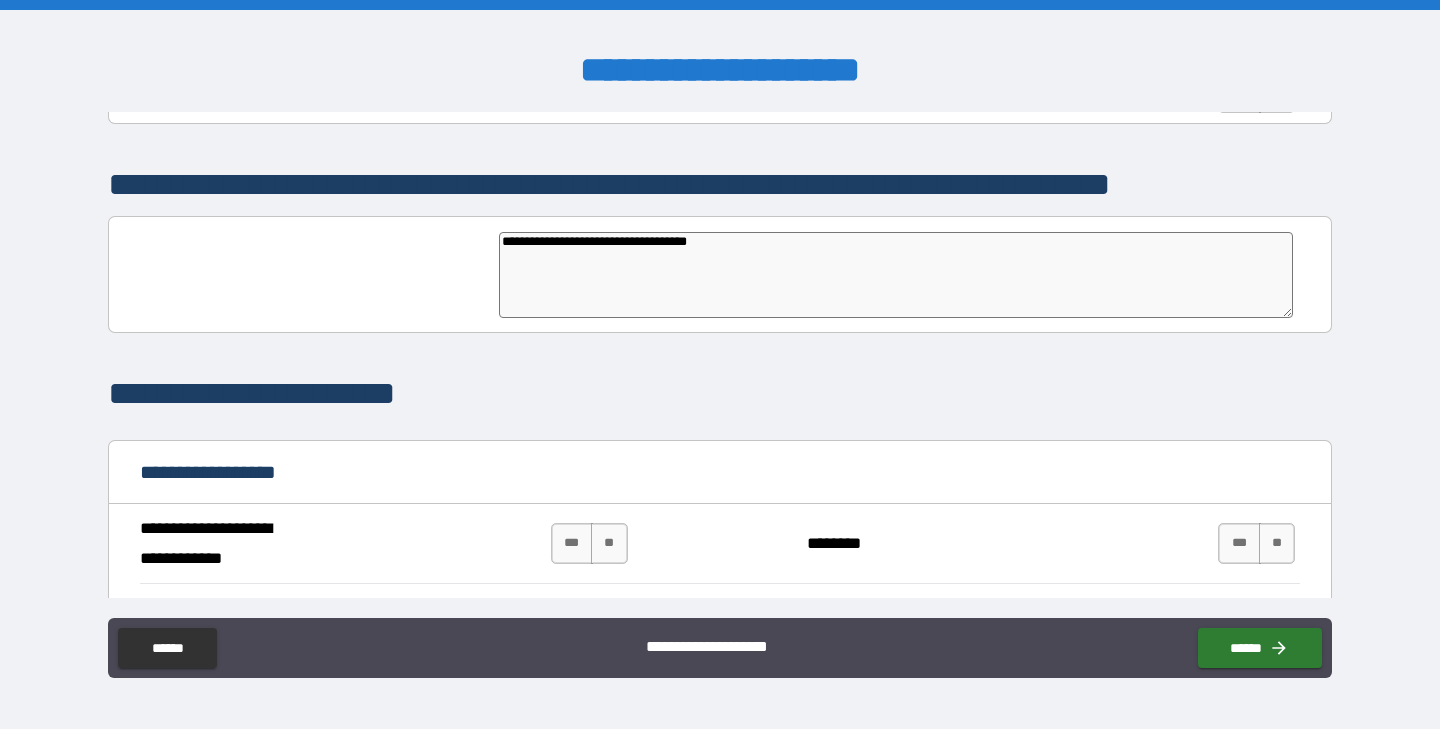 type on "*" 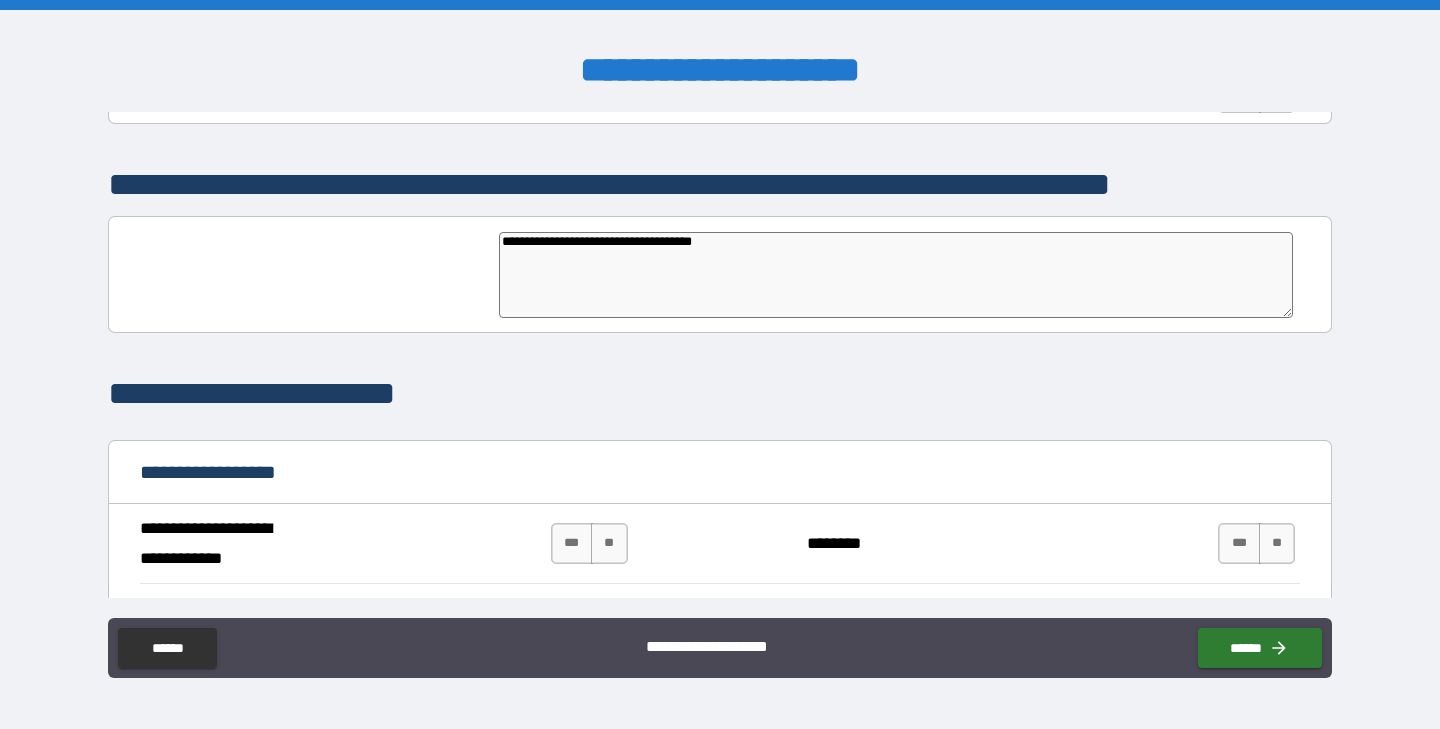 type on "*" 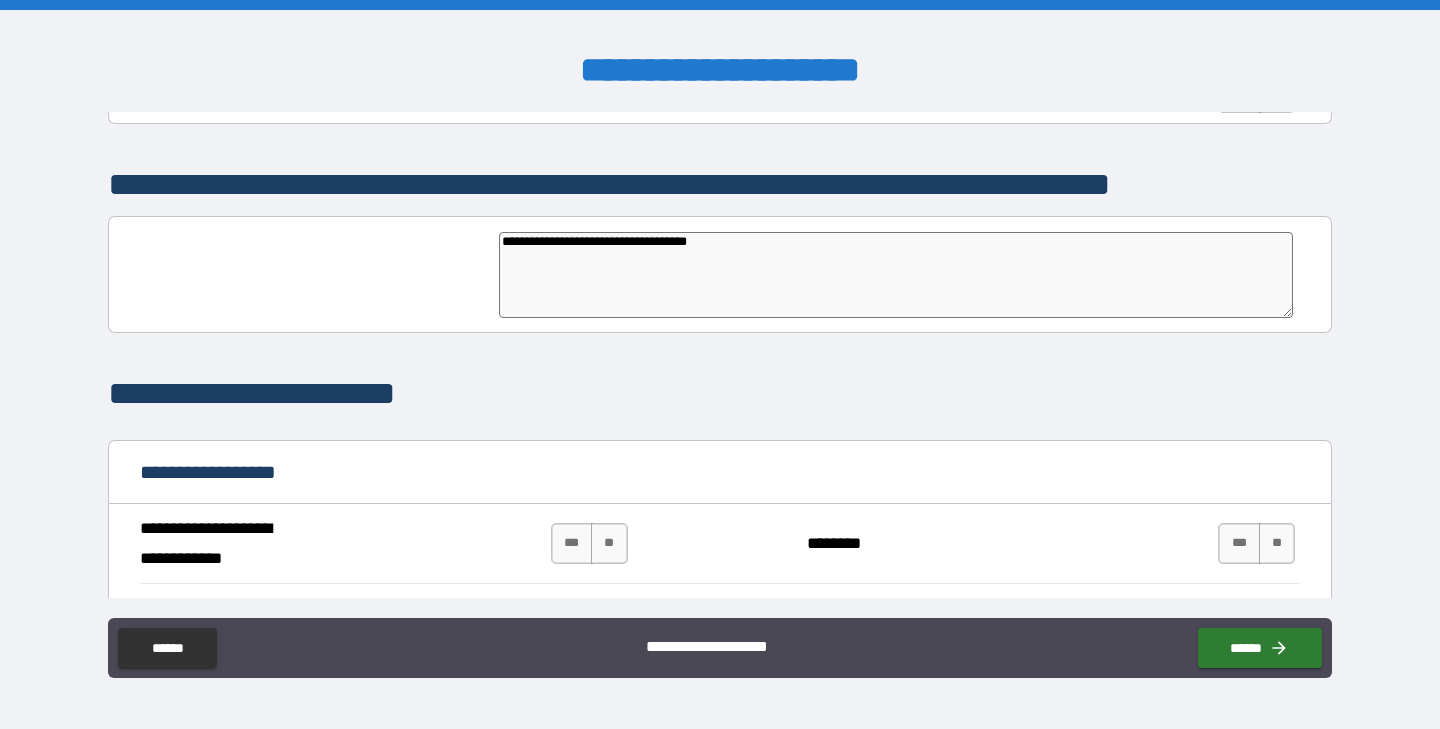 type on "**********" 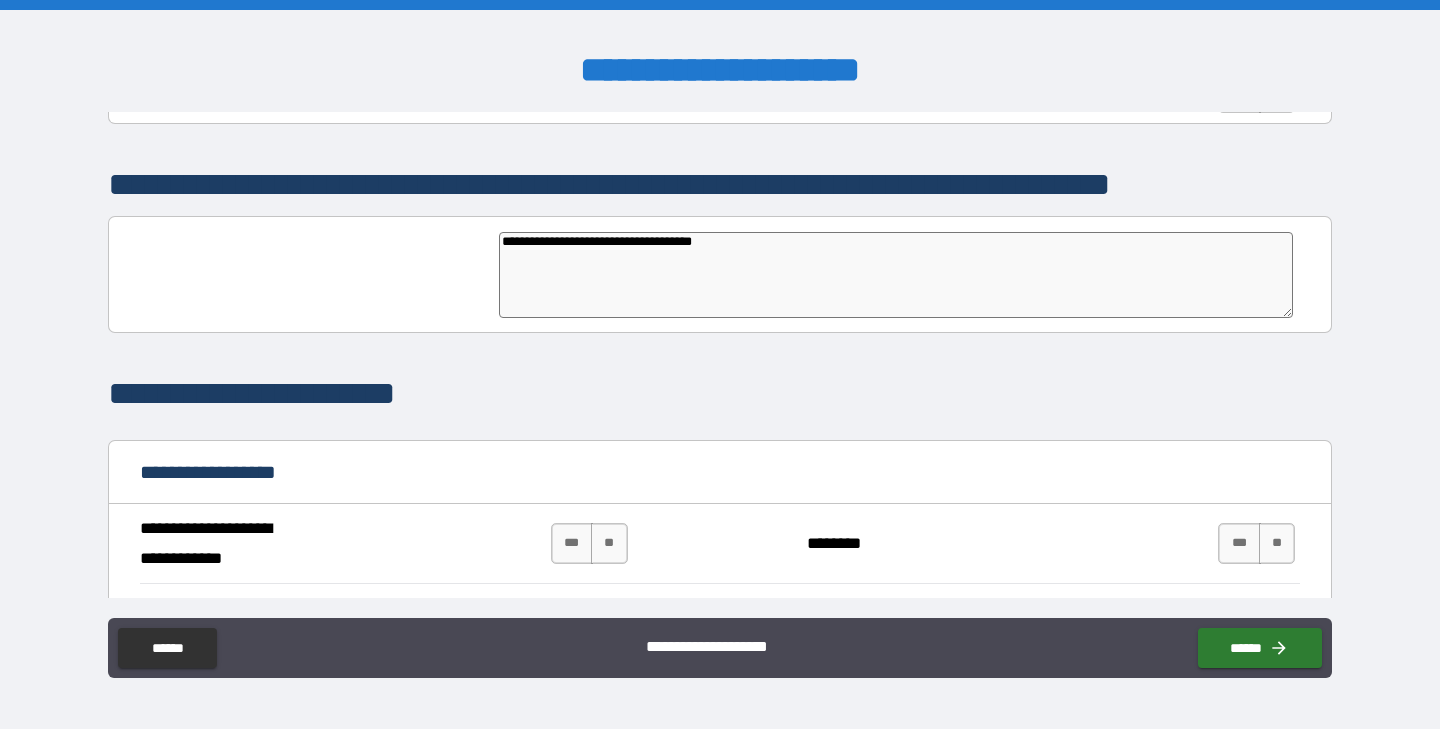 type on "*" 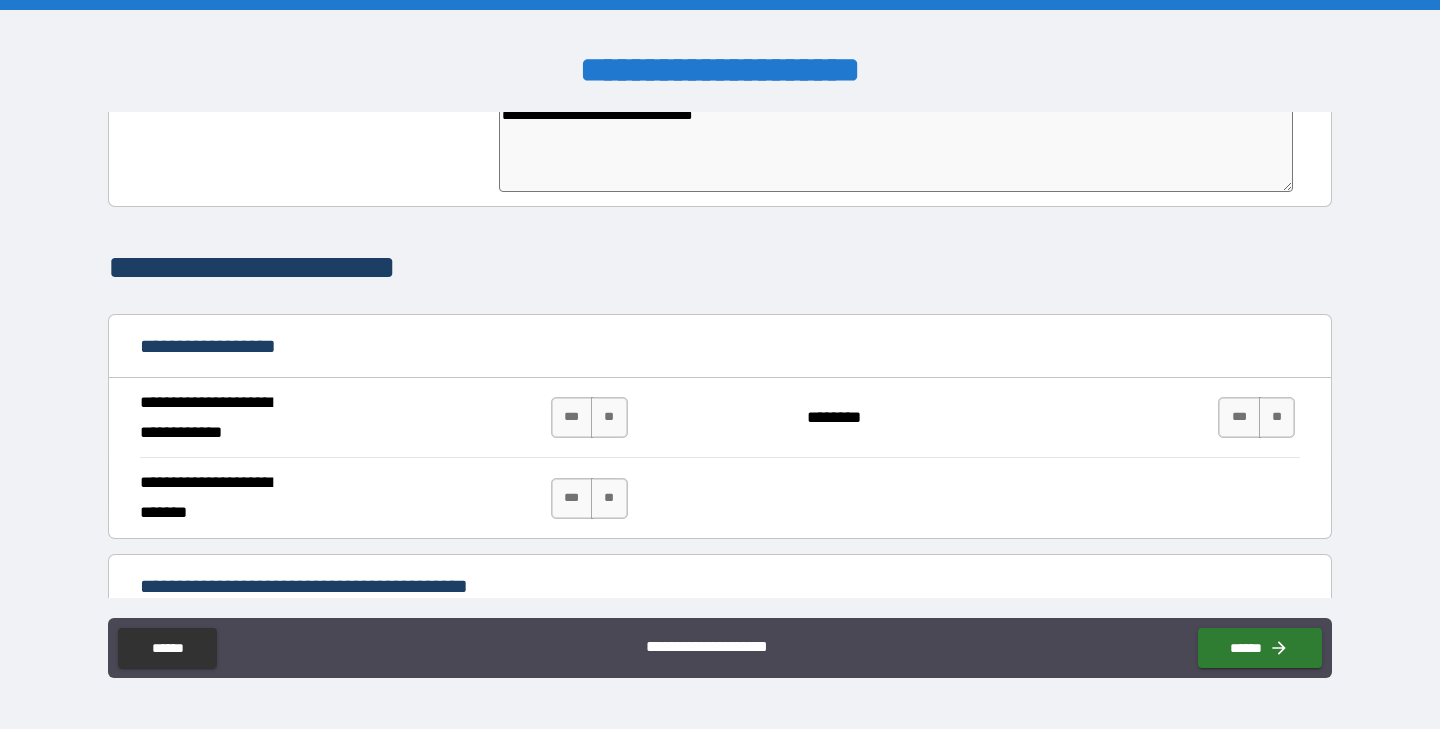 scroll, scrollTop: 1077, scrollLeft: 0, axis: vertical 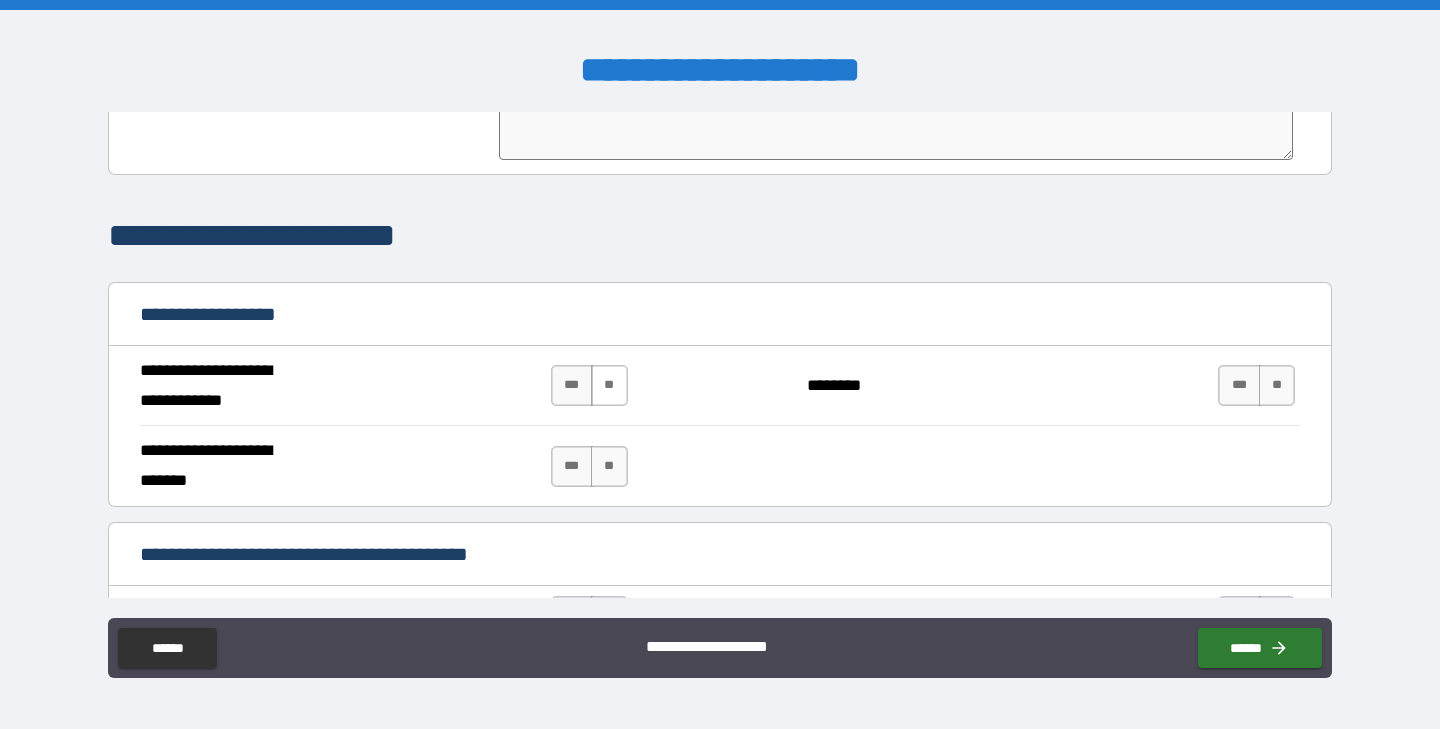 type on "**********" 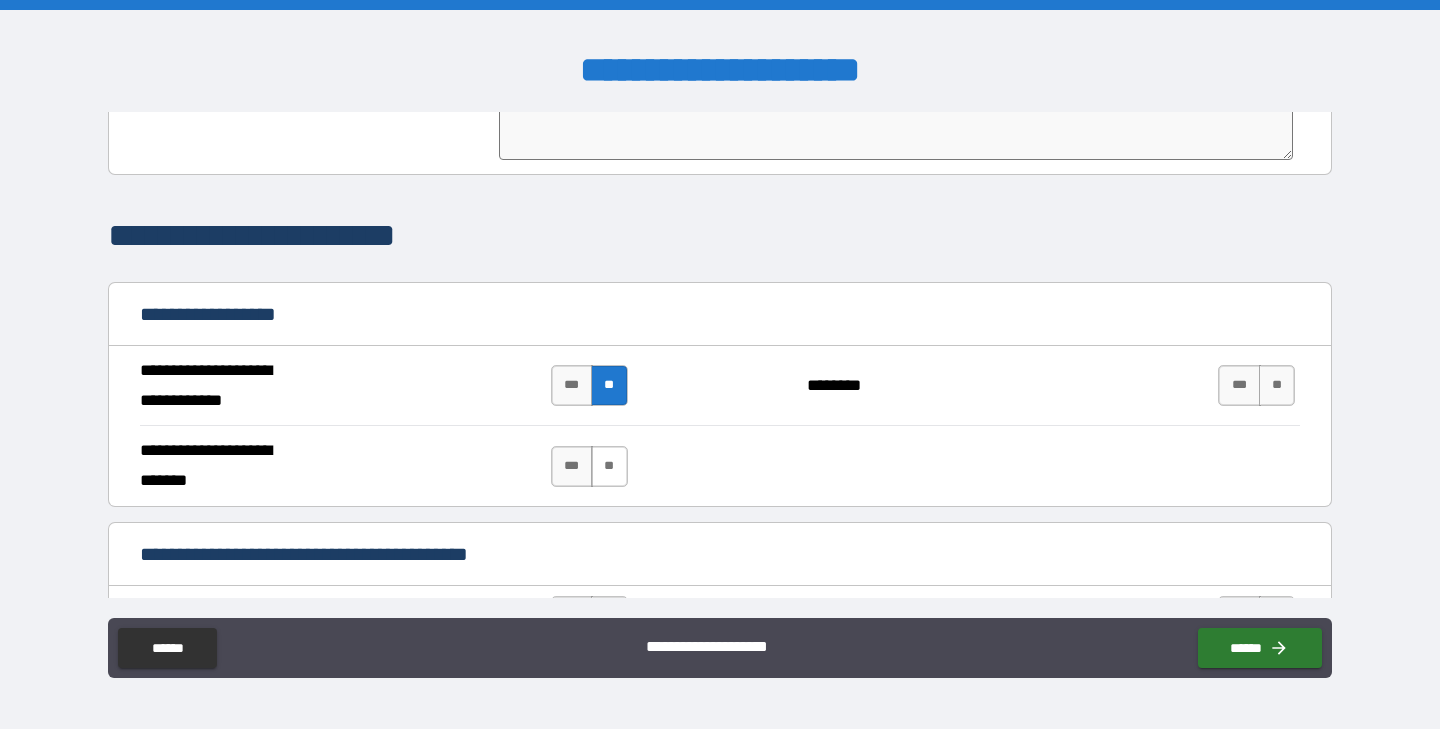 click on "**" at bounding box center [609, 466] 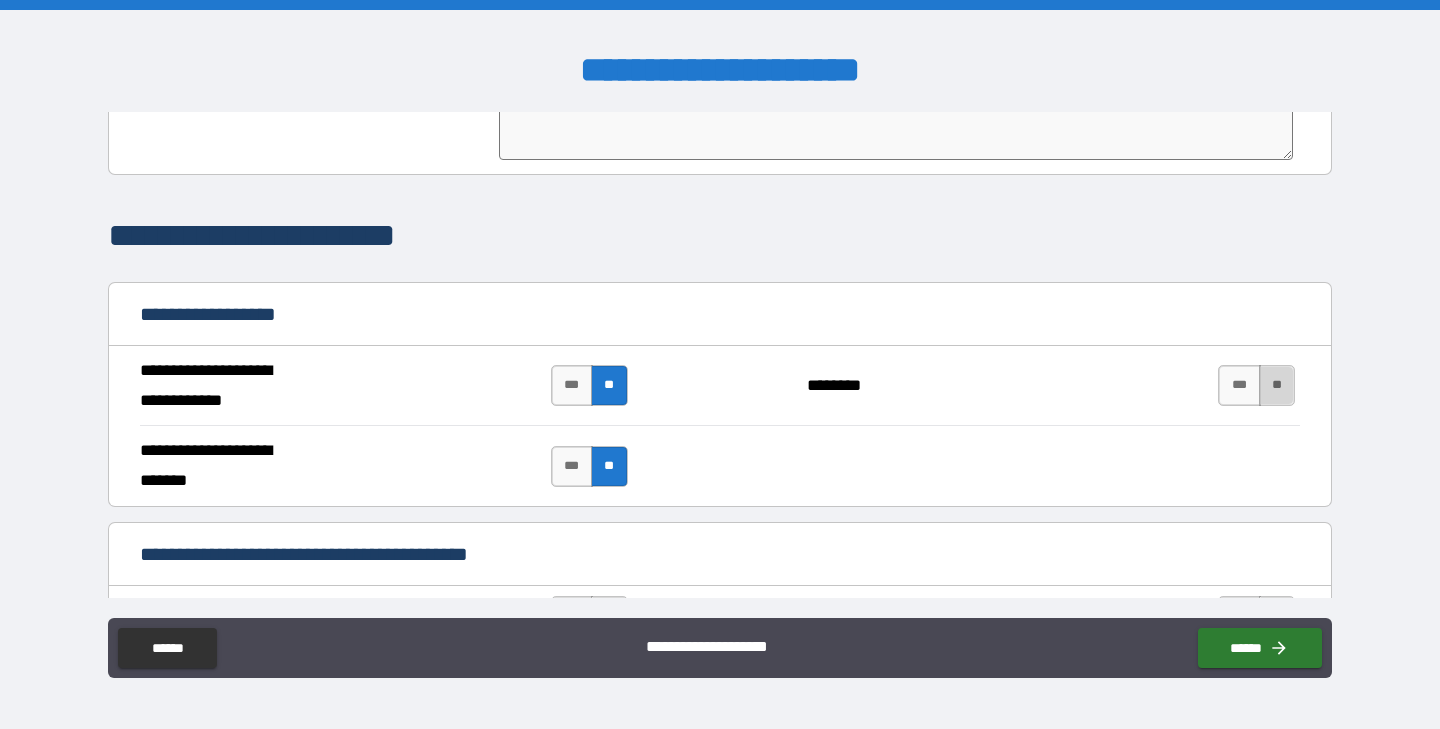 click on "**" at bounding box center (1277, 385) 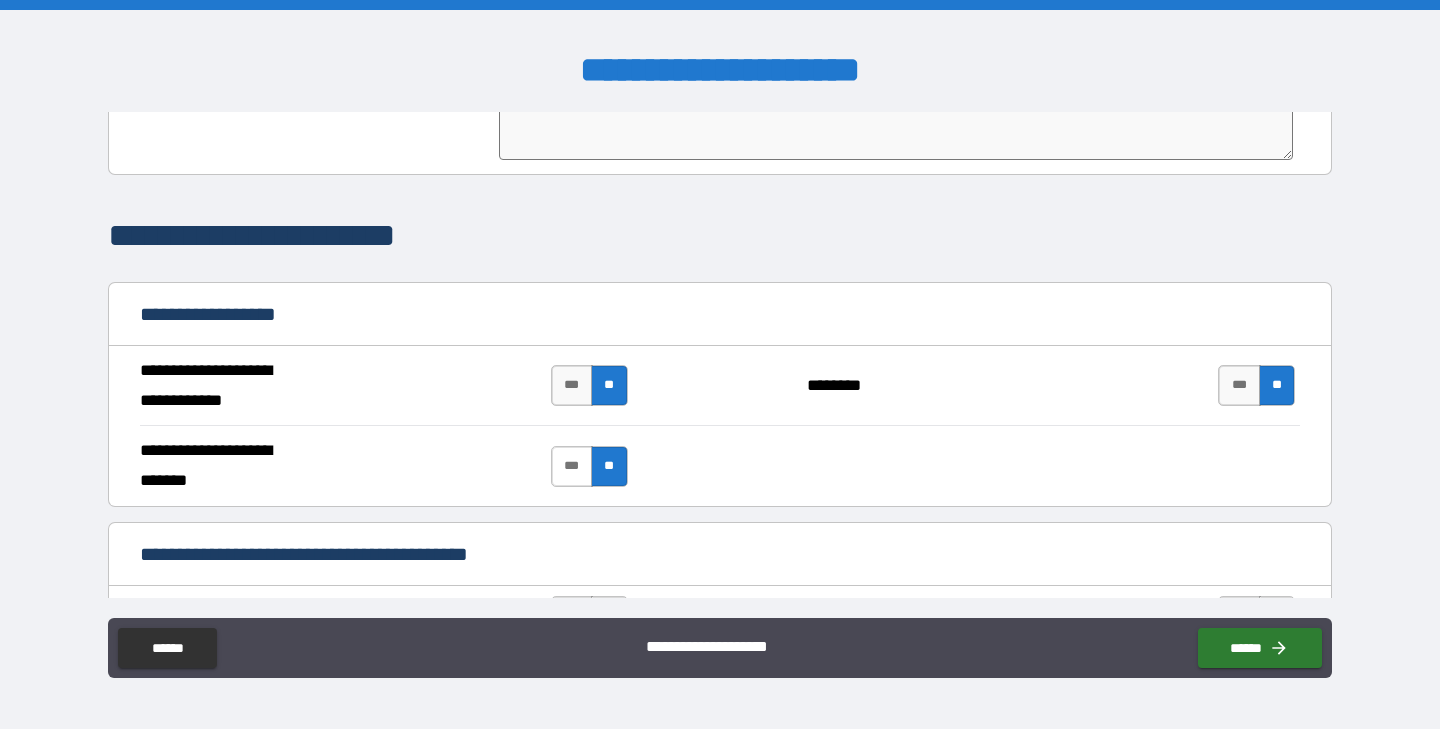 click on "***" at bounding box center (572, 466) 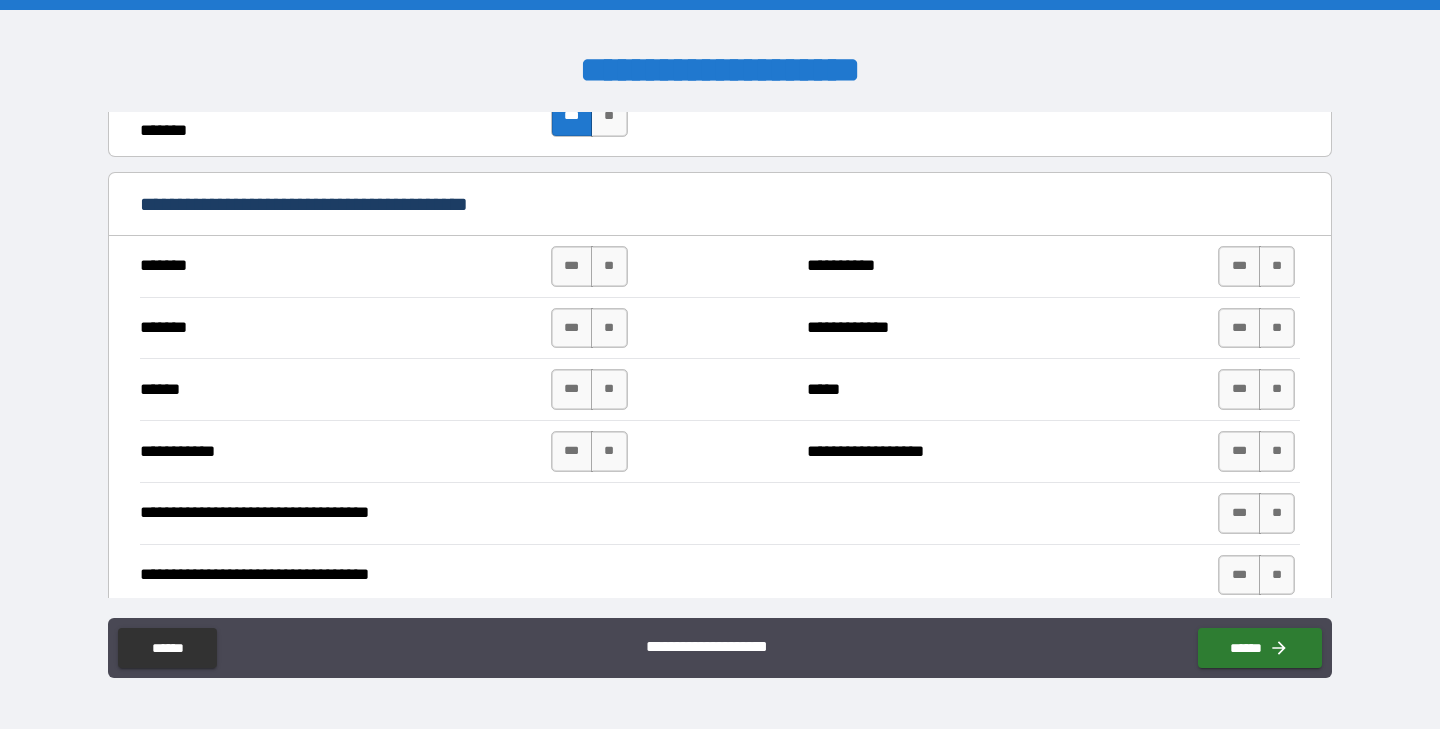 scroll, scrollTop: 1428, scrollLeft: 0, axis: vertical 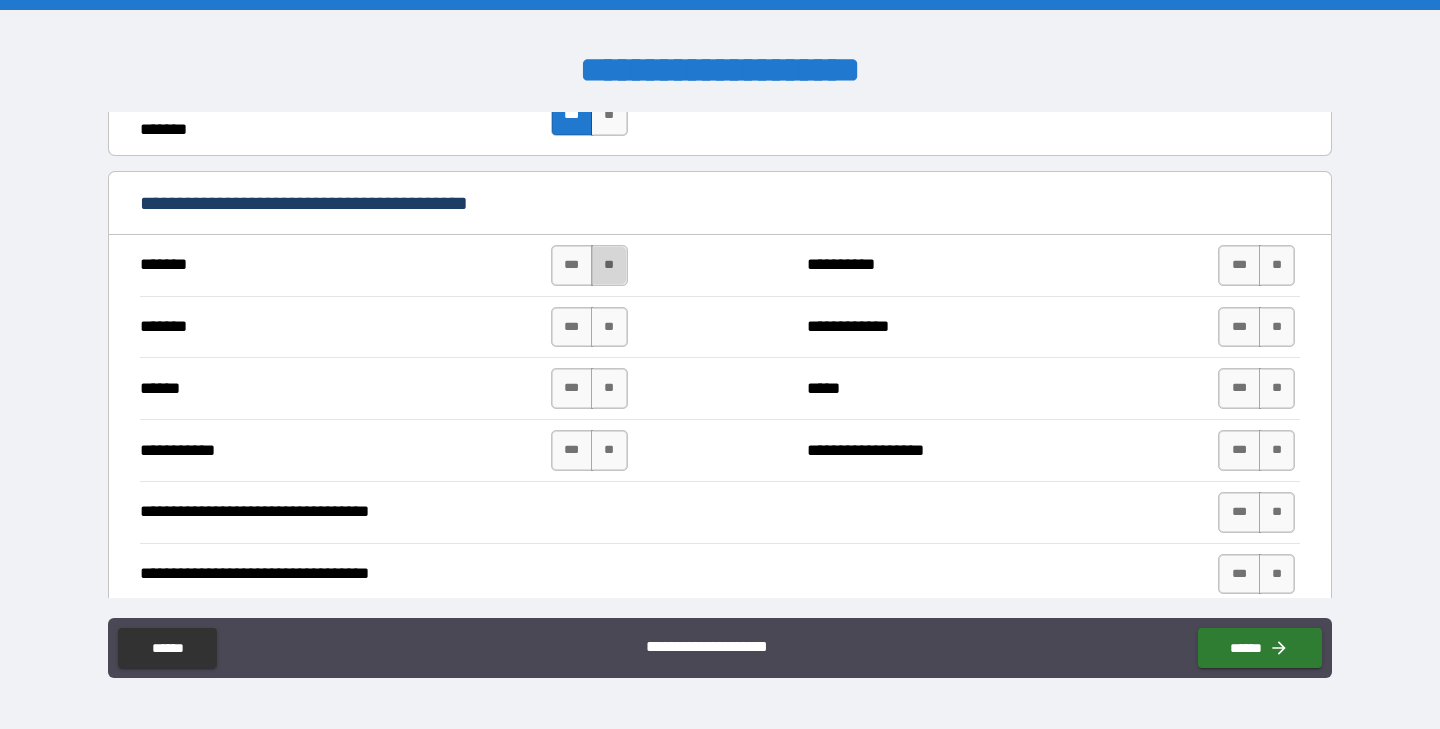 click on "**" at bounding box center [609, 265] 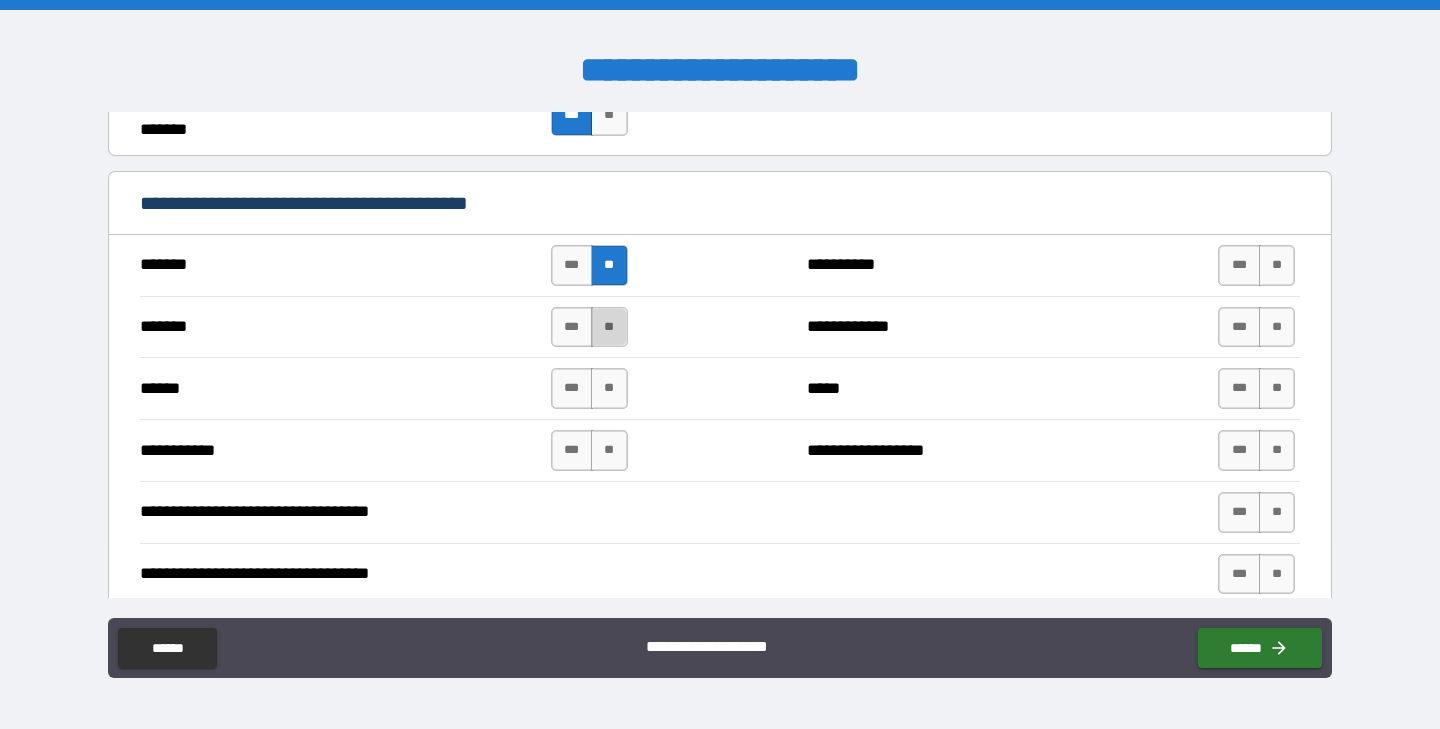 click on "**" at bounding box center [609, 327] 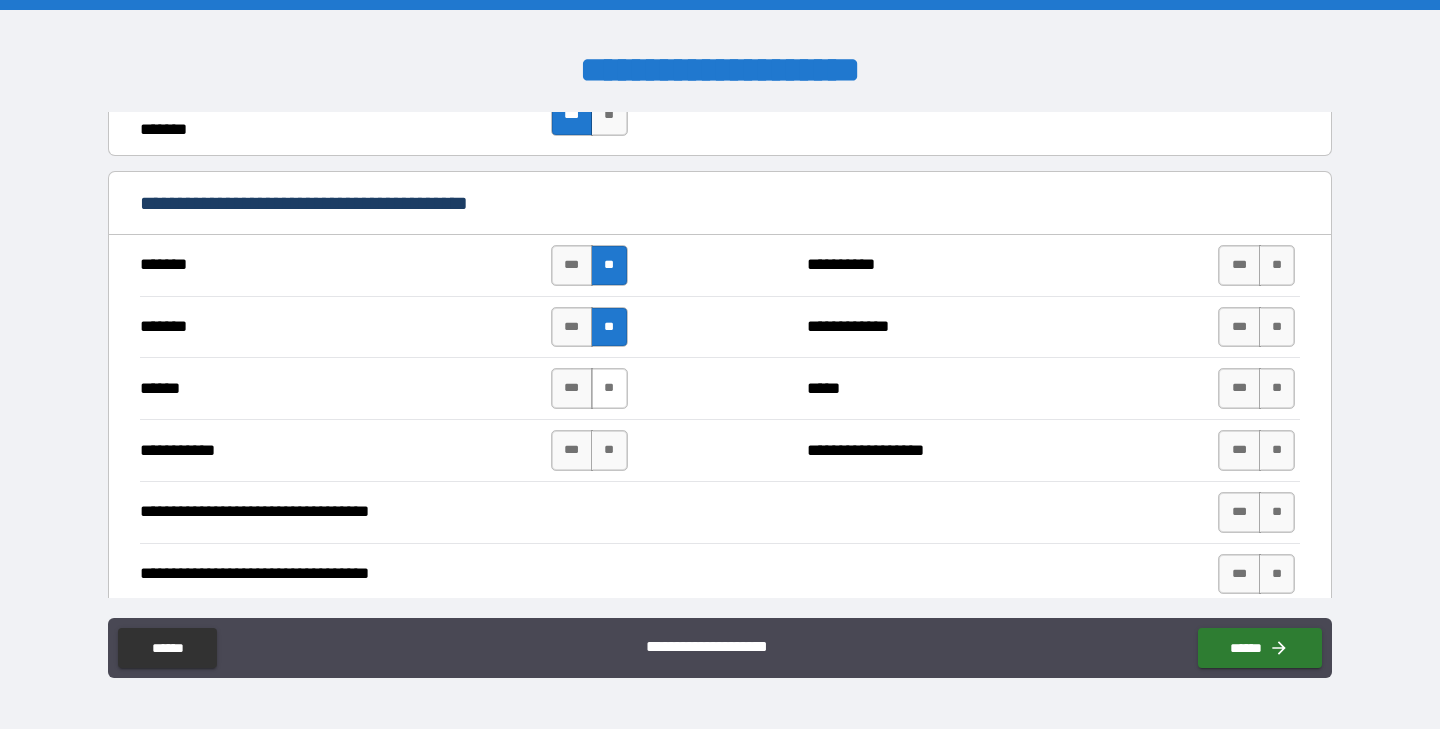 click on "**" at bounding box center (609, 388) 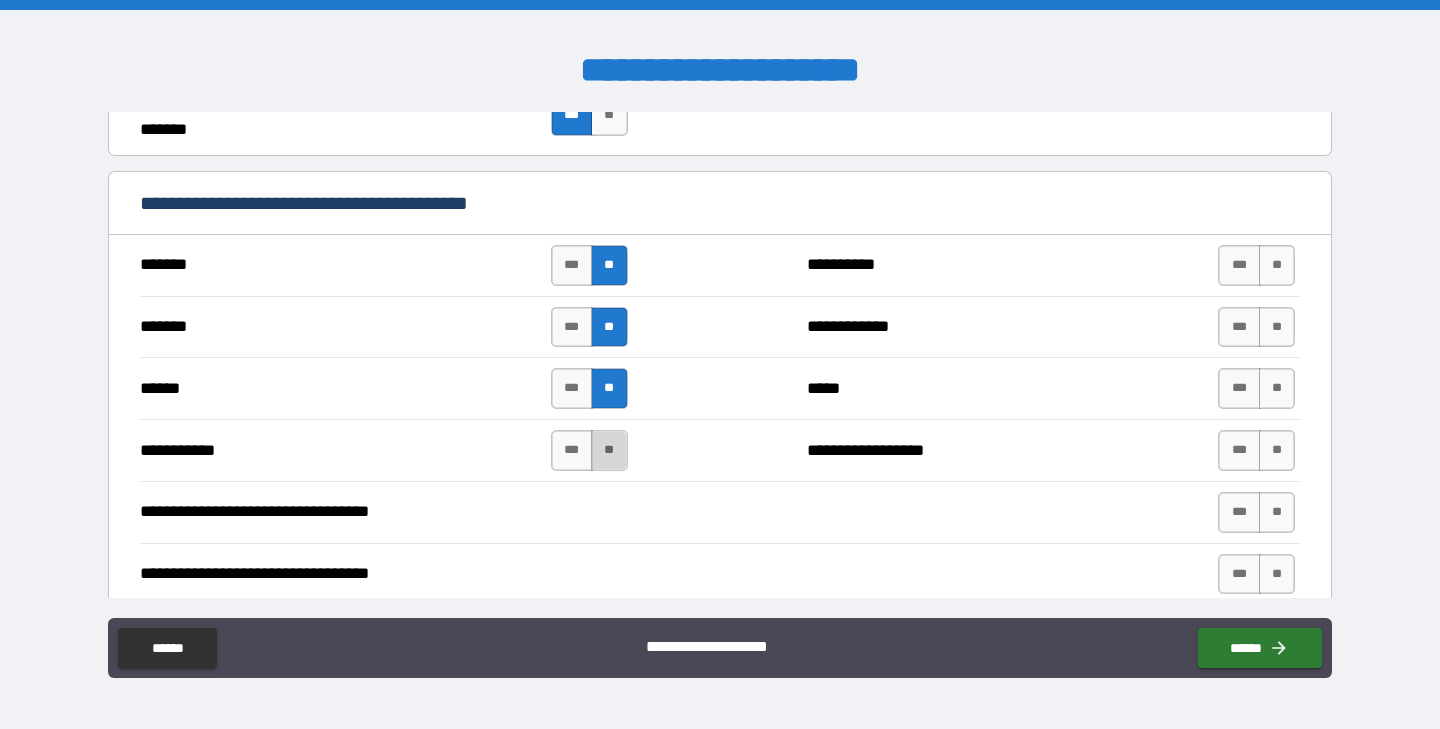 click on "**" at bounding box center (609, 450) 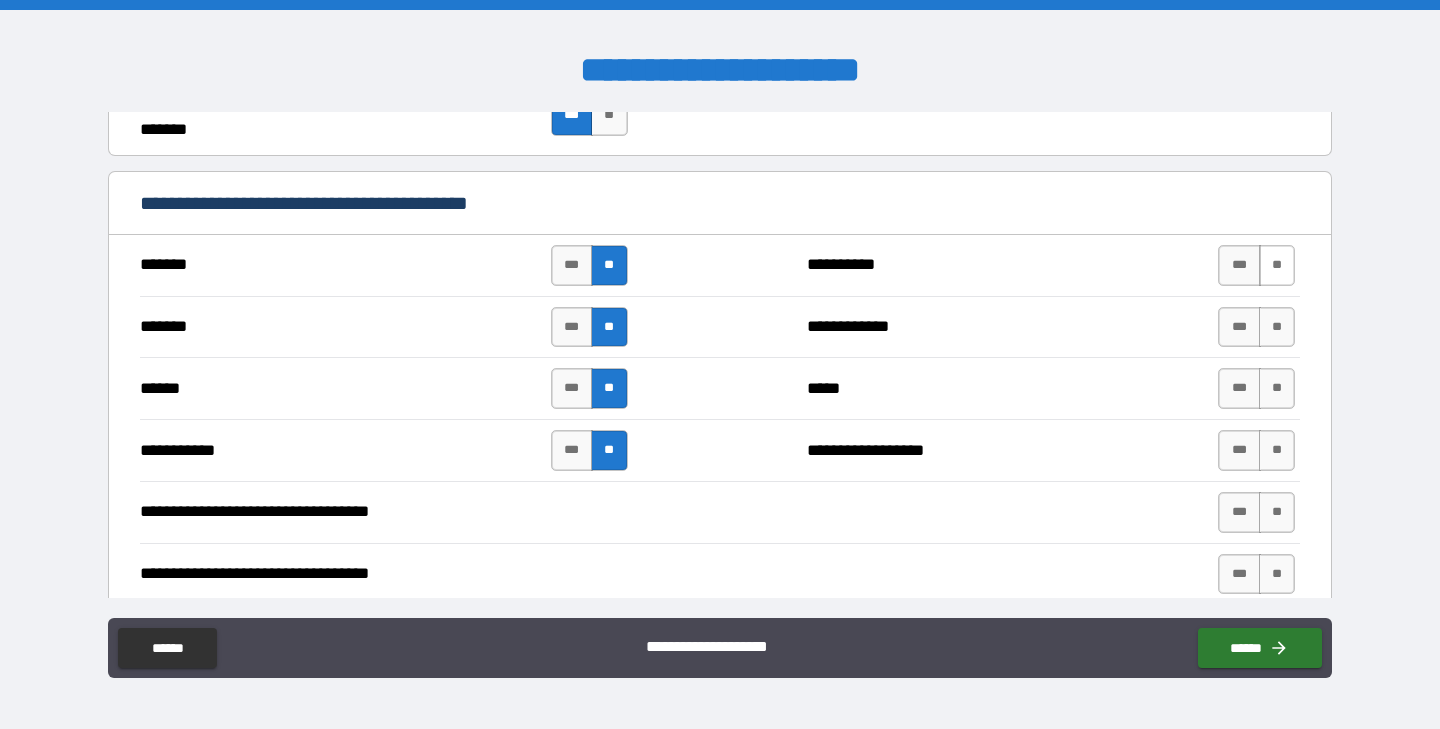 click on "**" at bounding box center (1277, 265) 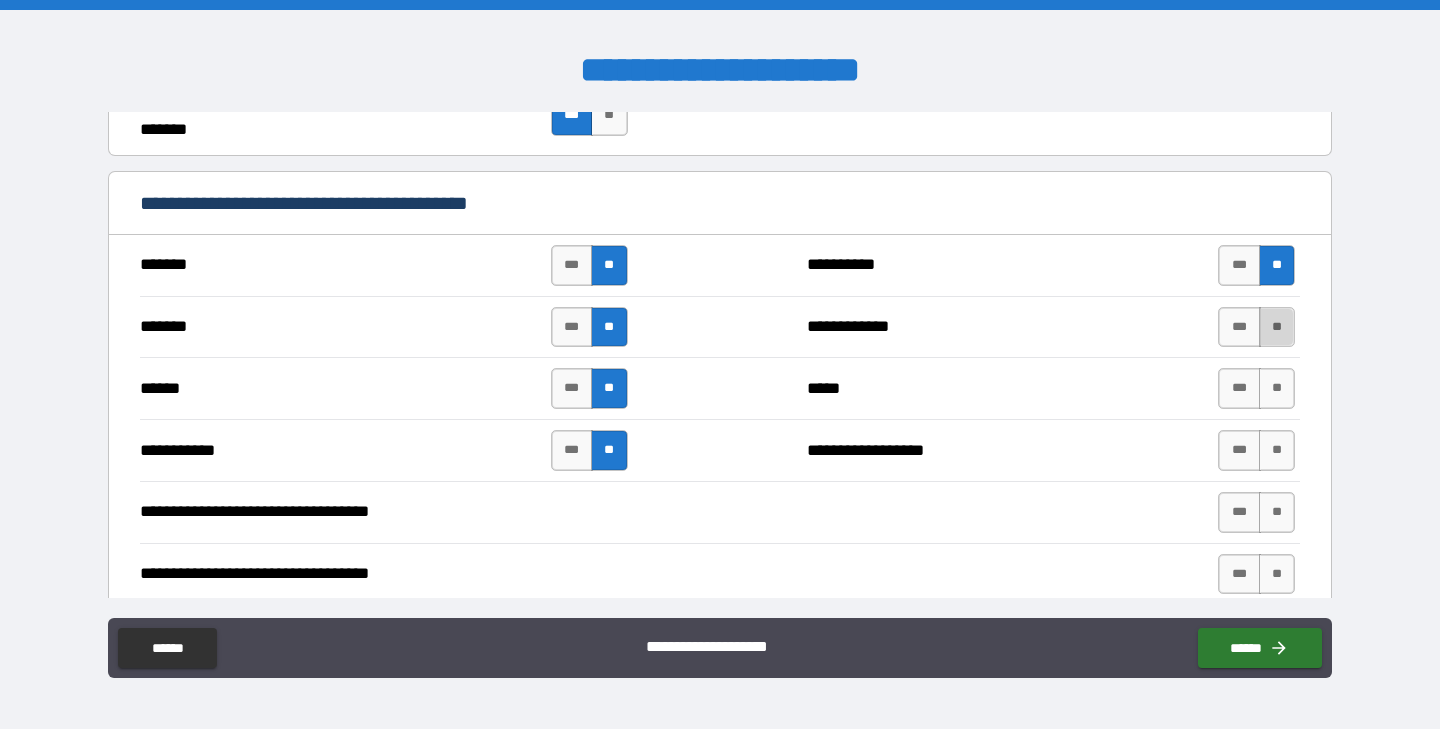 click on "**" at bounding box center [1277, 327] 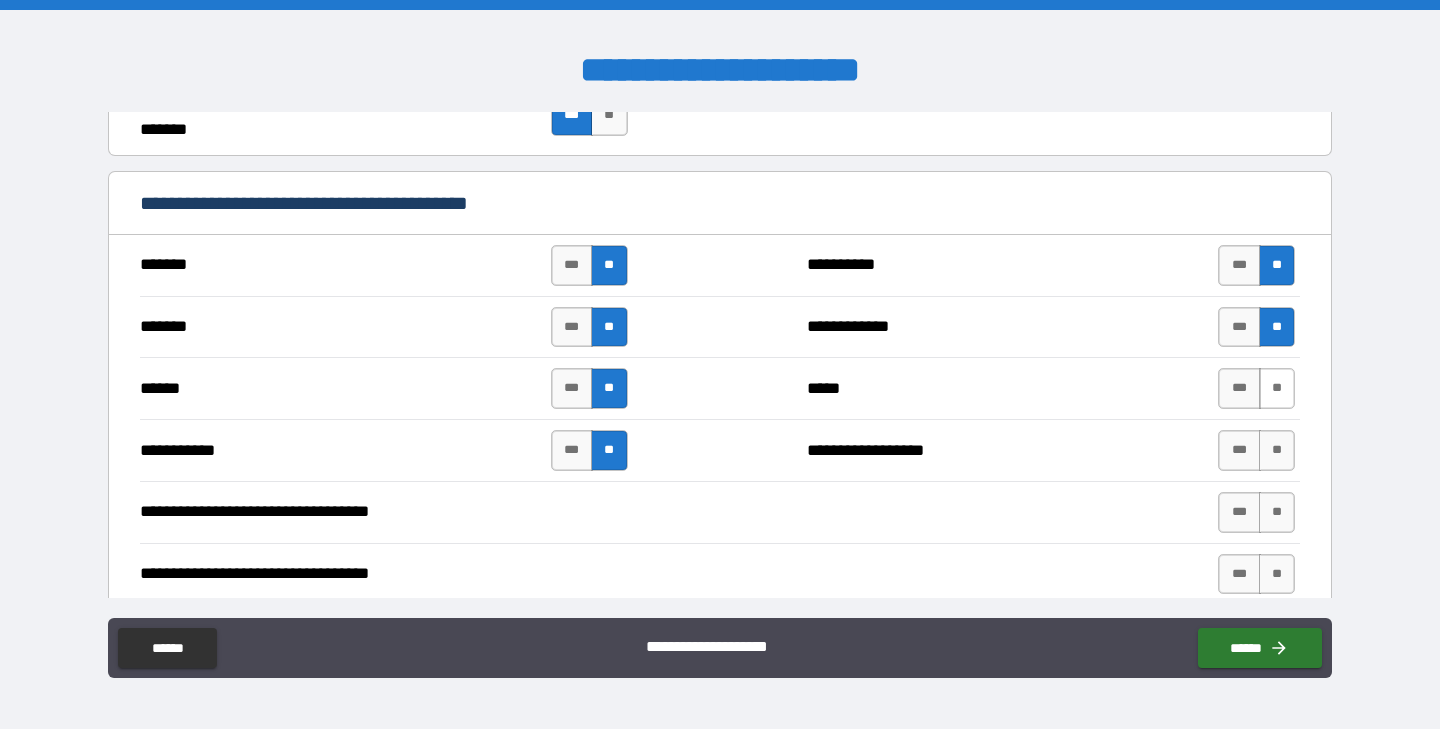 click on "**" at bounding box center [1277, 388] 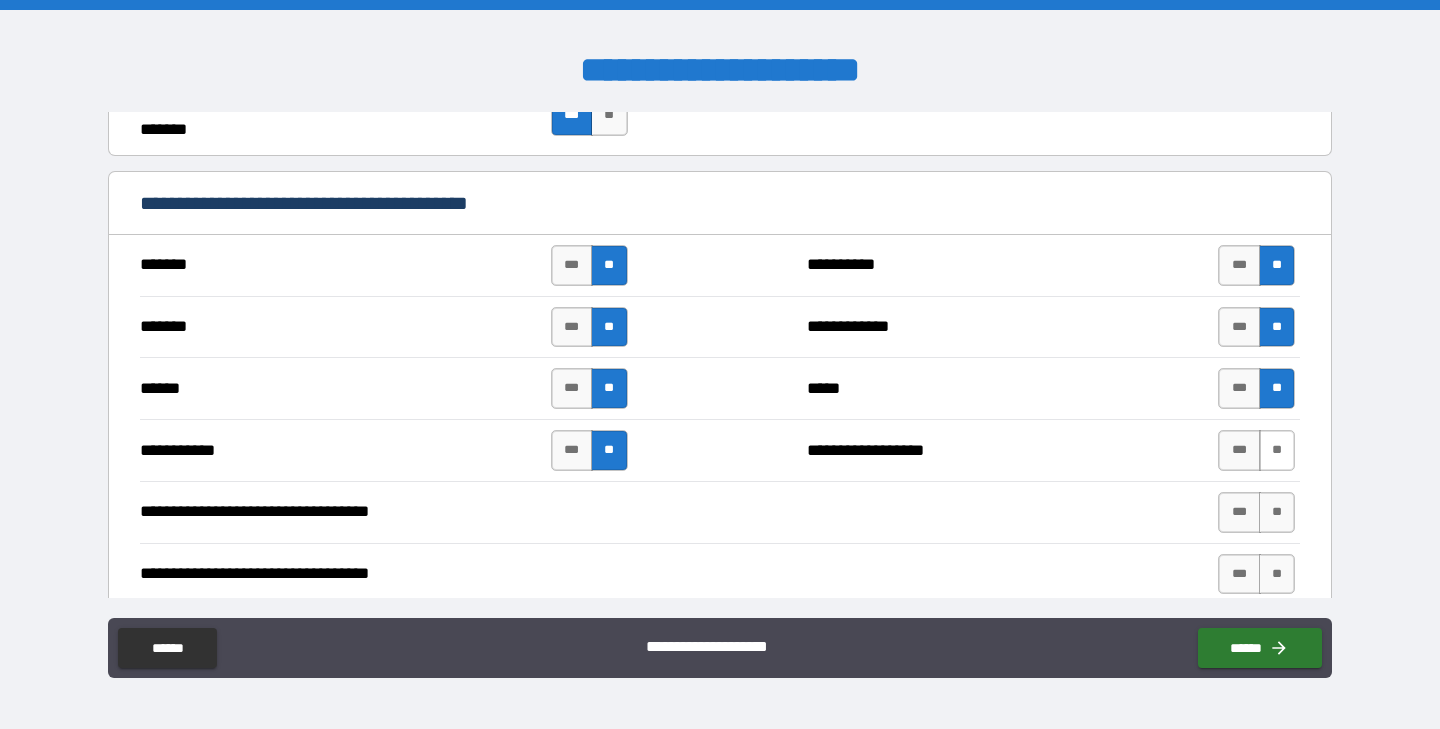 click on "**" at bounding box center (1277, 450) 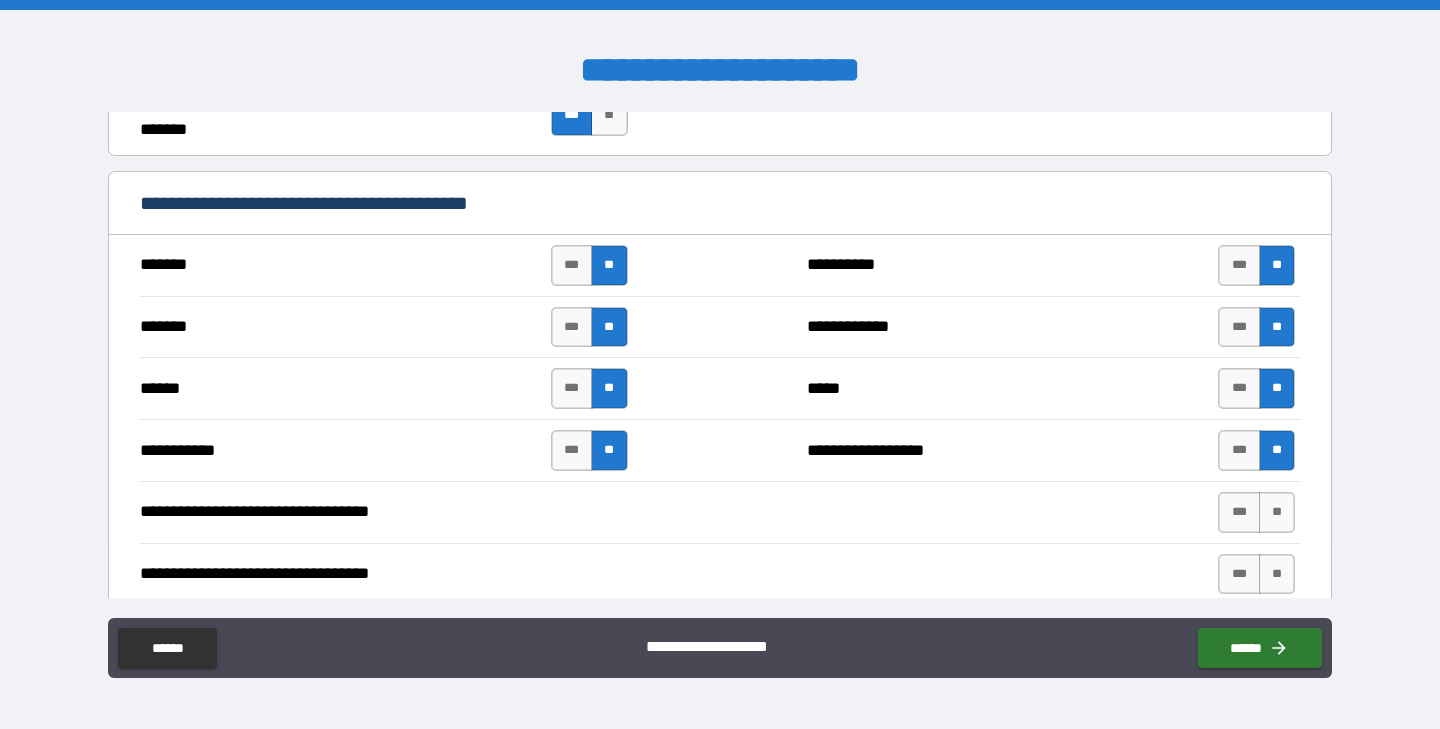 scroll, scrollTop: 1514, scrollLeft: 0, axis: vertical 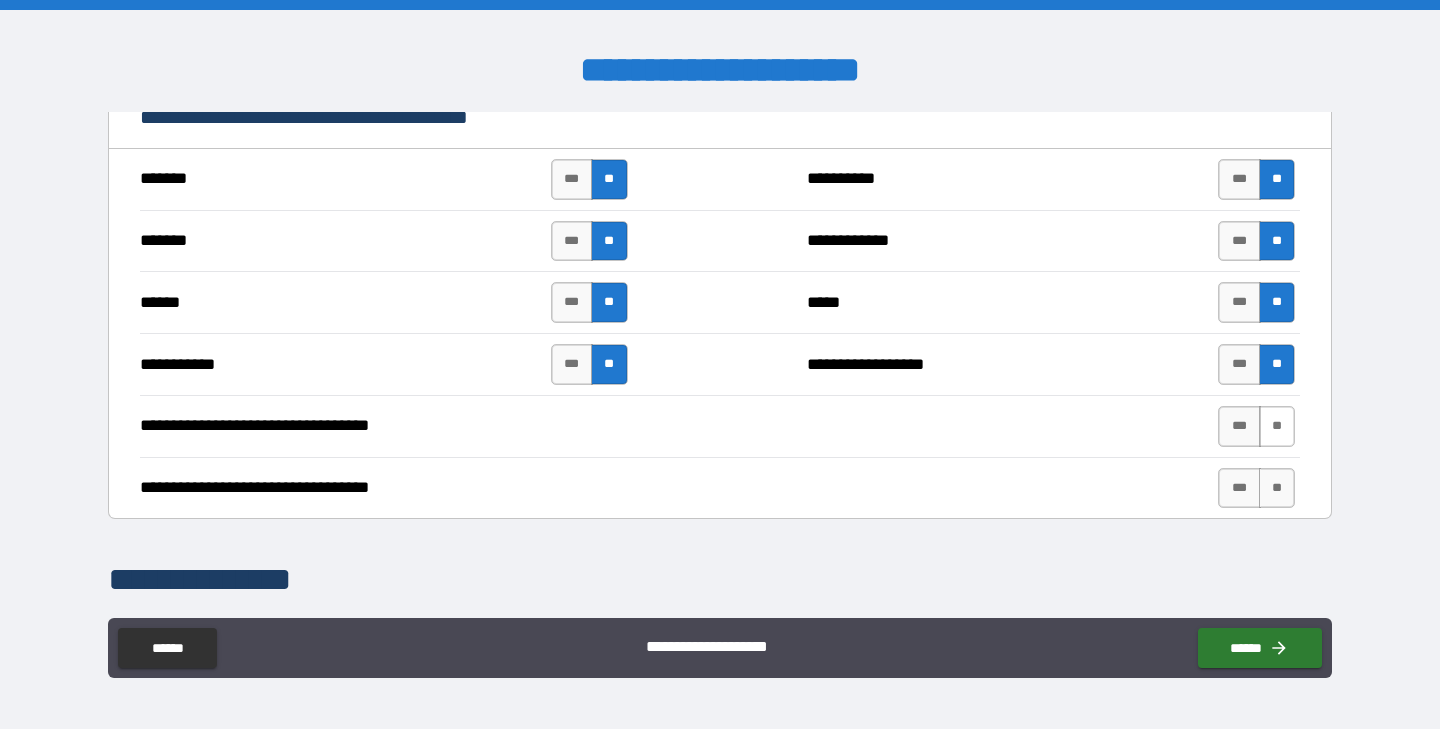 click on "**" at bounding box center [1277, 426] 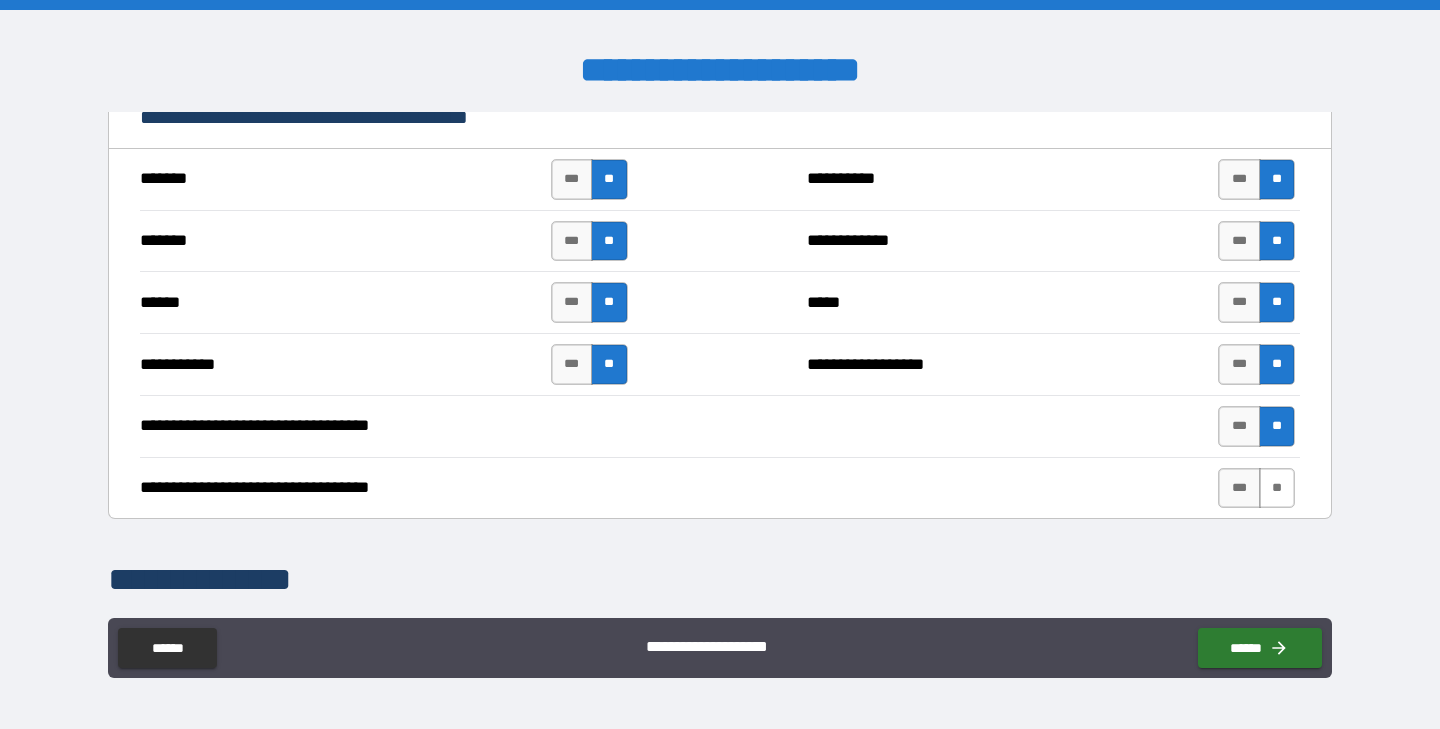 click on "**" at bounding box center [1277, 488] 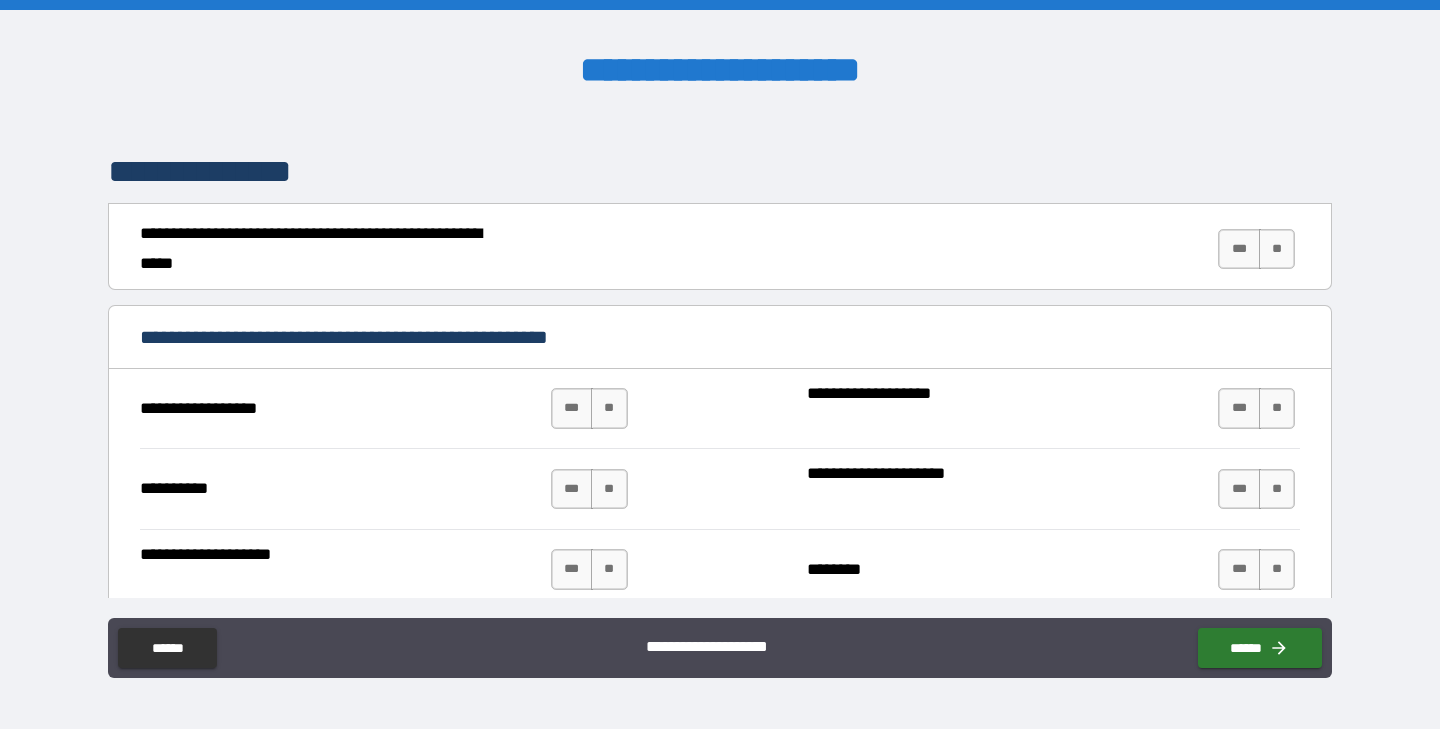 scroll, scrollTop: 1934, scrollLeft: 0, axis: vertical 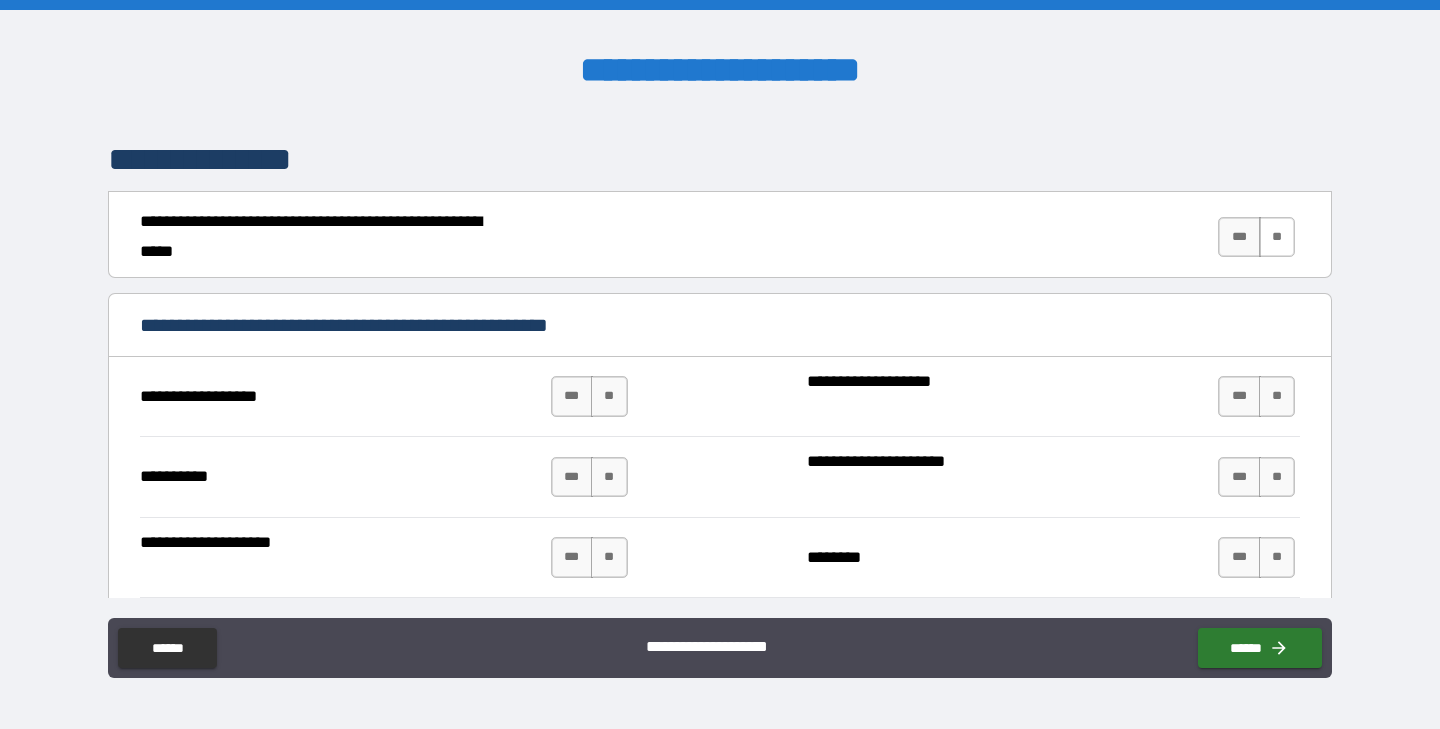 click on "**" at bounding box center (1277, 237) 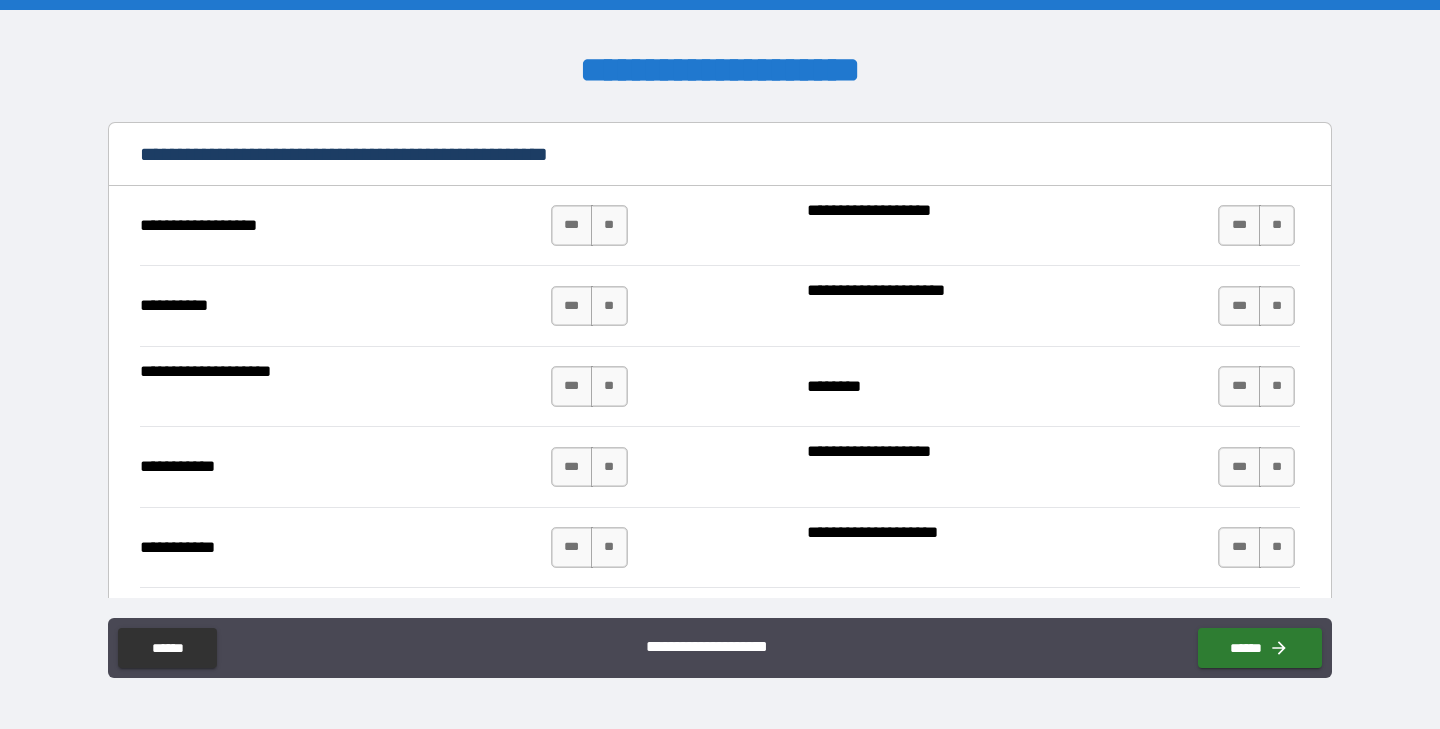 scroll, scrollTop: 2111, scrollLeft: 0, axis: vertical 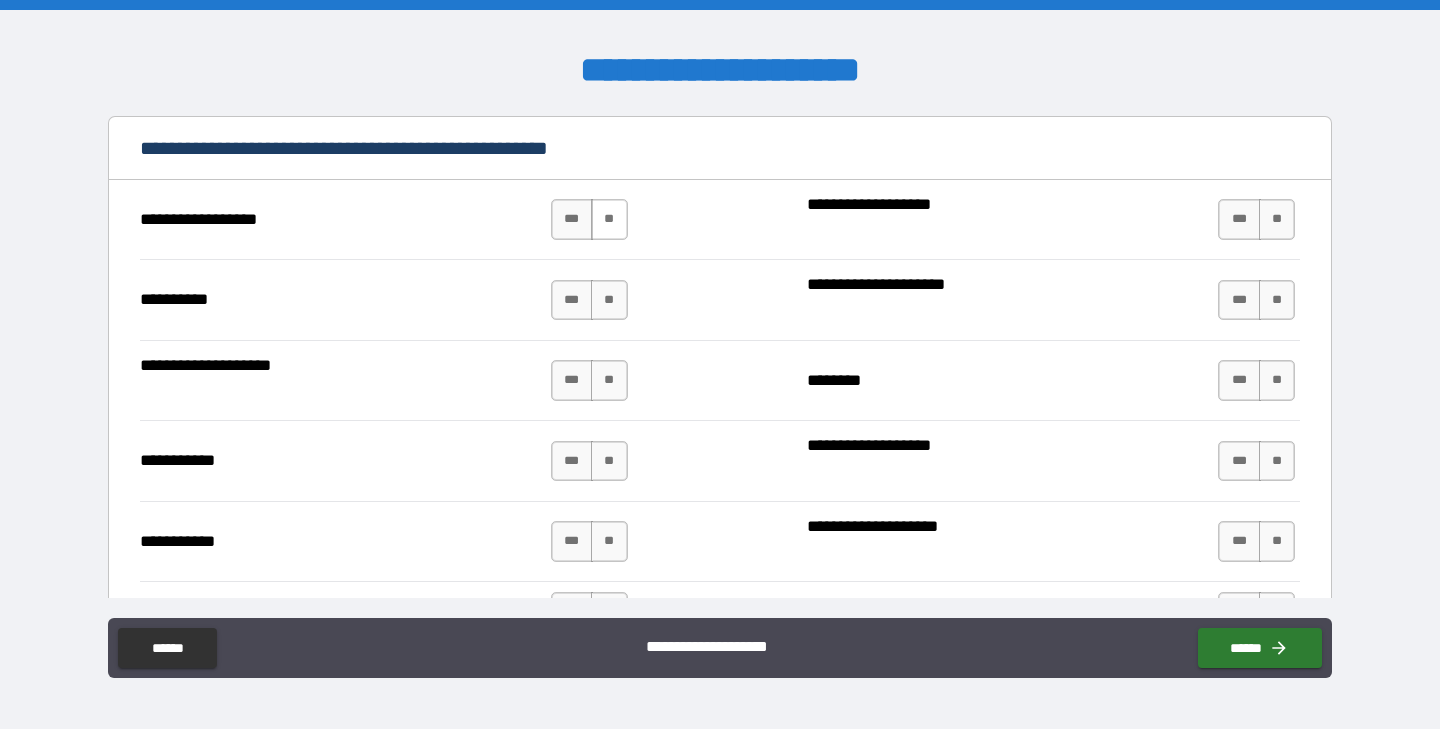 click on "**" at bounding box center (609, 219) 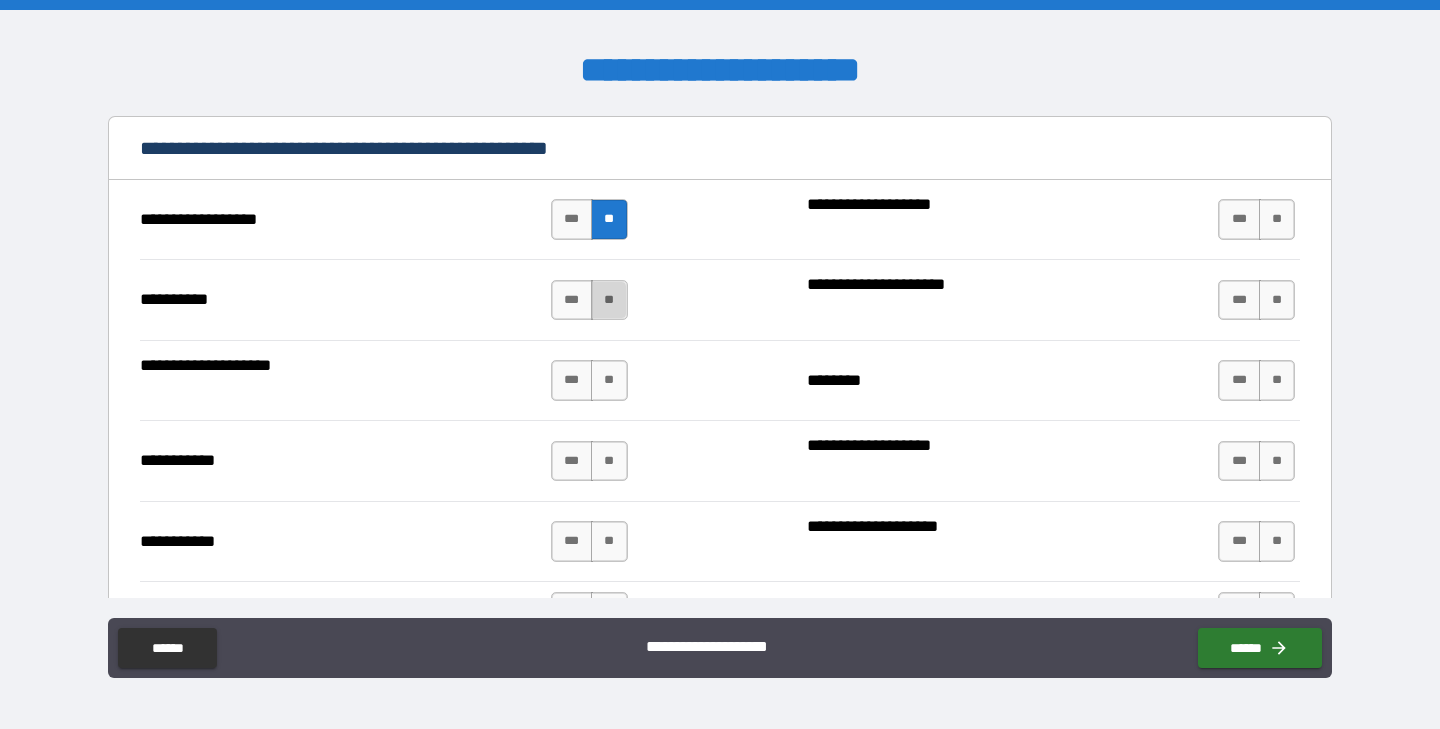 click on "**" at bounding box center (609, 300) 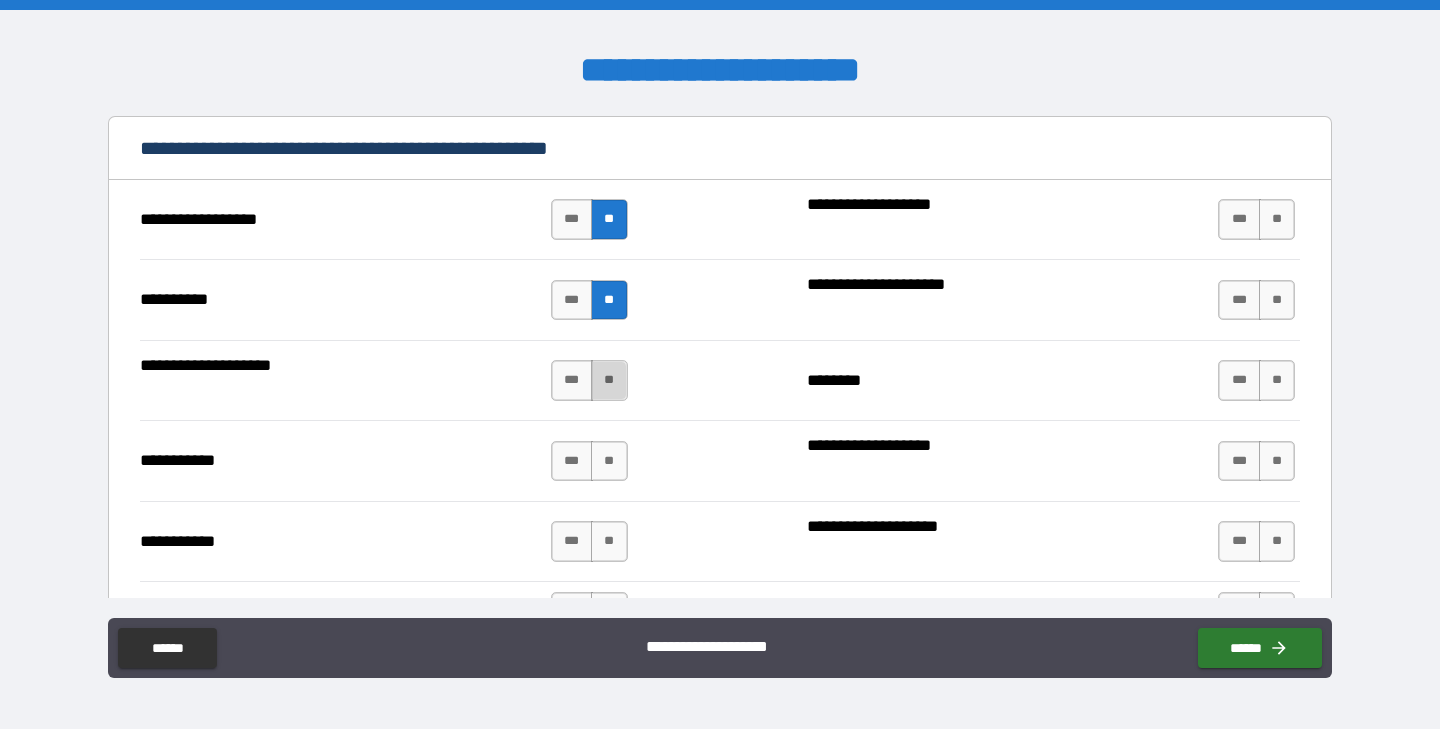 click on "**" at bounding box center (609, 380) 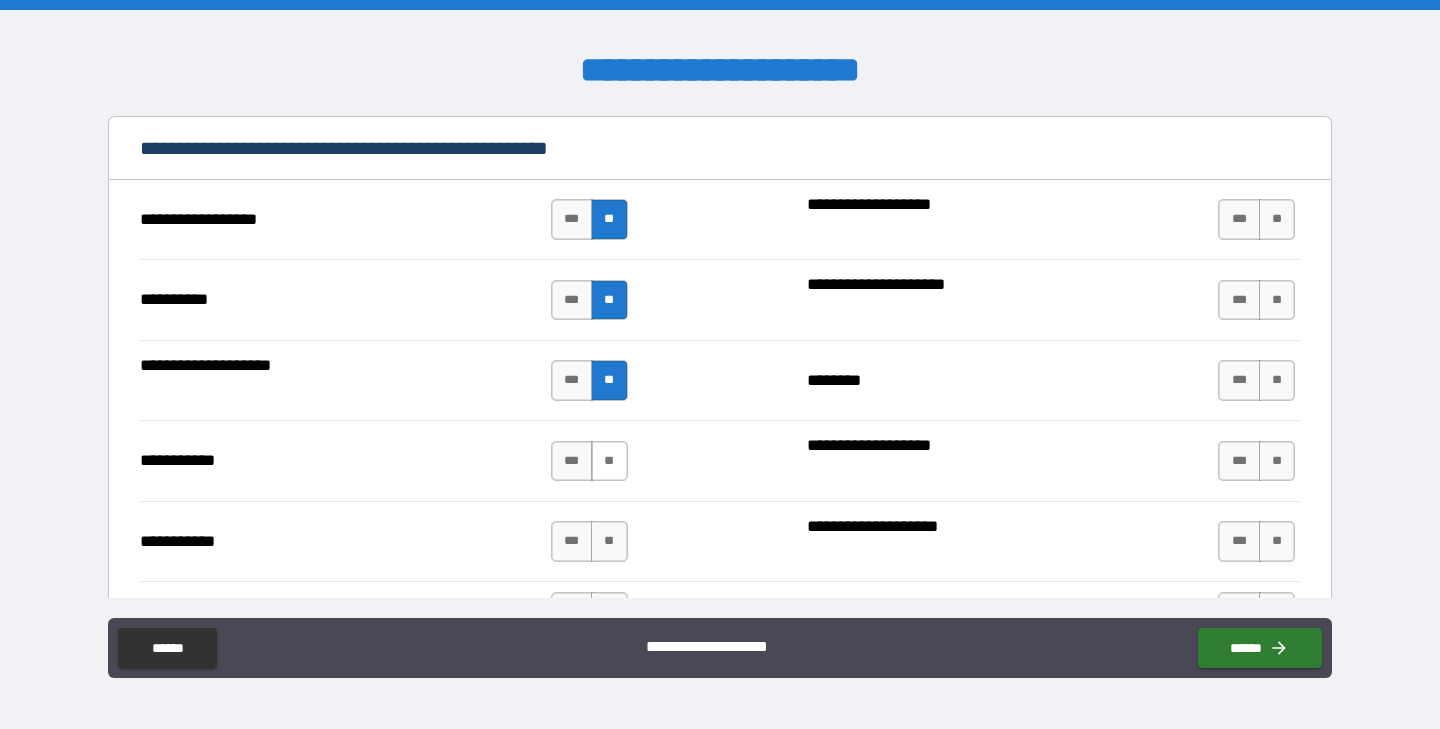 click on "**" at bounding box center (609, 461) 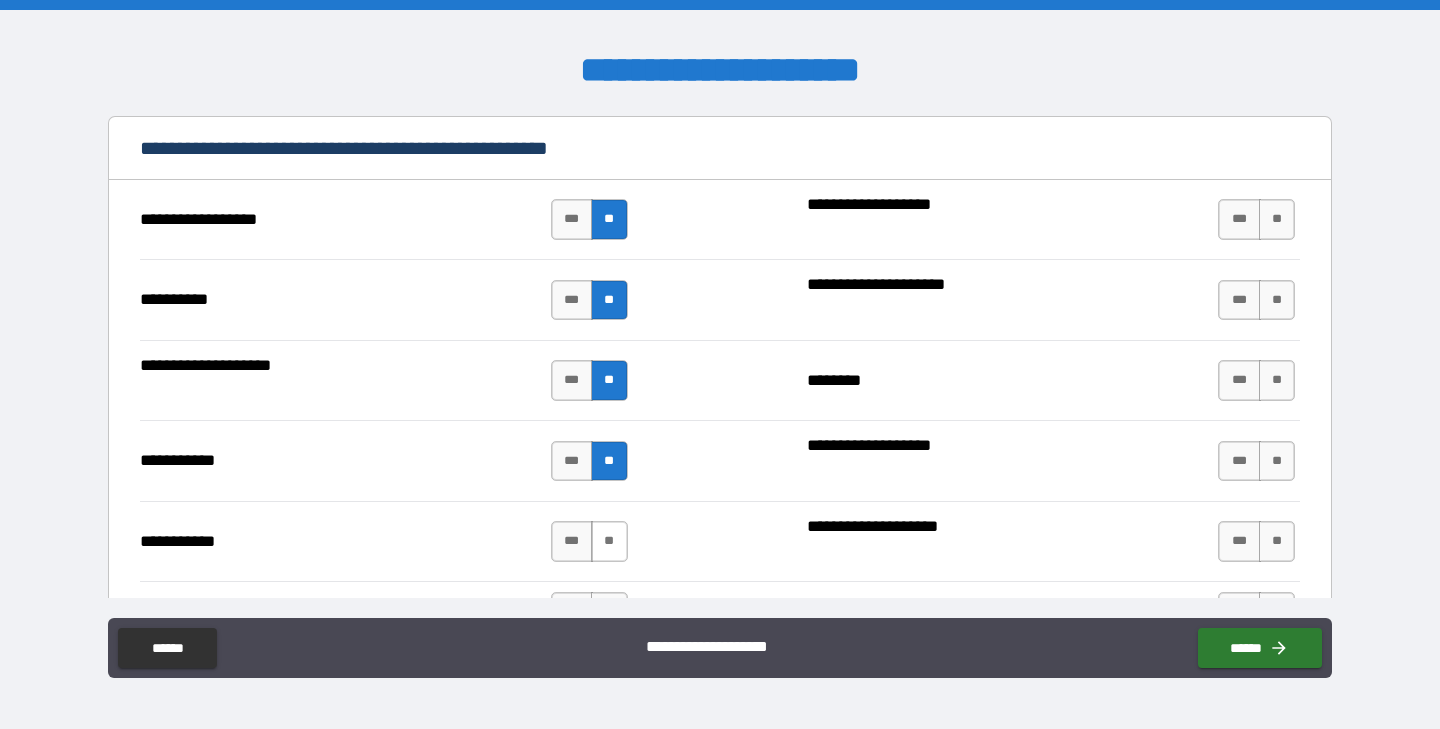 click on "**" at bounding box center (609, 541) 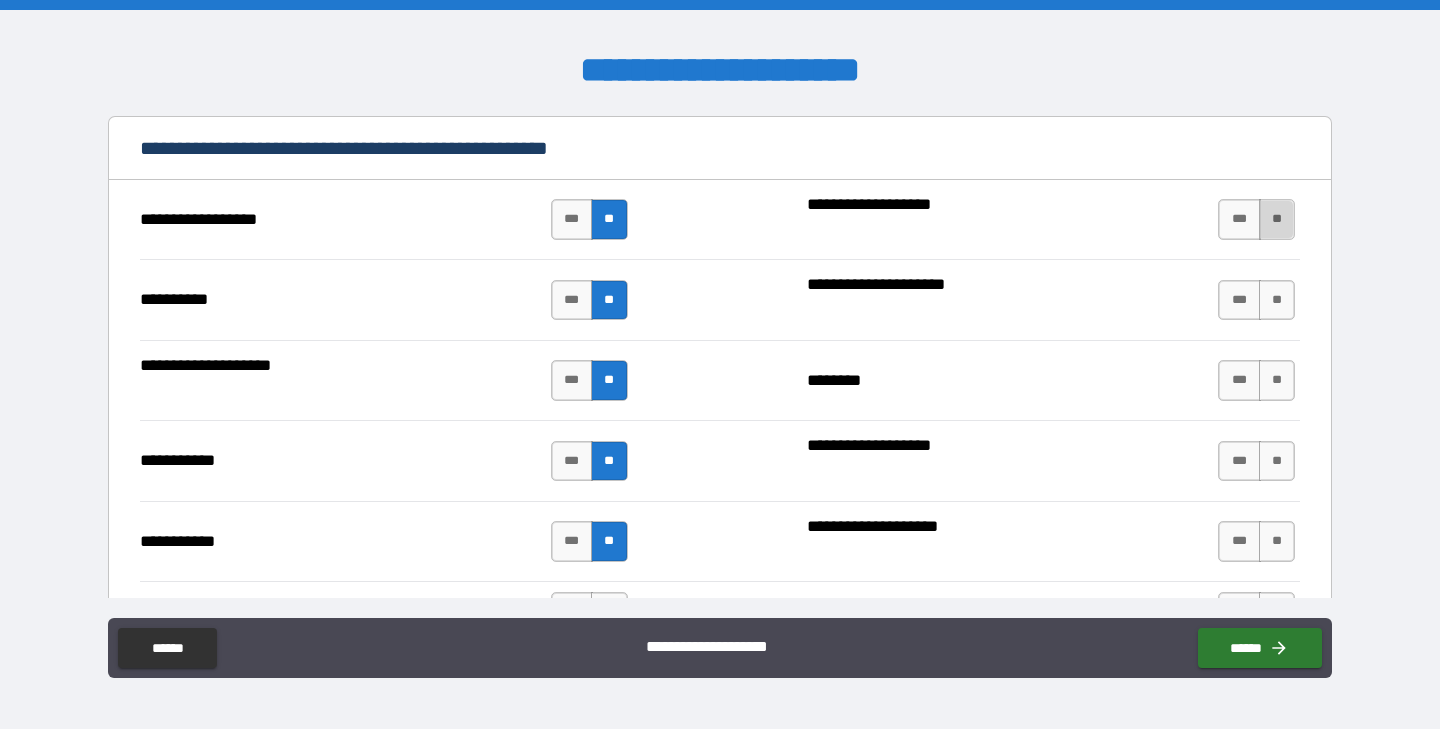 click on "**" at bounding box center (1277, 219) 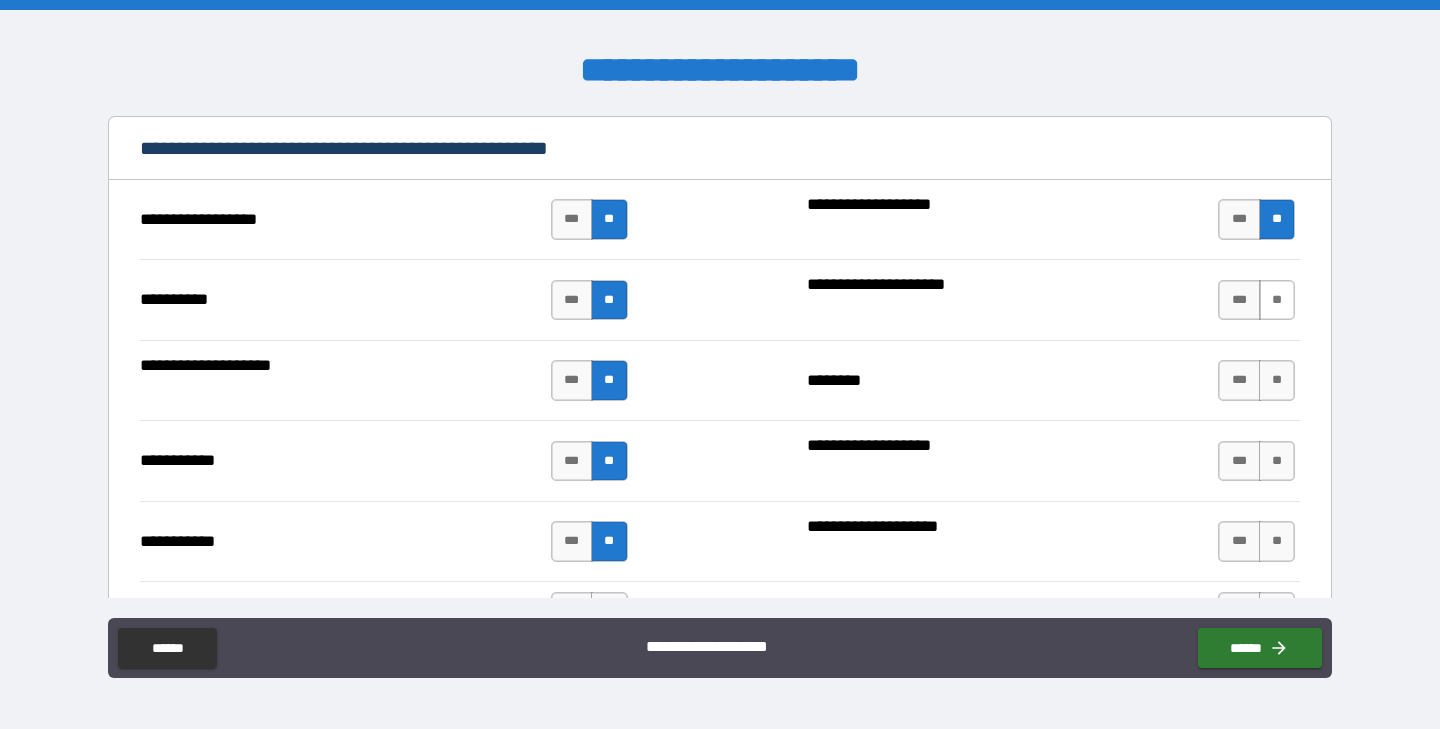 click on "**" at bounding box center (1277, 300) 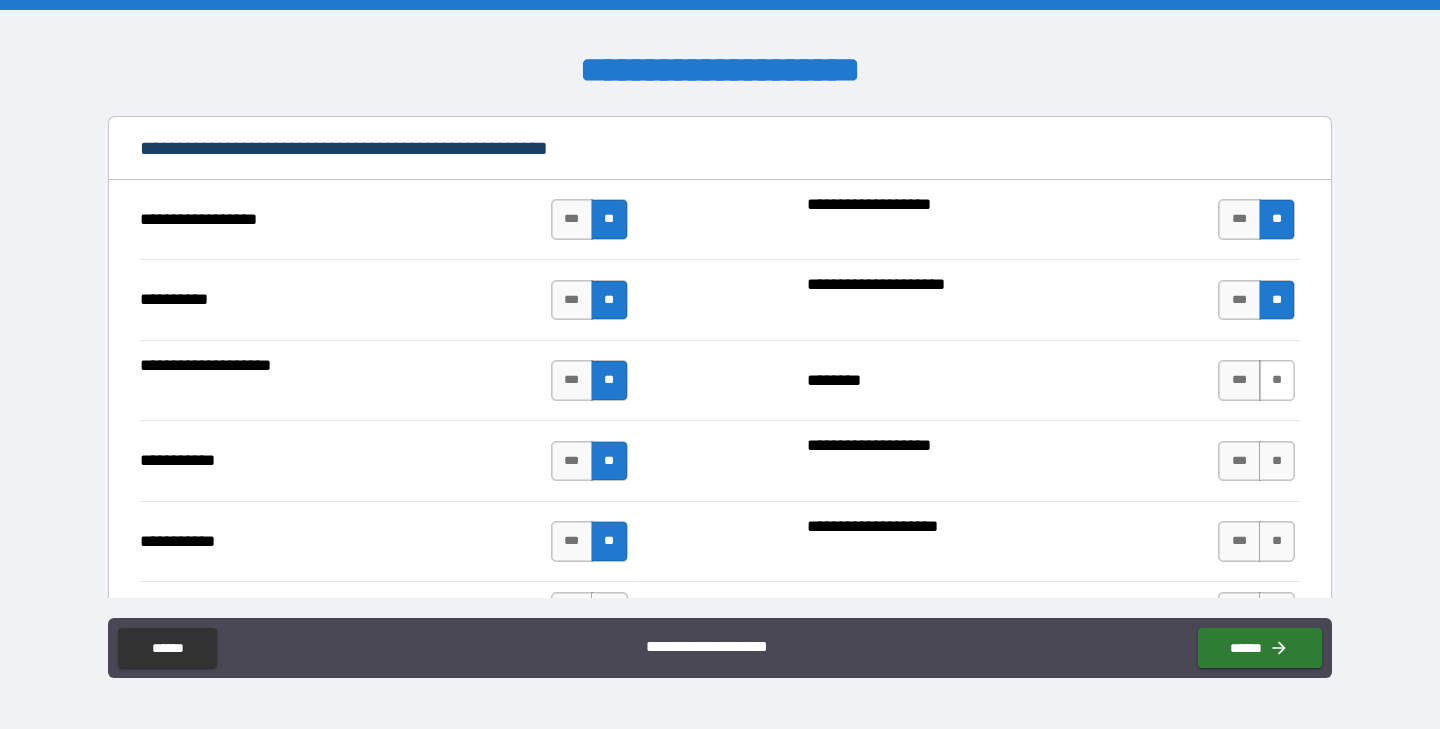 click on "**" at bounding box center (1277, 380) 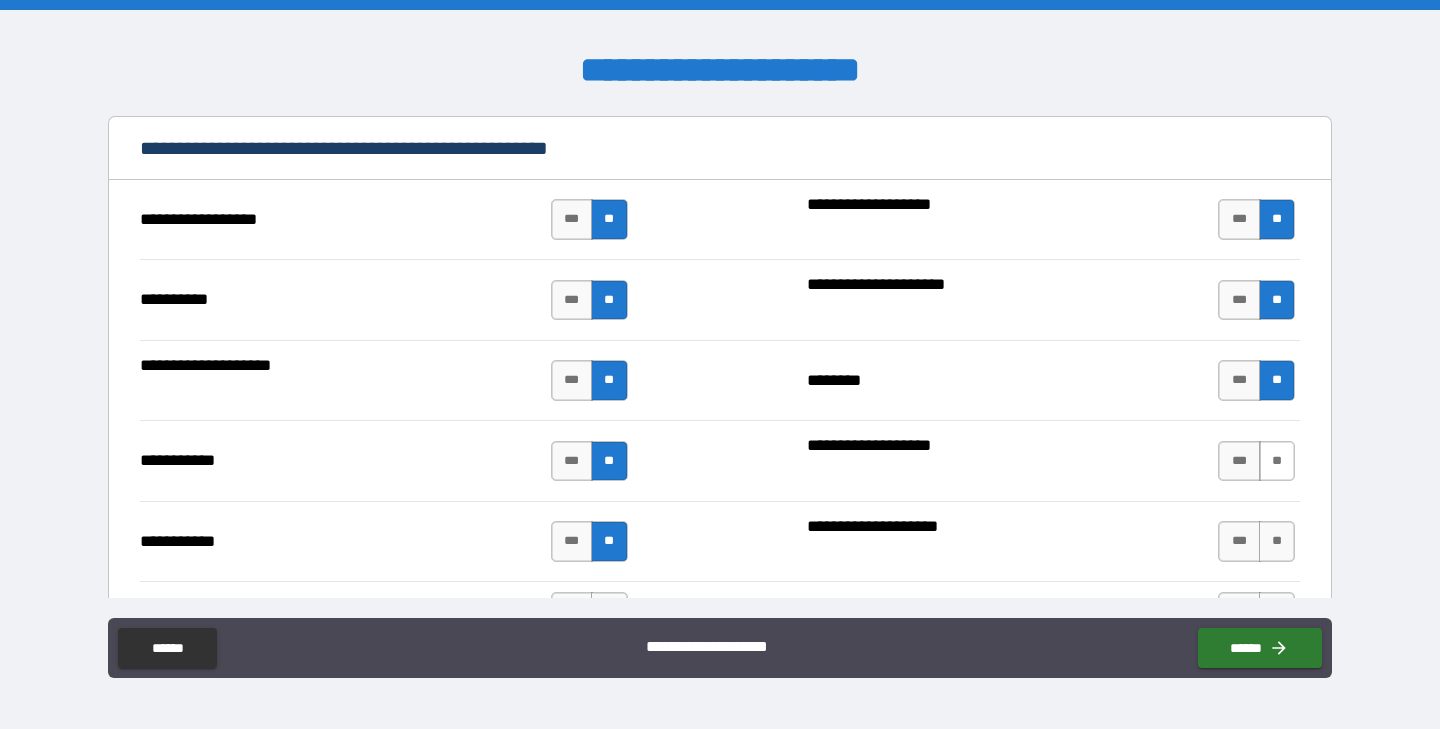 click on "**" at bounding box center [1277, 461] 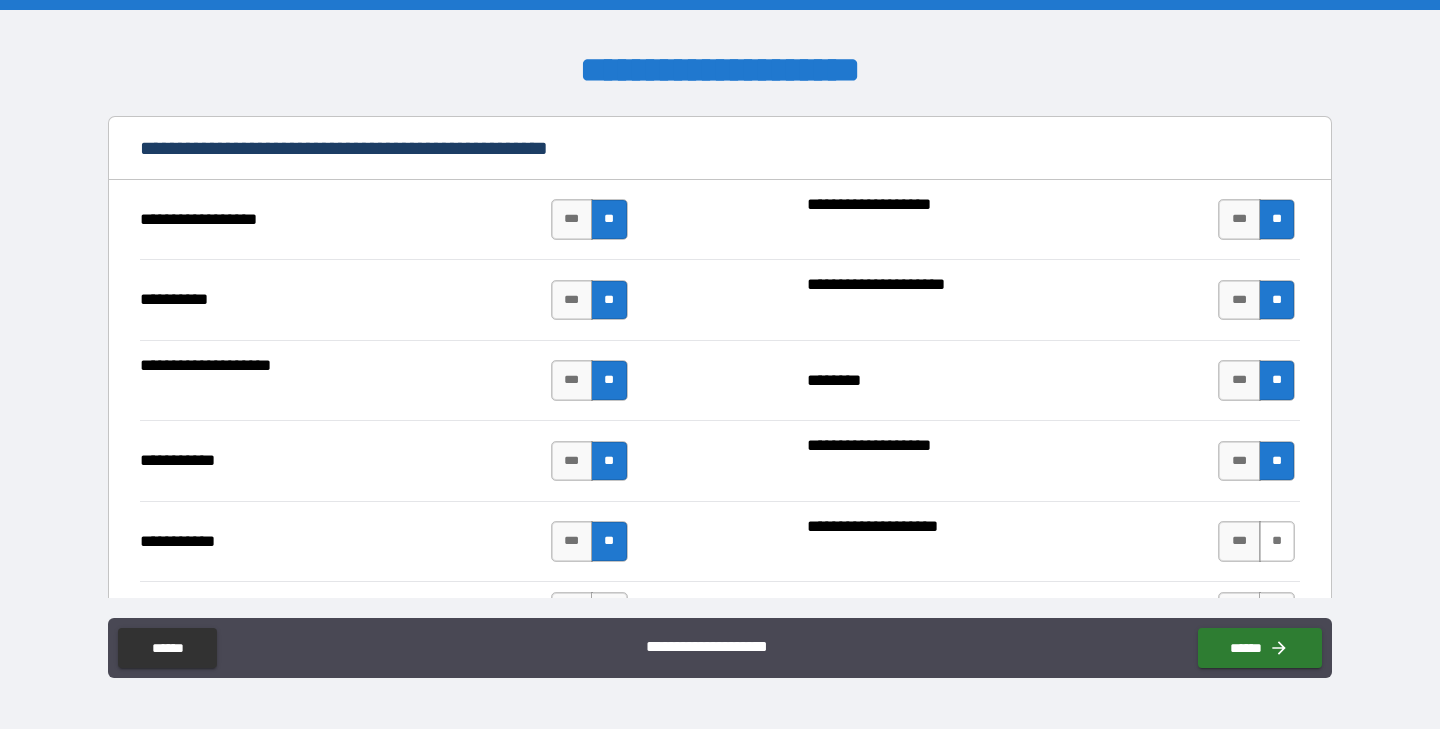 click on "**" at bounding box center [1277, 541] 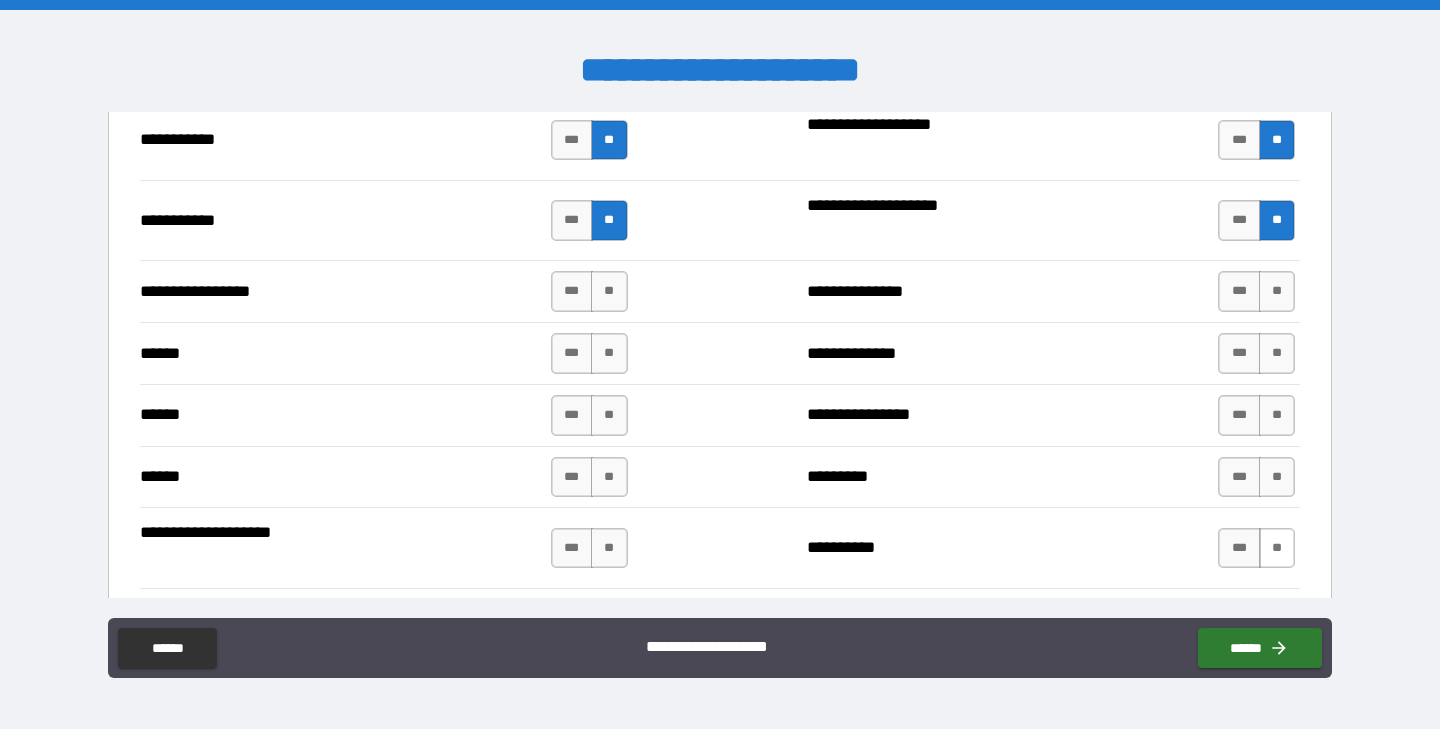 scroll, scrollTop: 2436, scrollLeft: 0, axis: vertical 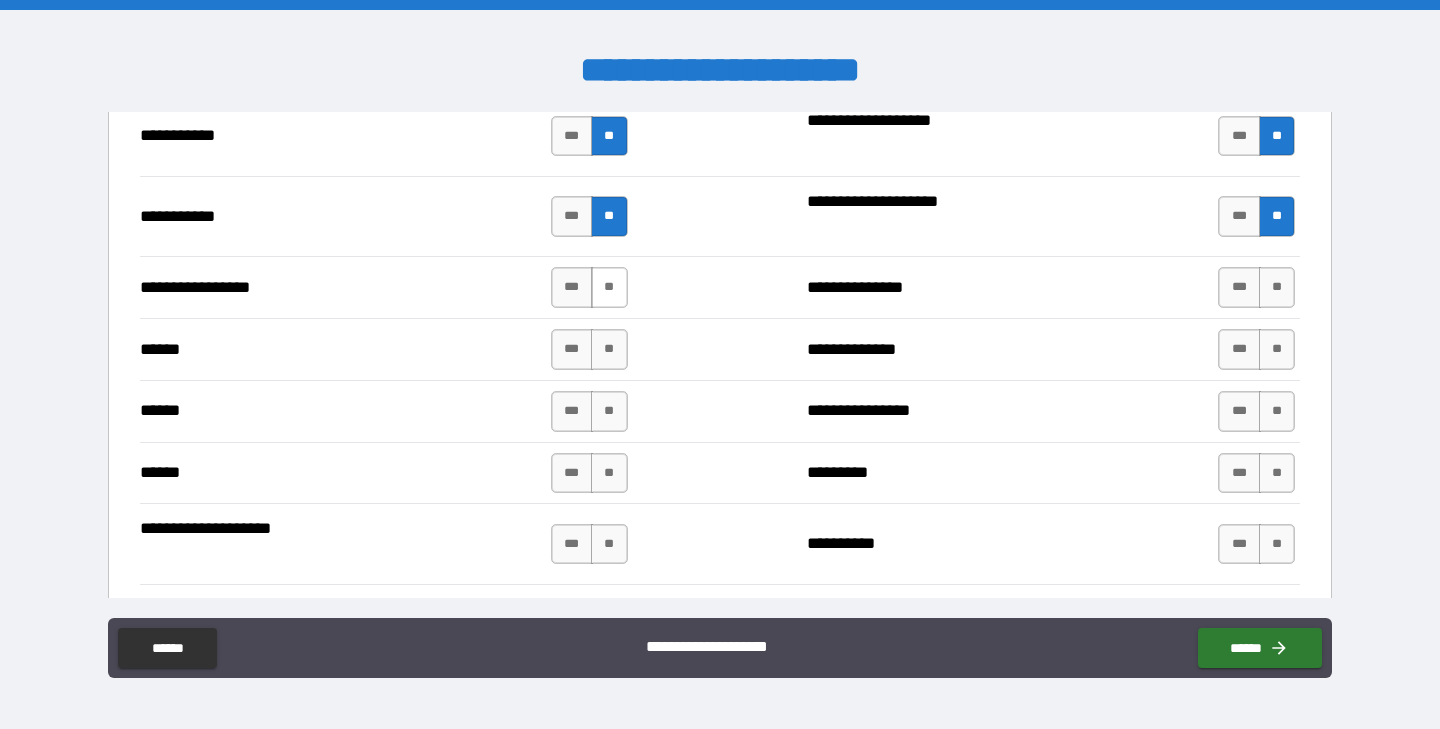 click on "**" at bounding box center [609, 287] 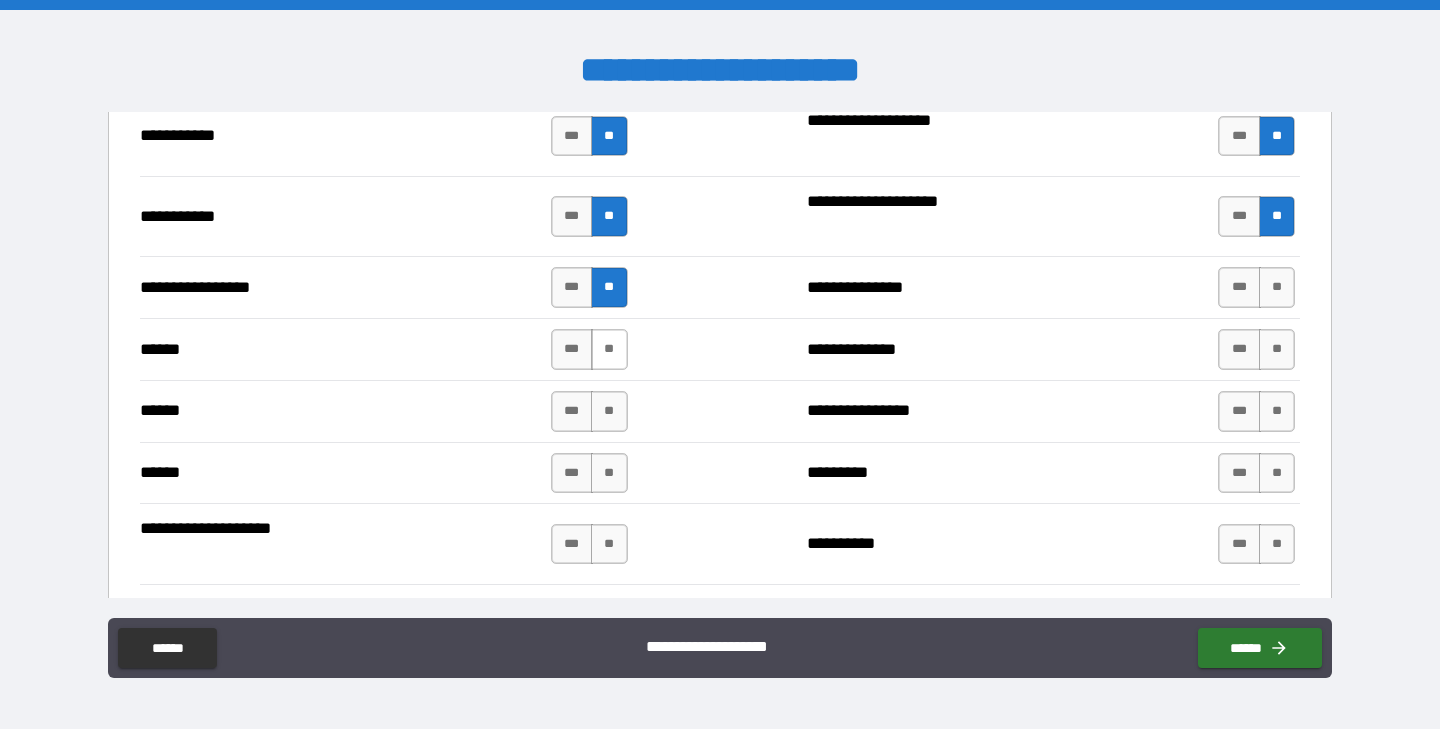 click on "**" at bounding box center [609, 349] 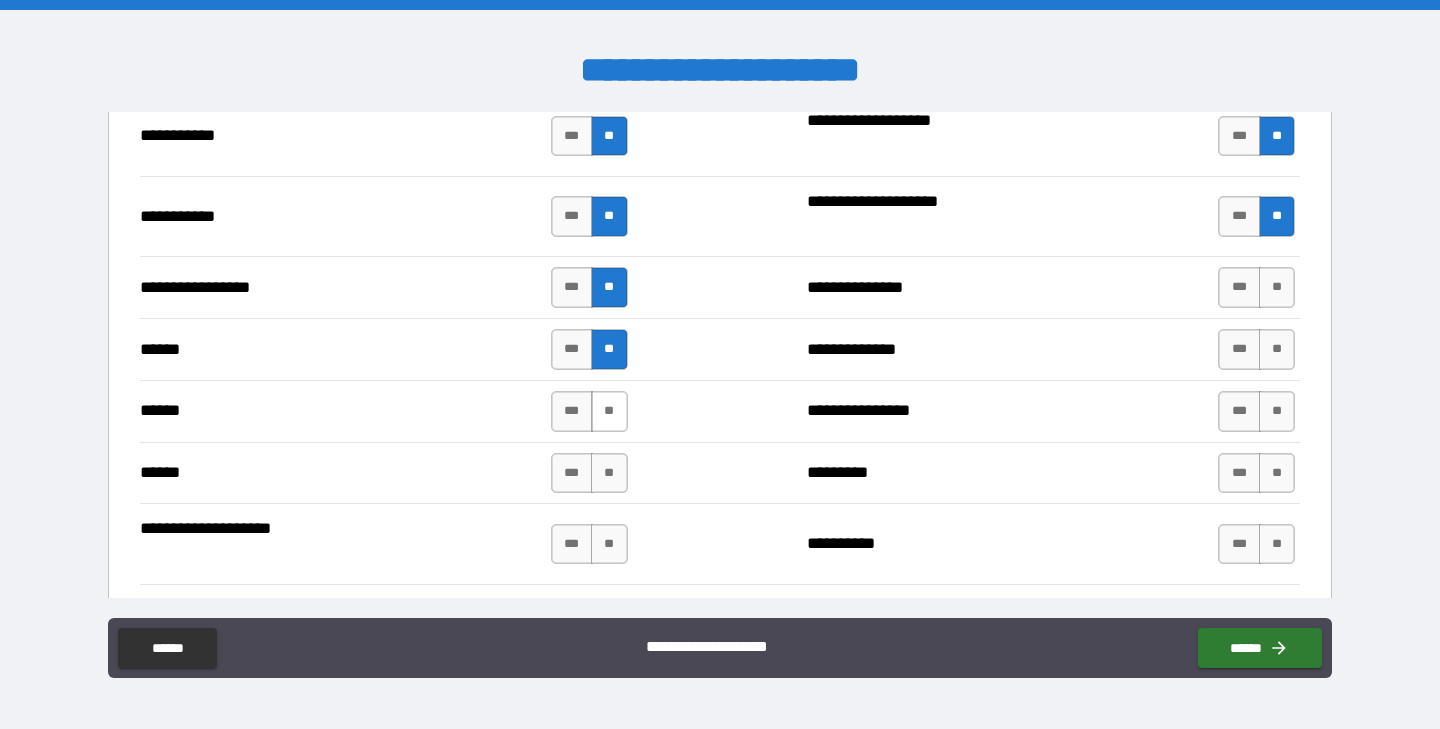 click on "**" at bounding box center [609, 411] 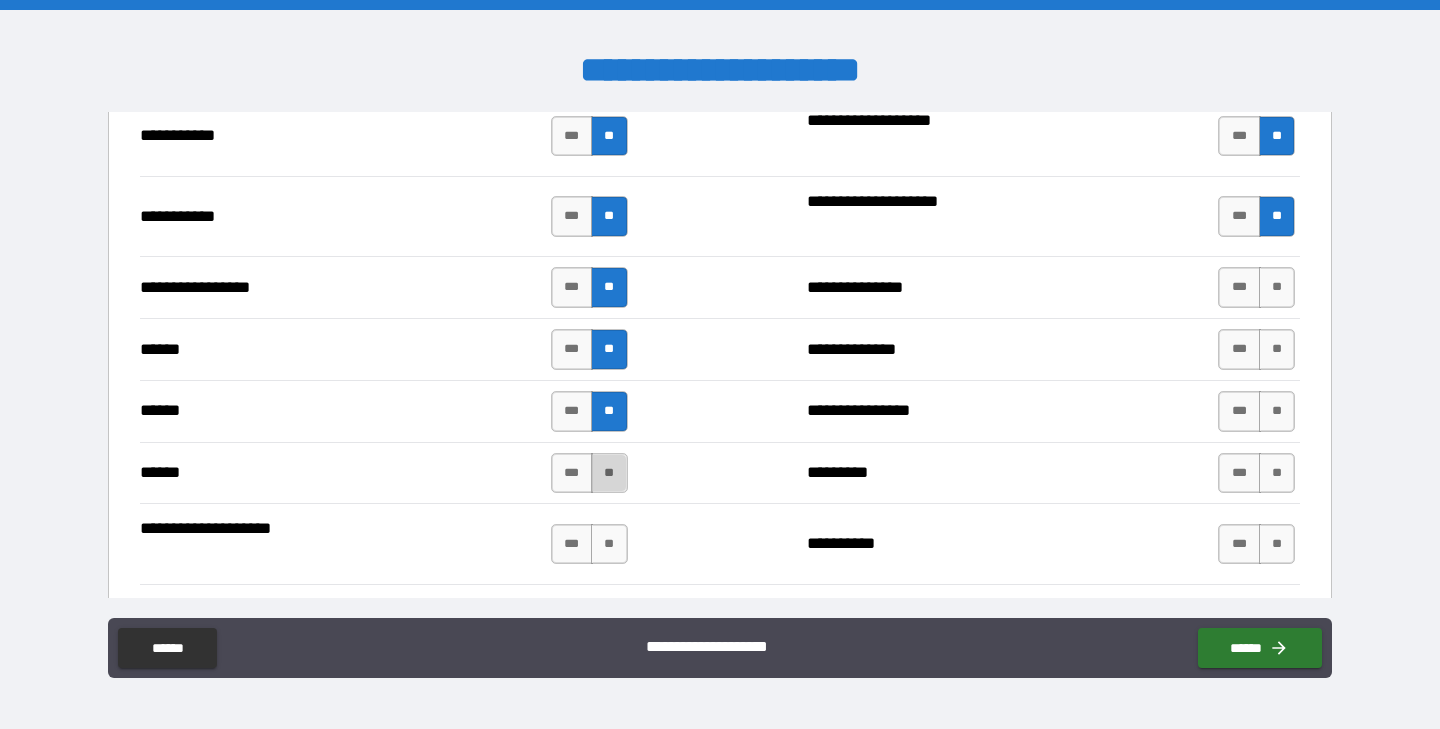 click on "**" at bounding box center (609, 473) 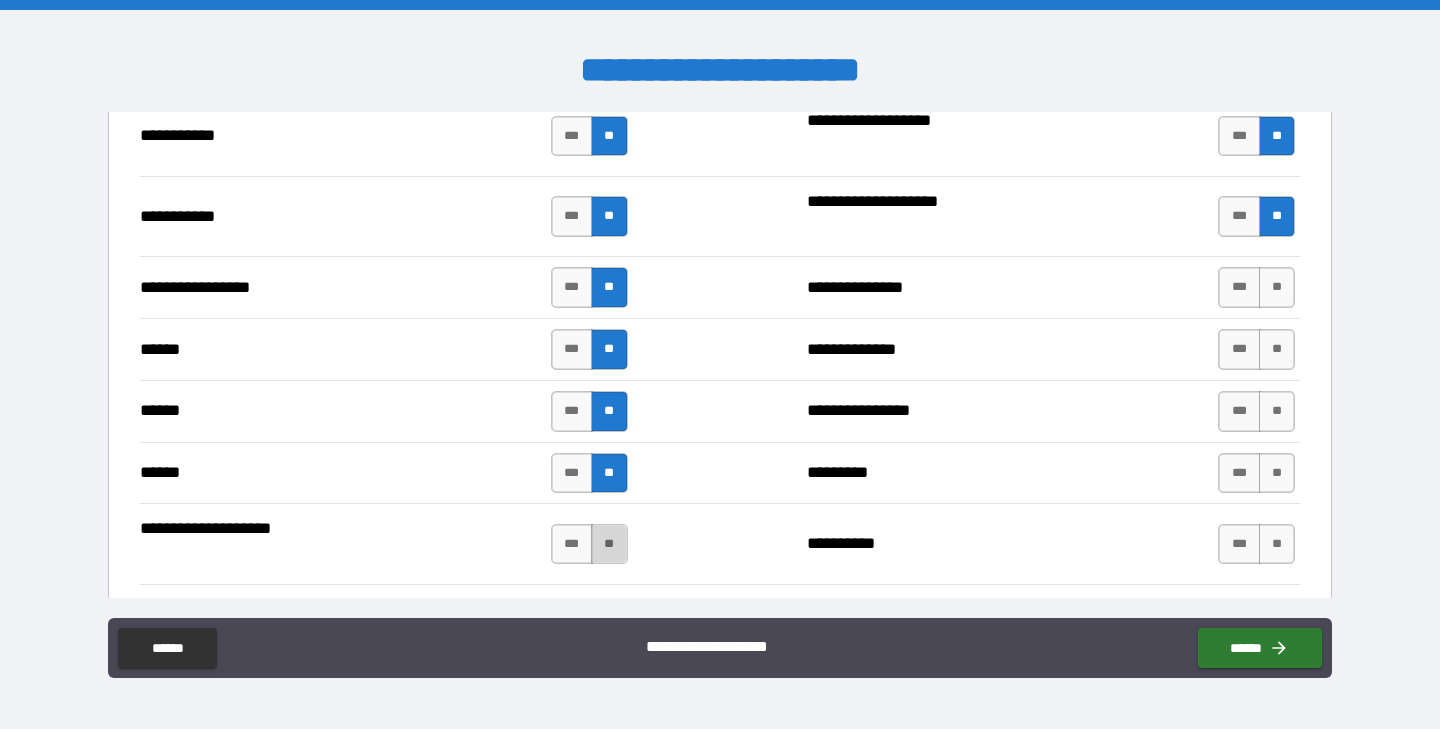 click on "**" at bounding box center (609, 544) 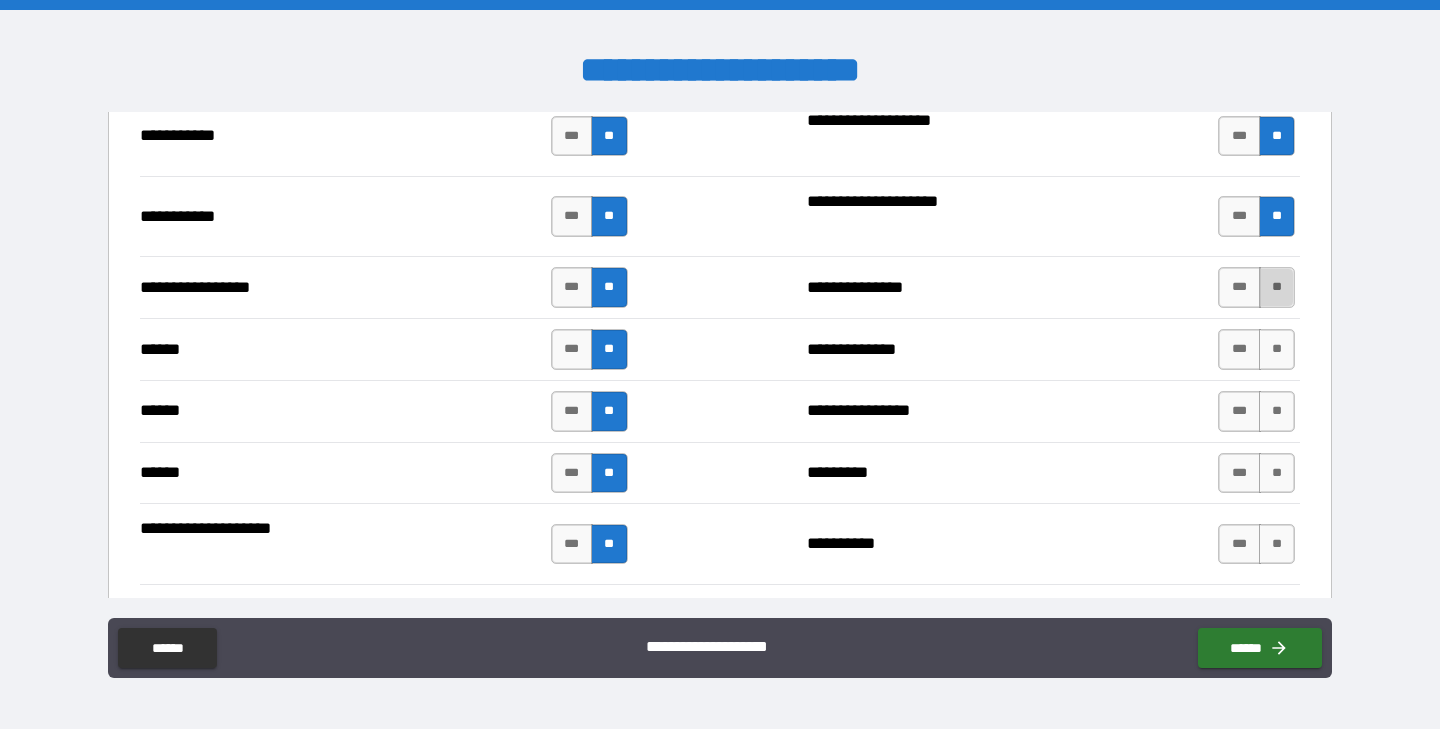 click on "**" at bounding box center (1277, 287) 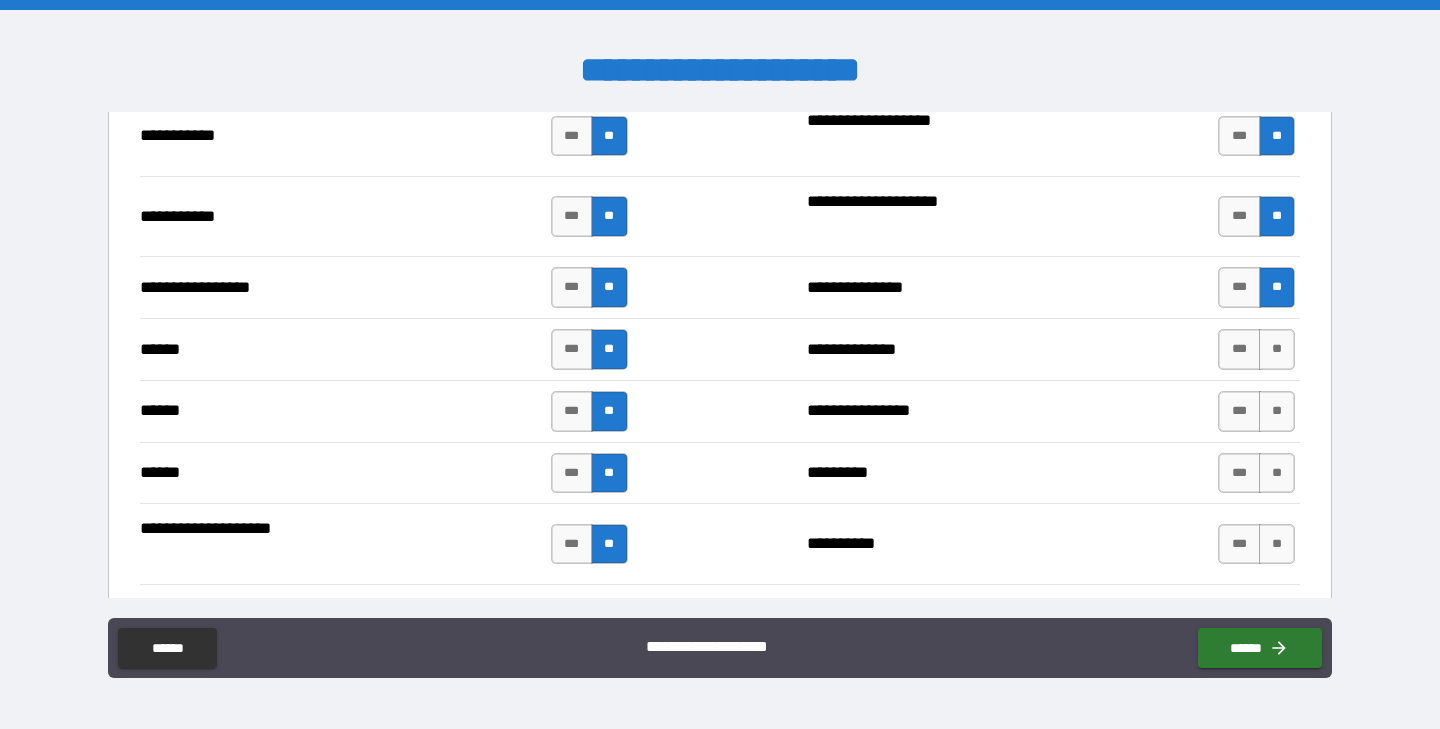 click on "*** **" at bounding box center [1256, 349] 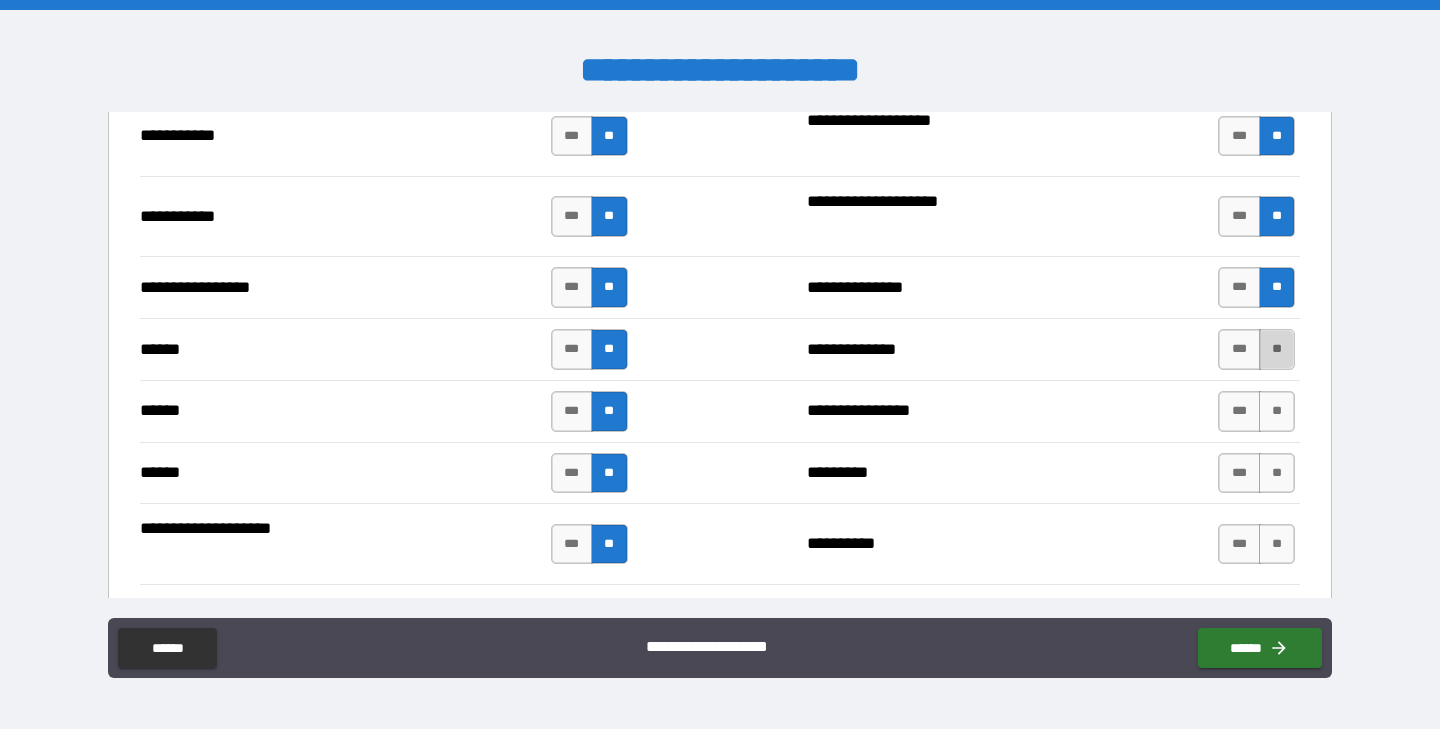 click on "**" at bounding box center (1277, 349) 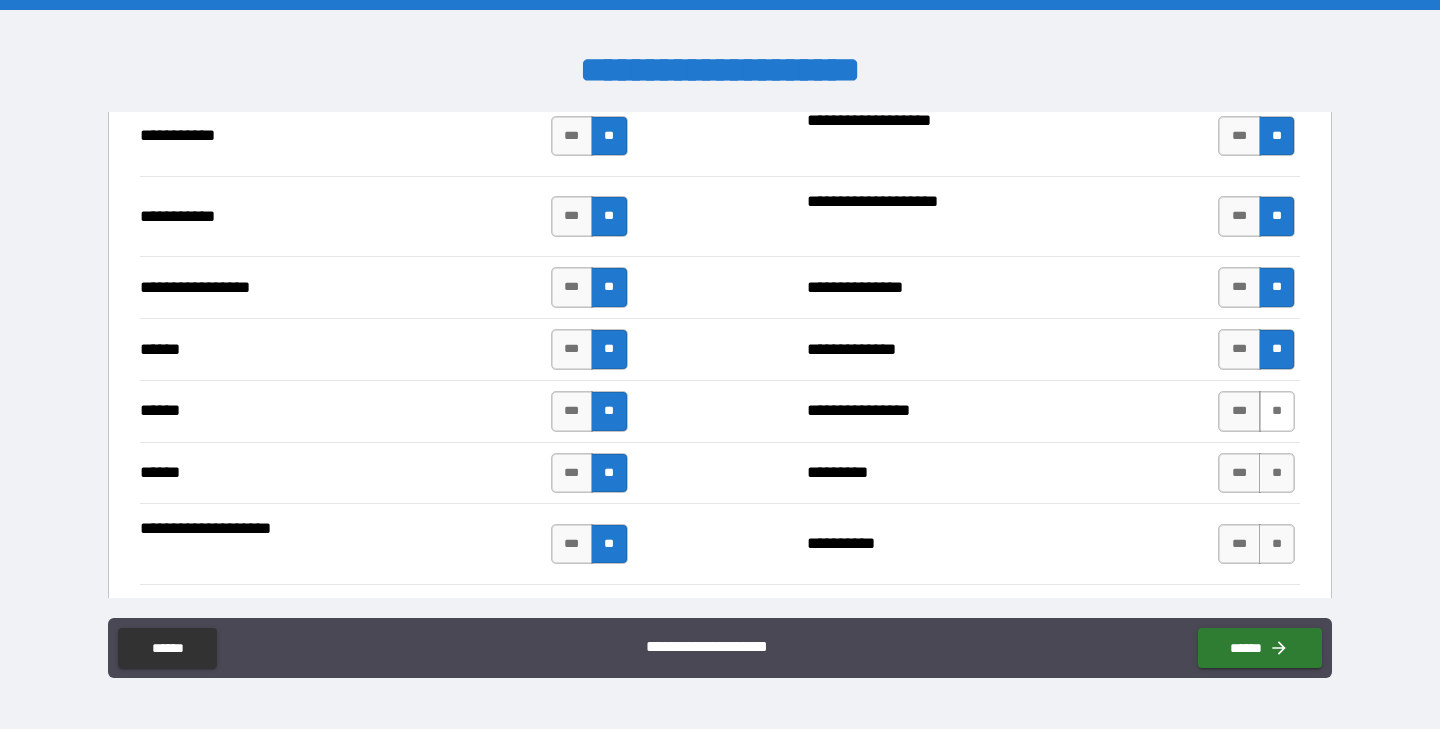 click on "**" at bounding box center [1277, 411] 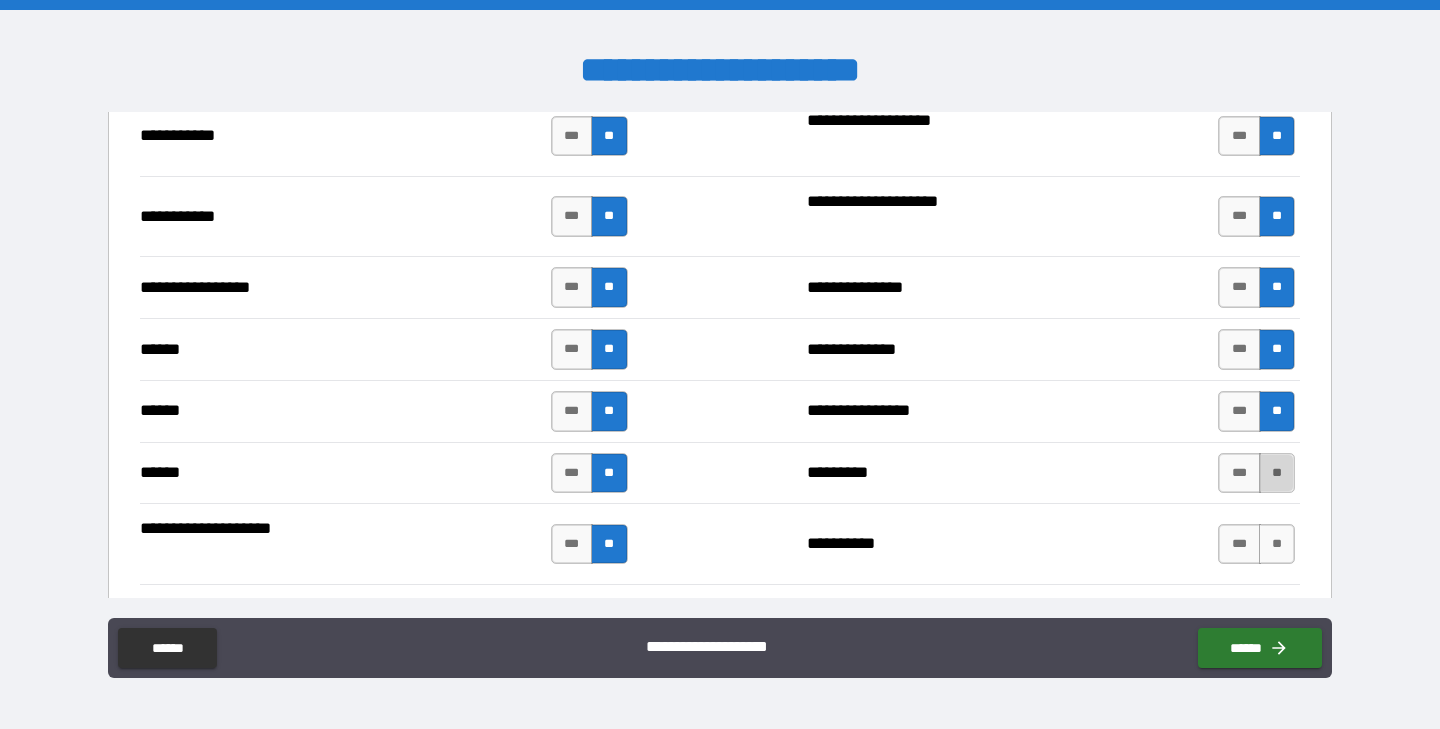 click on "**" at bounding box center (1277, 473) 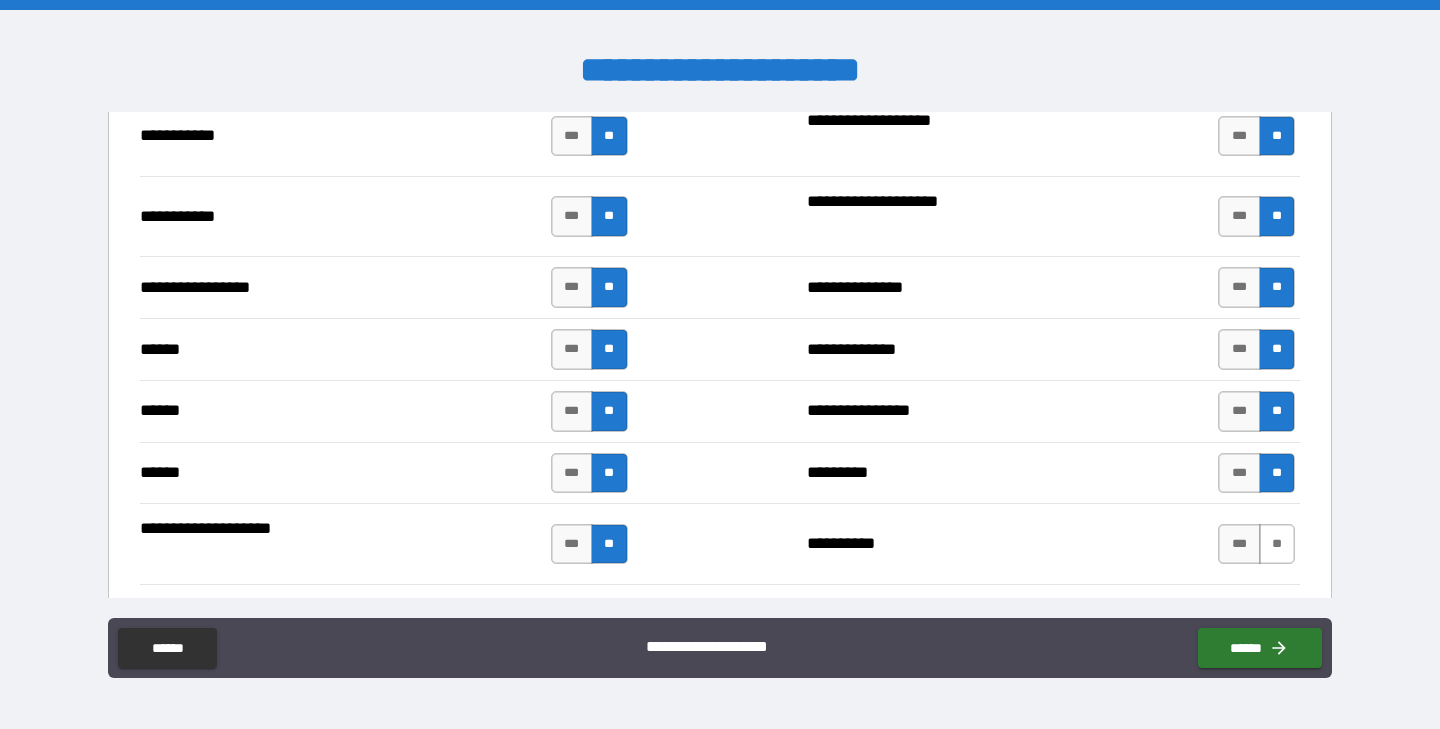 click on "**" at bounding box center (1277, 544) 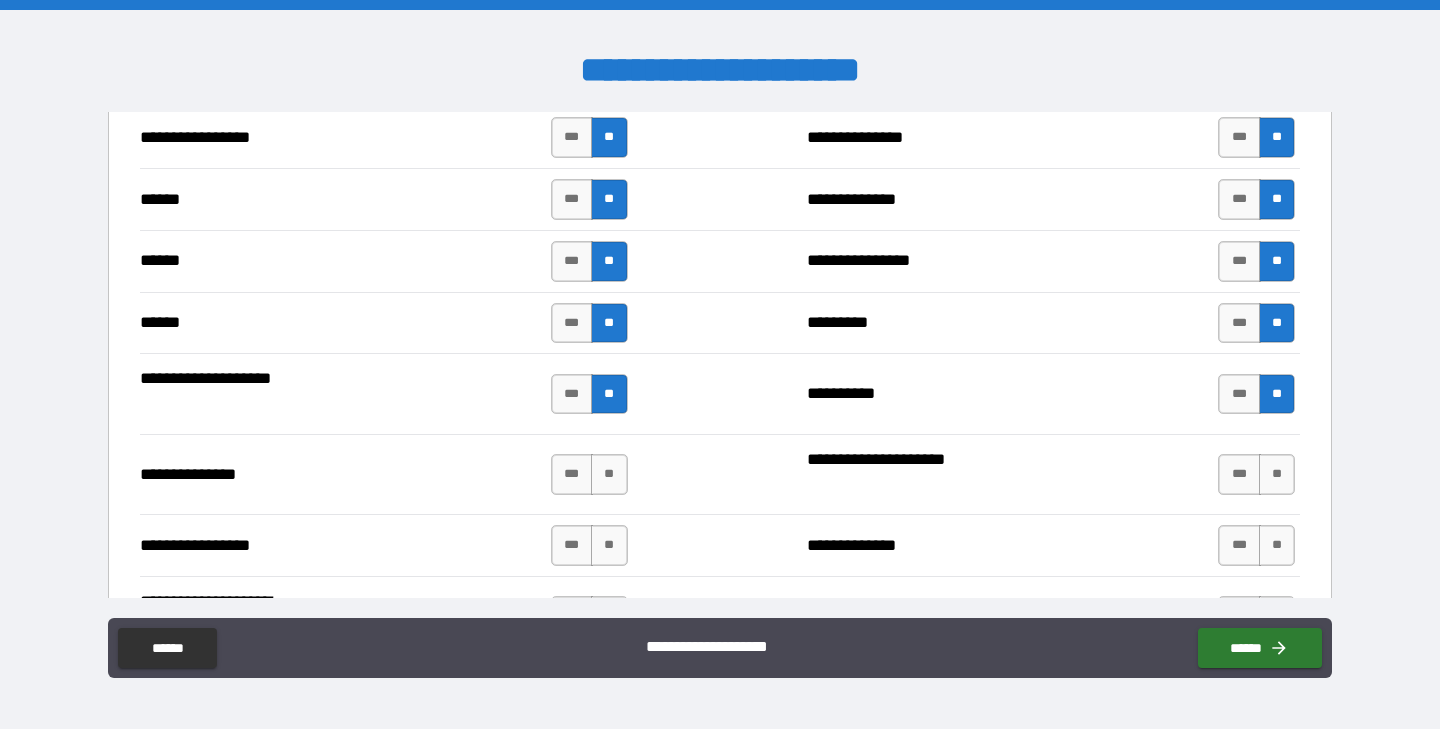 scroll, scrollTop: 2600, scrollLeft: 0, axis: vertical 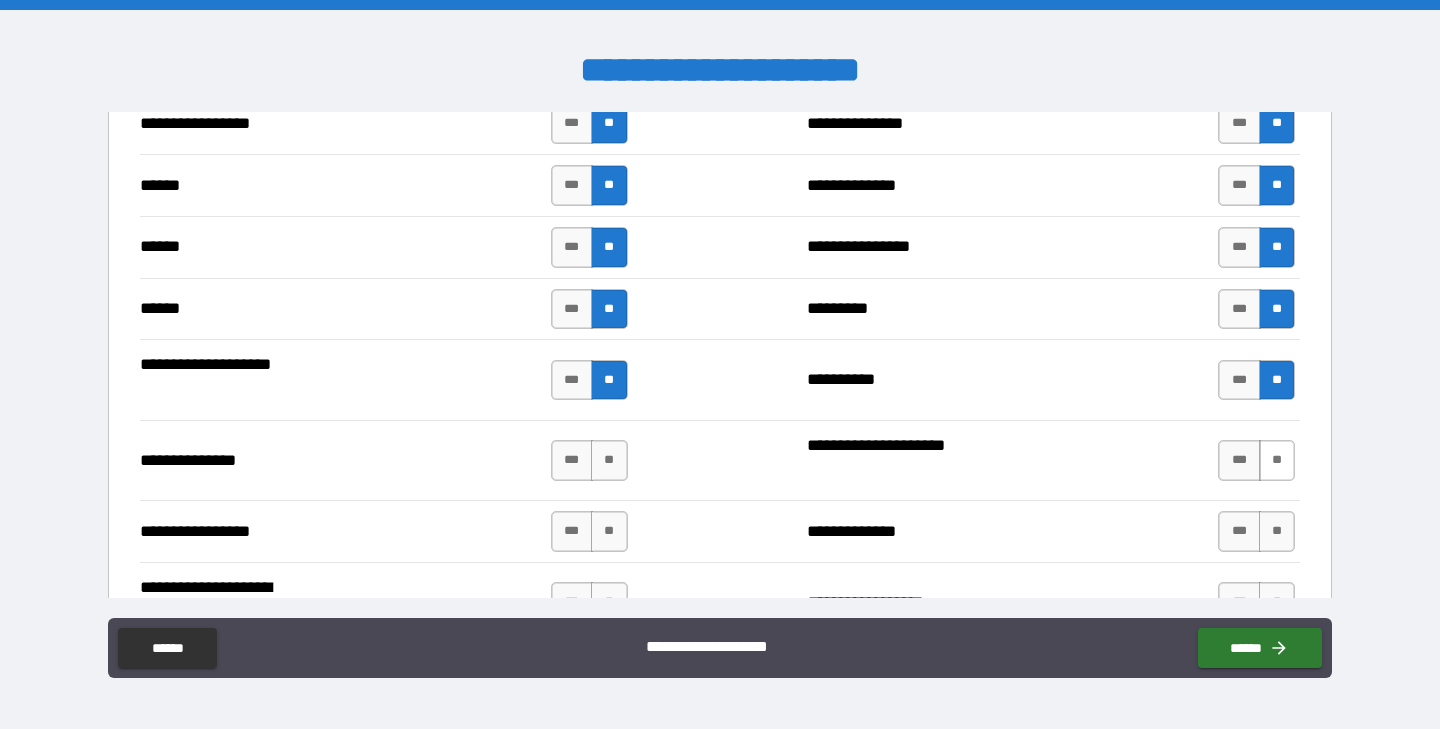 click on "**" at bounding box center [1277, 460] 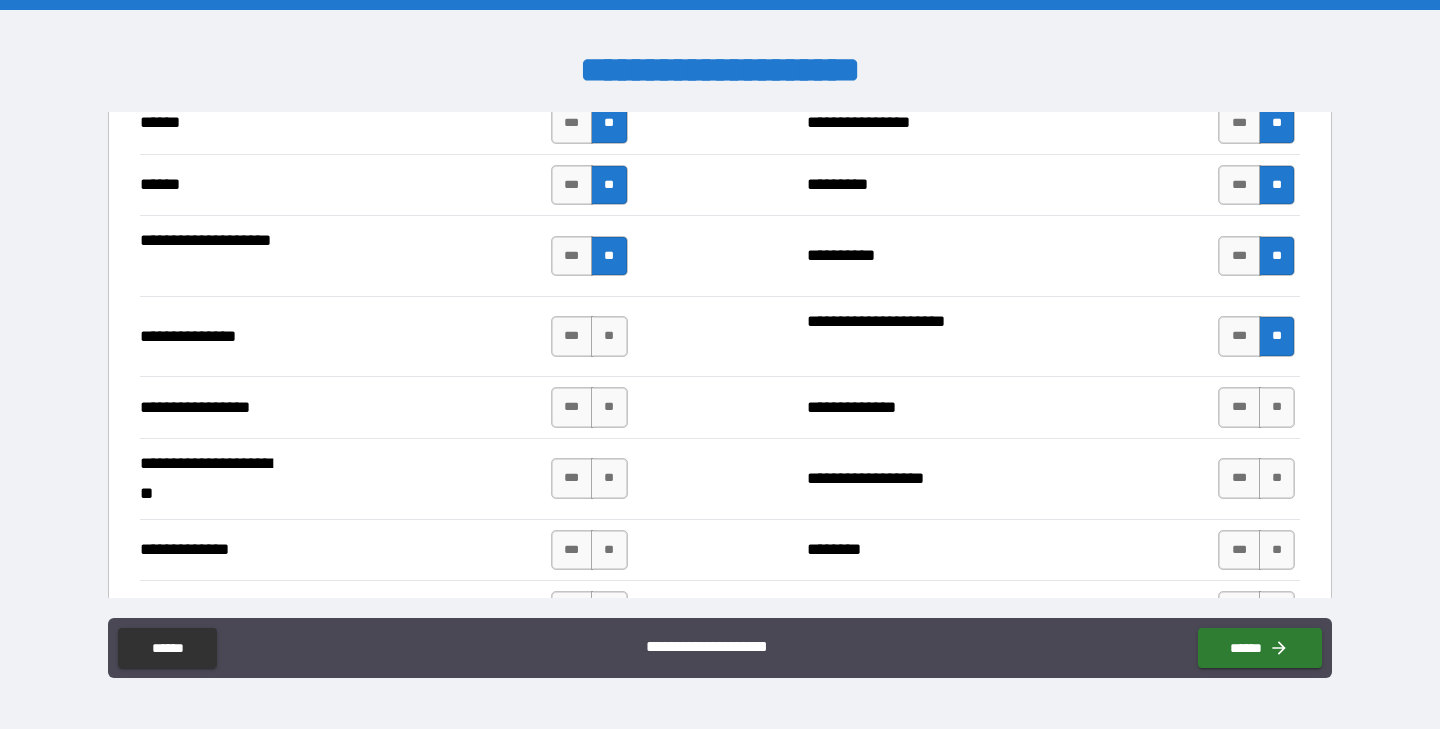 scroll, scrollTop: 2728, scrollLeft: 0, axis: vertical 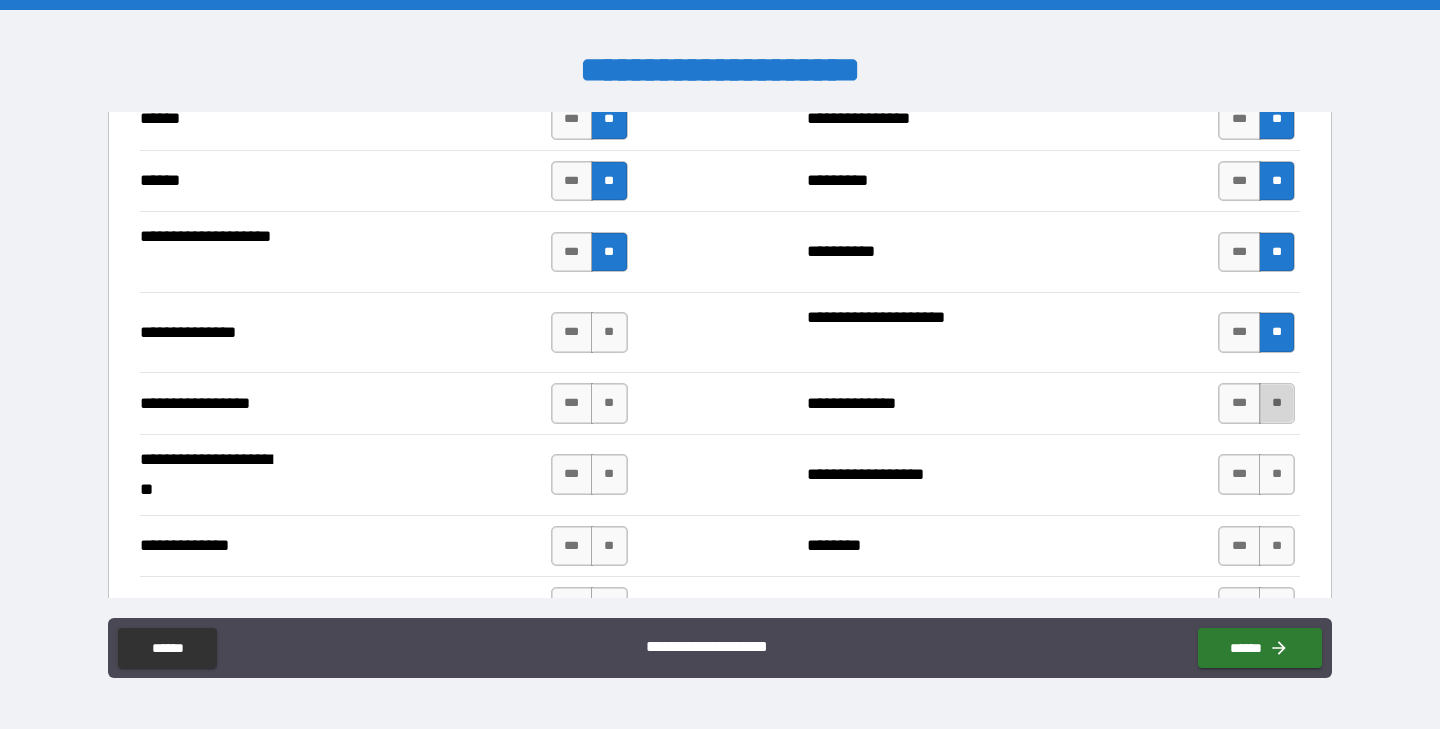 click on "**" at bounding box center (1277, 403) 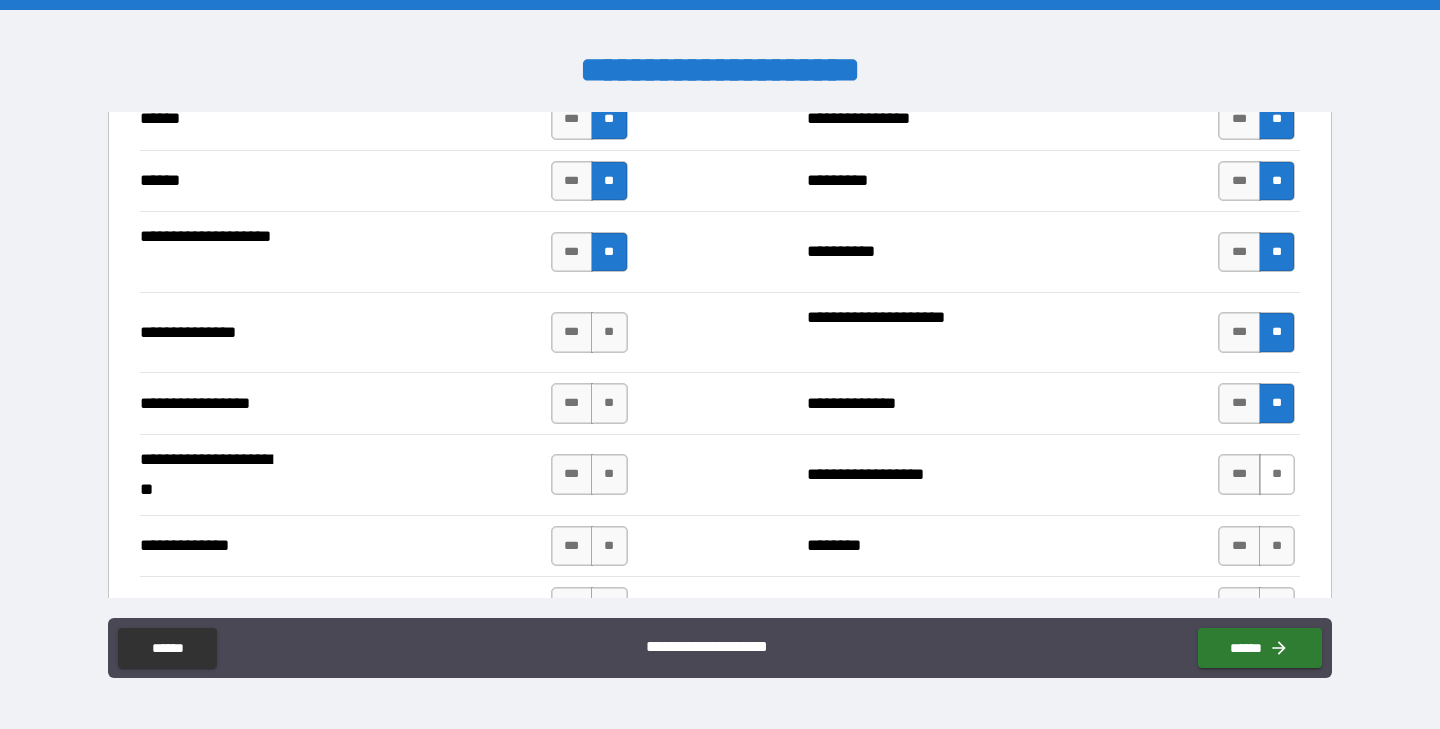 click on "**" at bounding box center [1277, 474] 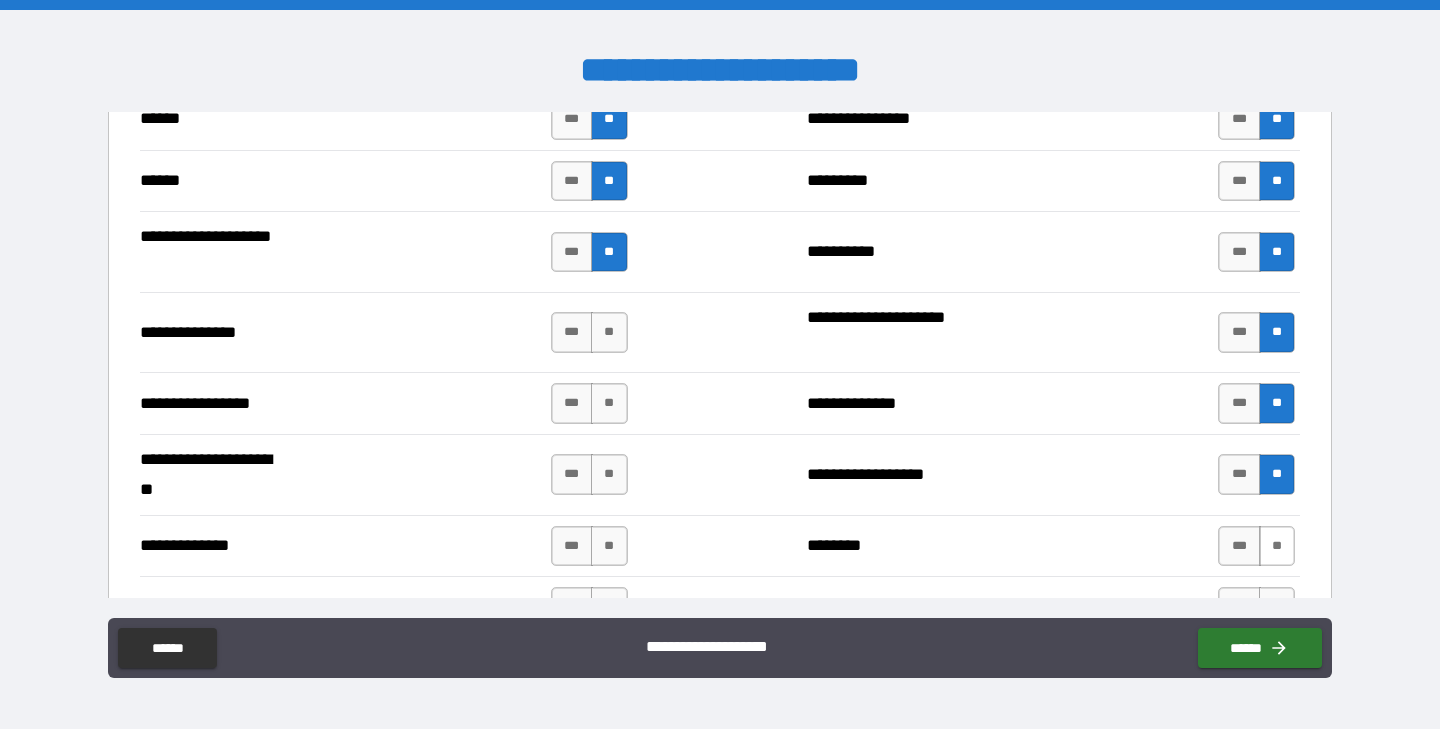 click on "**" at bounding box center [1277, 546] 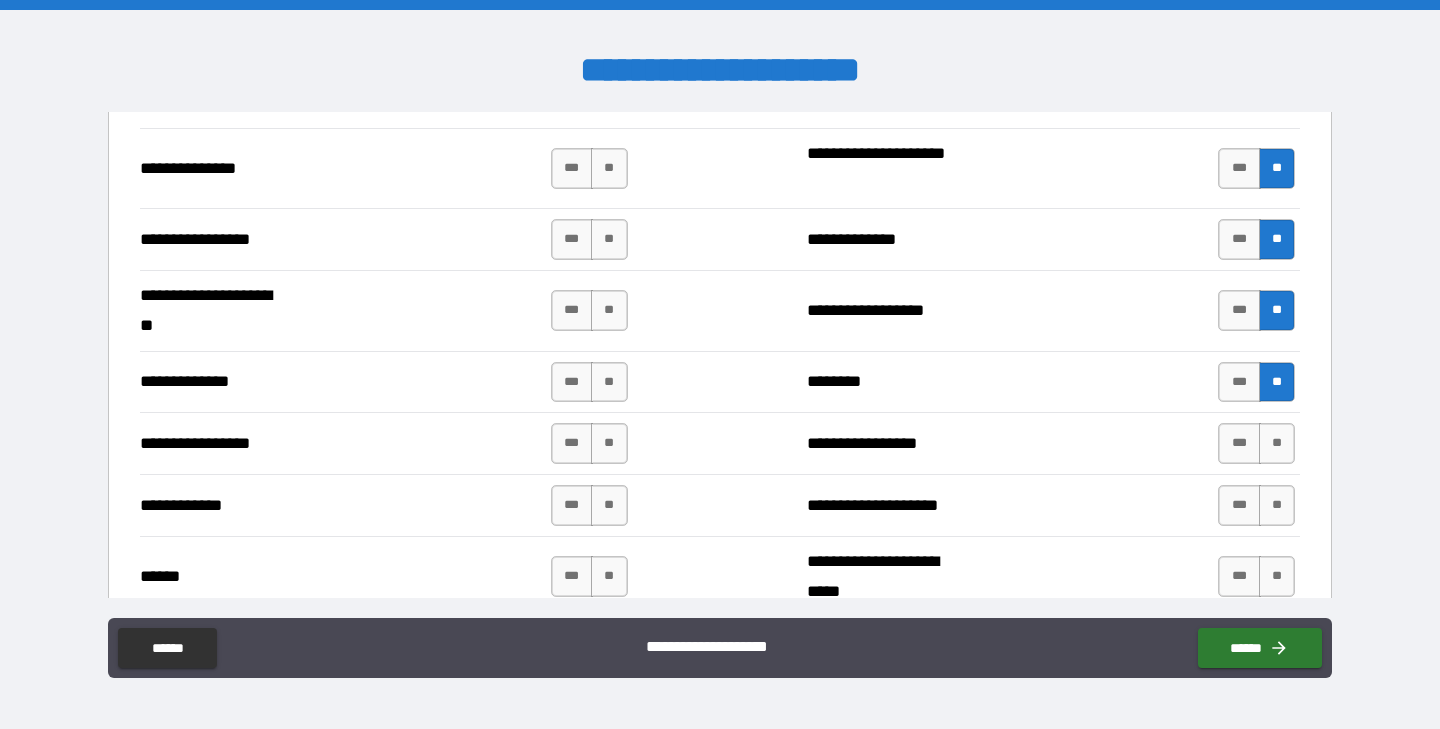 scroll, scrollTop: 2889, scrollLeft: 0, axis: vertical 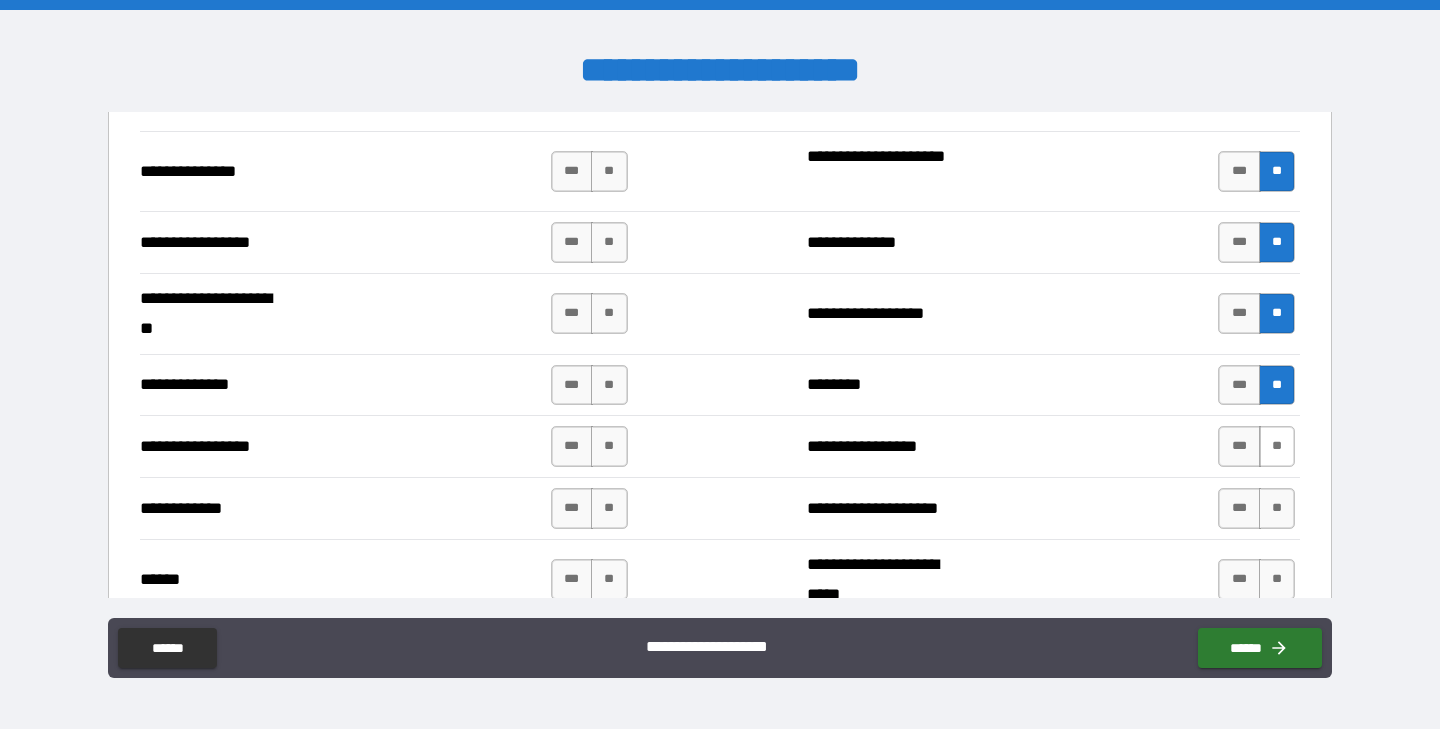 click on "**" at bounding box center (1277, 446) 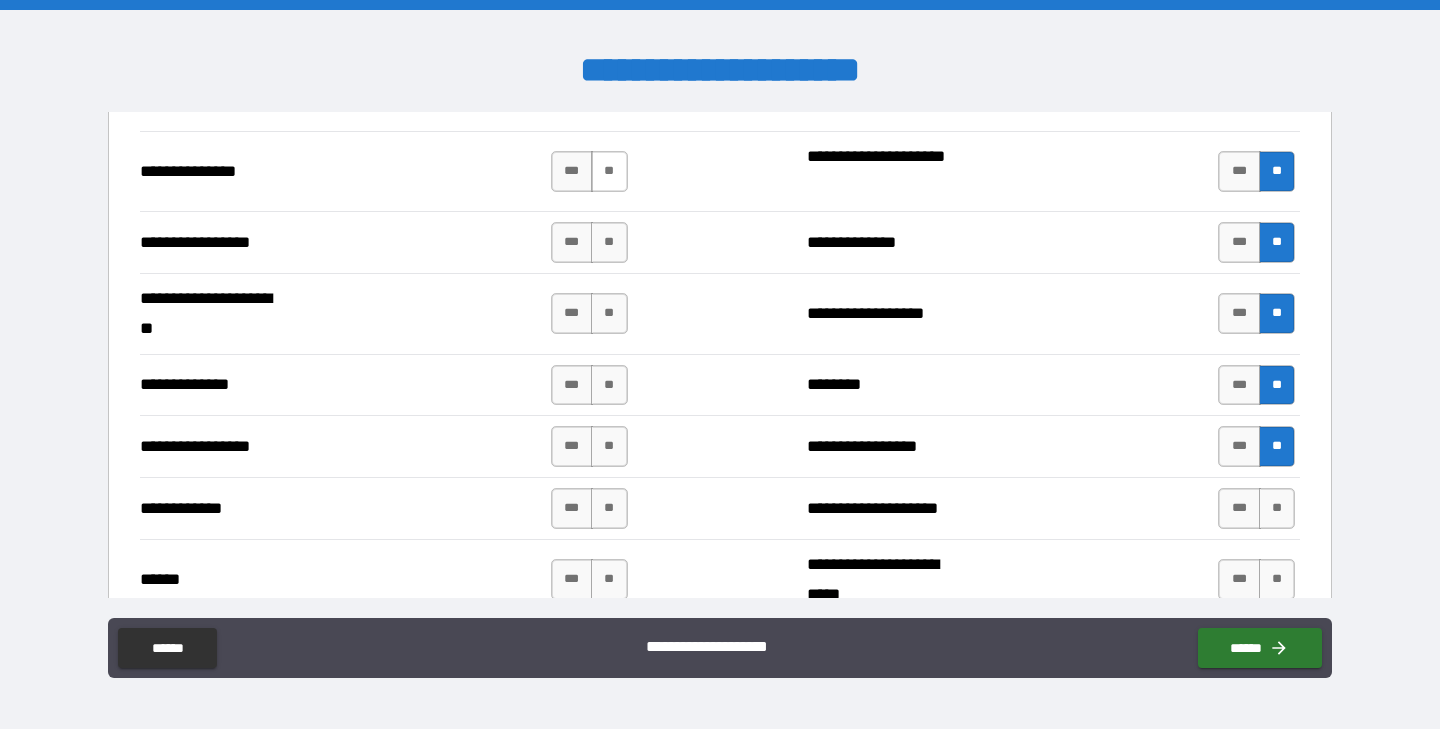click on "**" at bounding box center [609, 171] 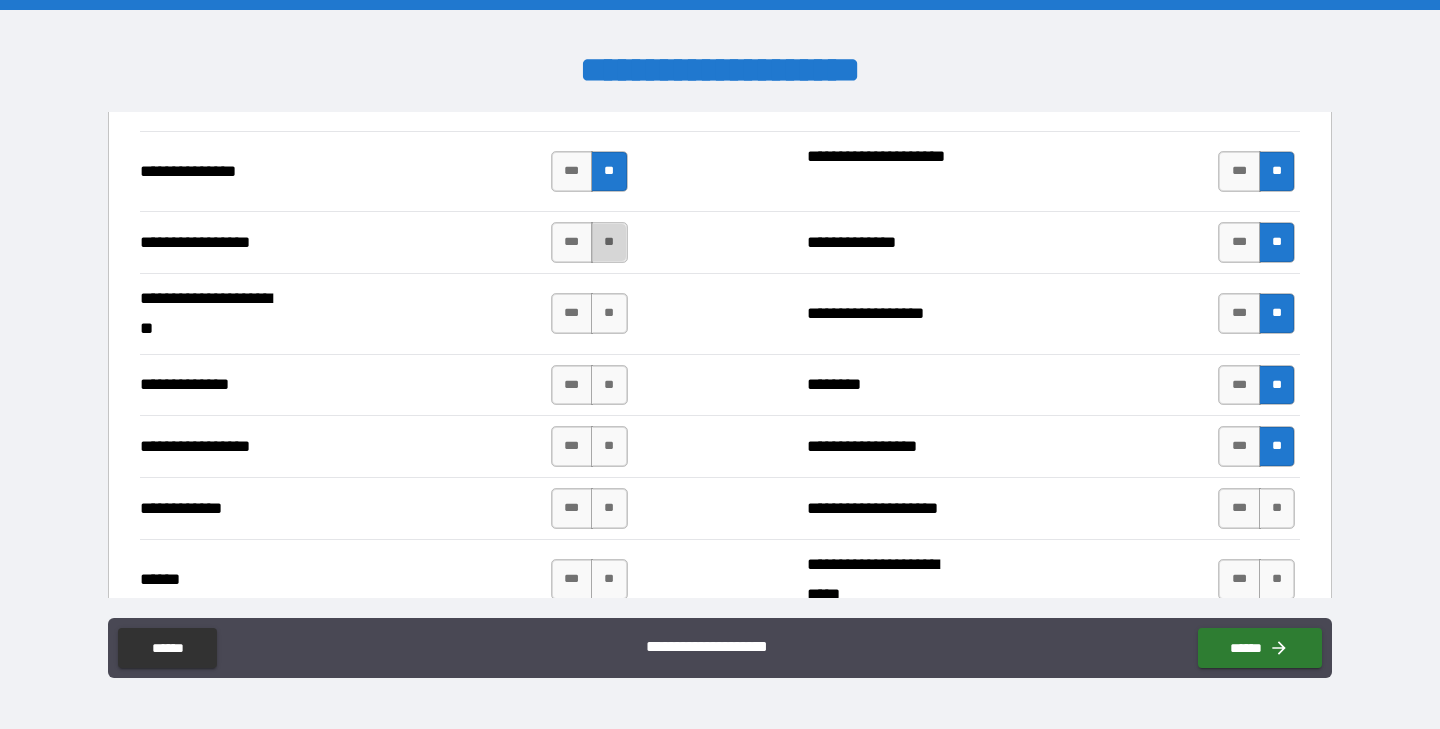 click on "**" at bounding box center [609, 242] 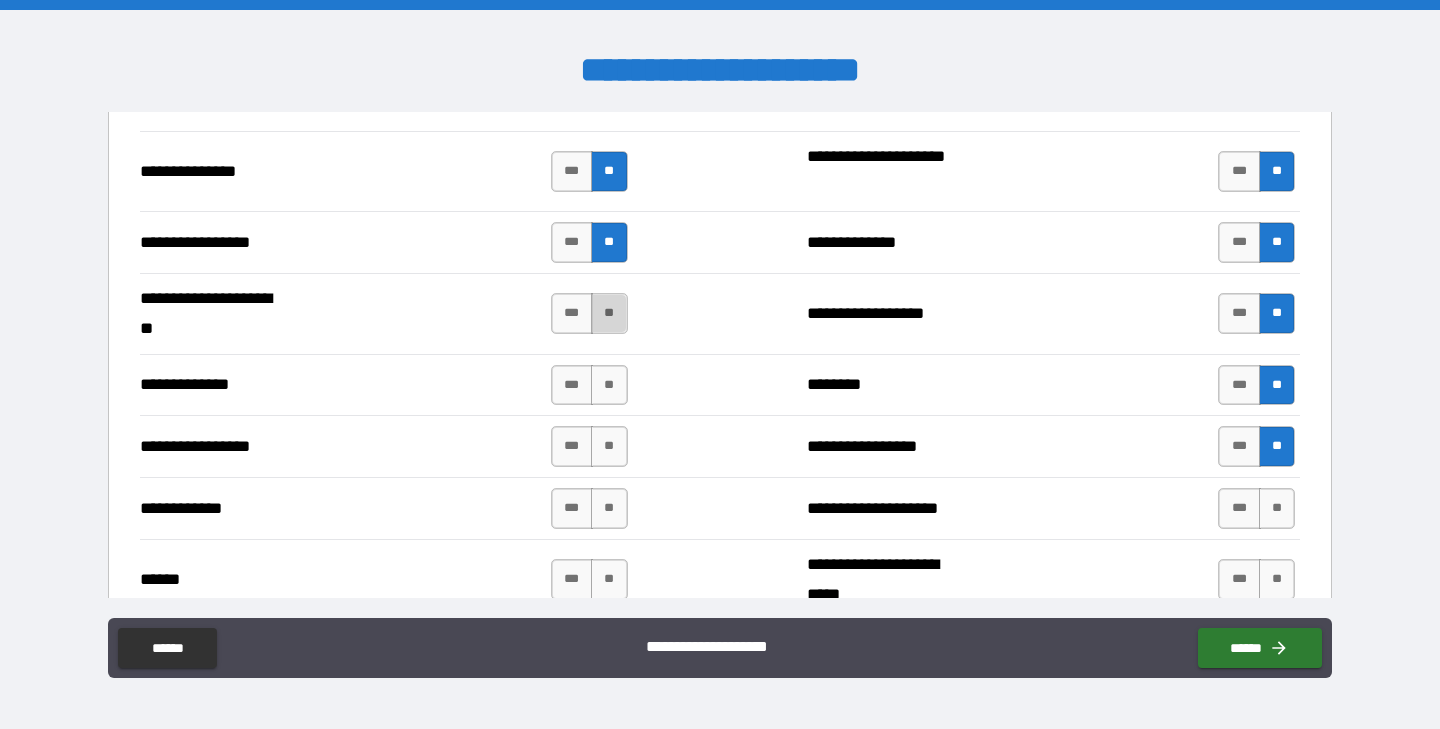 click on "**" at bounding box center [609, 313] 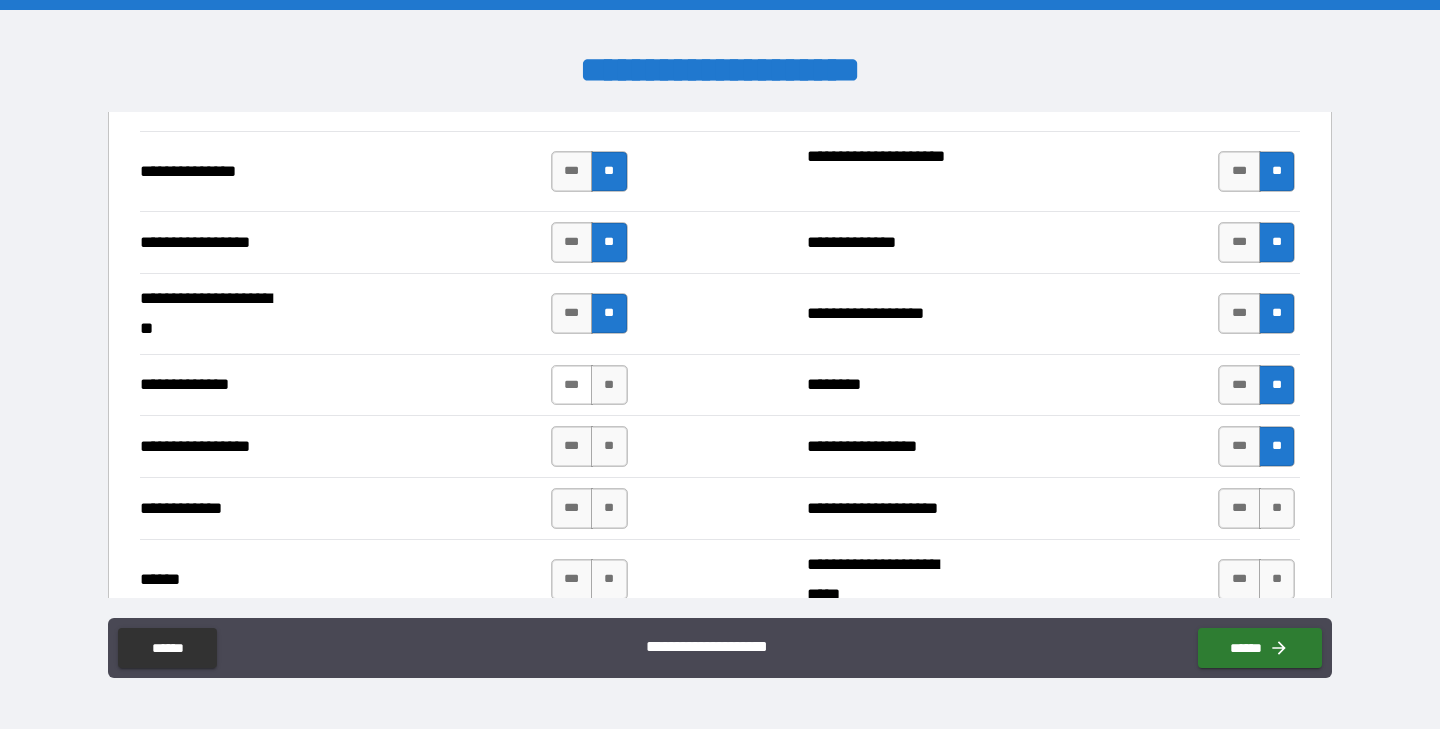click on "***" at bounding box center [572, 385] 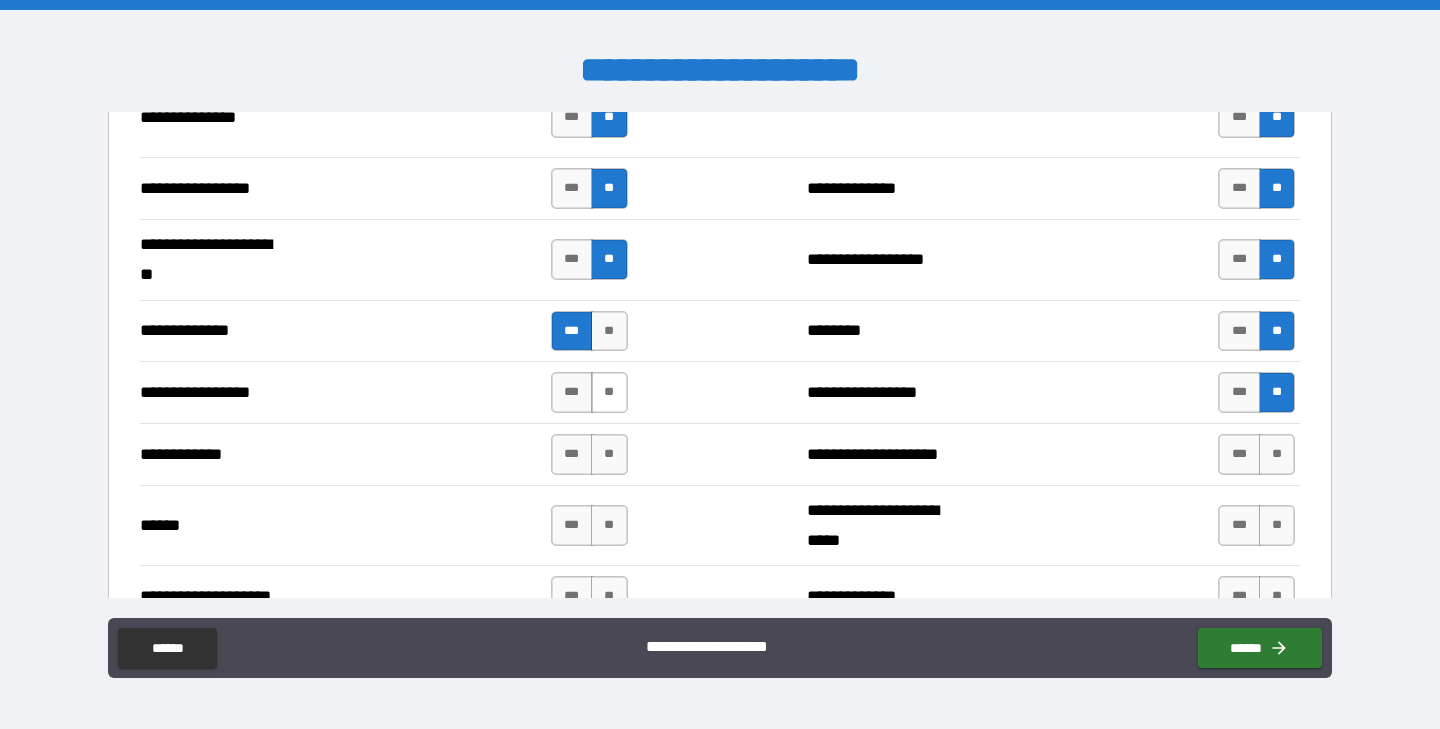 scroll, scrollTop: 2956, scrollLeft: 0, axis: vertical 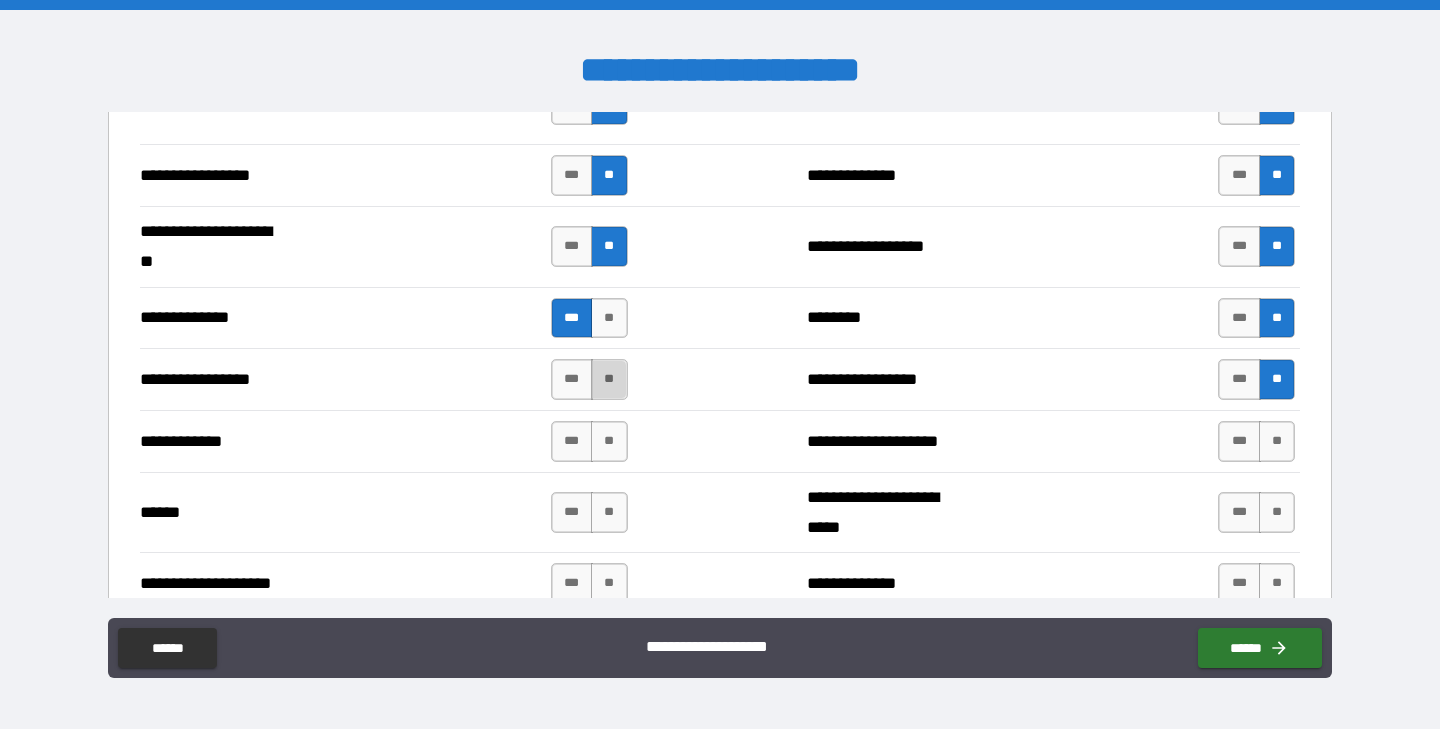 click on "**" at bounding box center [609, 379] 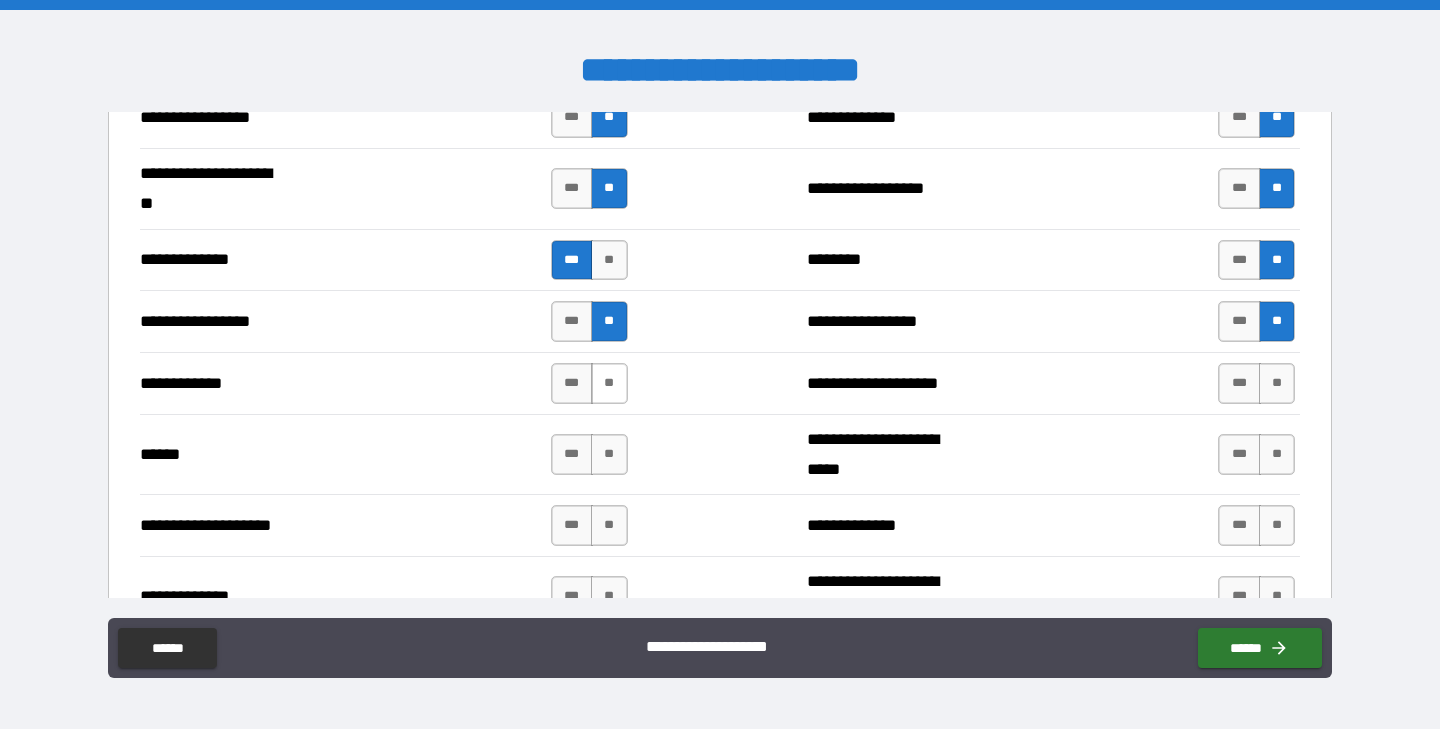 scroll, scrollTop: 3022, scrollLeft: 0, axis: vertical 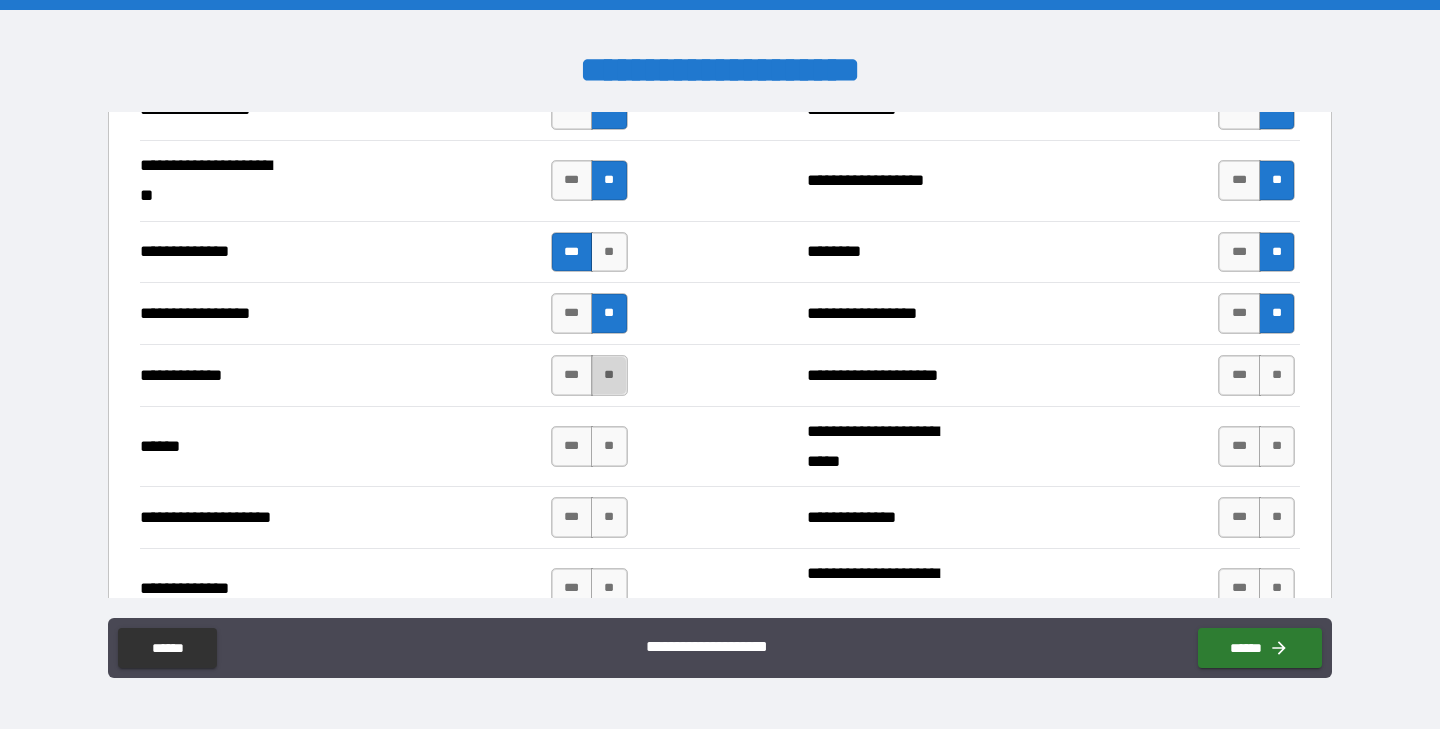 click on "**" at bounding box center (609, 375) 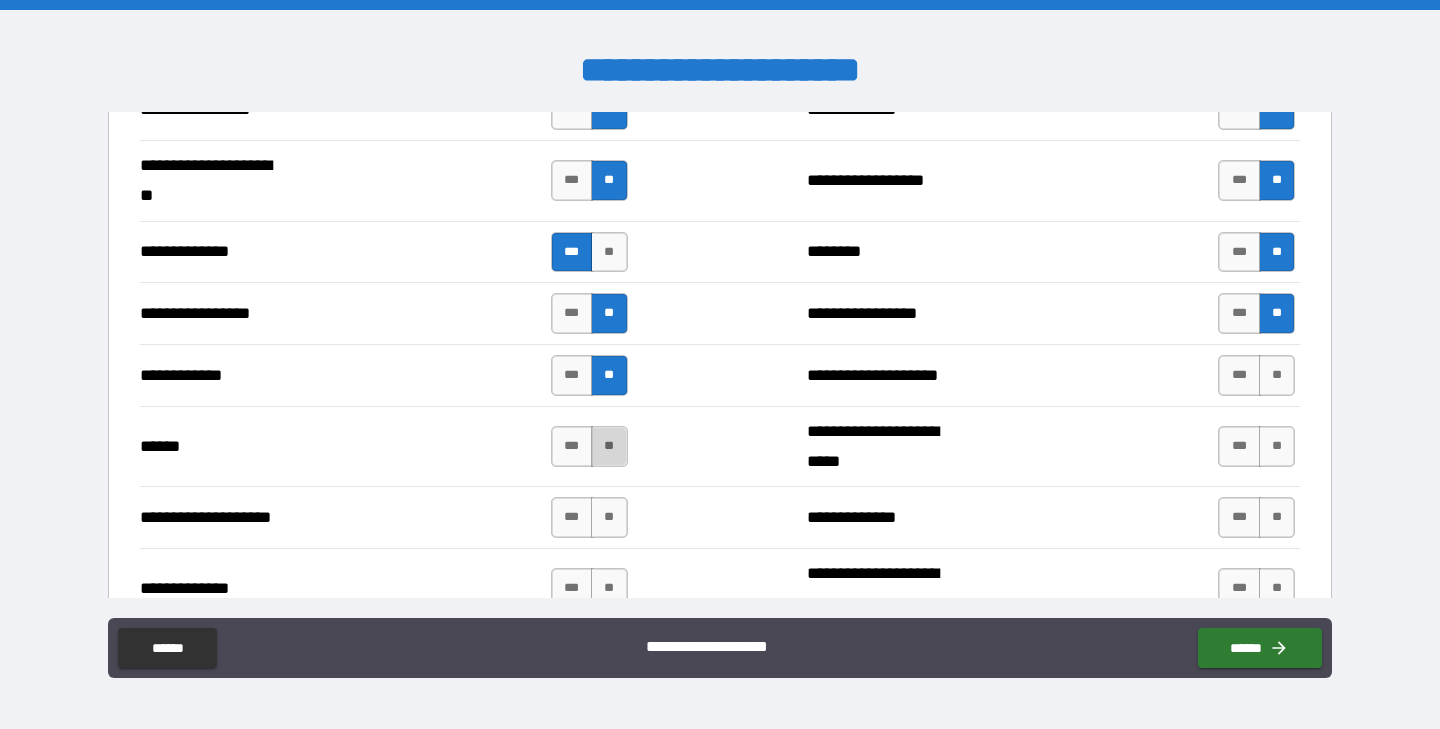 click on "**" at bounding box center [609, 446] 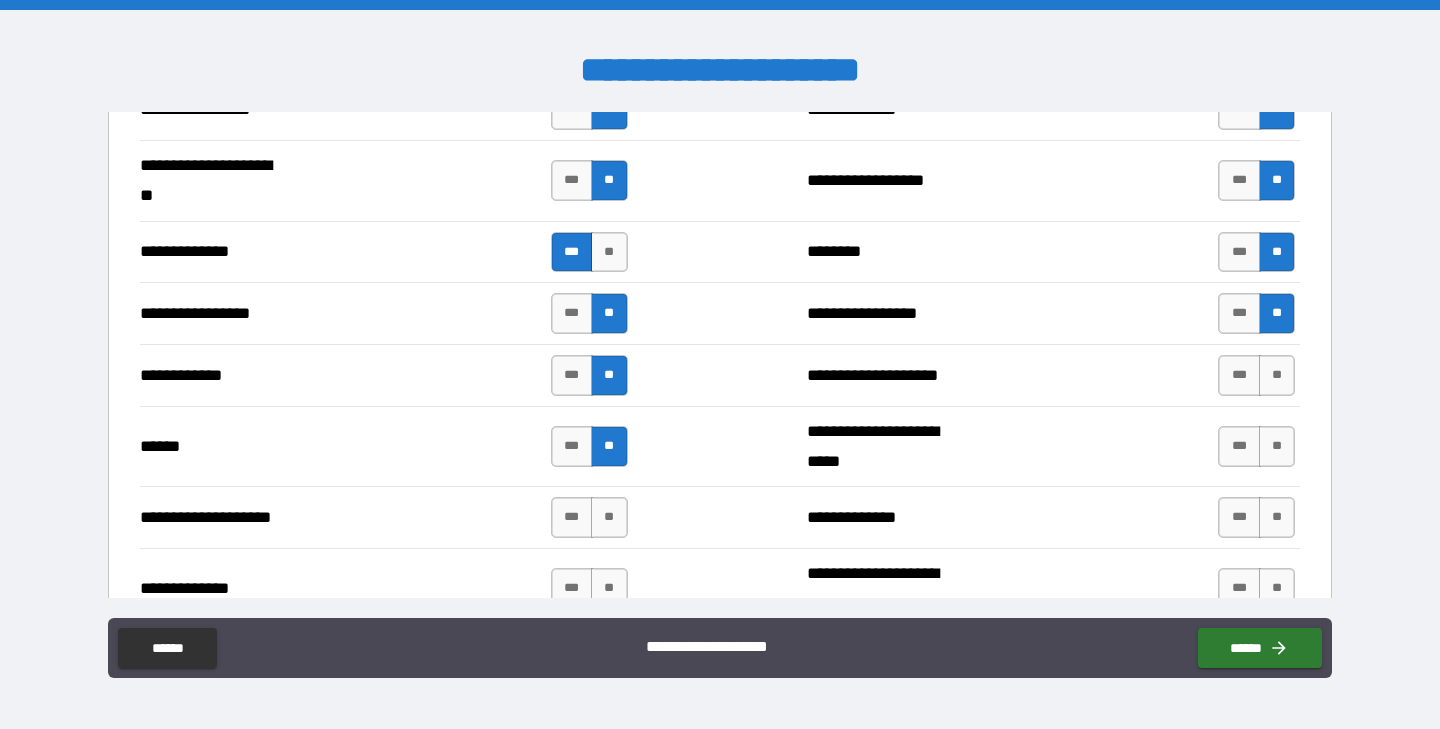scroll, scrollTop: 3127, scrollLeft: 0, axis: vertical 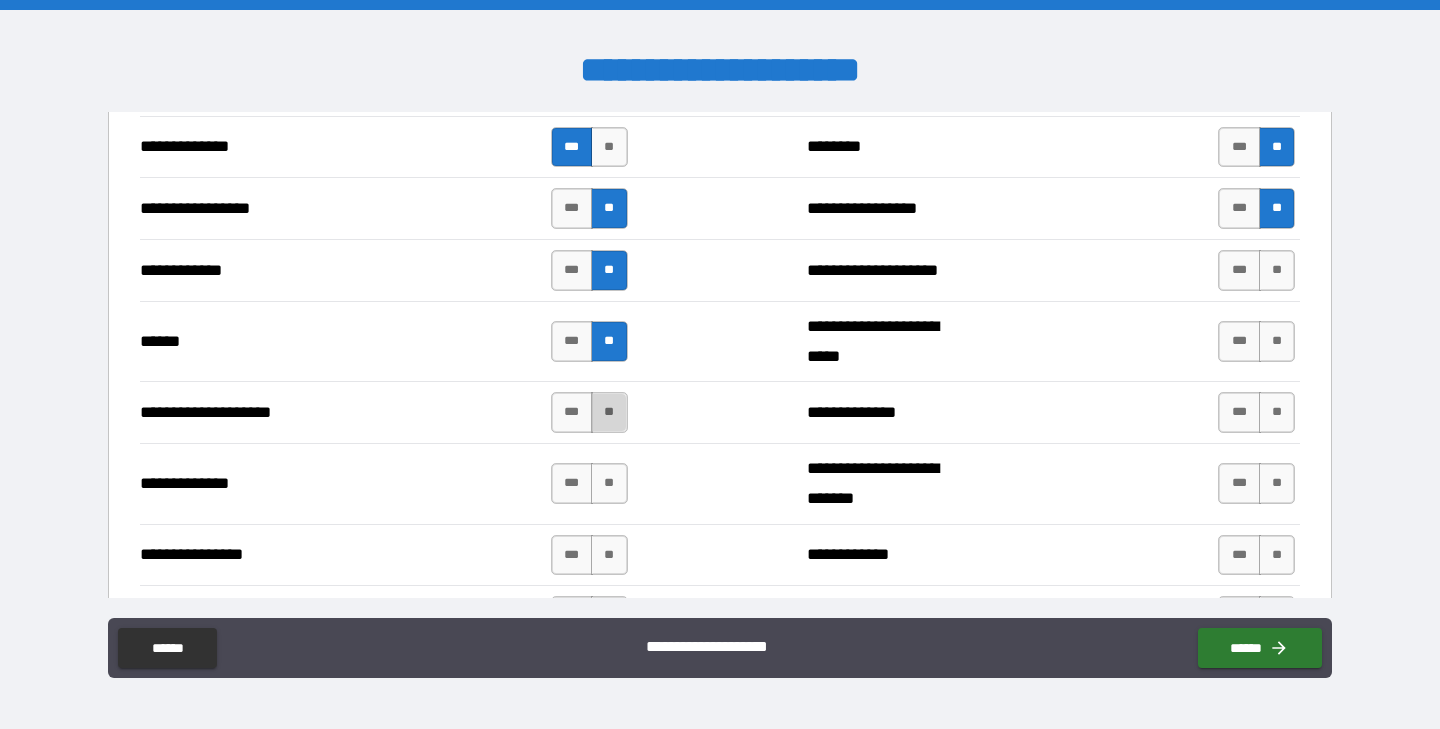 click on "**" at bounding box center [609, 412] 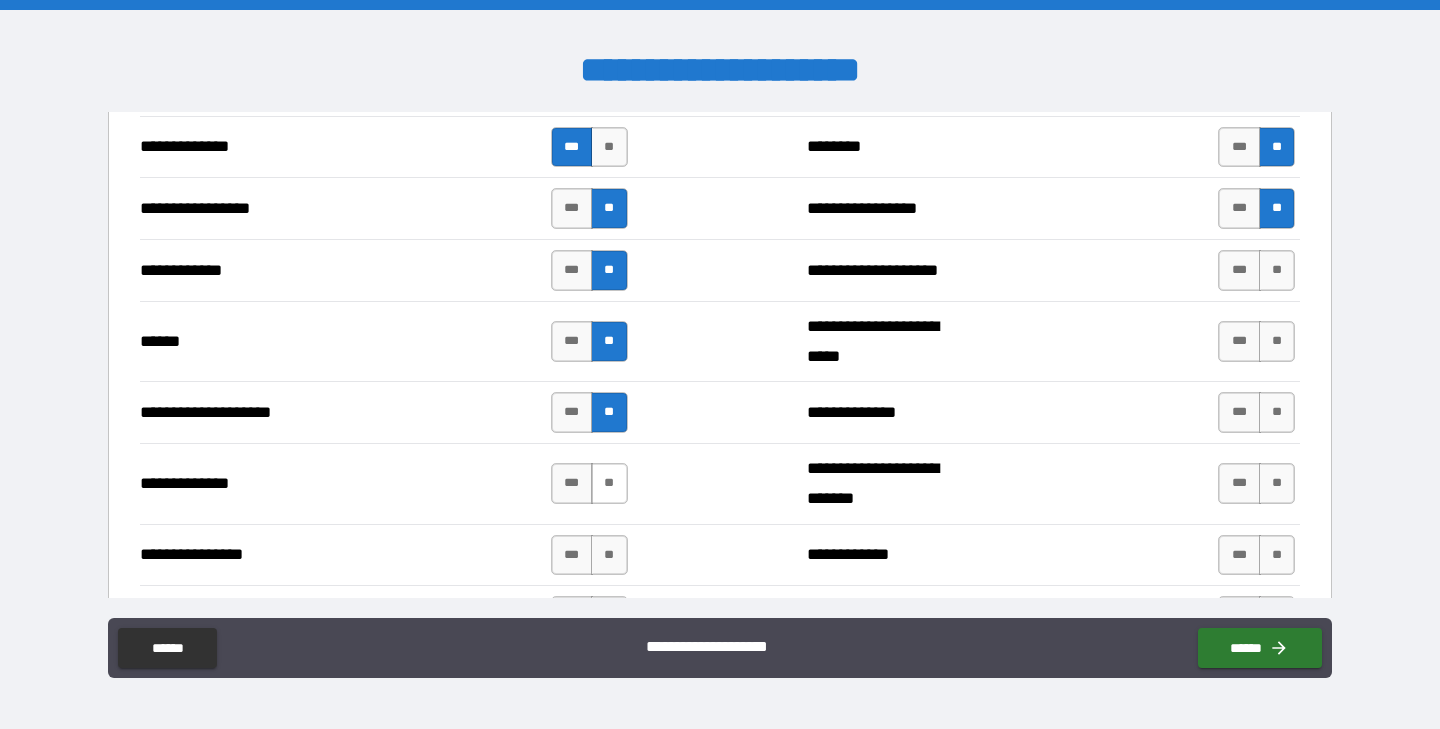 click on "**" at bounding box center [609, 483] 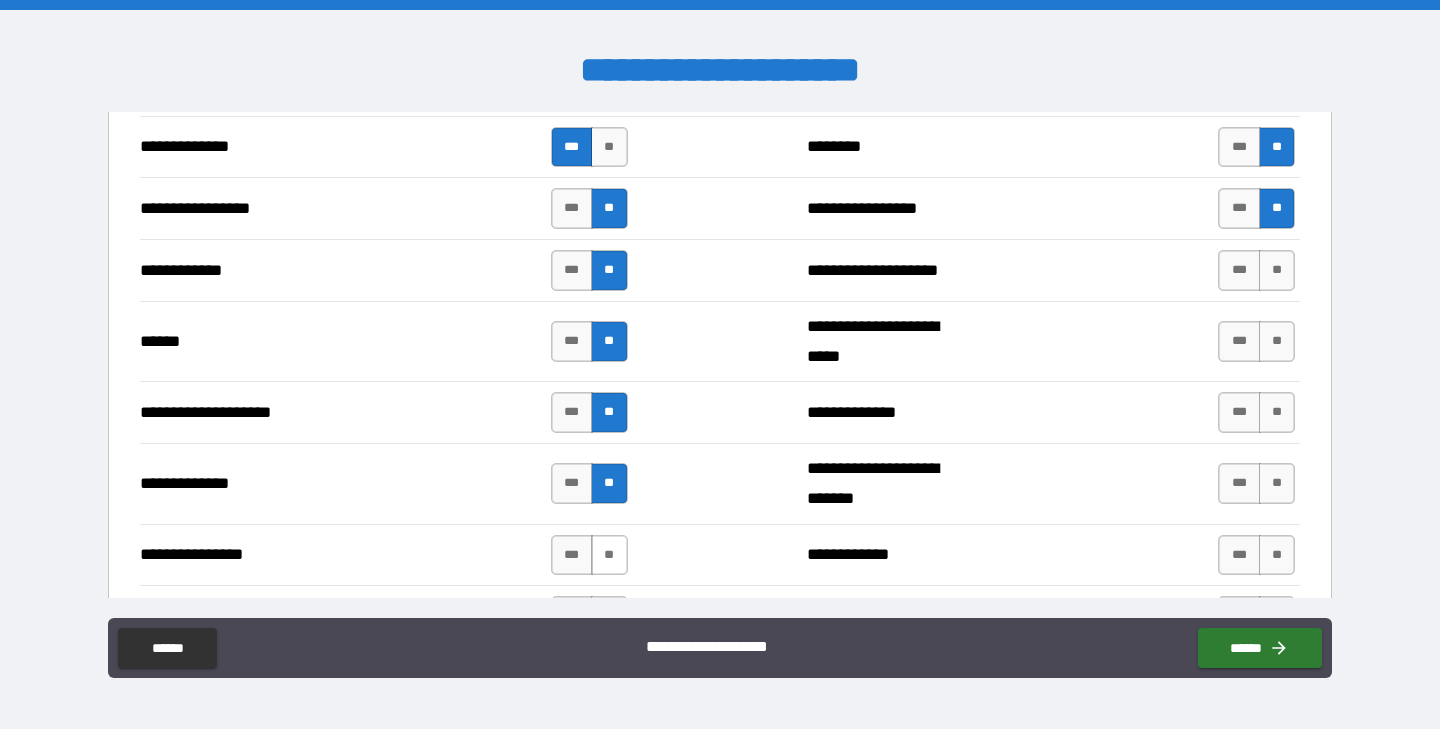 click on "**" at bounding box center [609, 555] 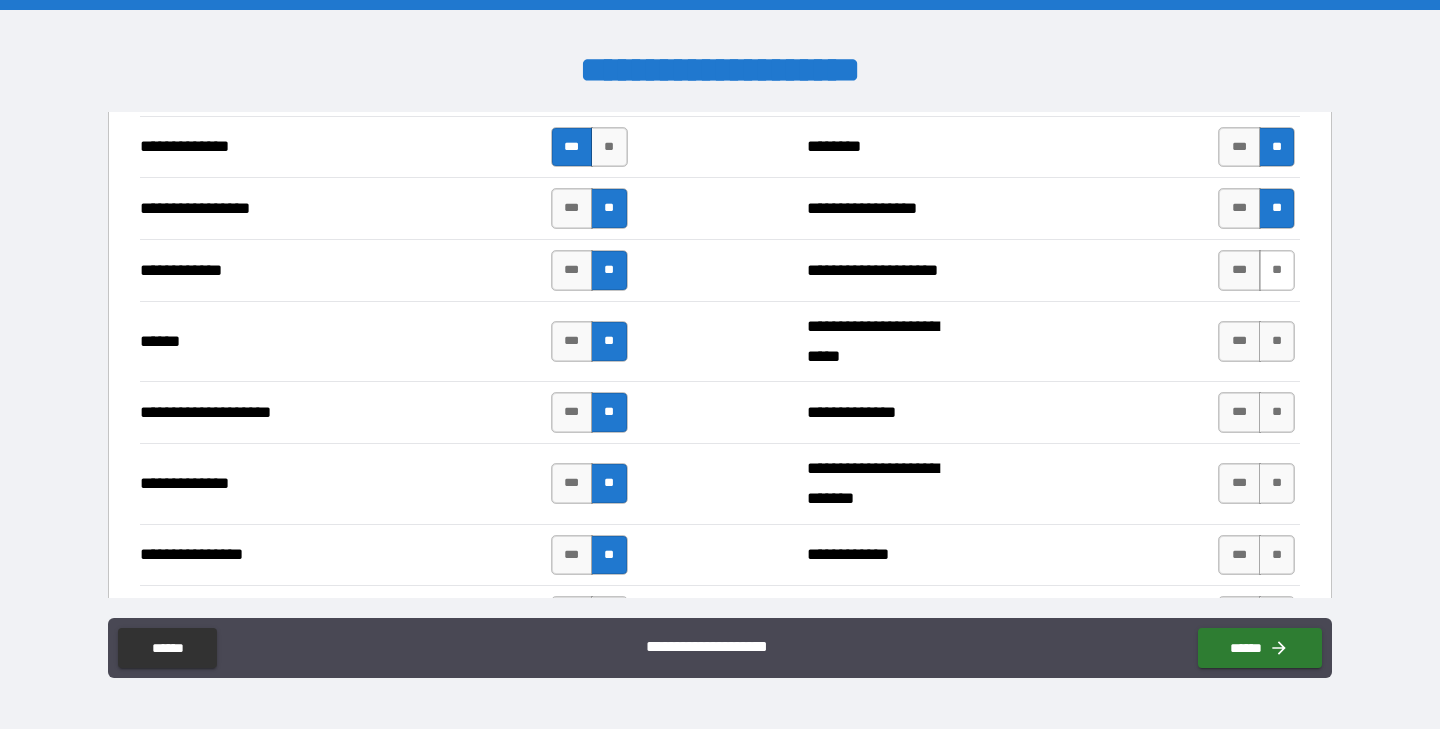 click on "**" at bounding box center (1277, 270) 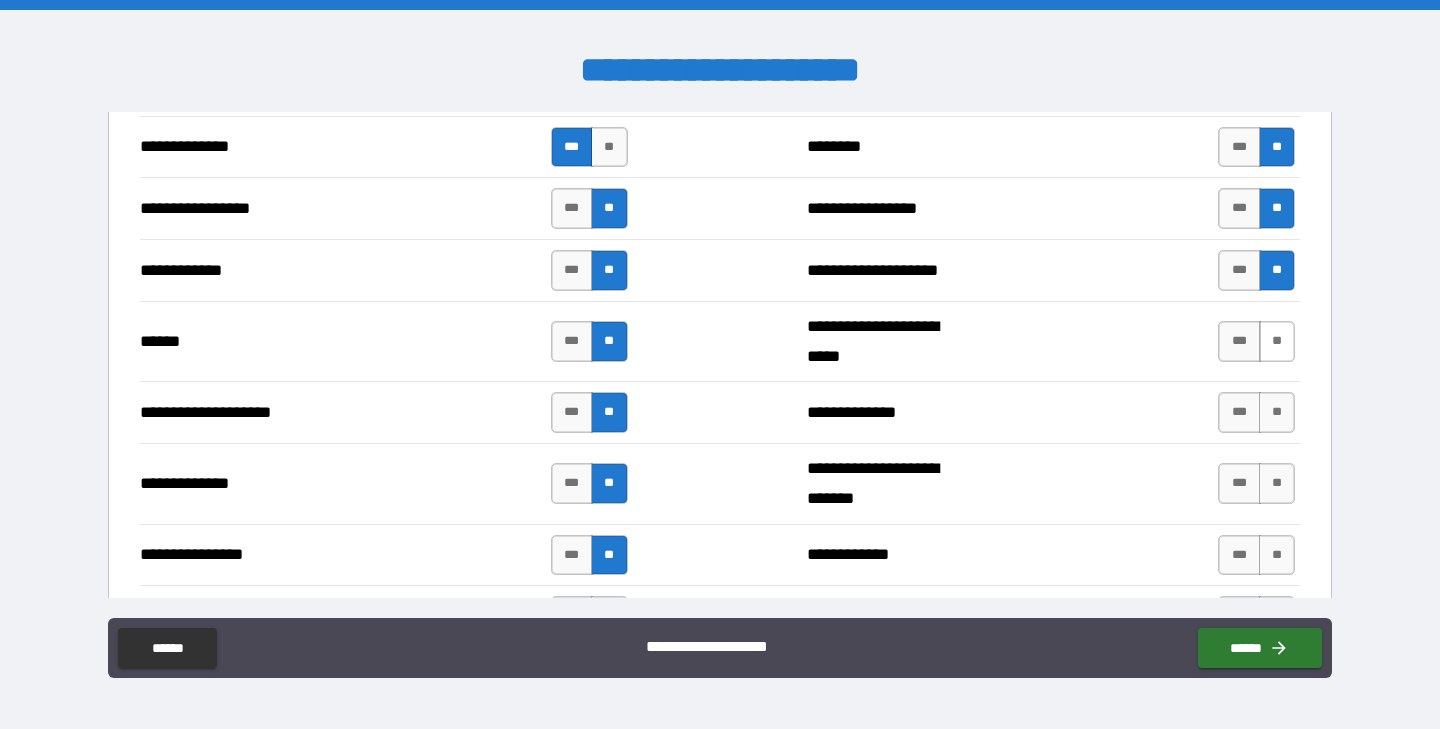 click on "**" at bounding box center (1277, 341) 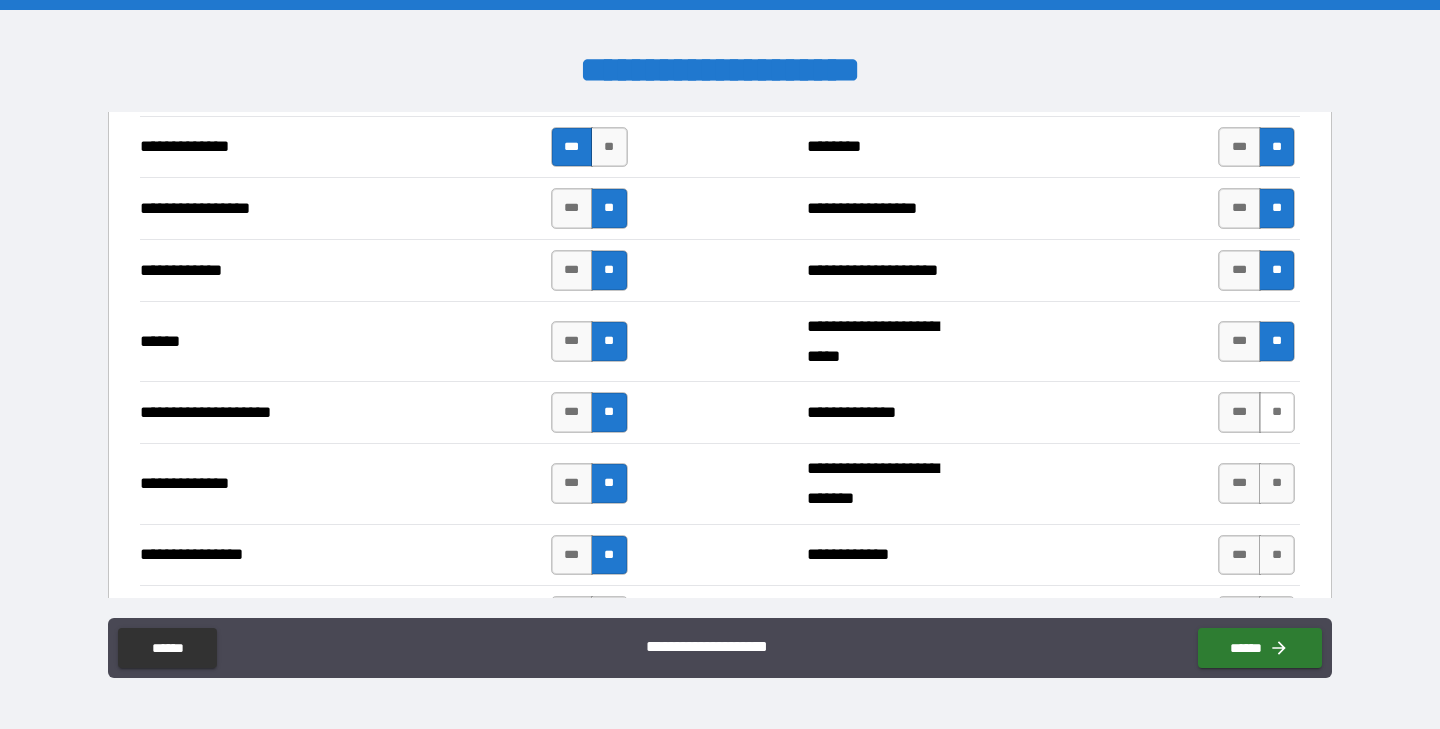 click on "**" at bounding box center [1277, 412] 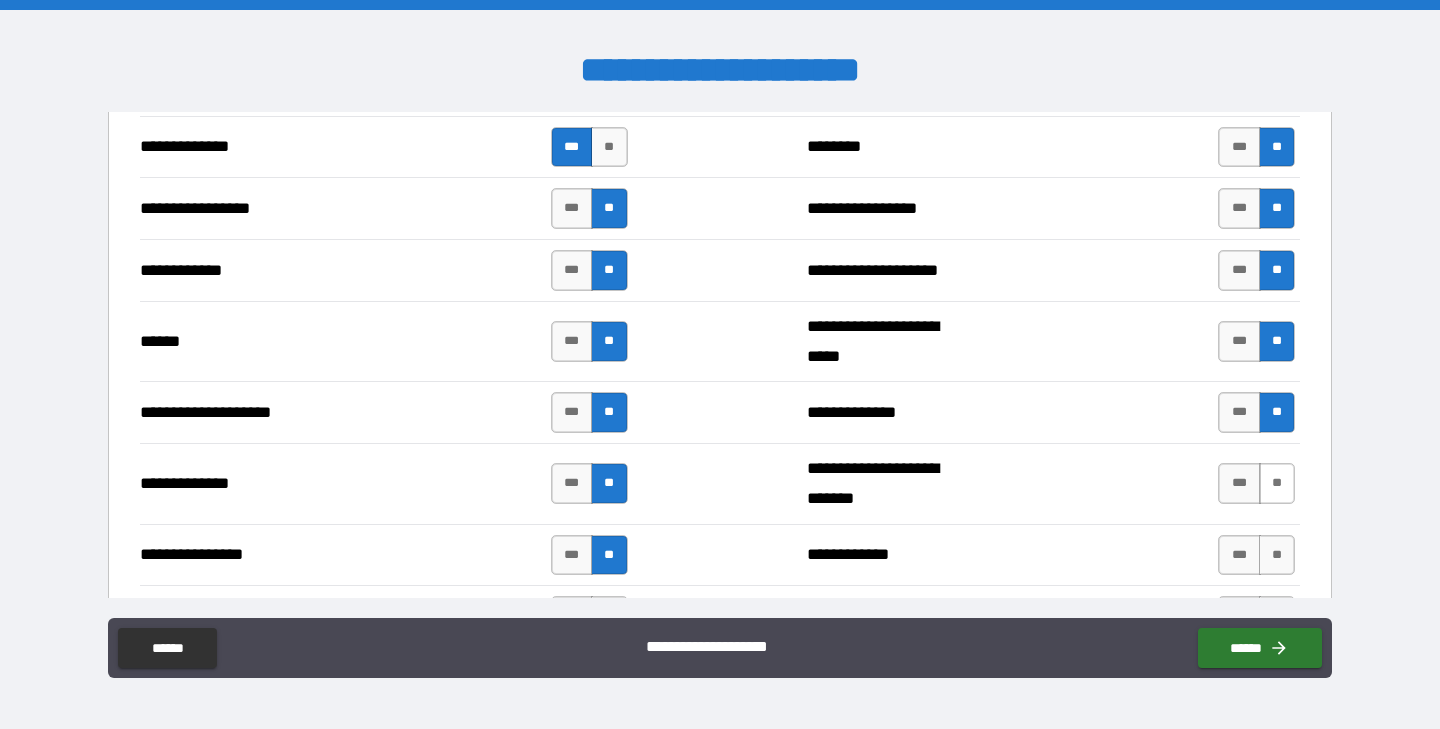 click on "**" at bounding box center [1277, 483] 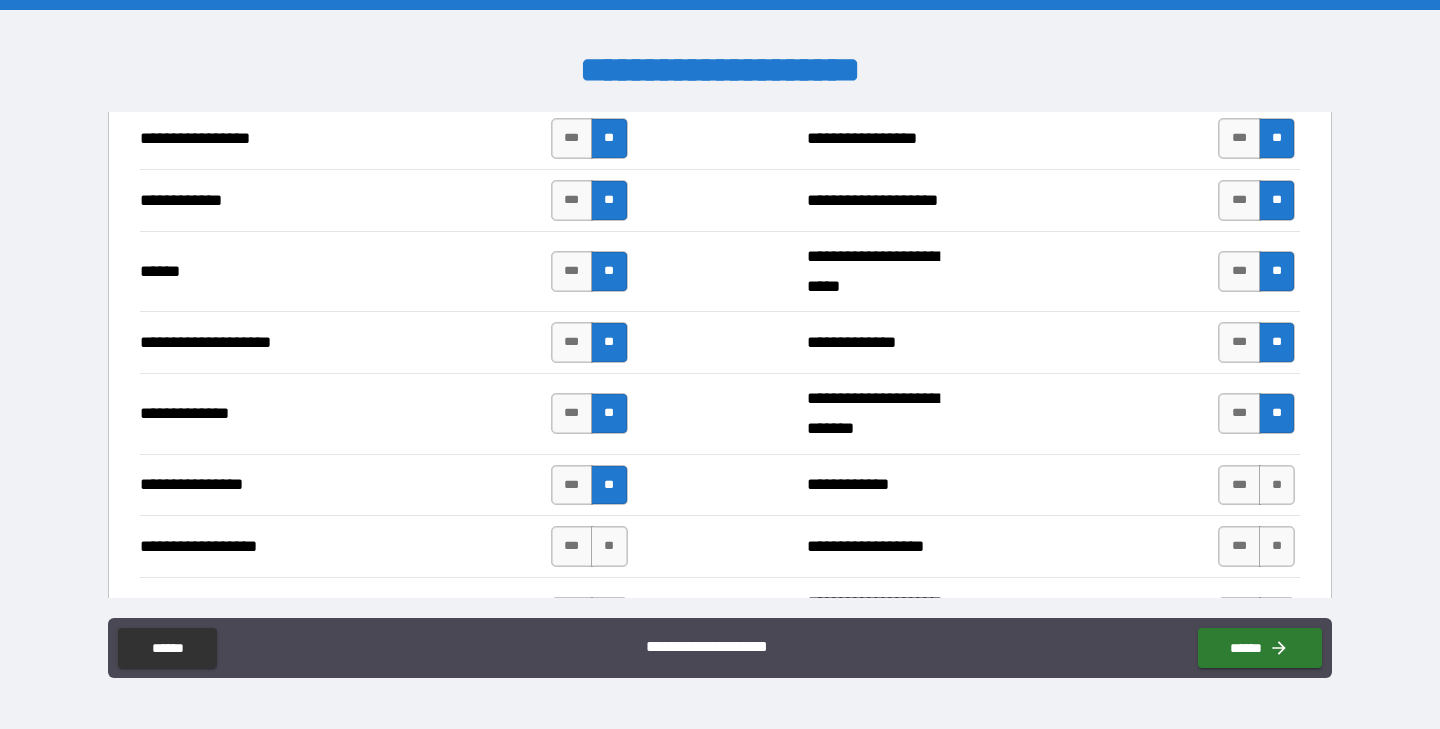 scroll, scrollTop: 3223, scrollLeft: 0, axis: vertical 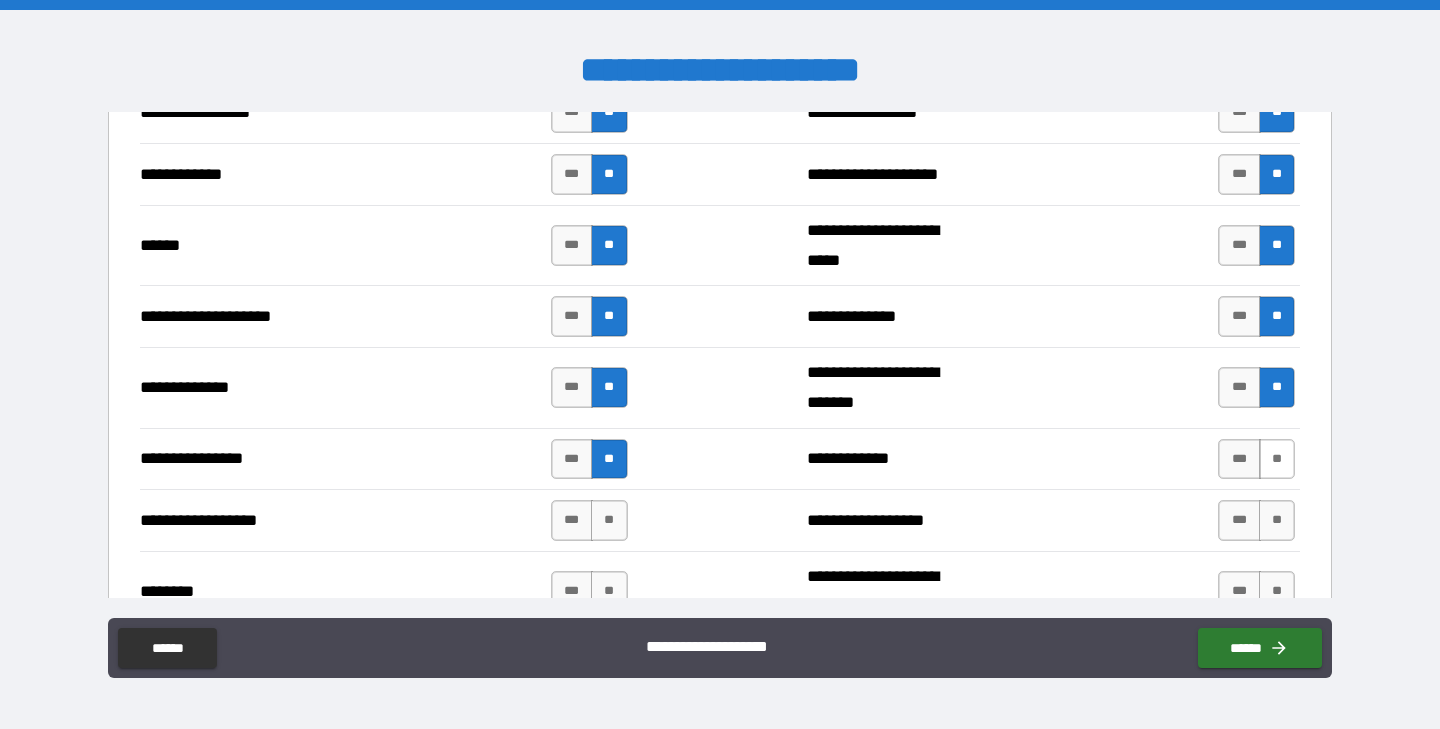 click on "**" at bounding box center [1277, 459] 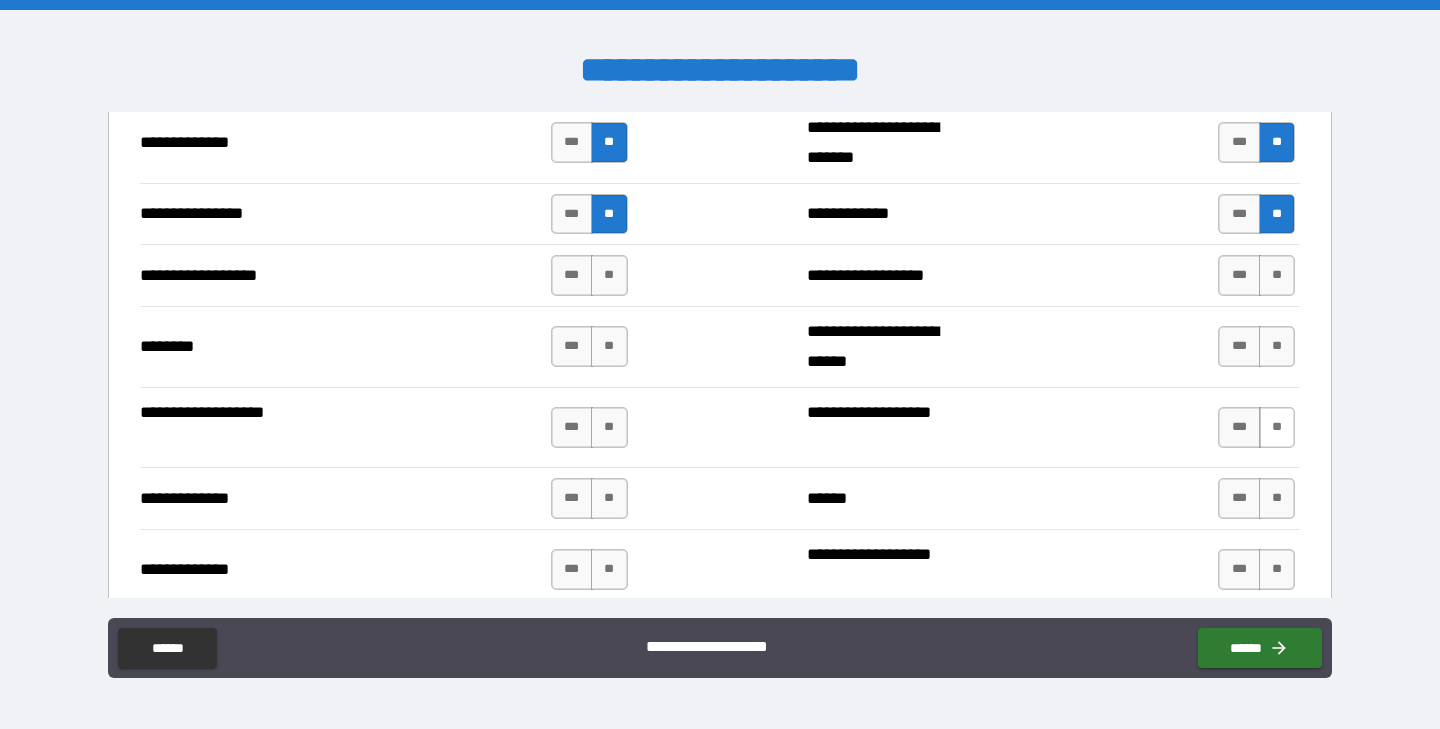 scroll, scrollTop: 3587, scrollLeft: 0, axis: vertical 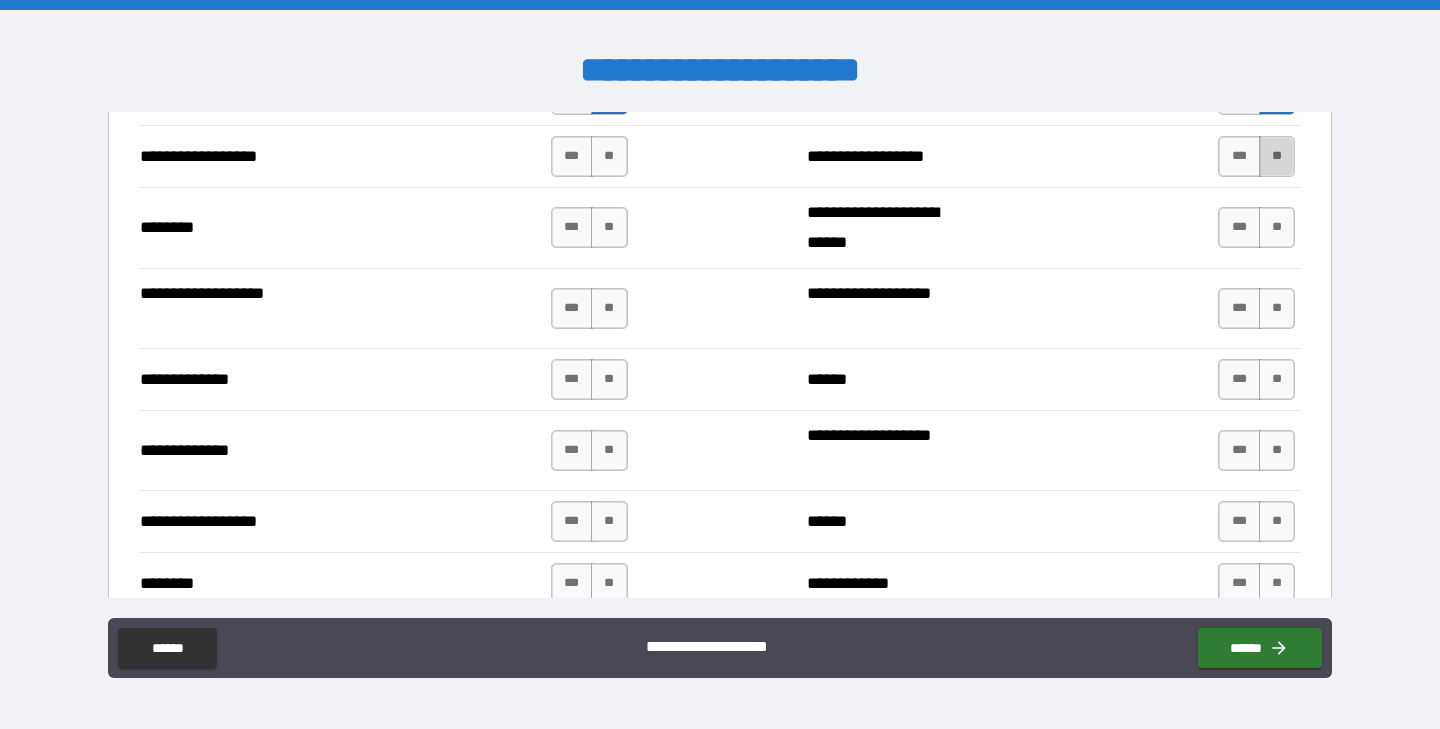 click on "**" at bounding box center [1277, 156] 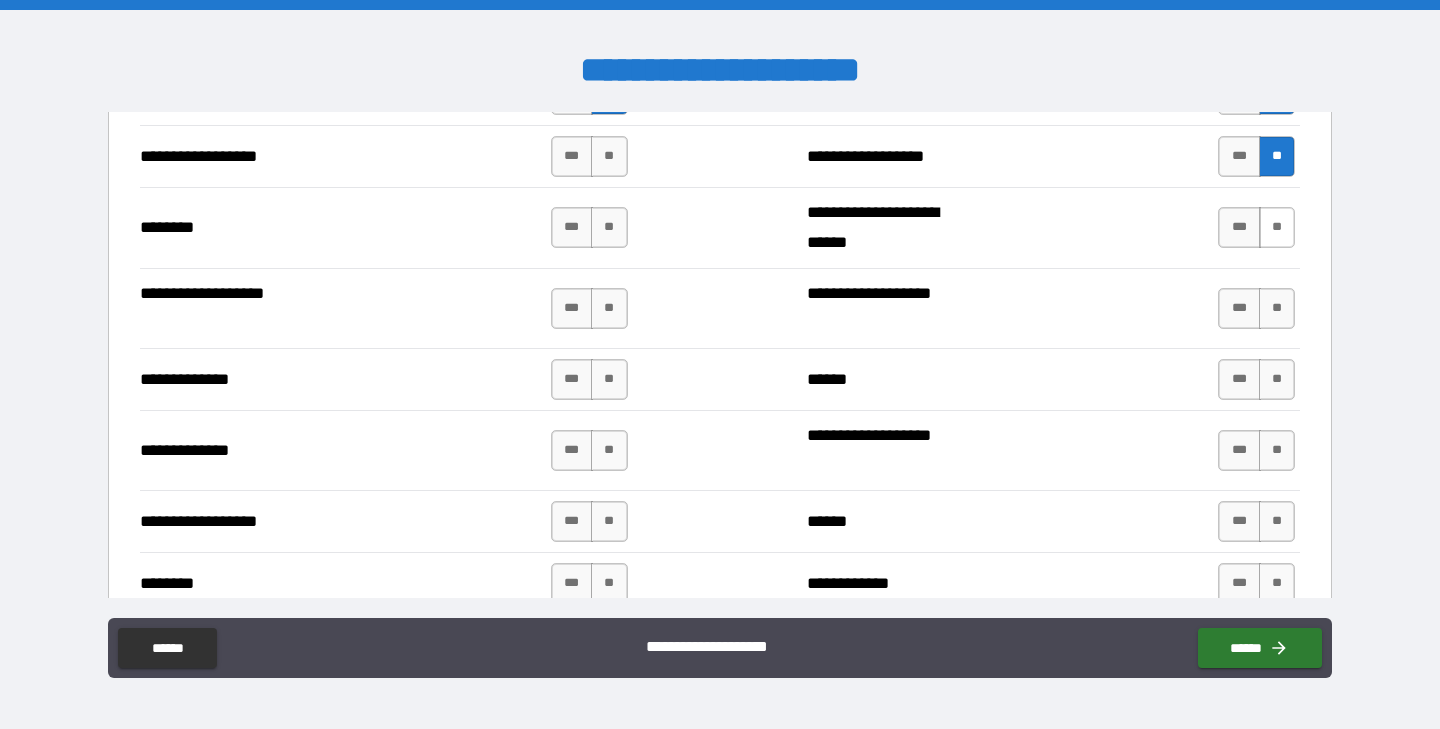 click on "**" at bounding box center (1277, 227) 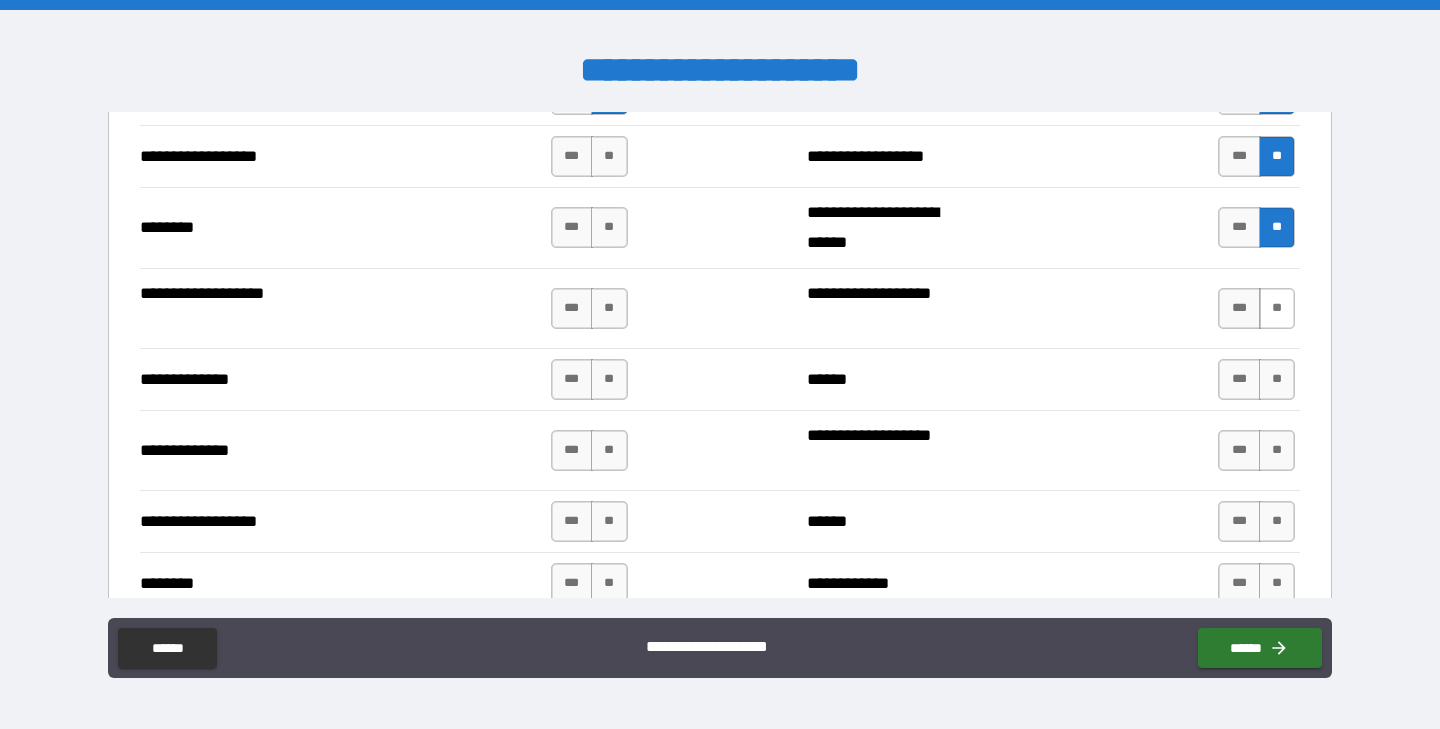 click on "**" at bounding box center (1277, 308) 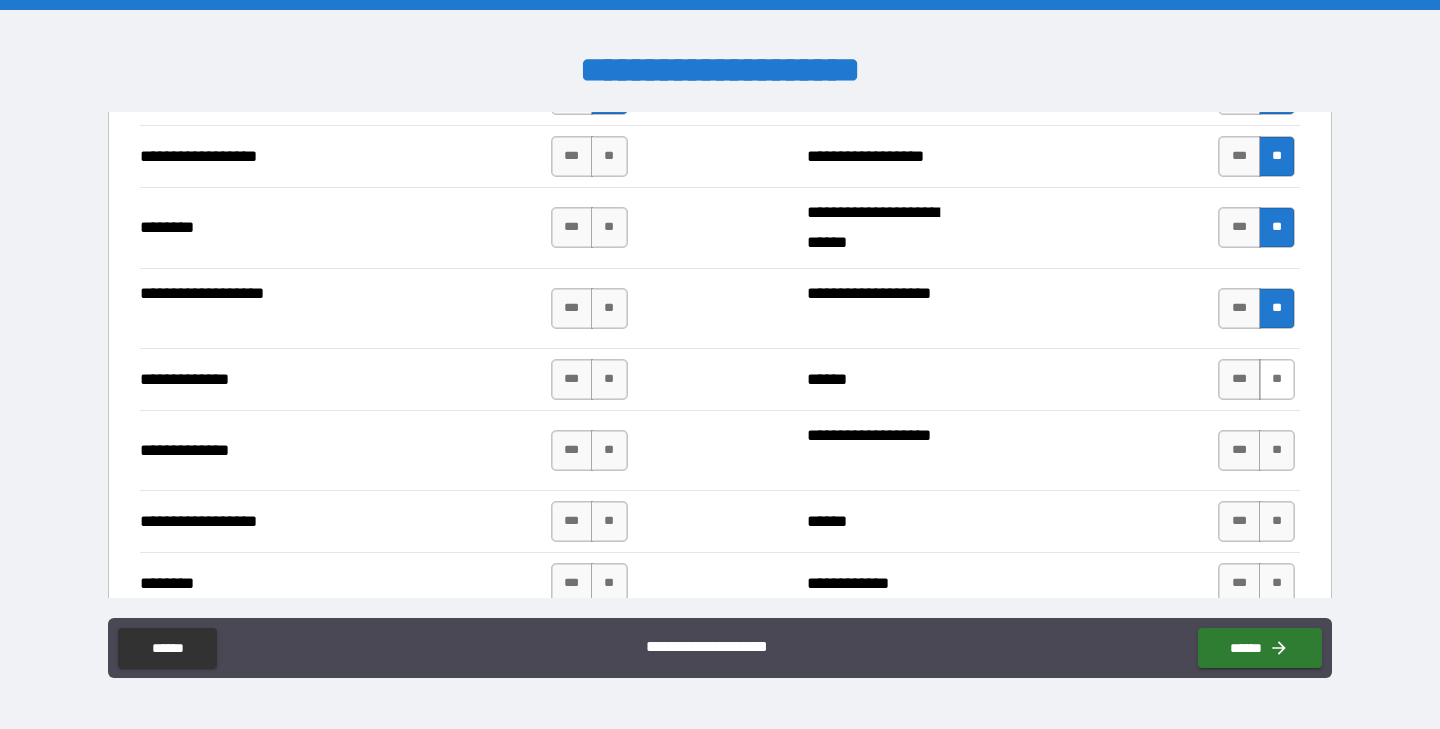 click on "**" at bounding box center (1277, 379) 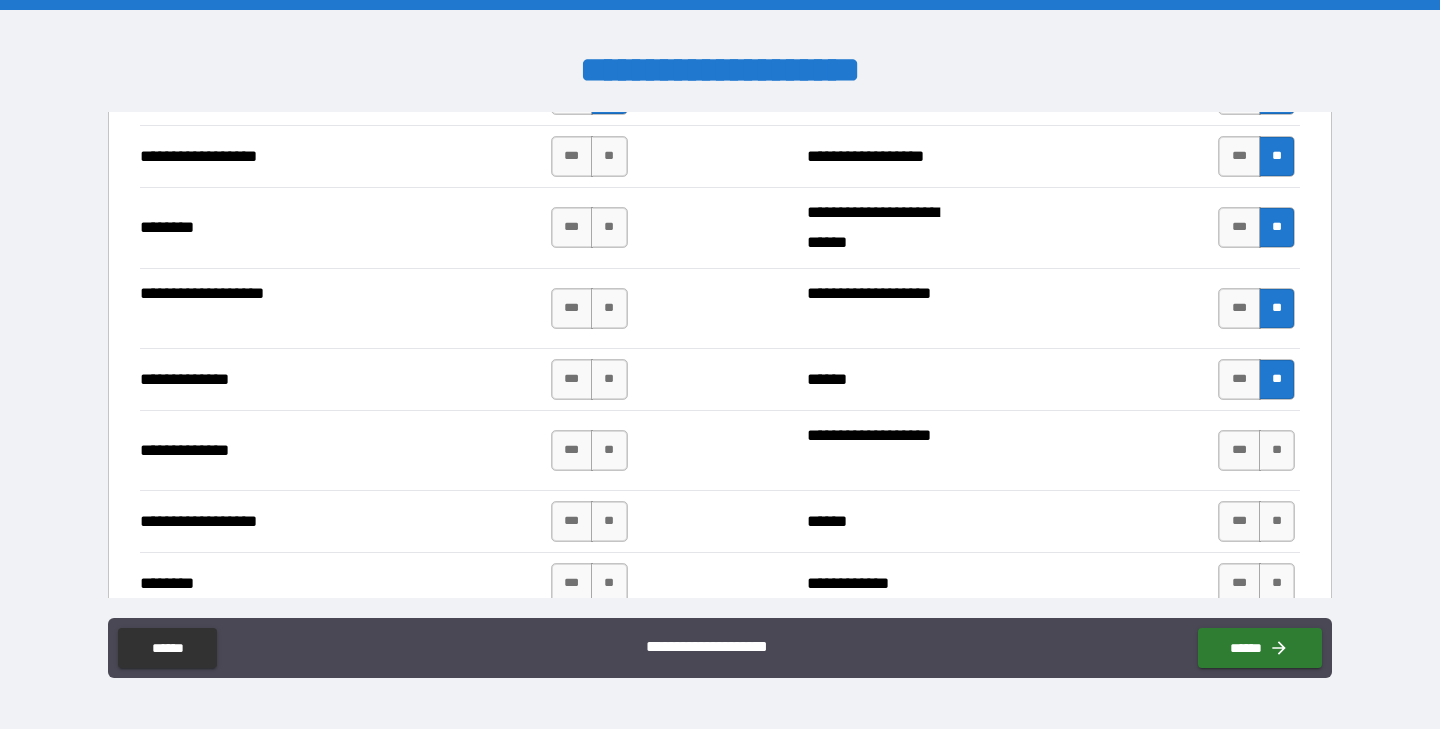 click on "*** **" at bounding box center (1259, 451) 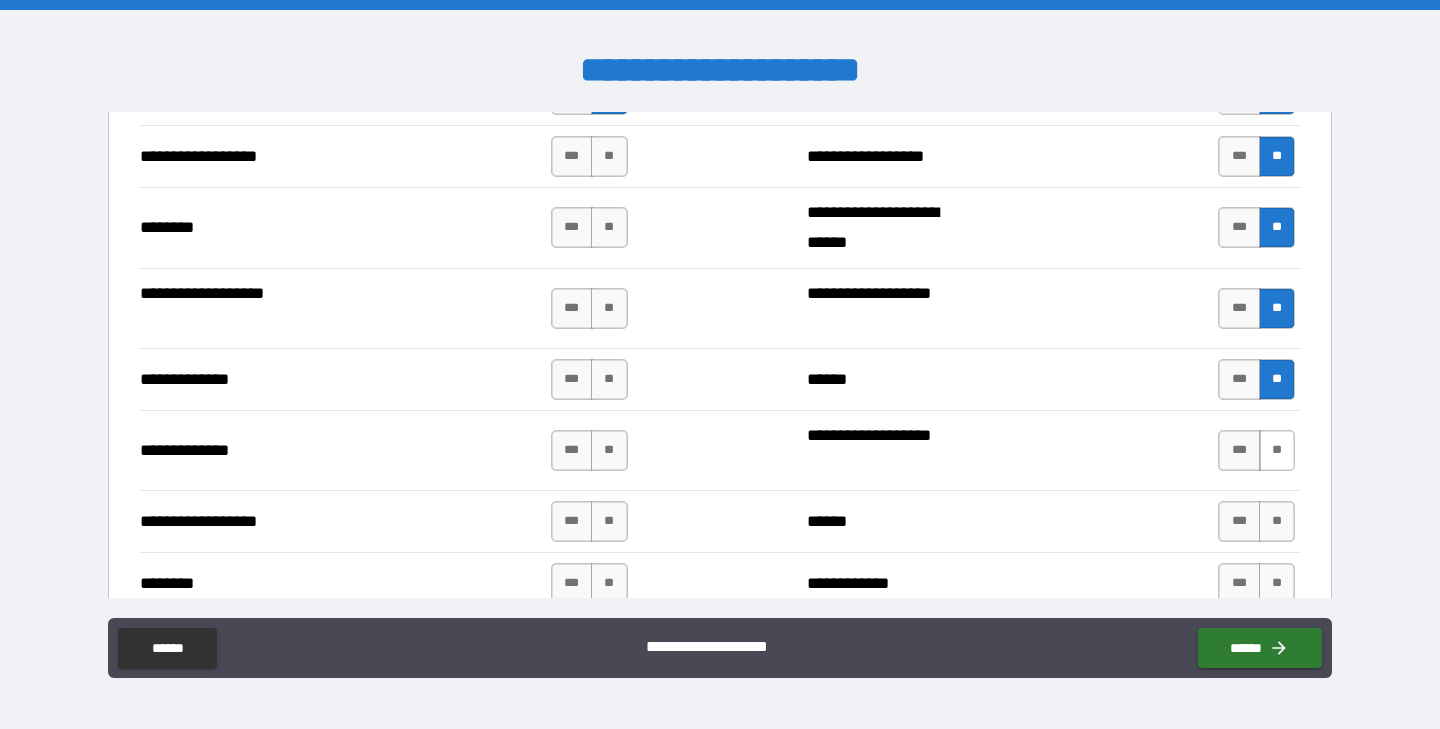 click on "**" at bounding box center [1277, 450] 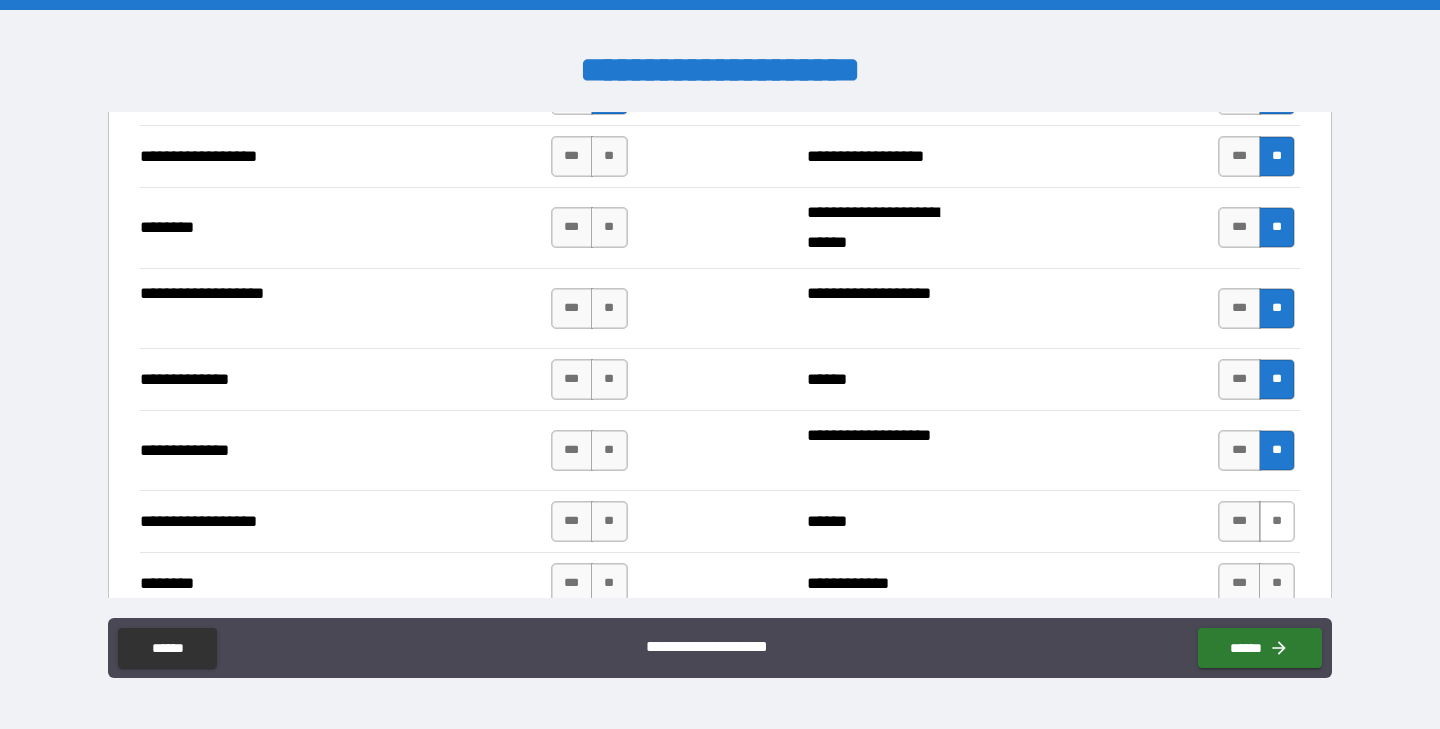 click on "**" at bounding box center [1277, 521] 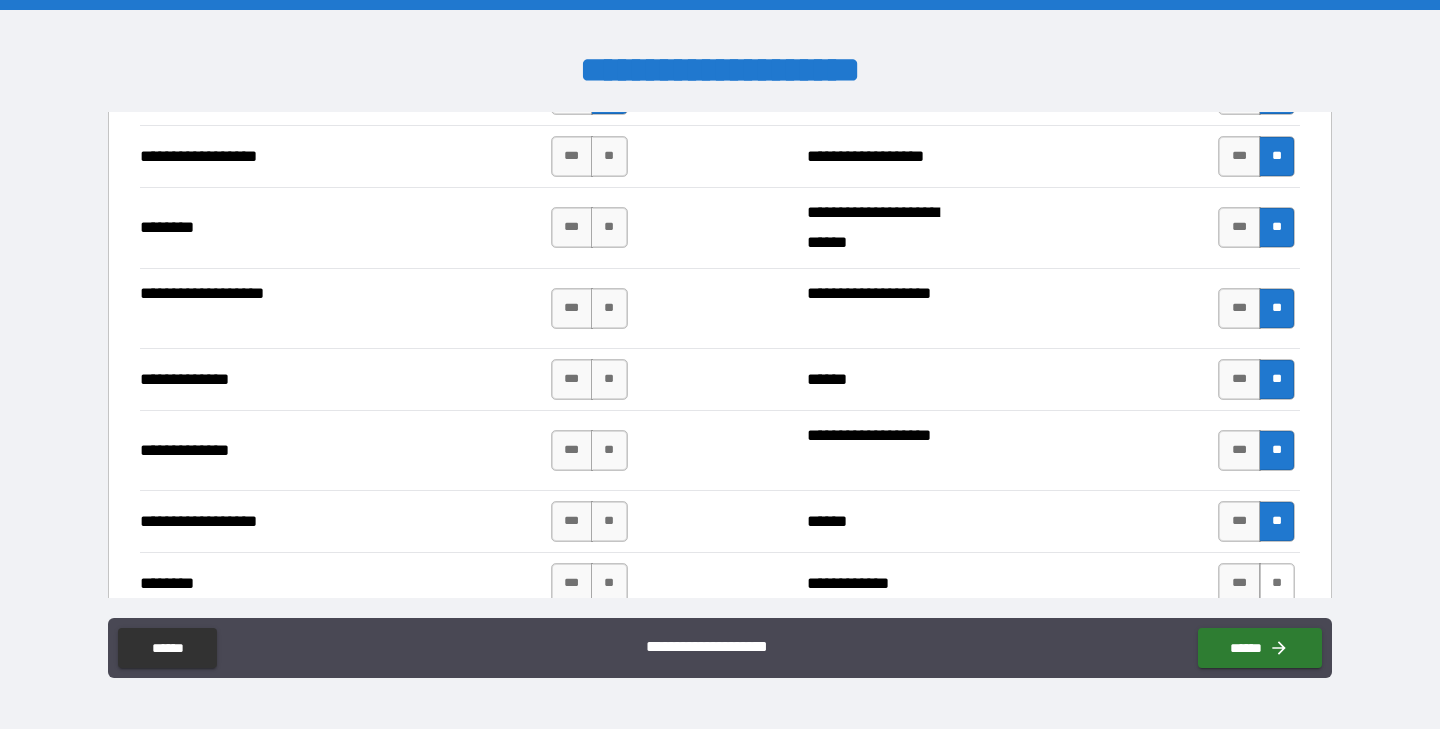 click on "**" at bounding box center (1277, 583) 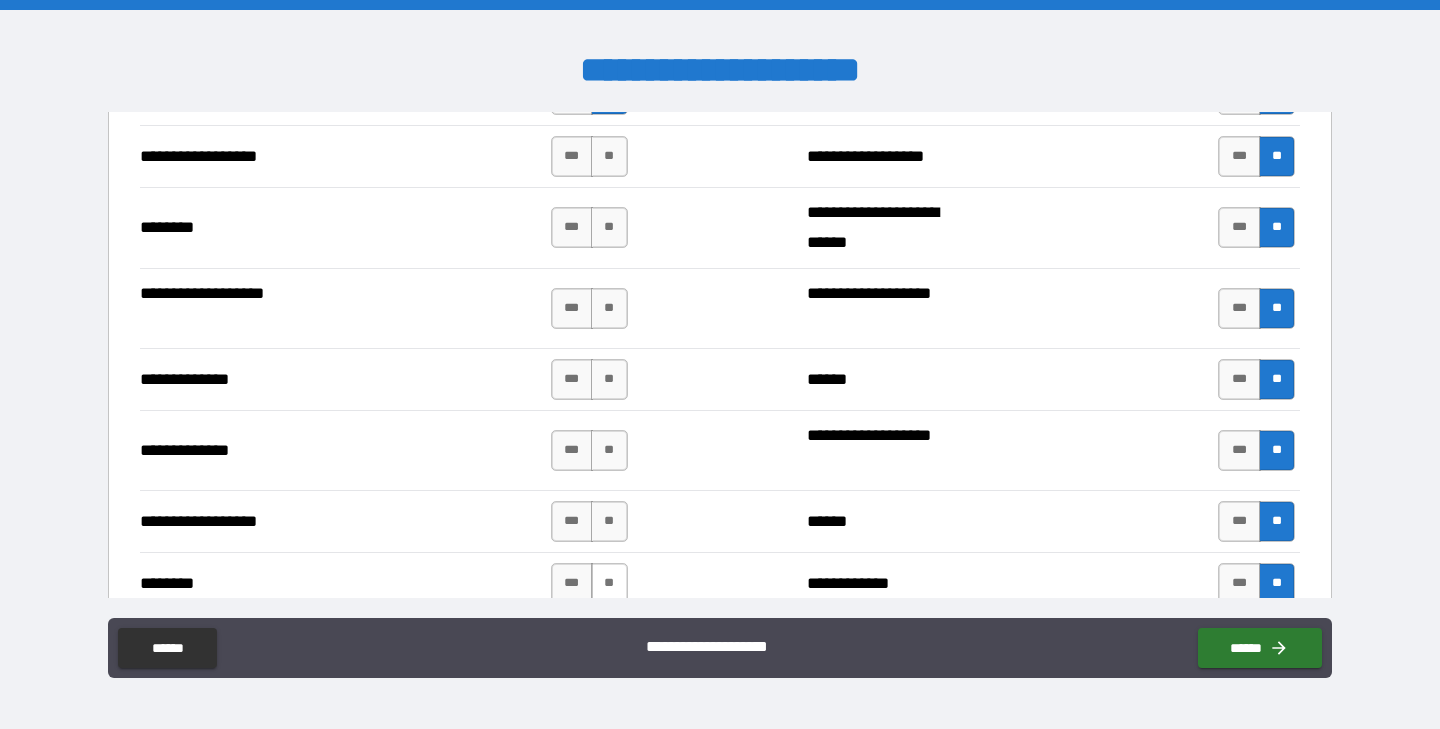 click on "**" at bounding box center [609, 583] 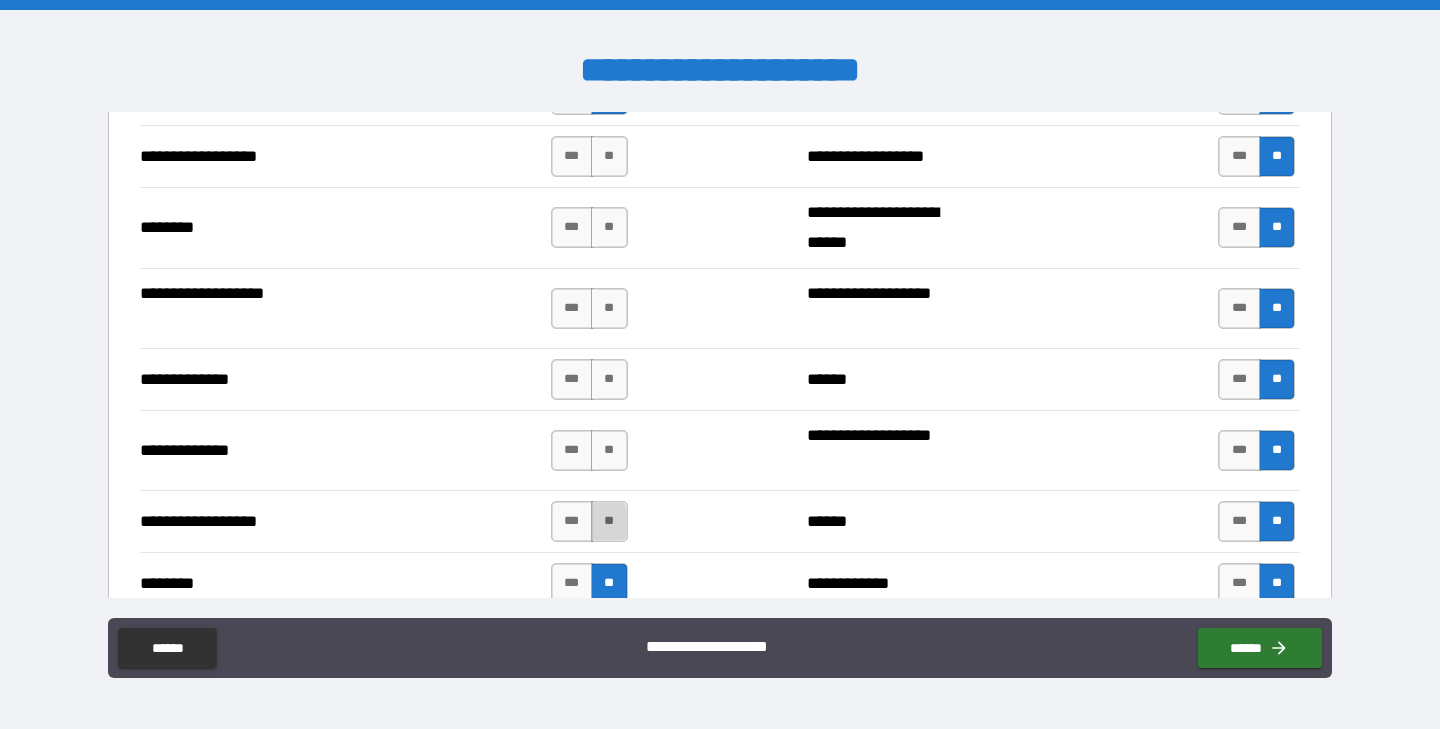 click on "**" at bounding box center (609, 521) 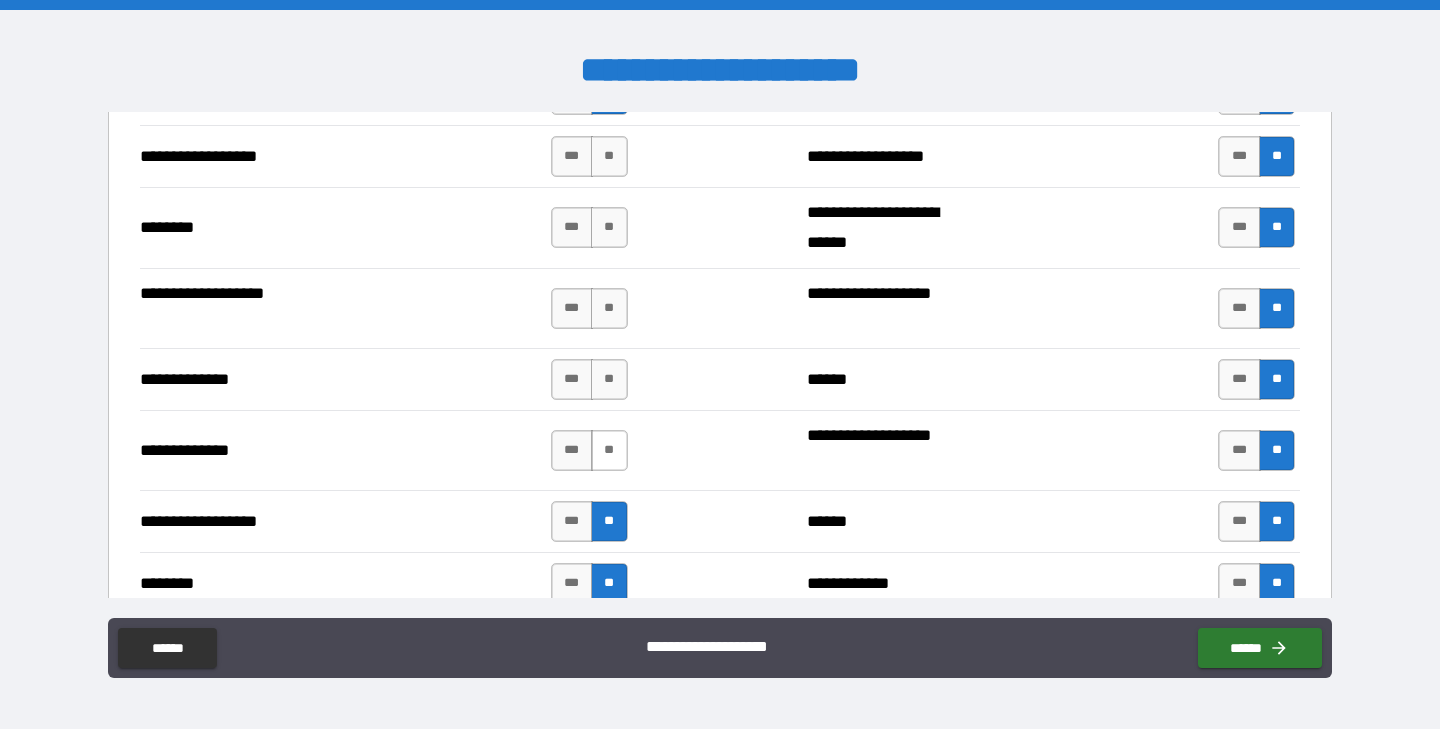 click on "**" at bounding box center [609, 450] 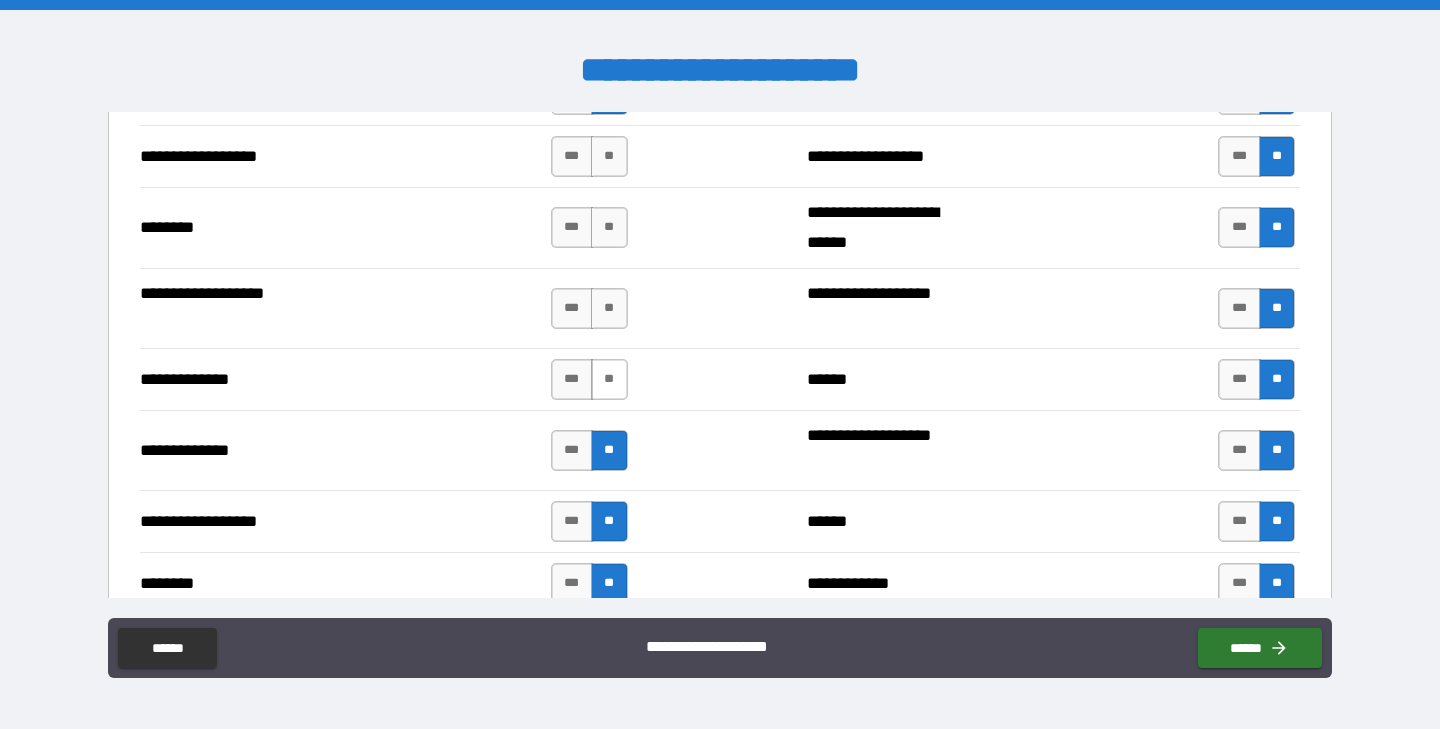 click on "**" at bounding box center (609, 379) 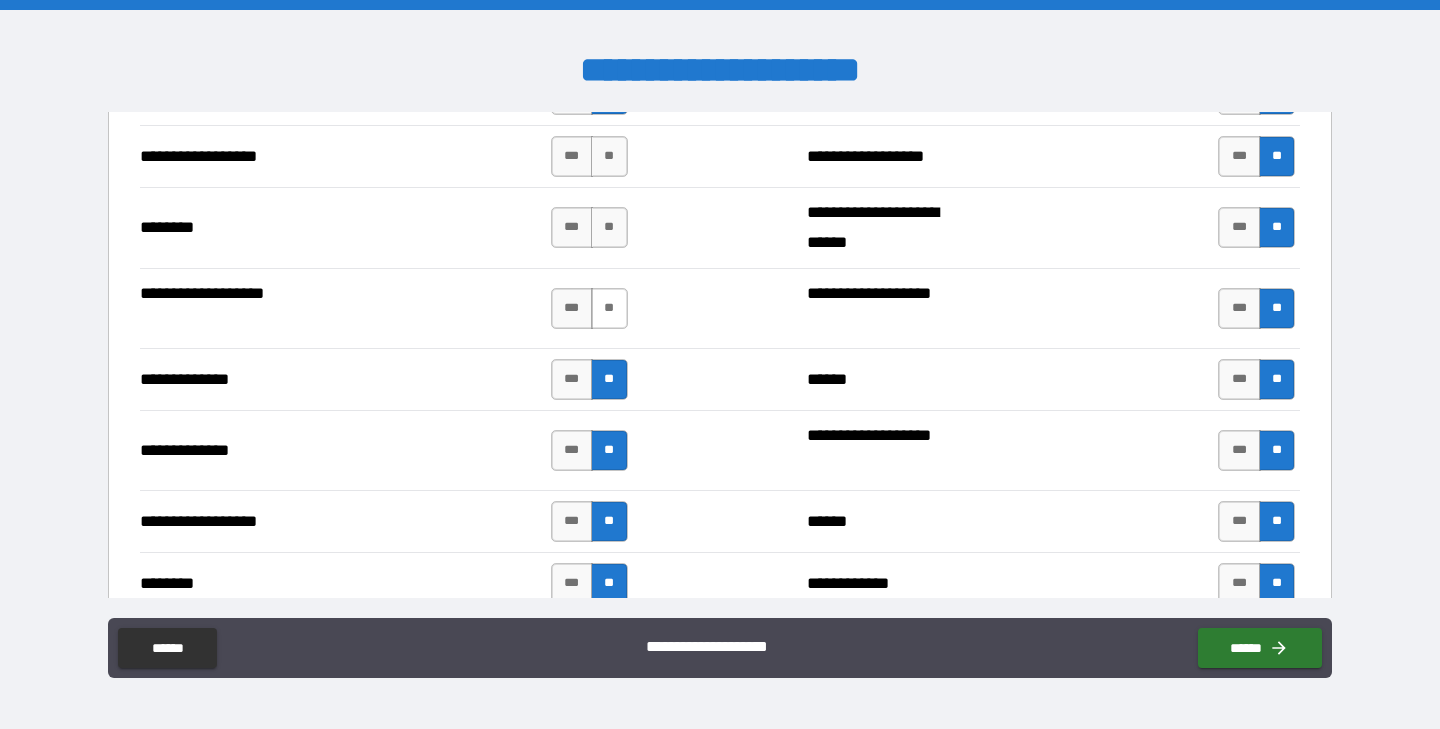 click on "**" at bounding box center (609, 308) 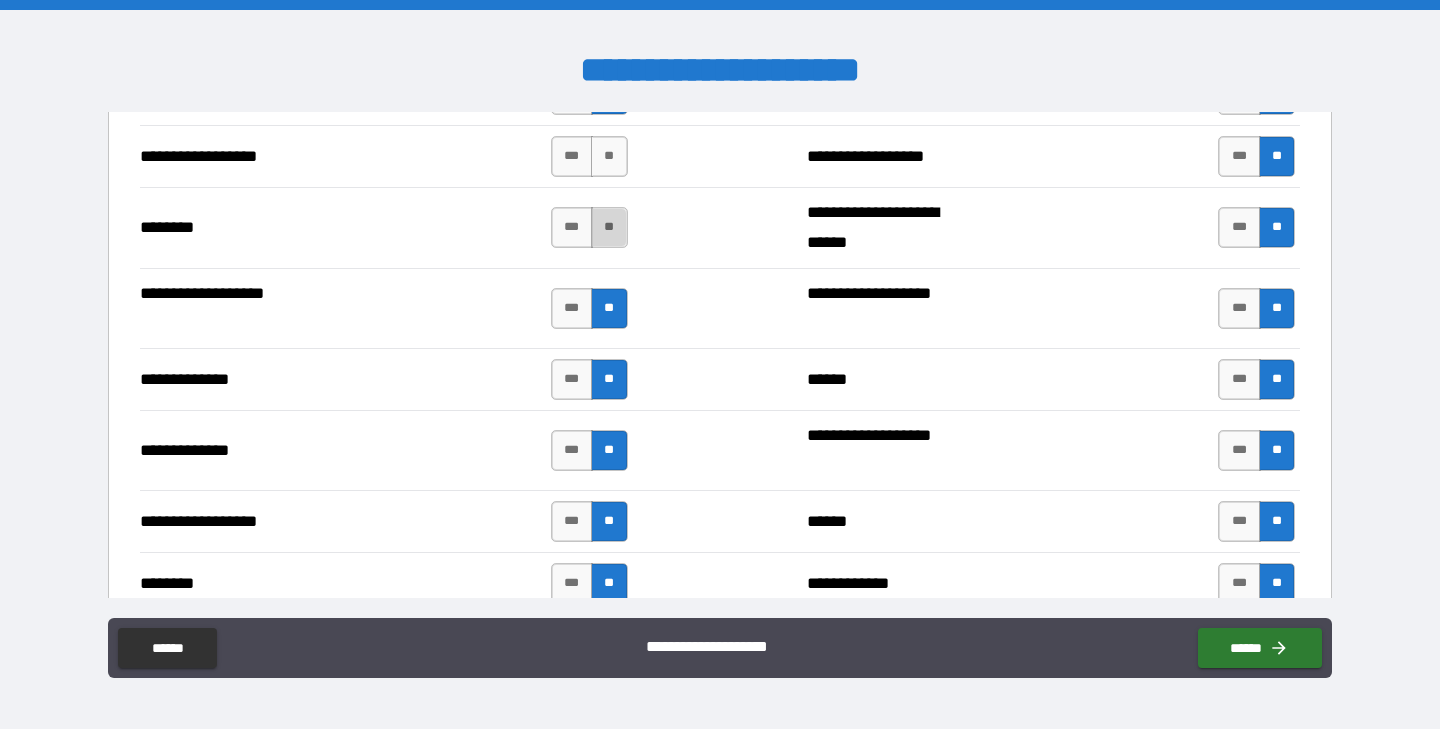 click on "**" at bounding box center (609, 227) 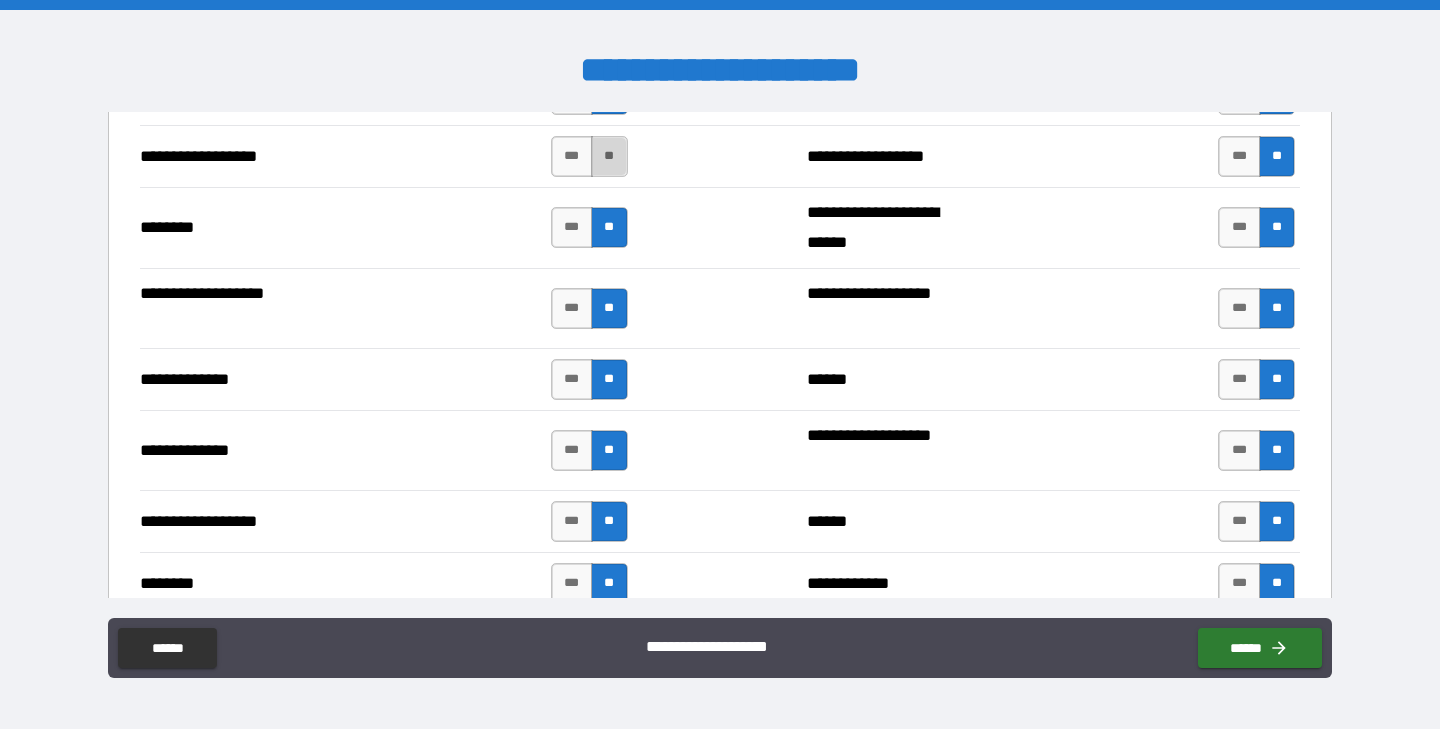 click on "**" at bounding box center [609, 156] 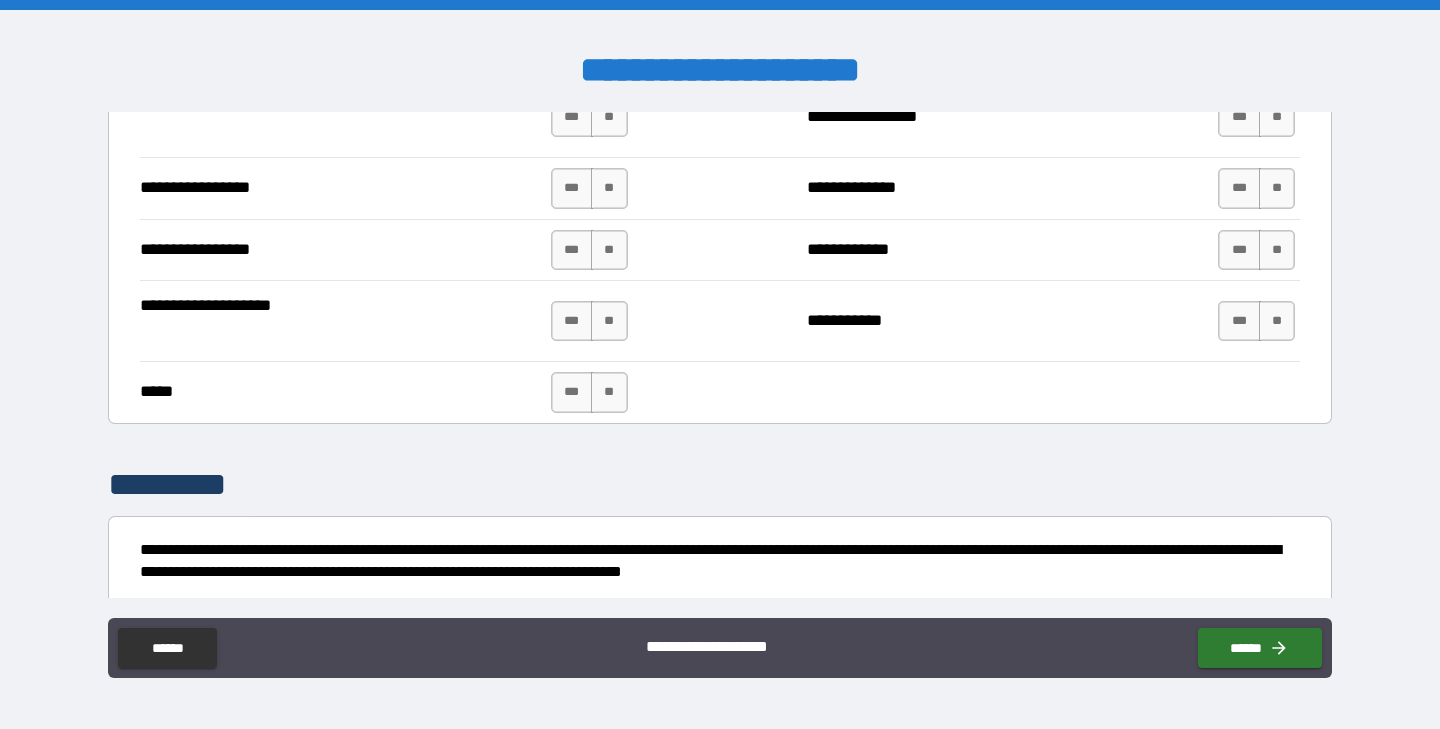 scroll, scrollTop: 4745, scrollLeft: 0, axis: vertical 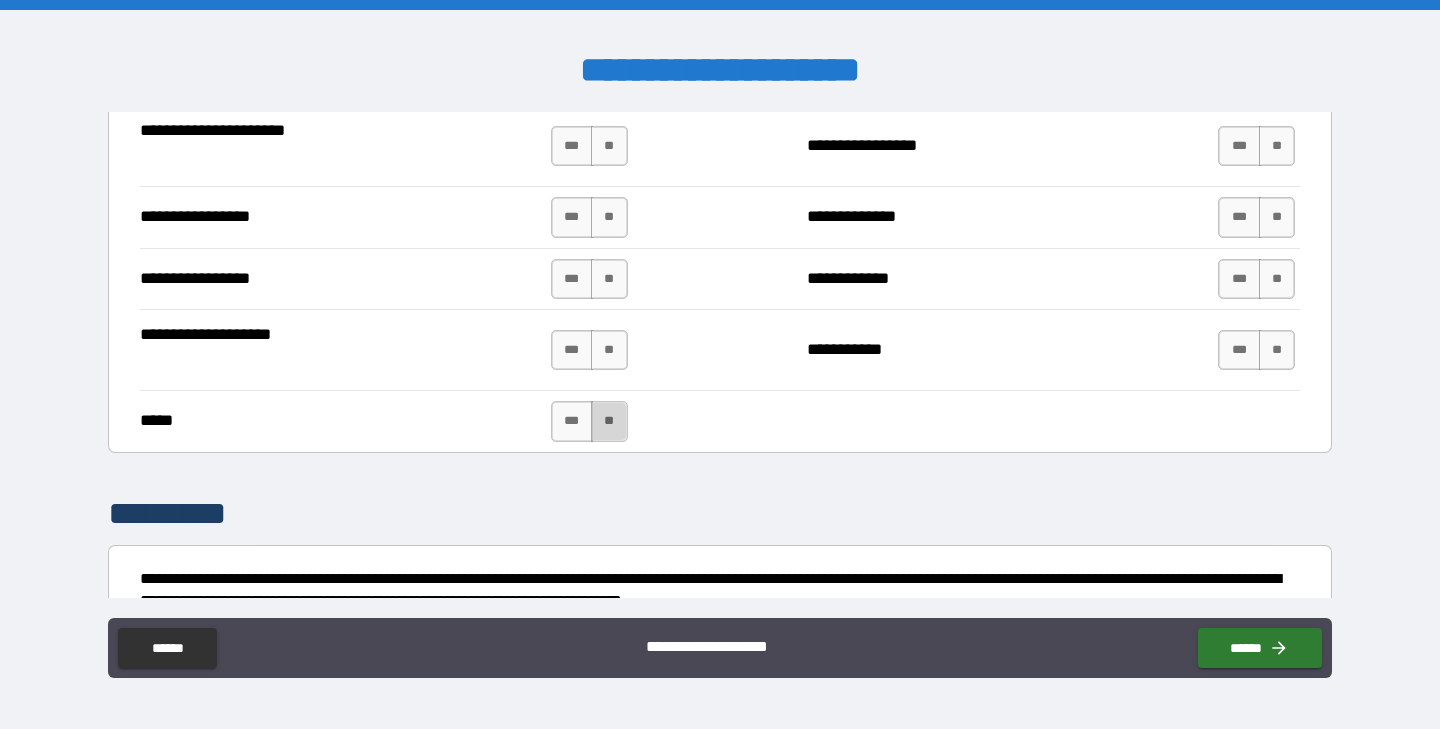 click on "**" at bounding box center [609, 421] 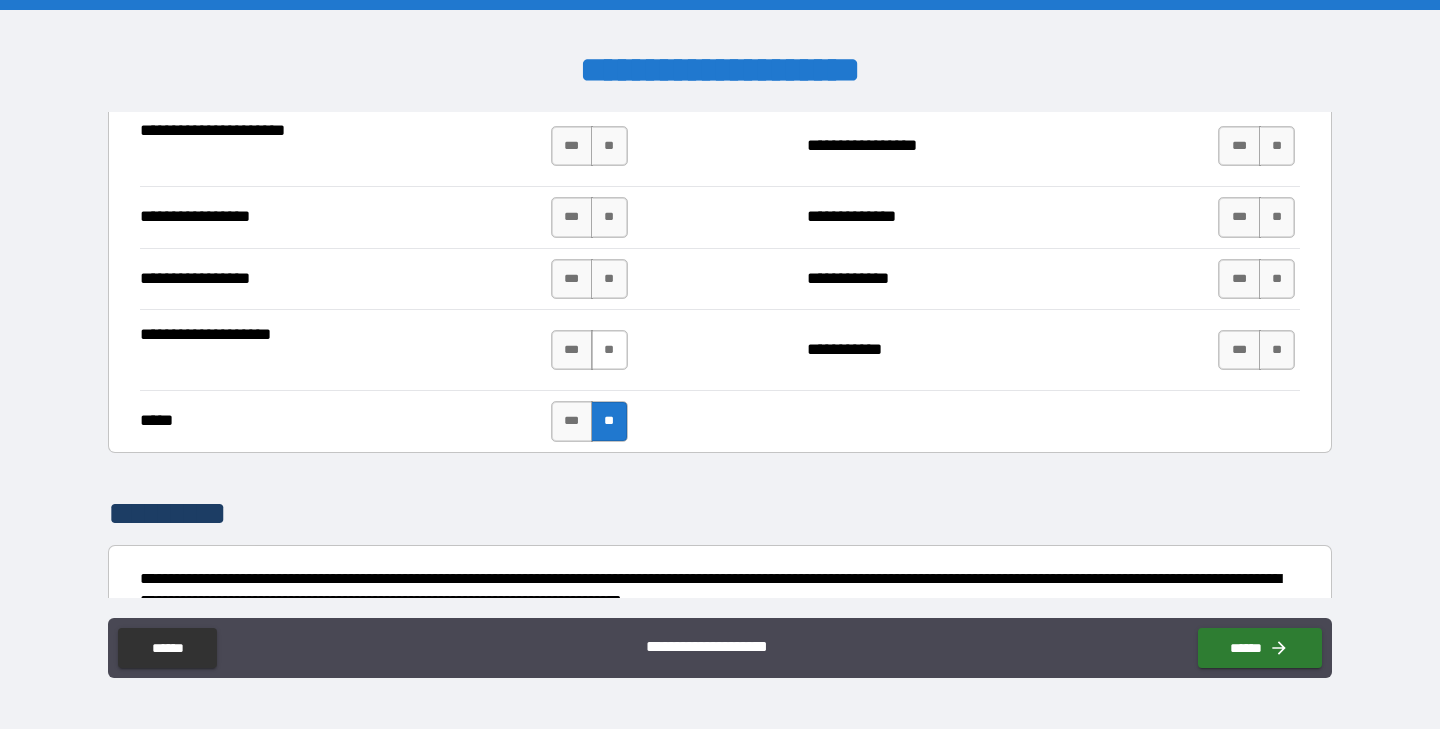 click on "**" at bounding box center (609, 350) 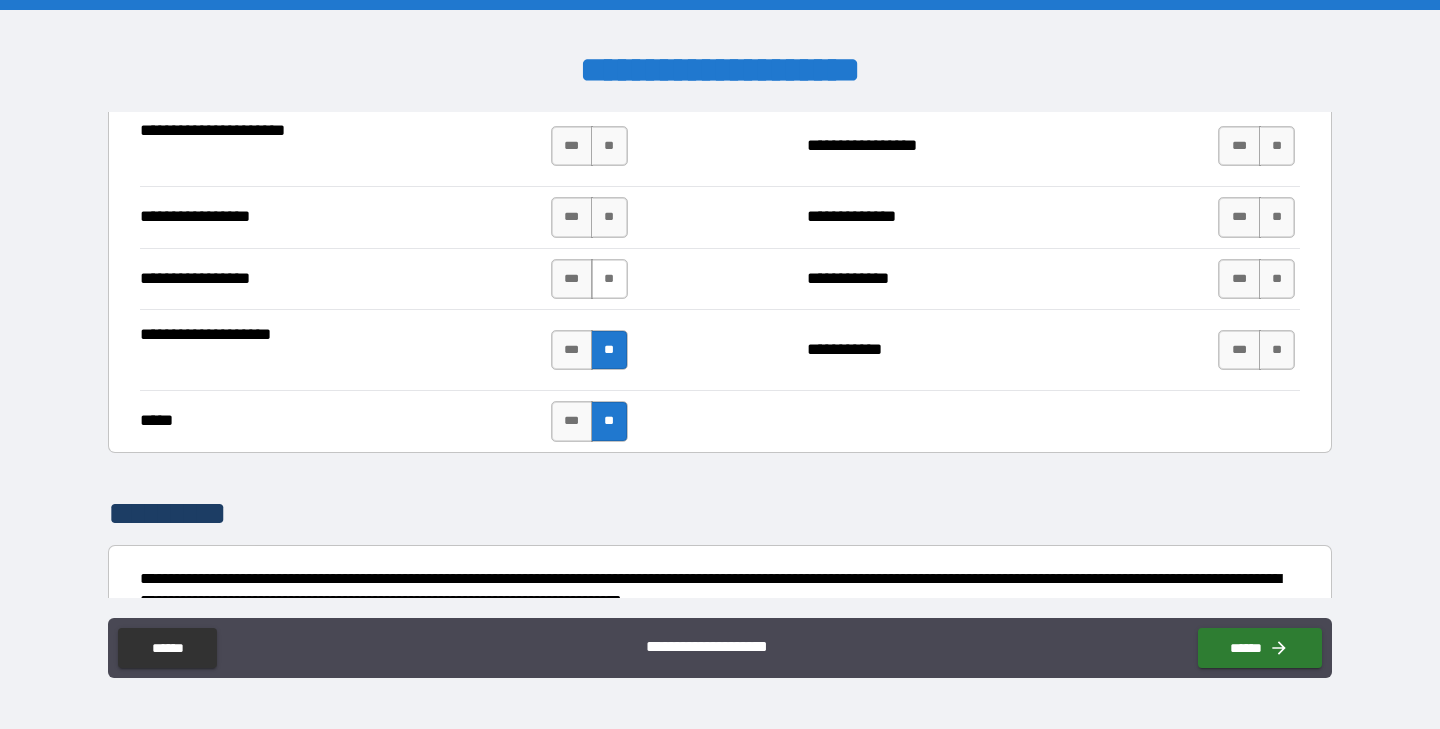 click on "**" at bounding box center (609, 279) 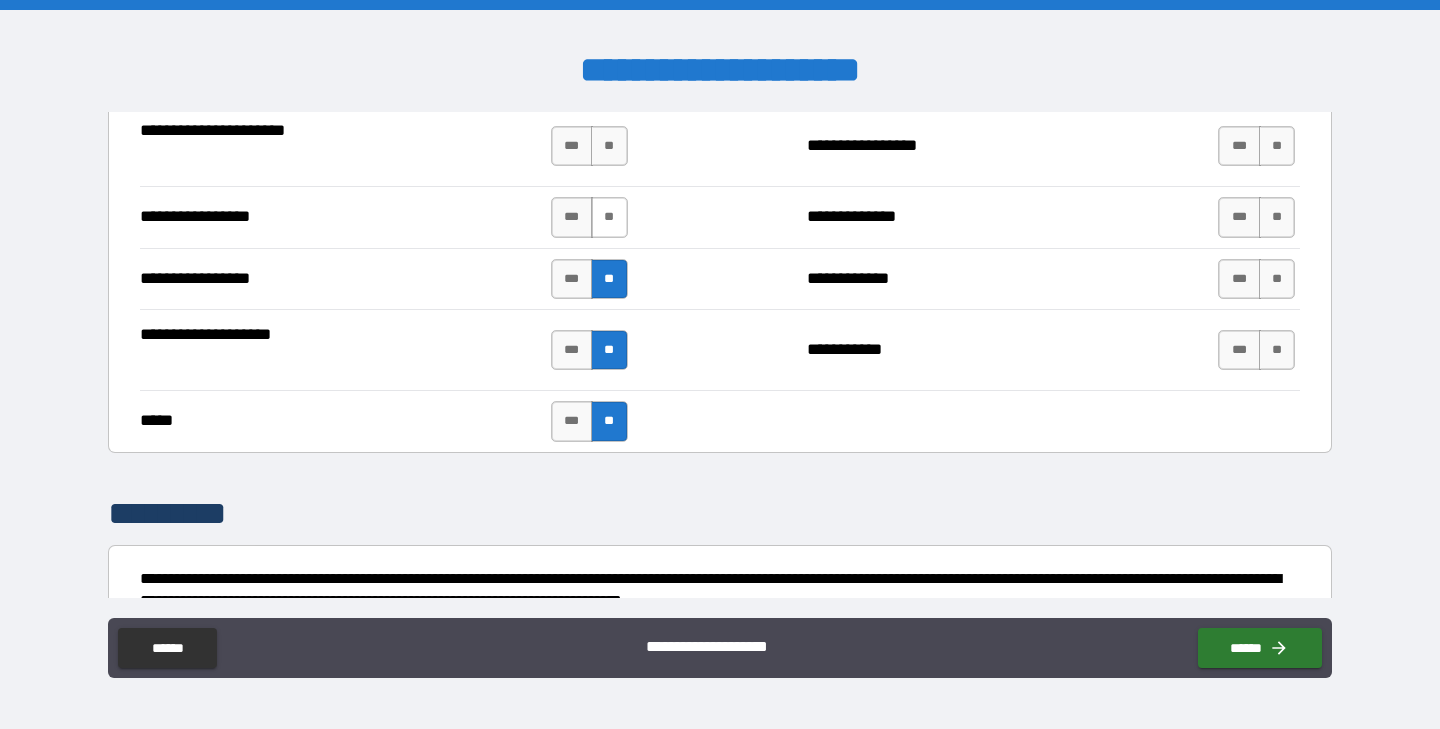 click on "**" at bounding box center [609, 217] 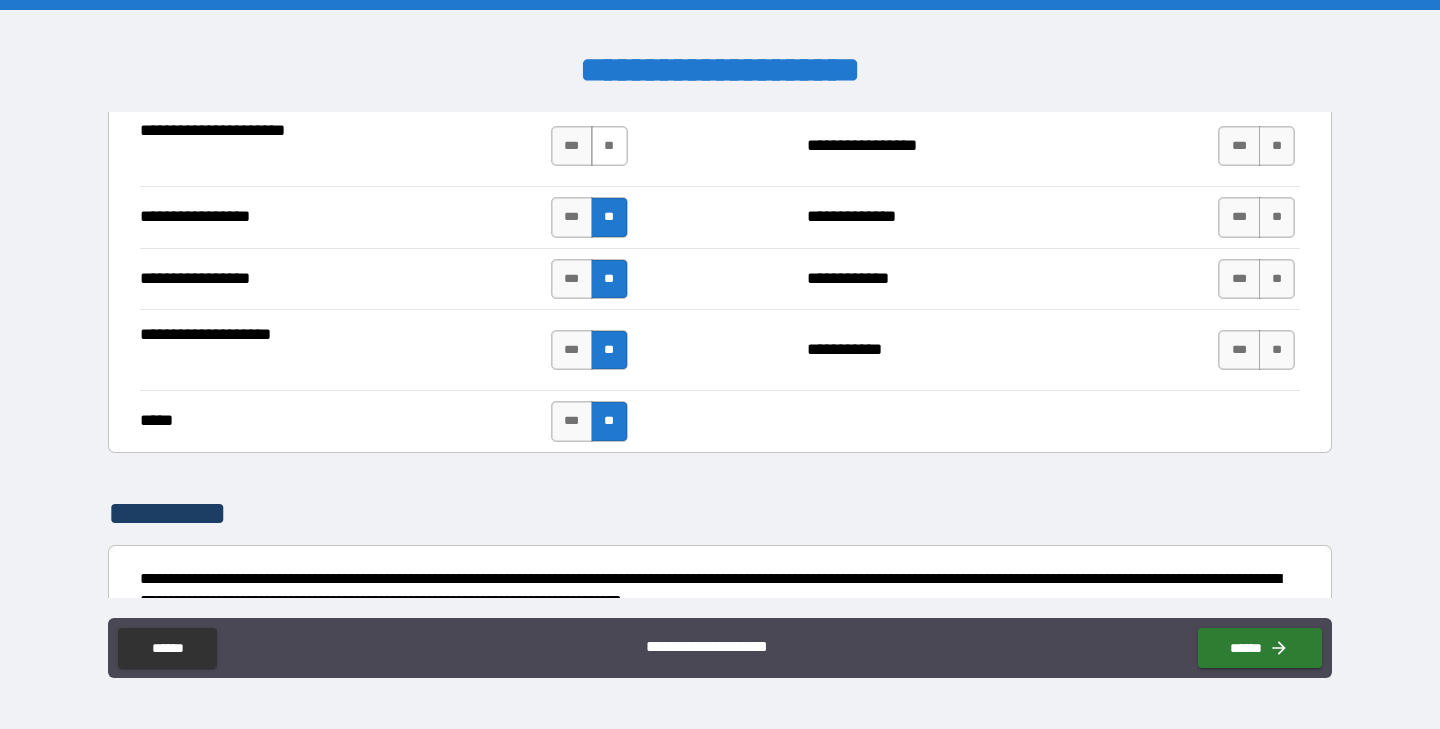 click on "**" at bounding box center (609, 146) 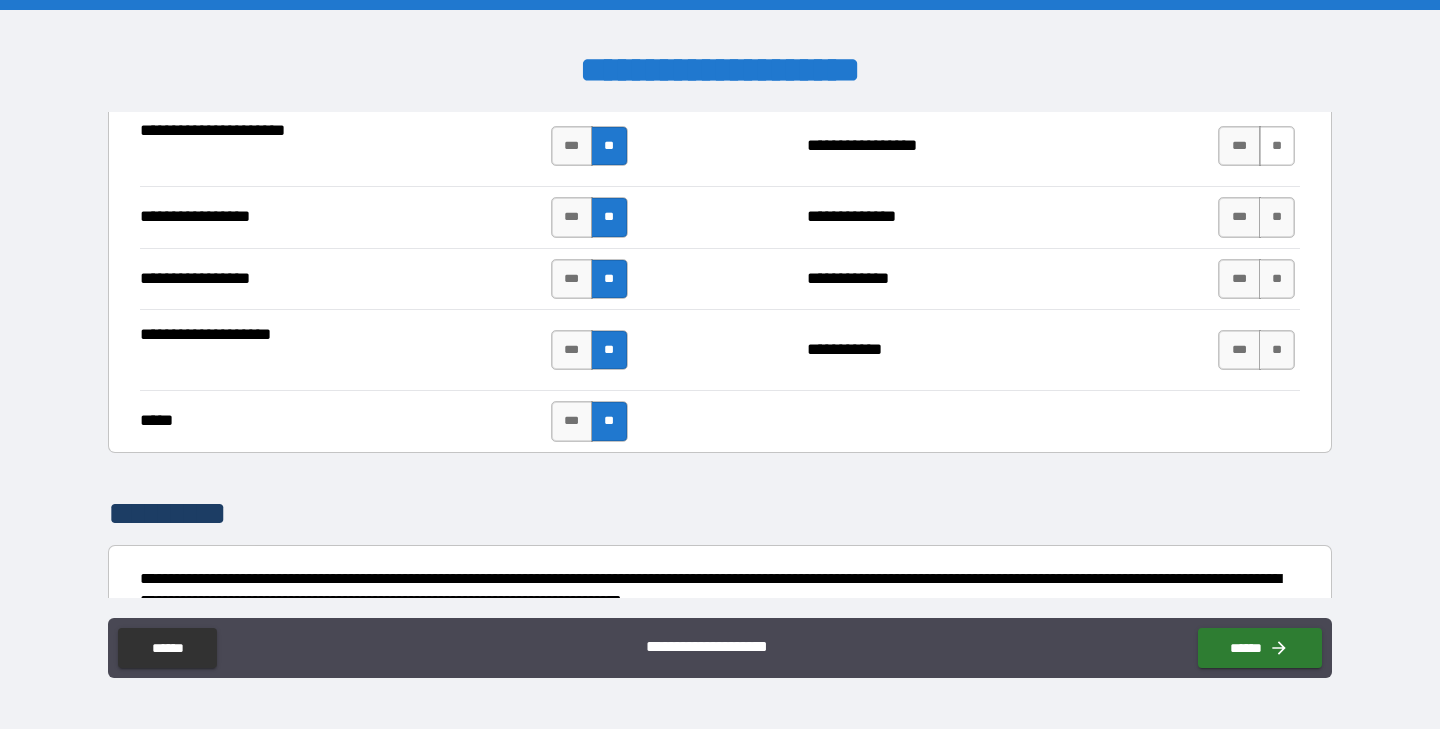 click on "**" at bounding box center [1277, 146] 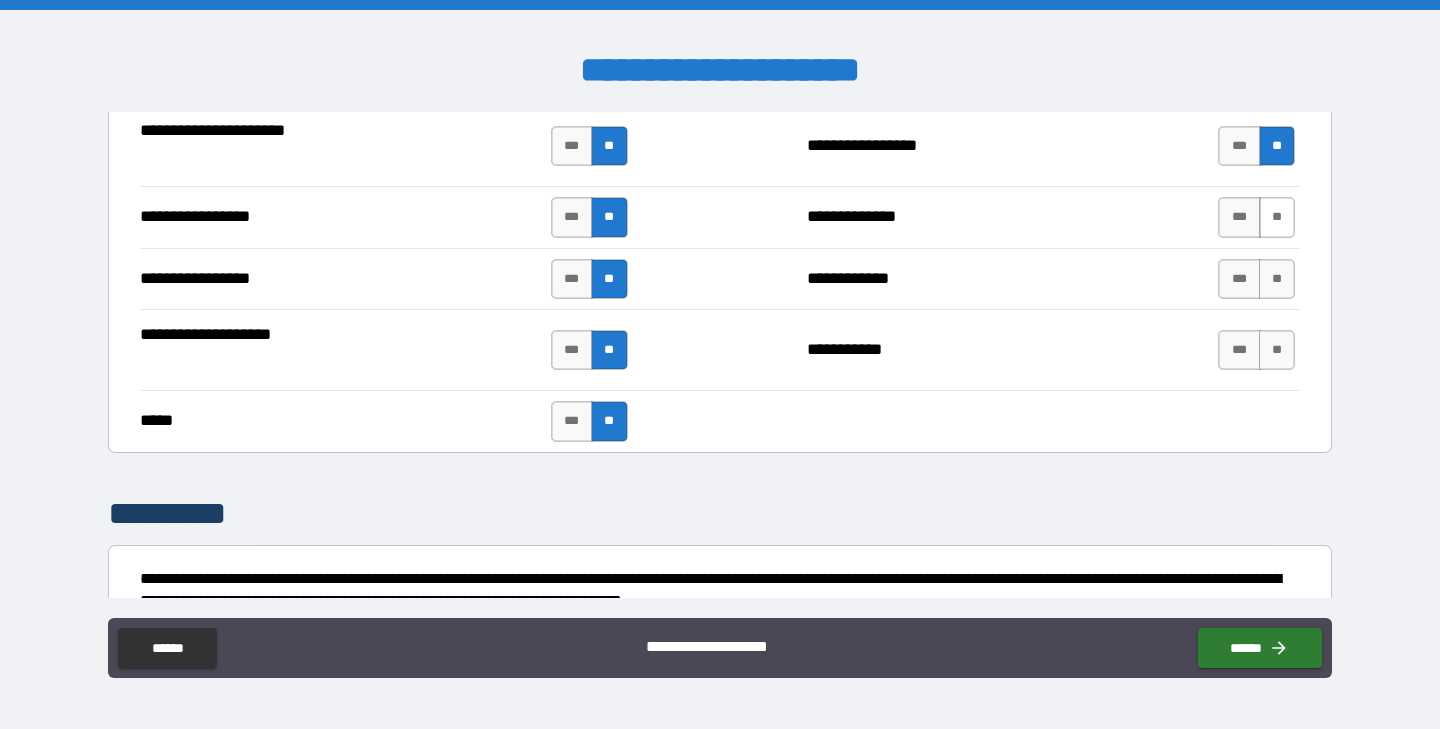 click on "**" at bounding box center (1277, 217) 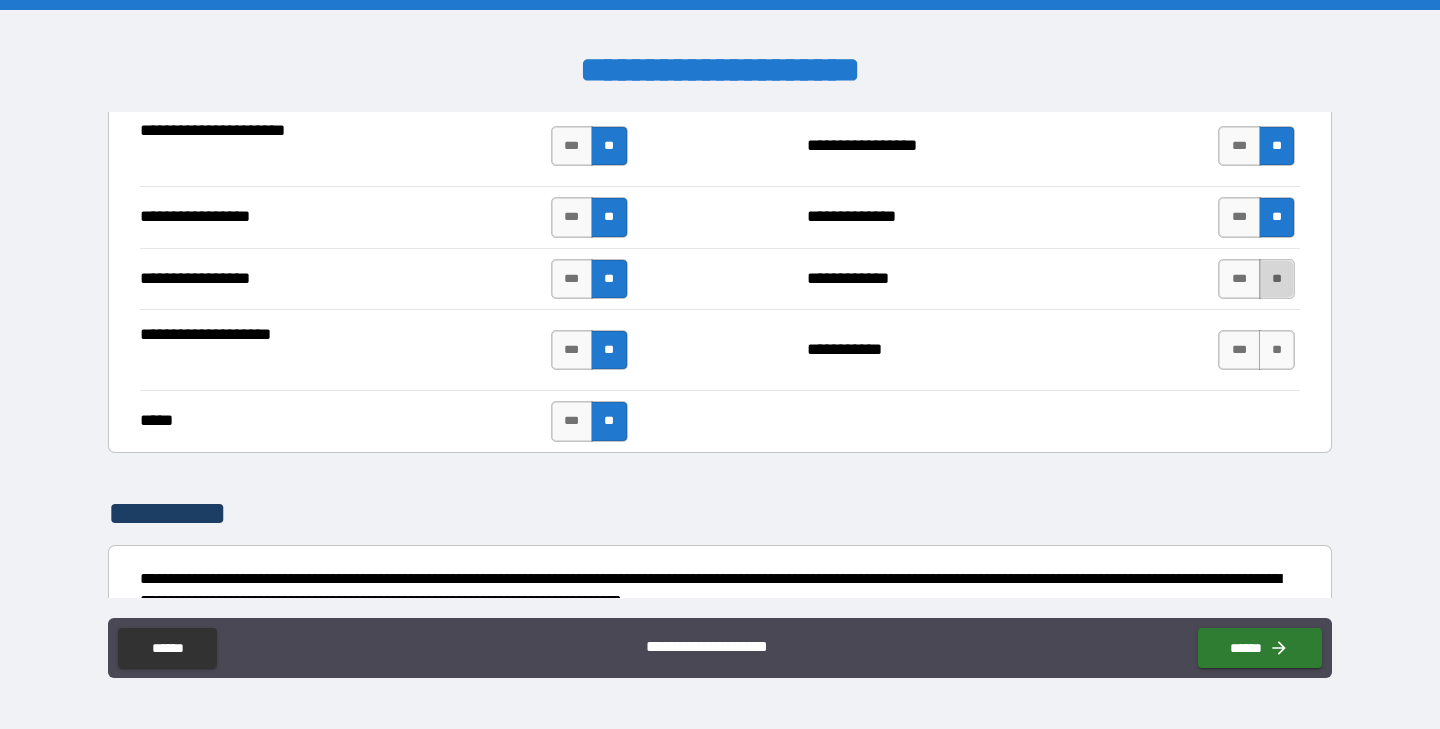 click on "**" at bounding box center (1277, 279) 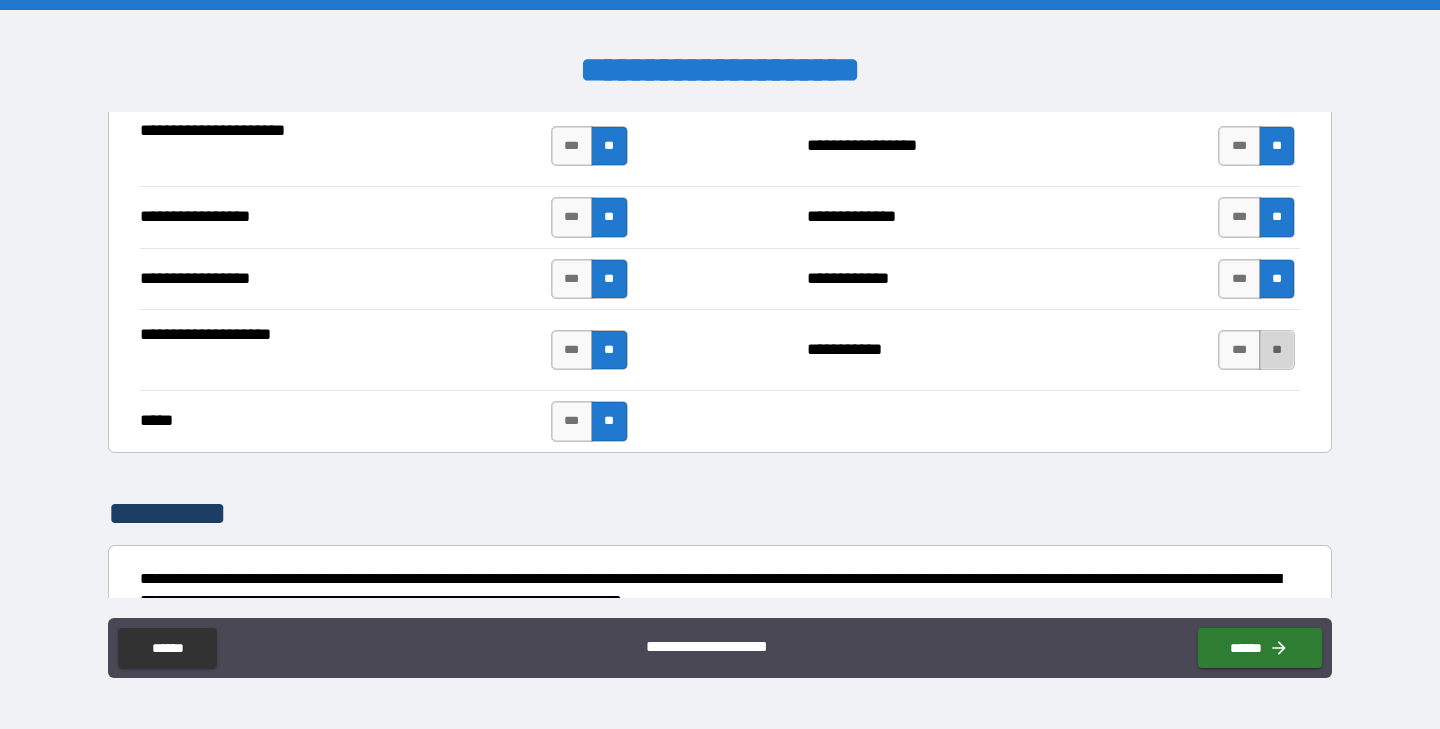 click on "**" at bounding box center (1277, 350) 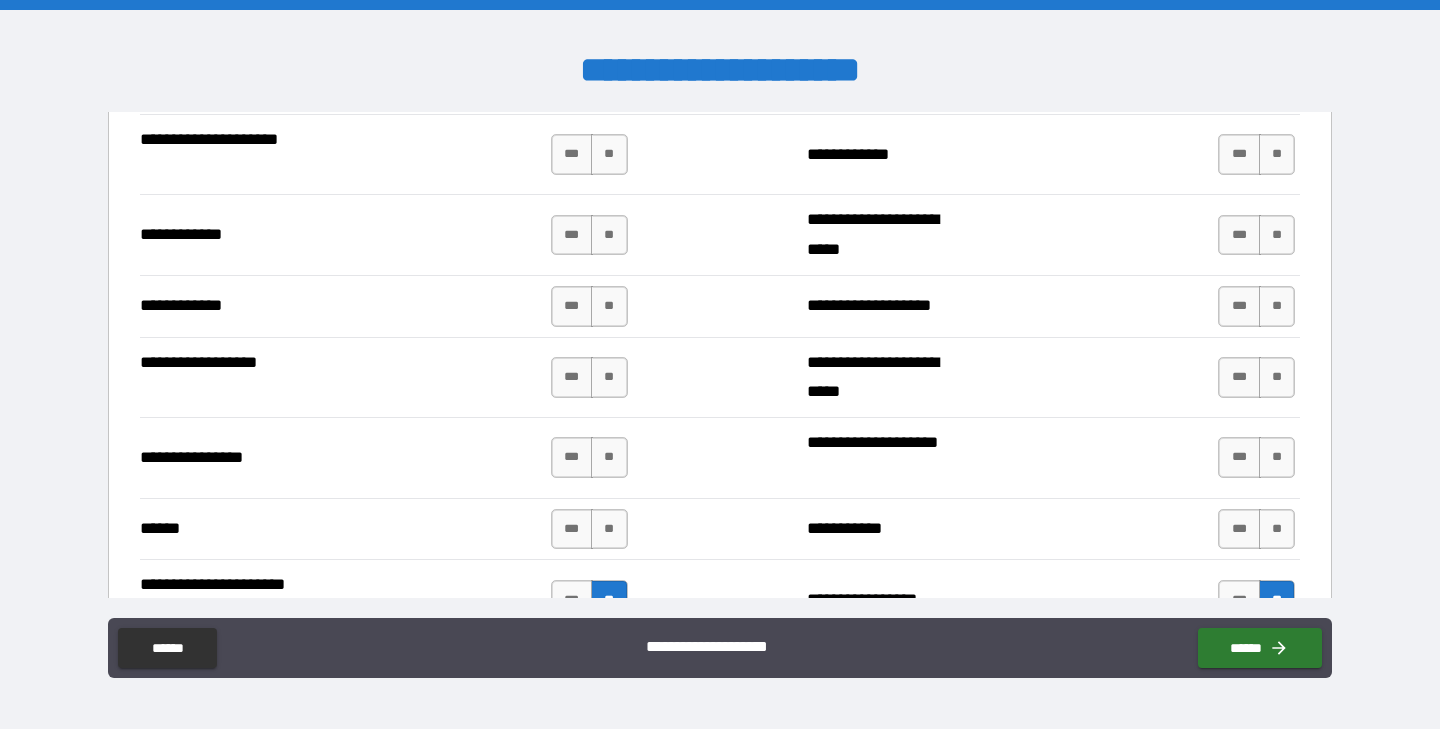 scroll, scrollTop: 4282, scrollLeft: 0, axis: vertical 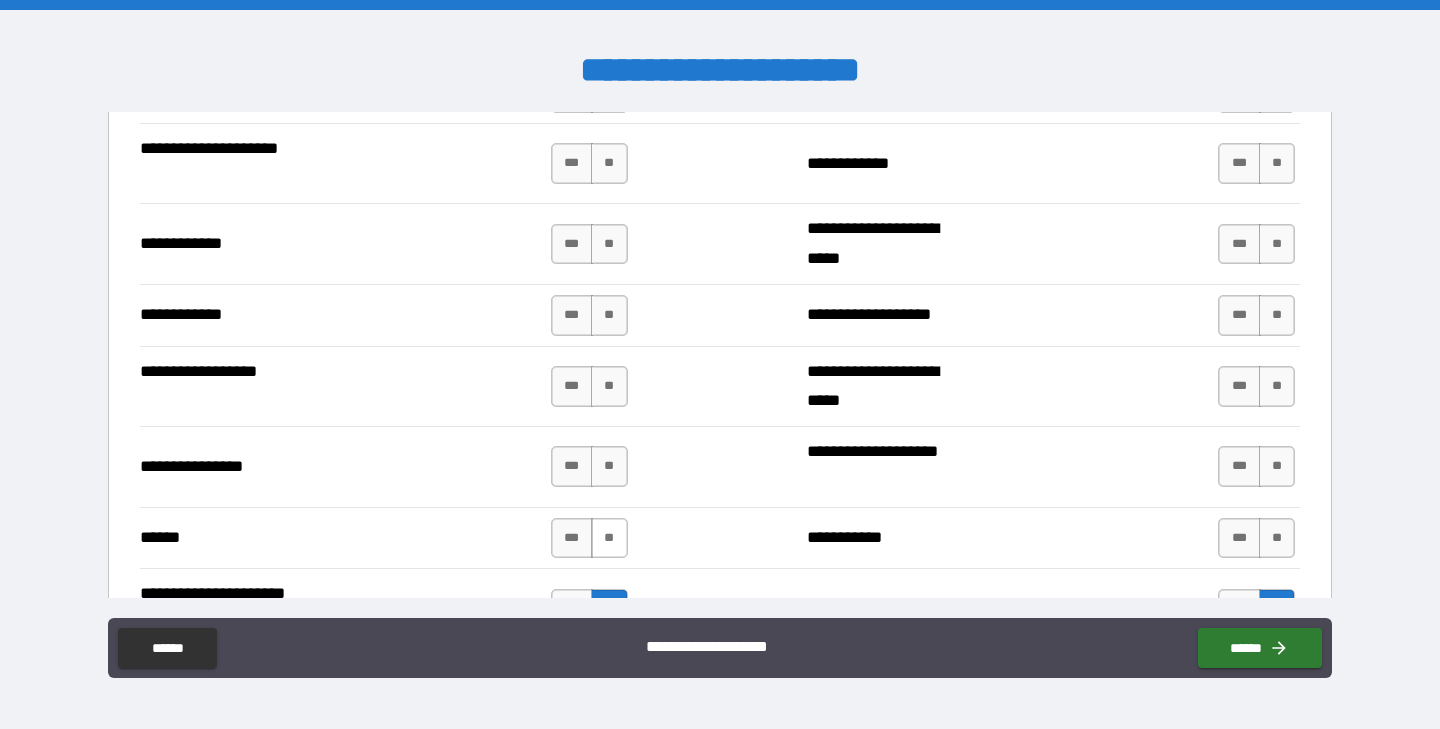 click on "**" at bounding box center (609, 538) 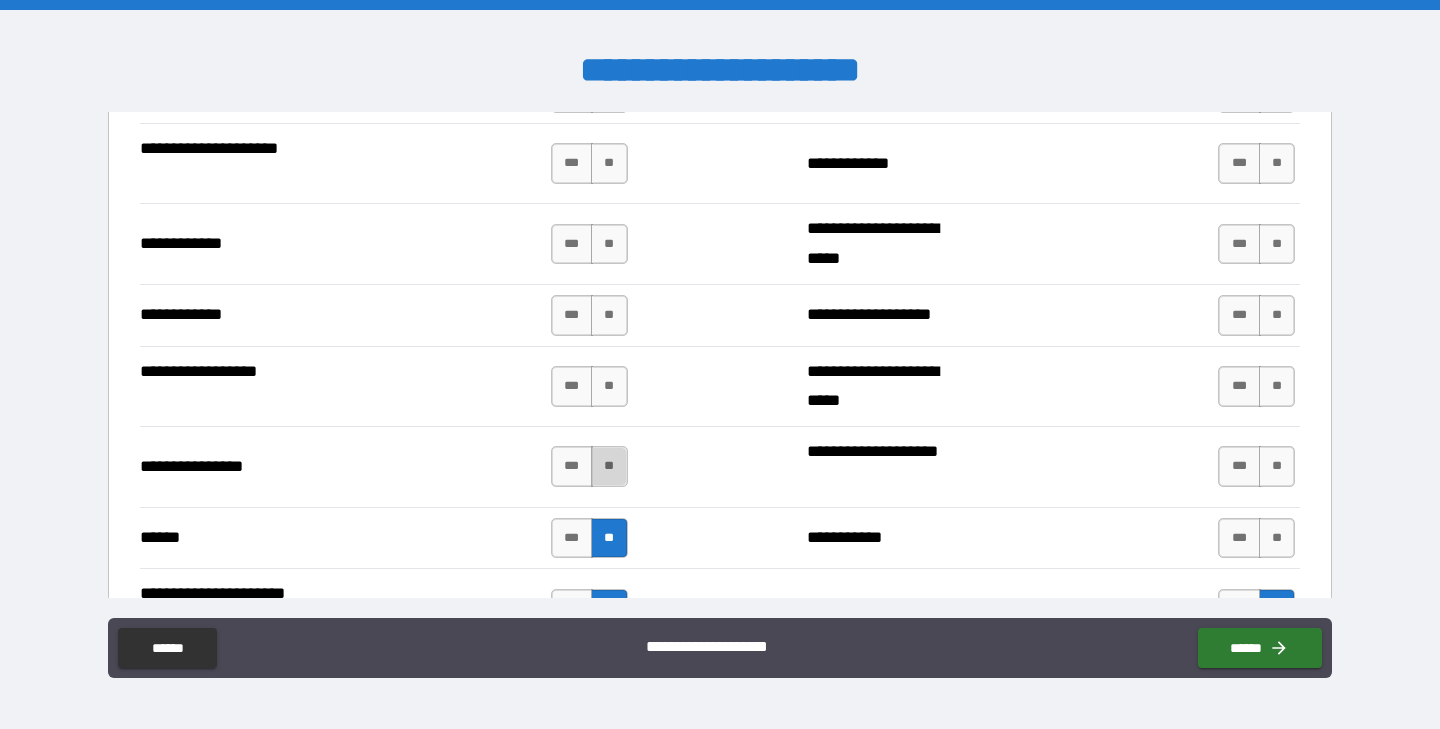 click on "**" at bounding box center (609, 466) 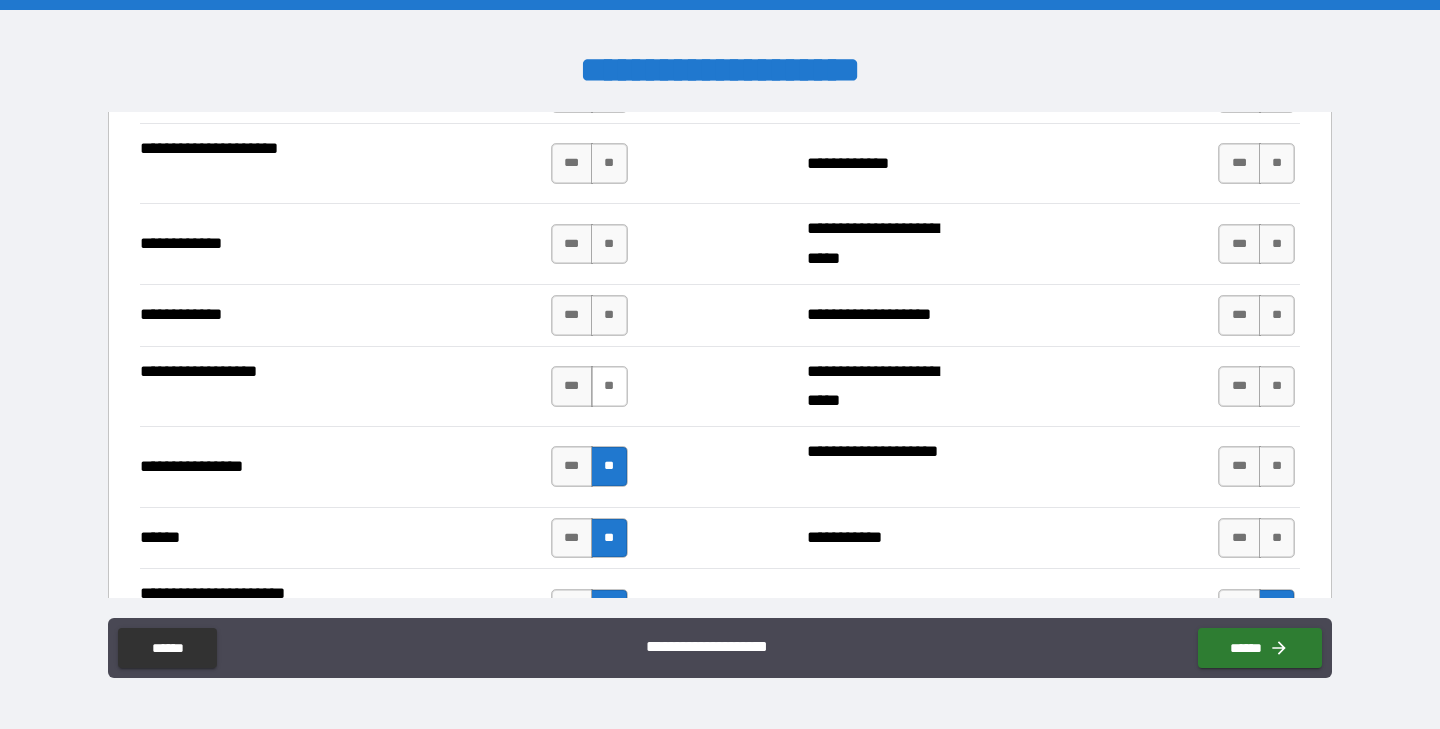 click on "**" at bounding box center [609, 386] 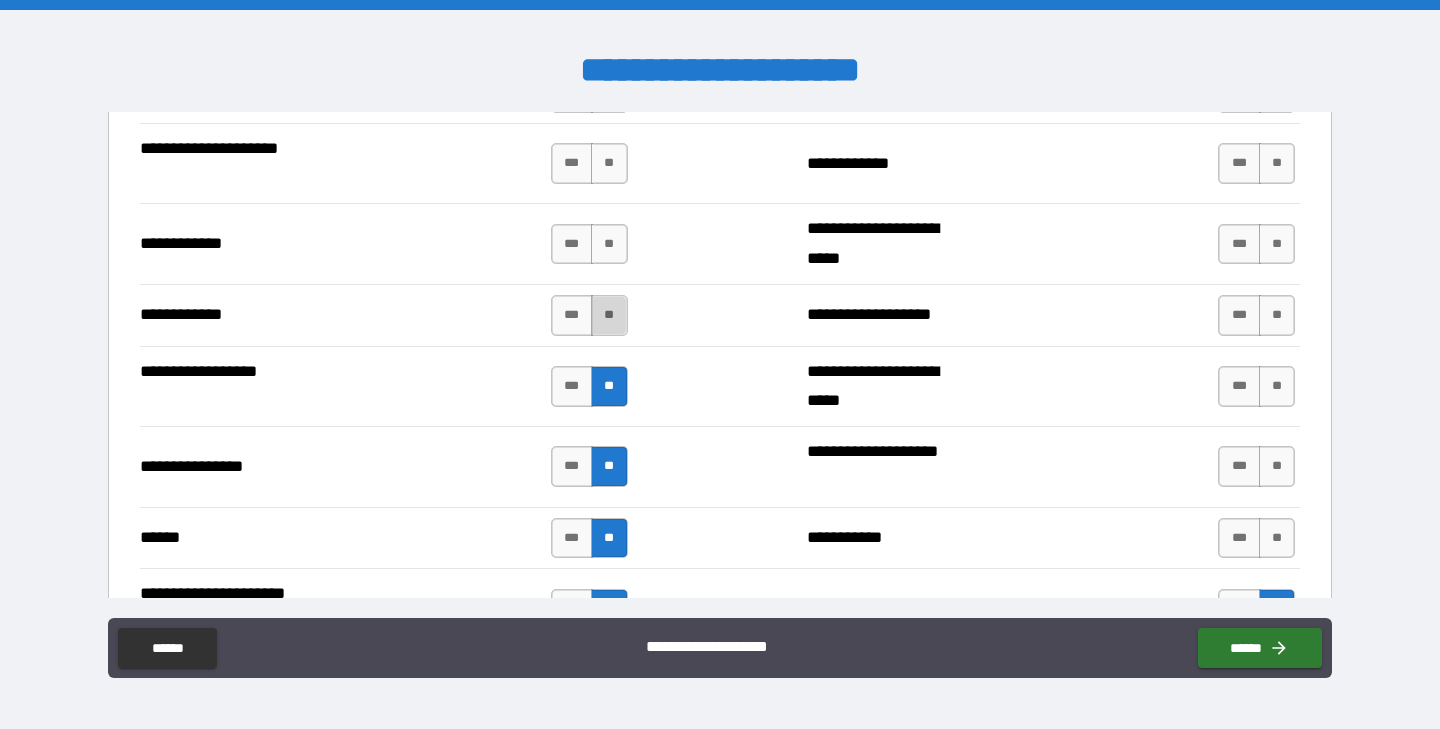click on "**" at bounding box center [609, 315] 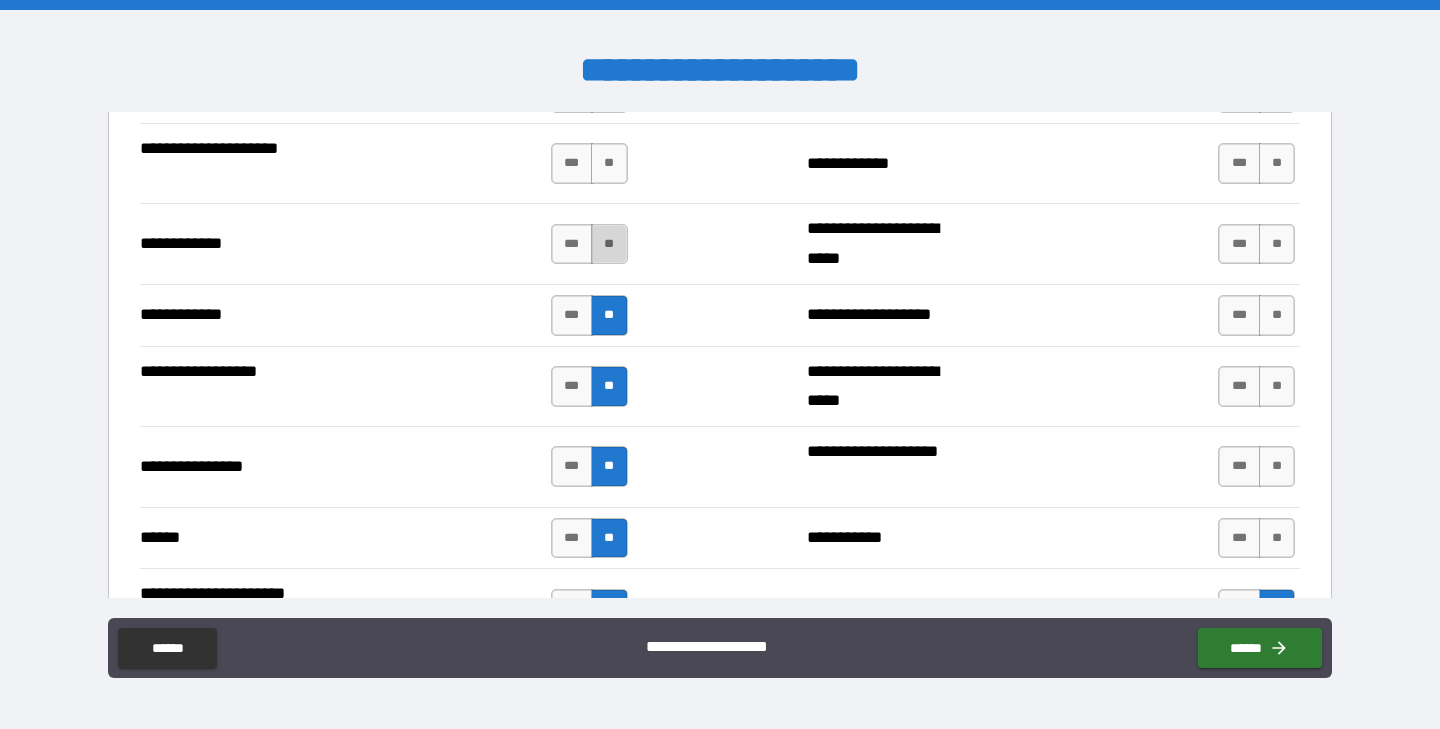 click on "**" at bounding box center [609, 244] 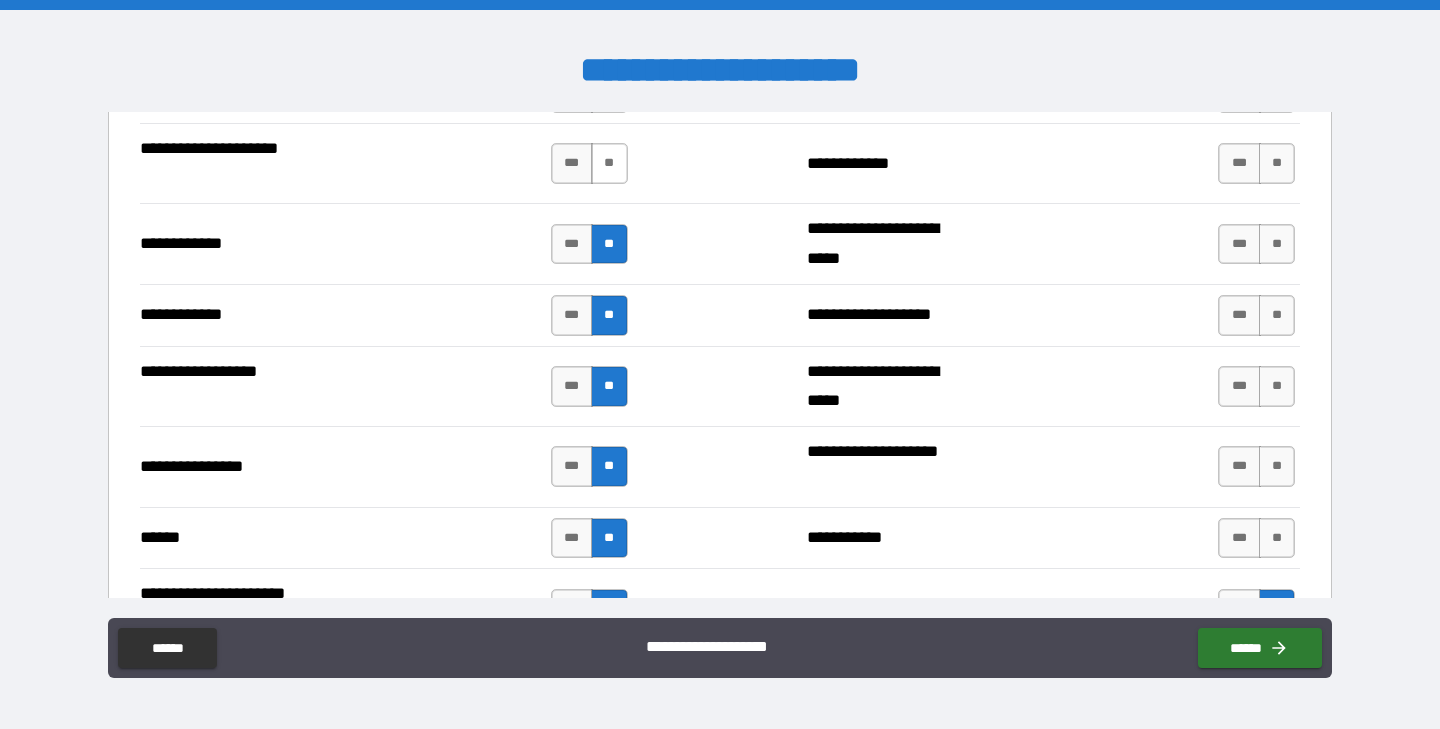 click on "**" at bounding box center (609, 163) 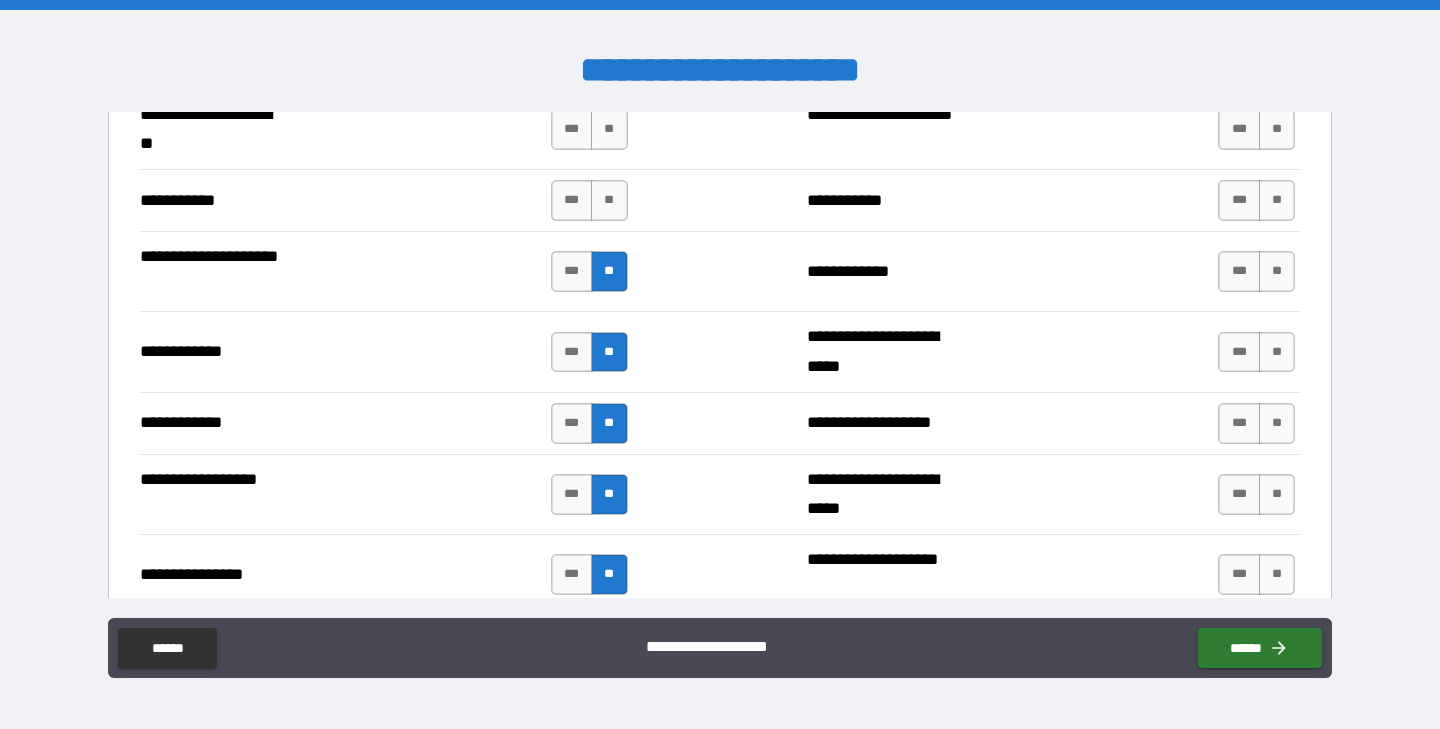 scroll, scrollTop: 4169, scrollLeft: 0, axis: vertical 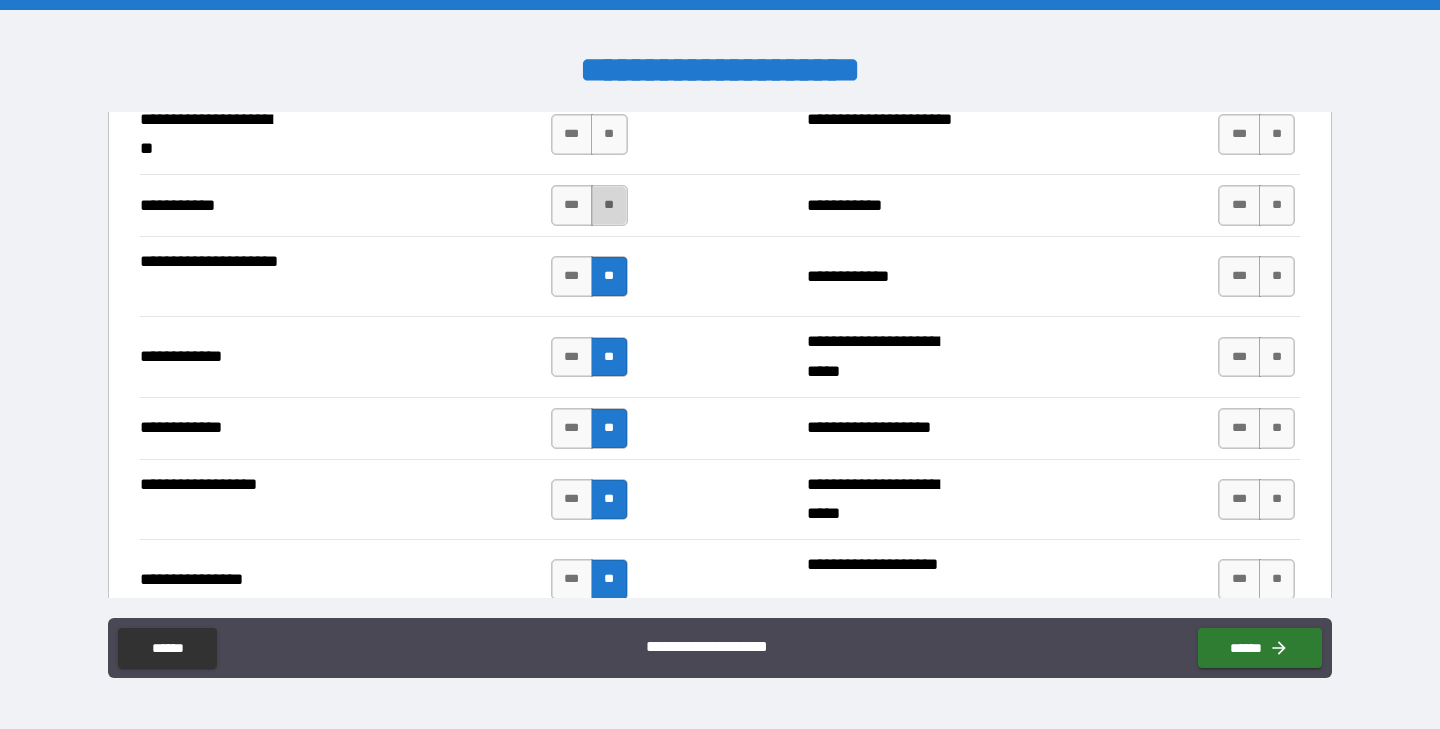 click on "**" at bounding box center (609, 205) 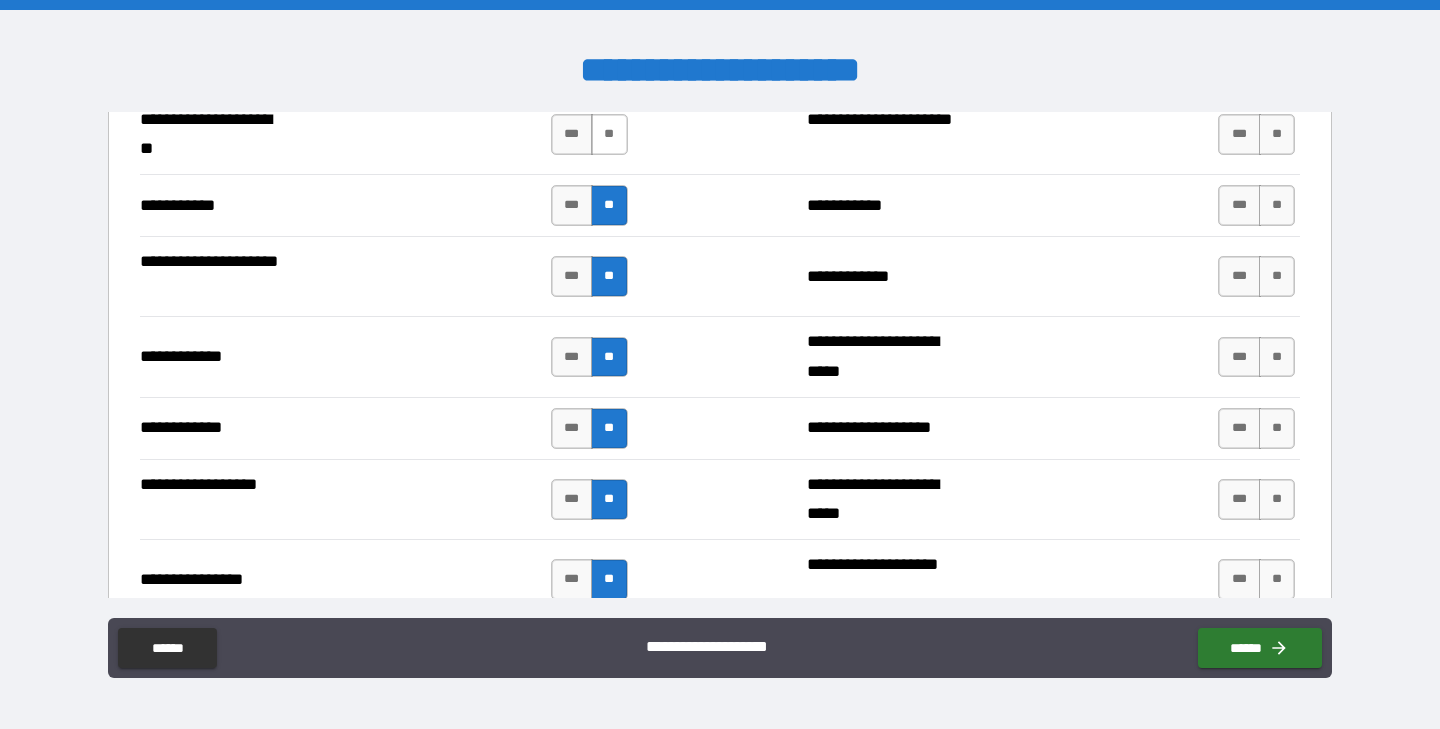 click on "**" at bounding box center (609, 134) 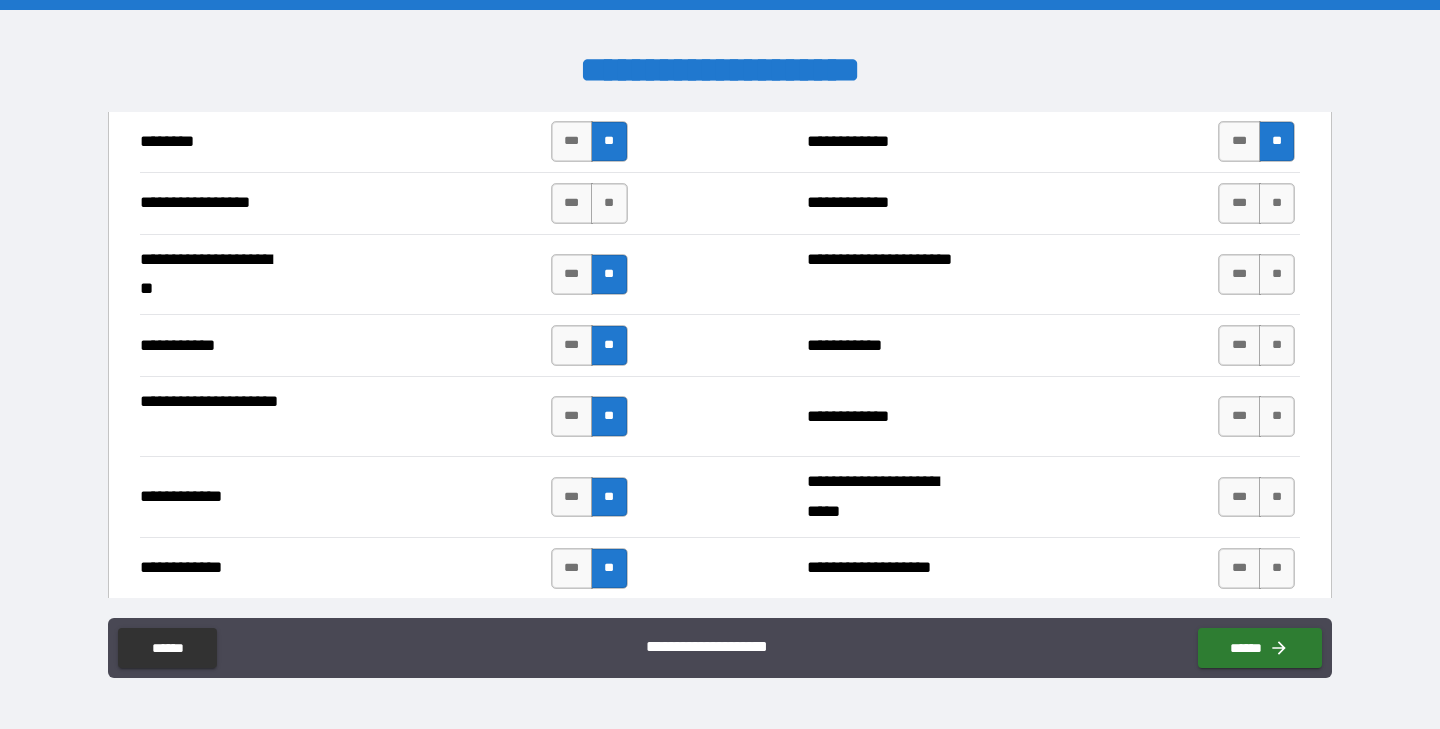 scroll, scrollTop: 4018, scrollLeft: 0, axis: vertical 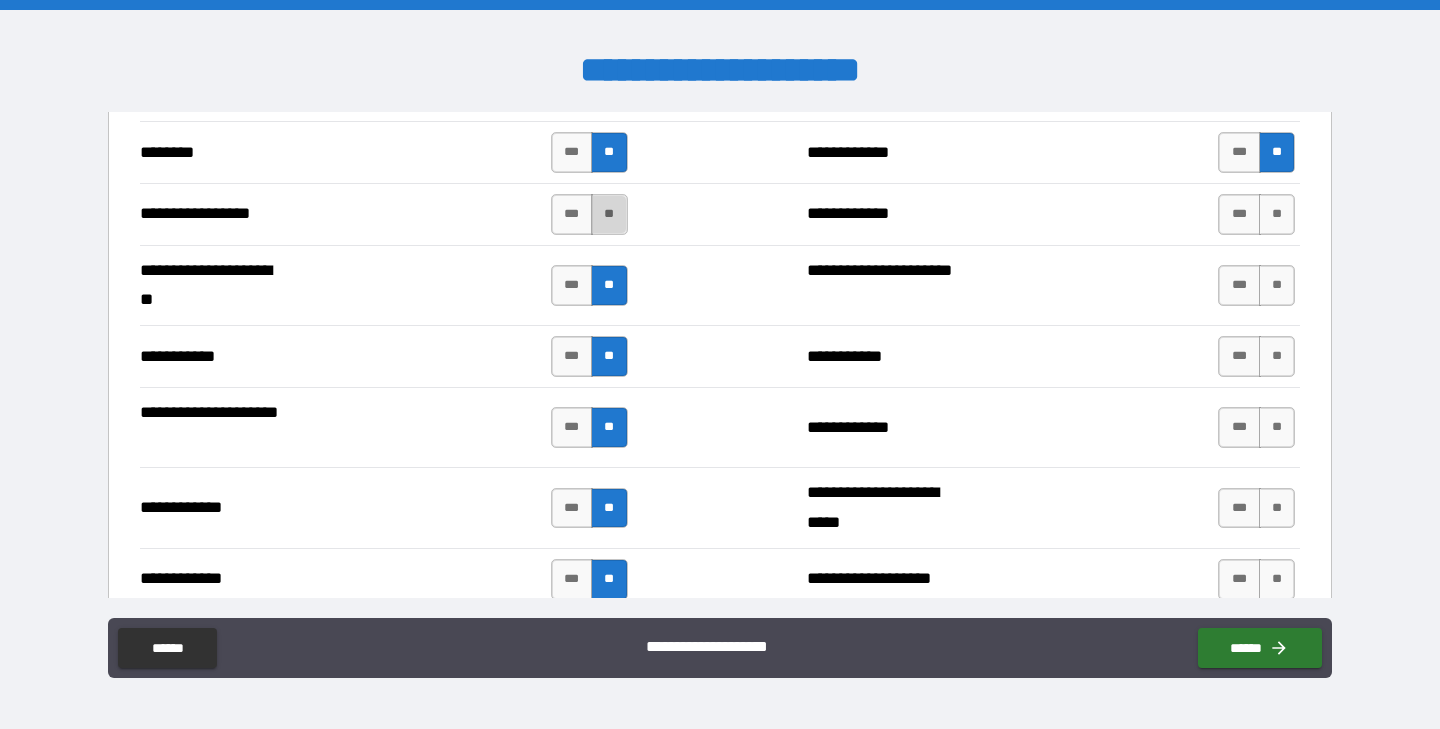 click on "**" at bounding box center (609, 214) 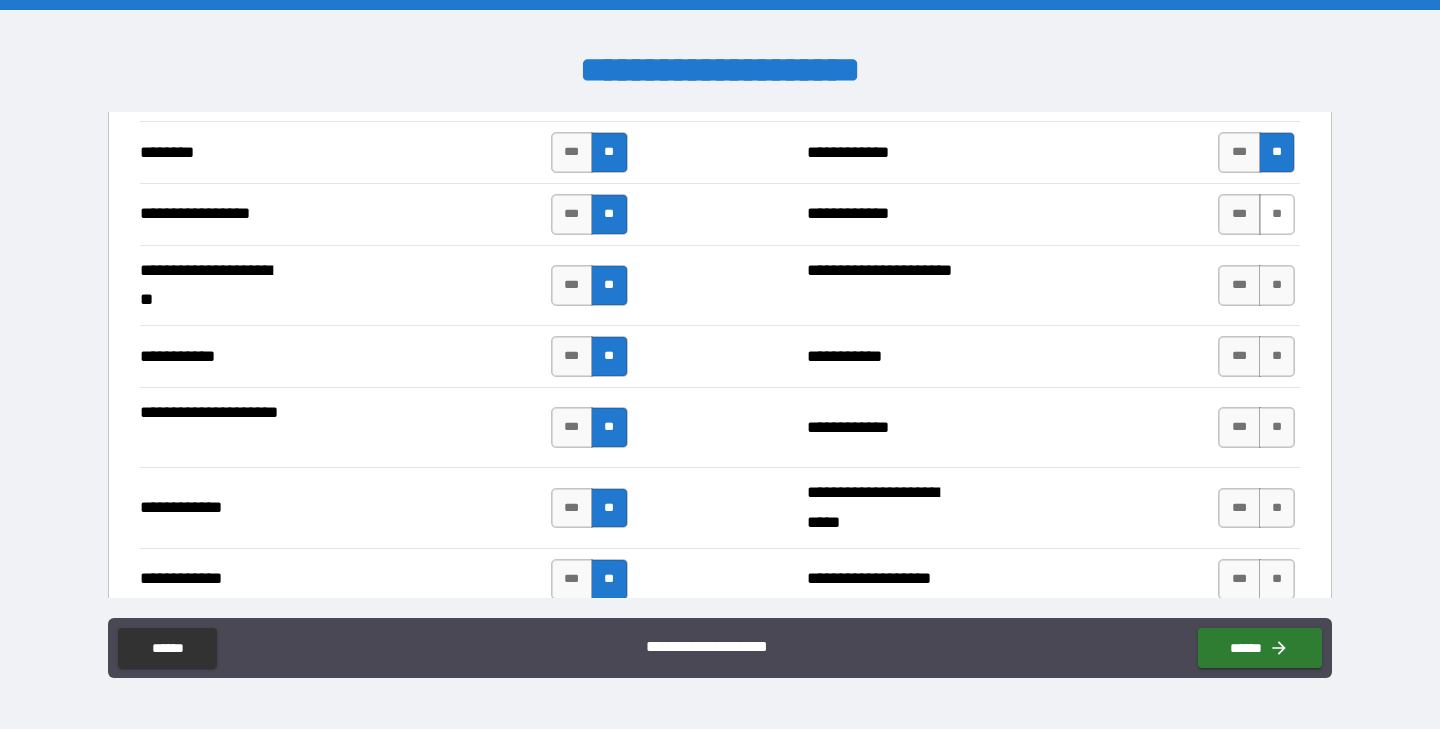 click on "**" at bounding box center (1277, 214) 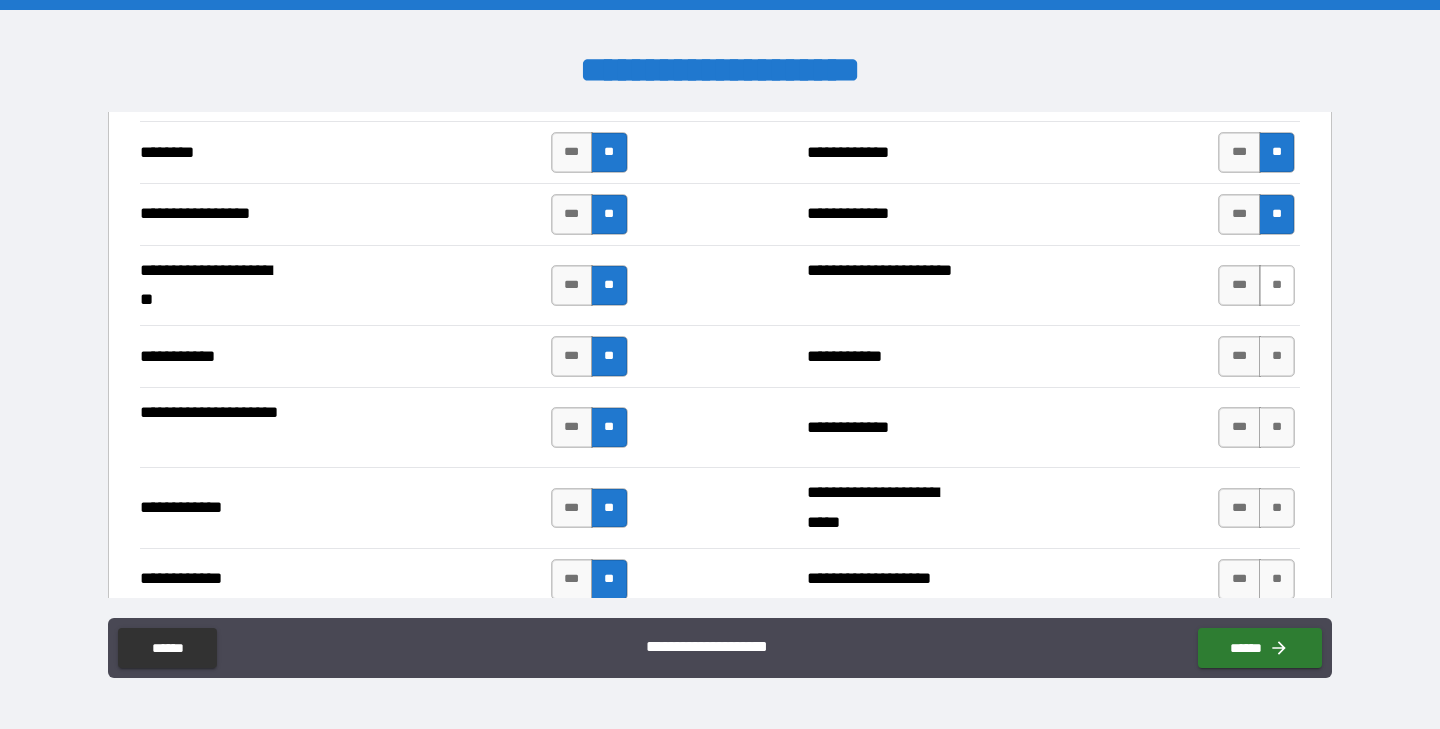 click on "**" at bounding box center (1277, 285) 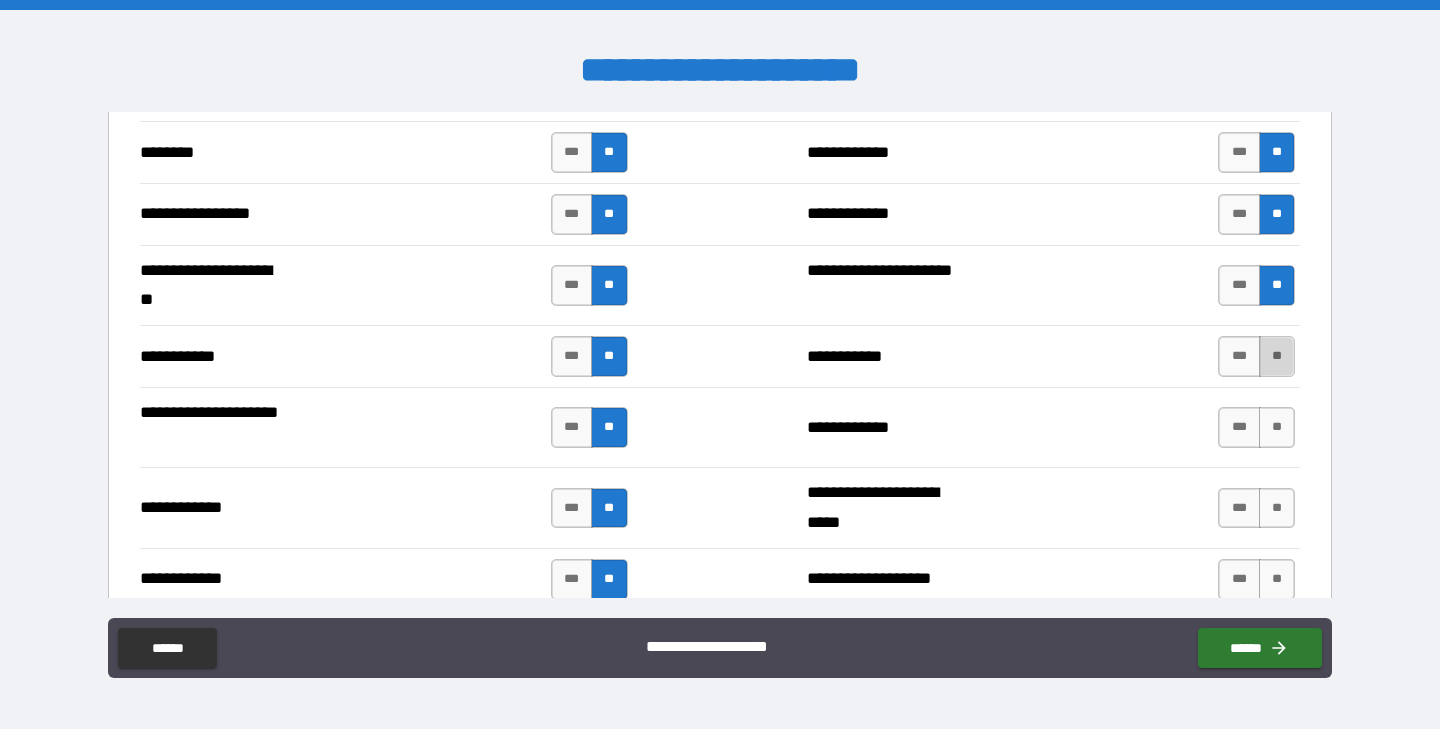 click on "**" at bounding box center [1277, 356] 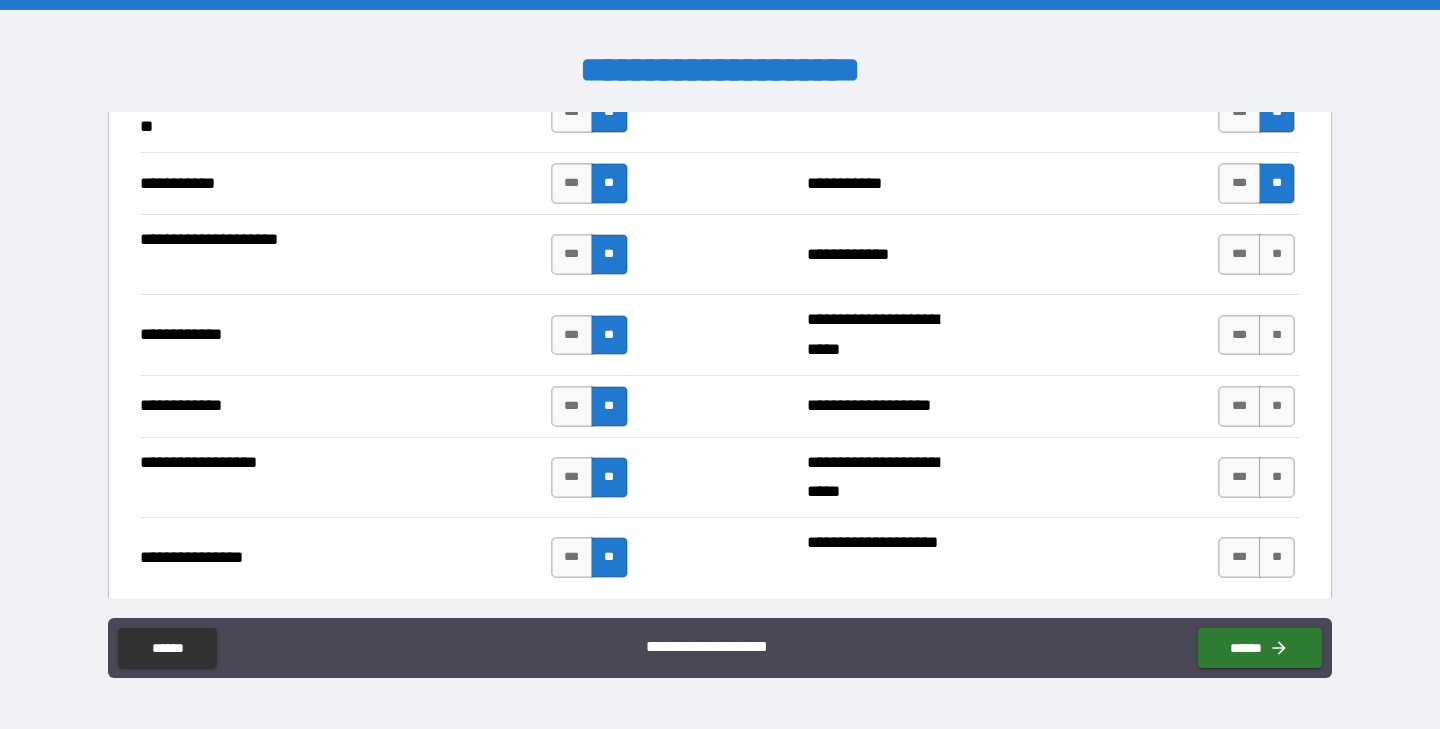 scroll, scrollTop: 4217, scrollLeft: 0, axis: vertical 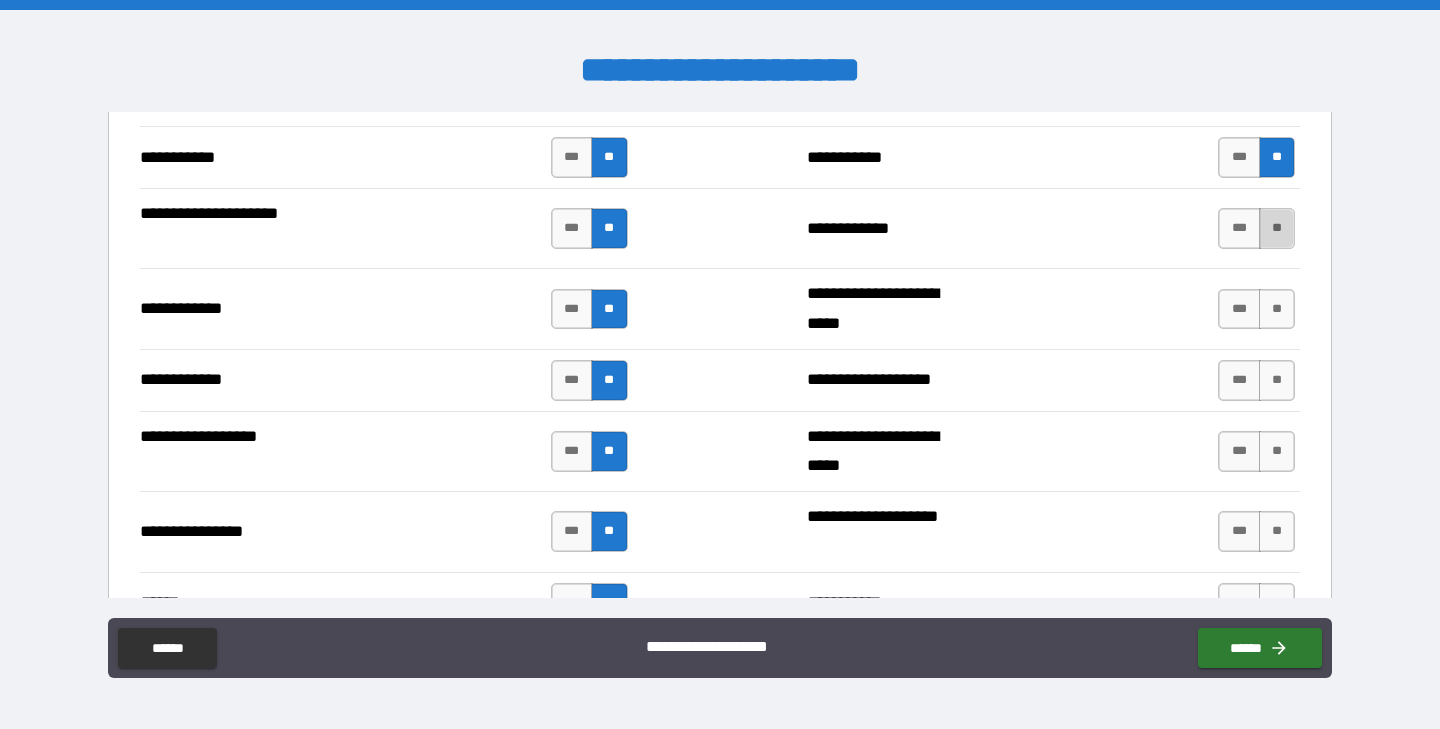 click on "**" at bounding box center (1277, 228) 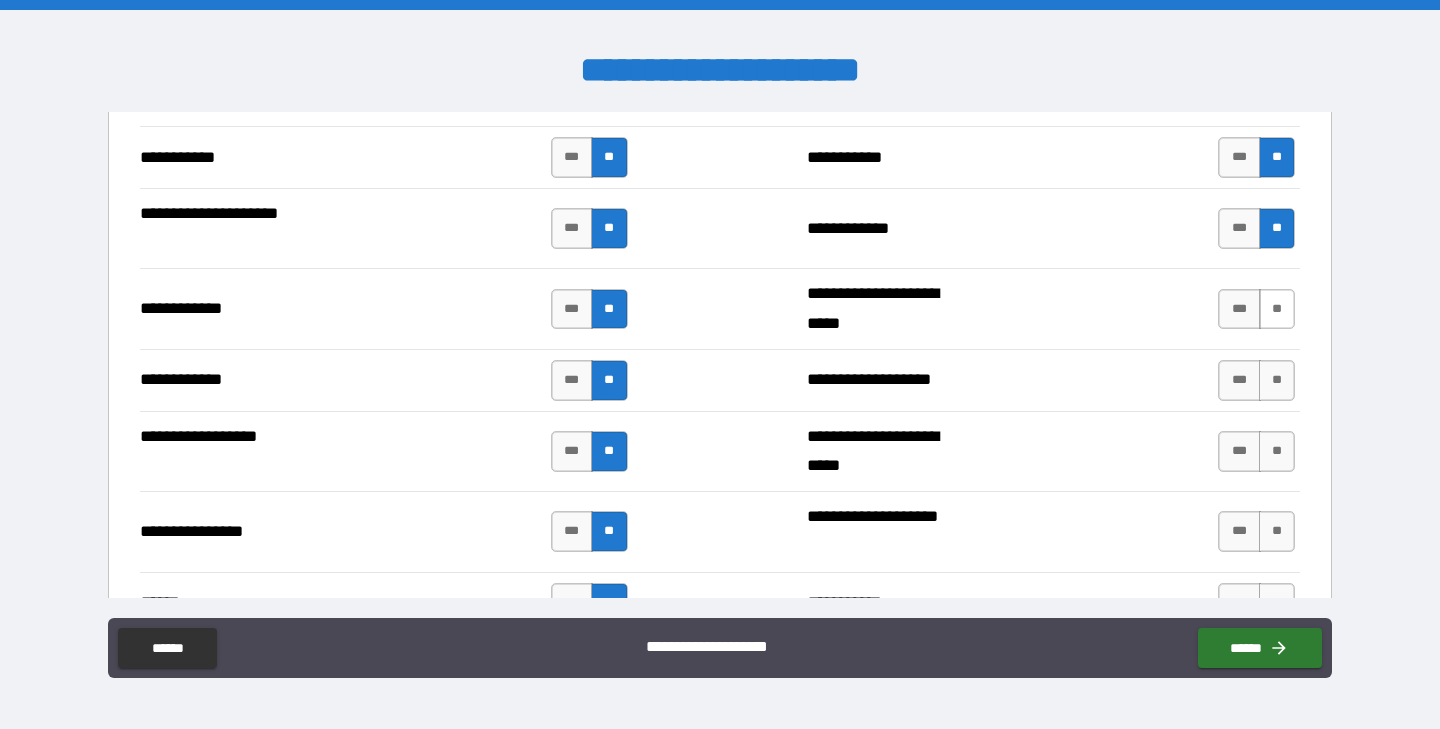 click on "**" at bounding box center (1277, 309) 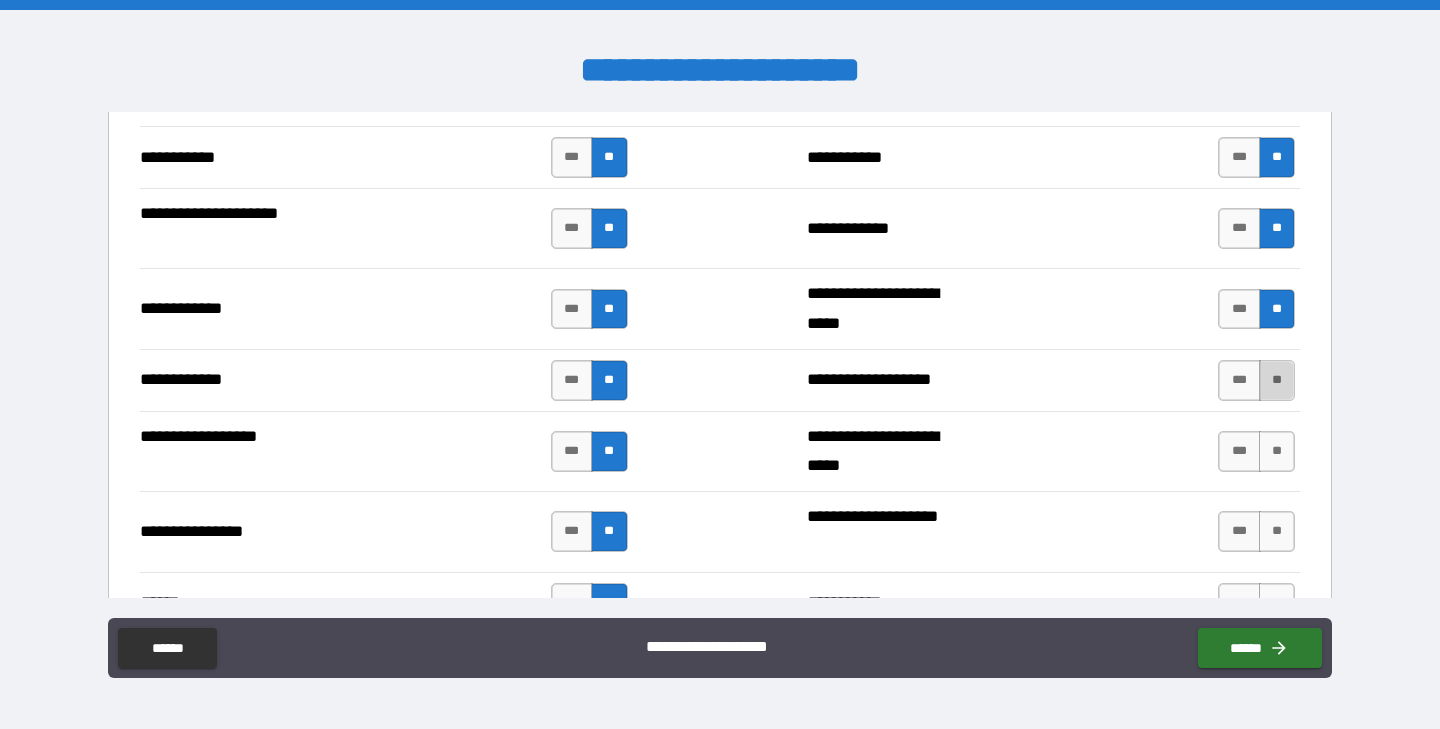 click on "**" at bounding box center (1277, 380) 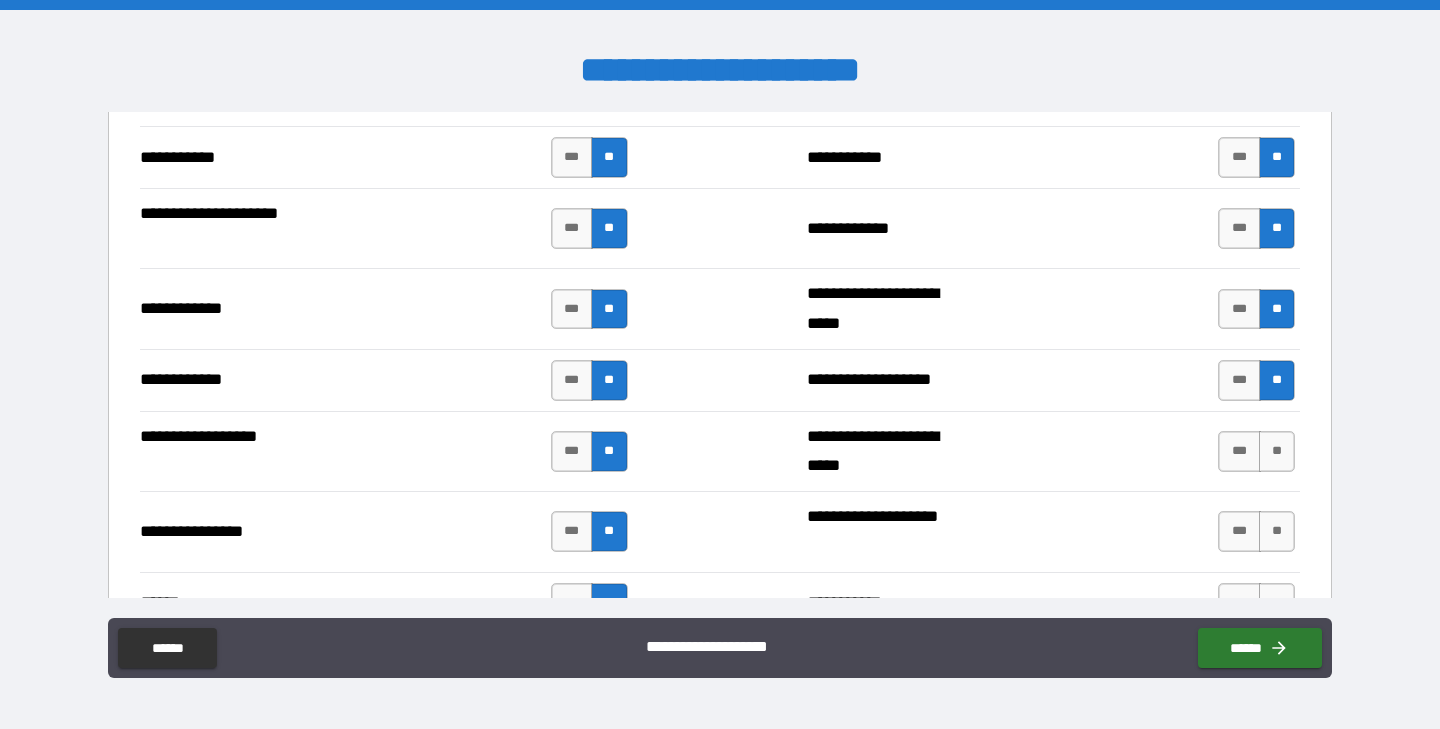 scroll, scrollTop: 4374, scrollLeft: 0, axis: vertical 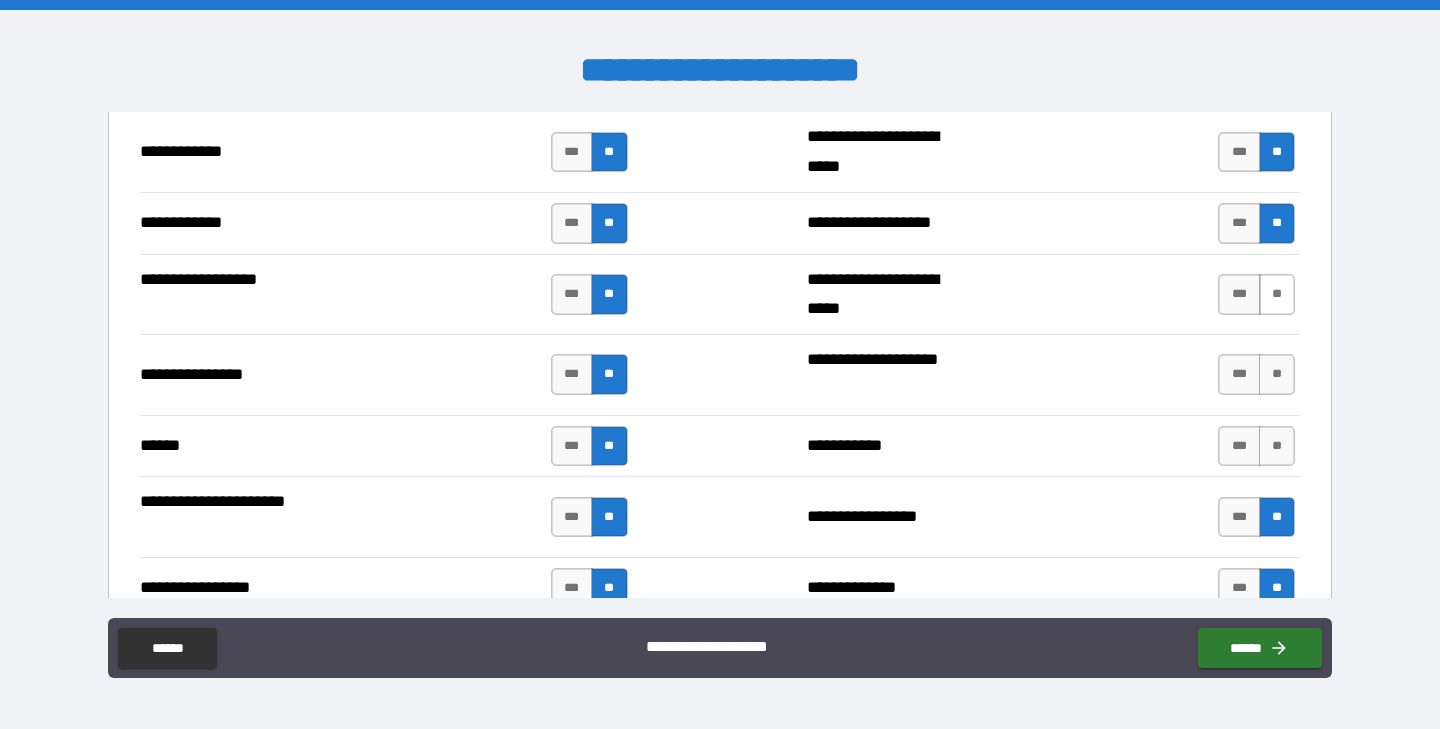 click on "**" at bounding box center (1277, 294) 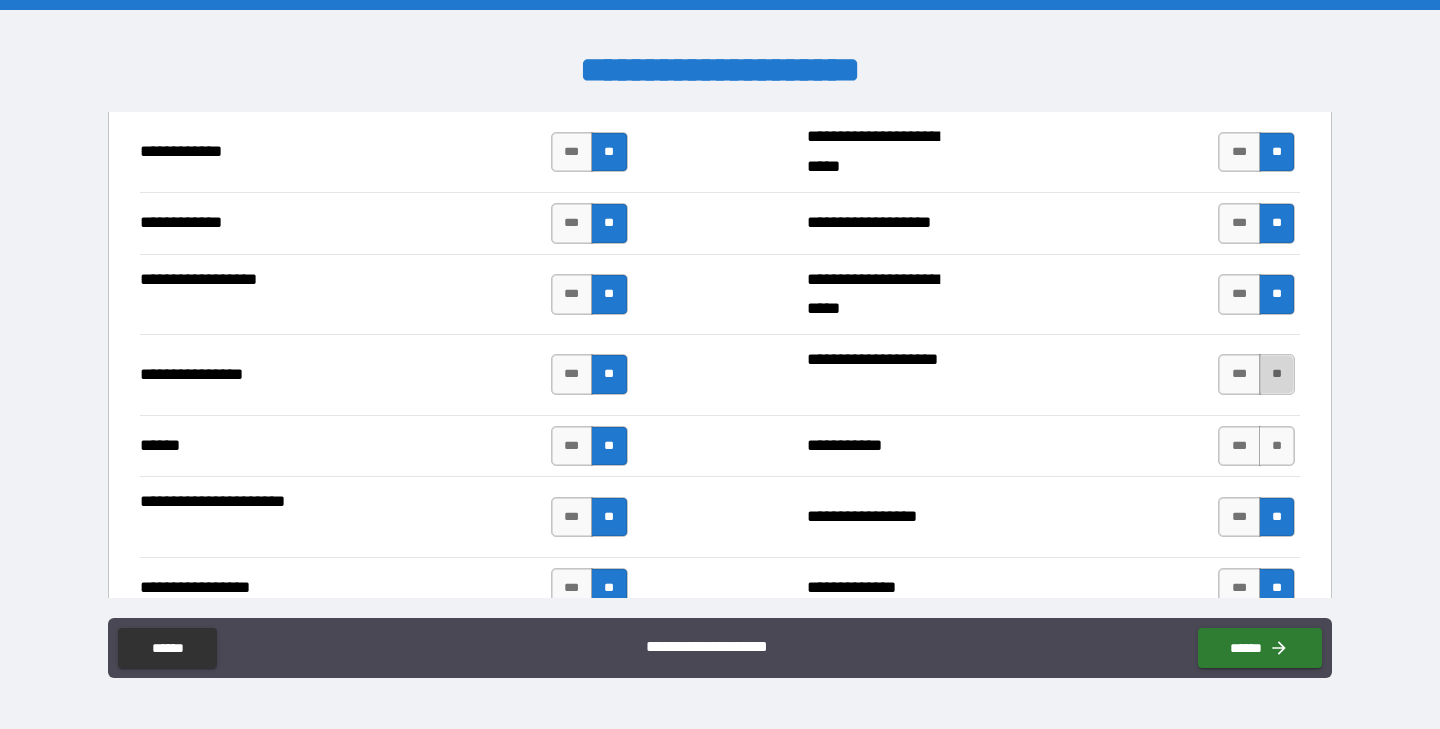click on "**" at bounding box center [1277, 374] 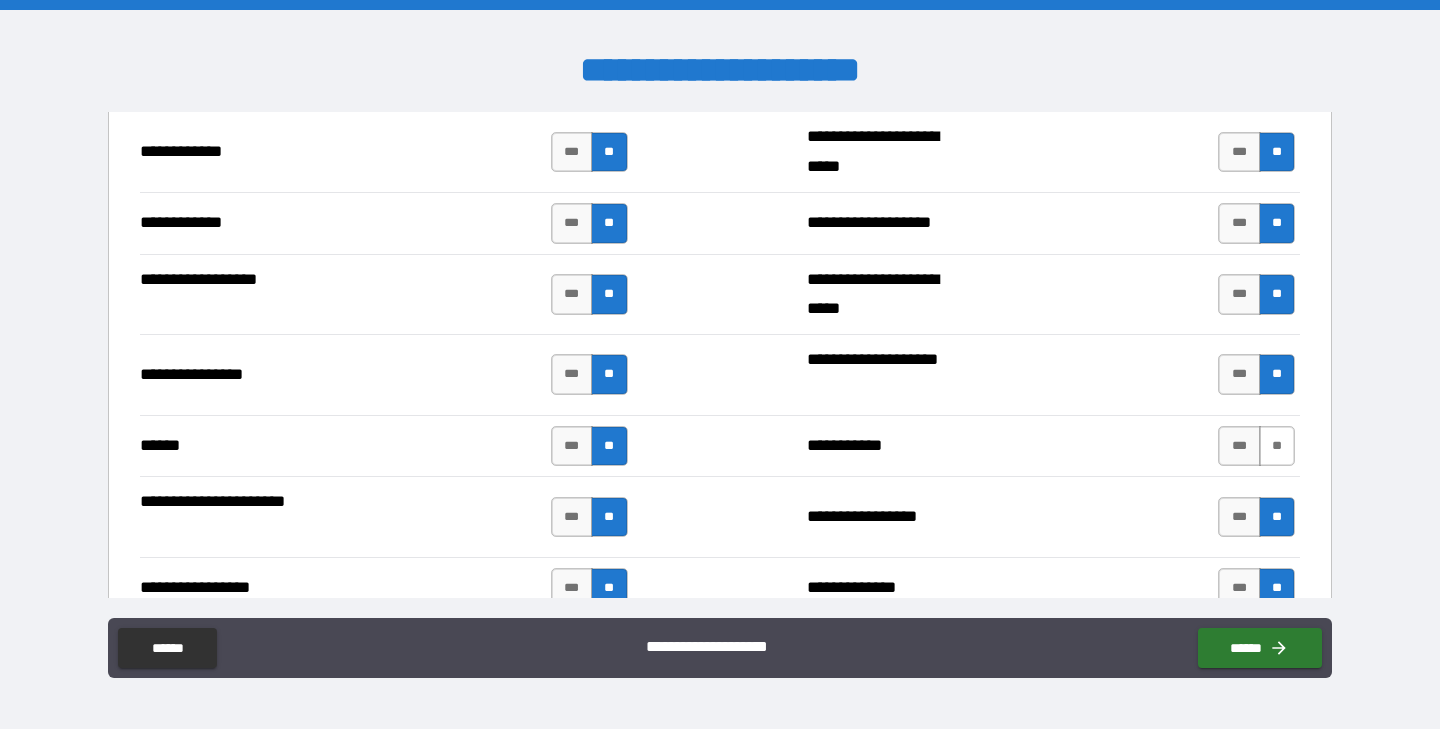 click on "**" at bounding box center (1277, 446) 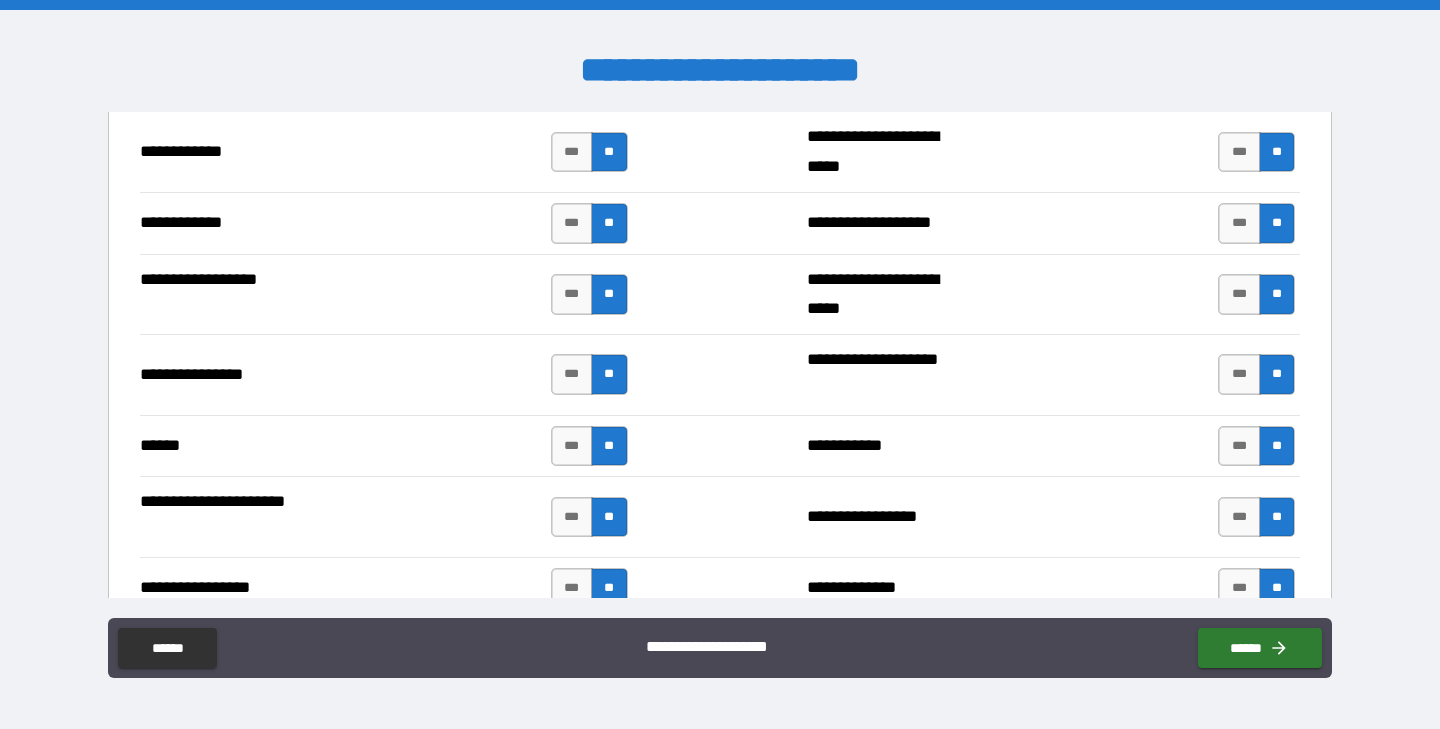 scroll, scrollTop: 4851, scrollLeft: 0, axis: vertical 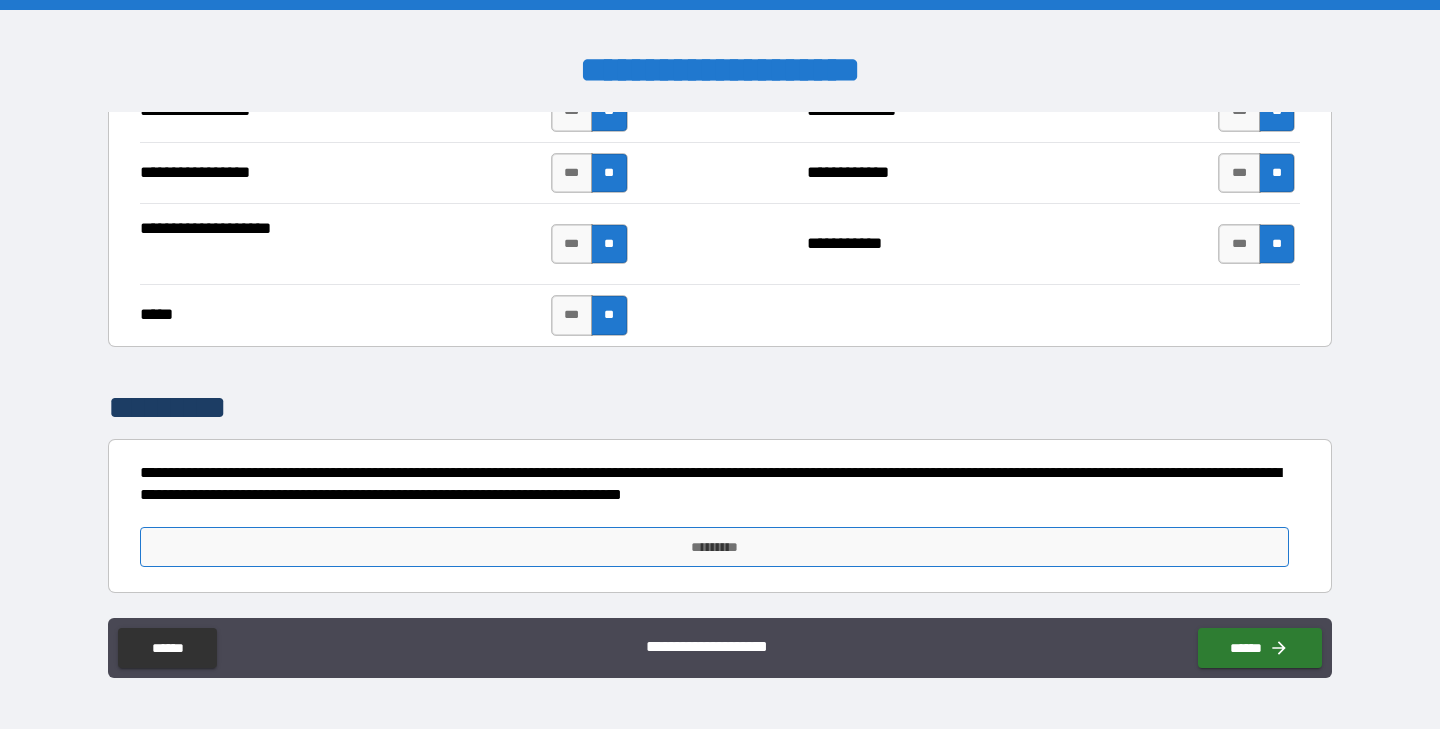 click on "*********" at bounding box center [714, 547] 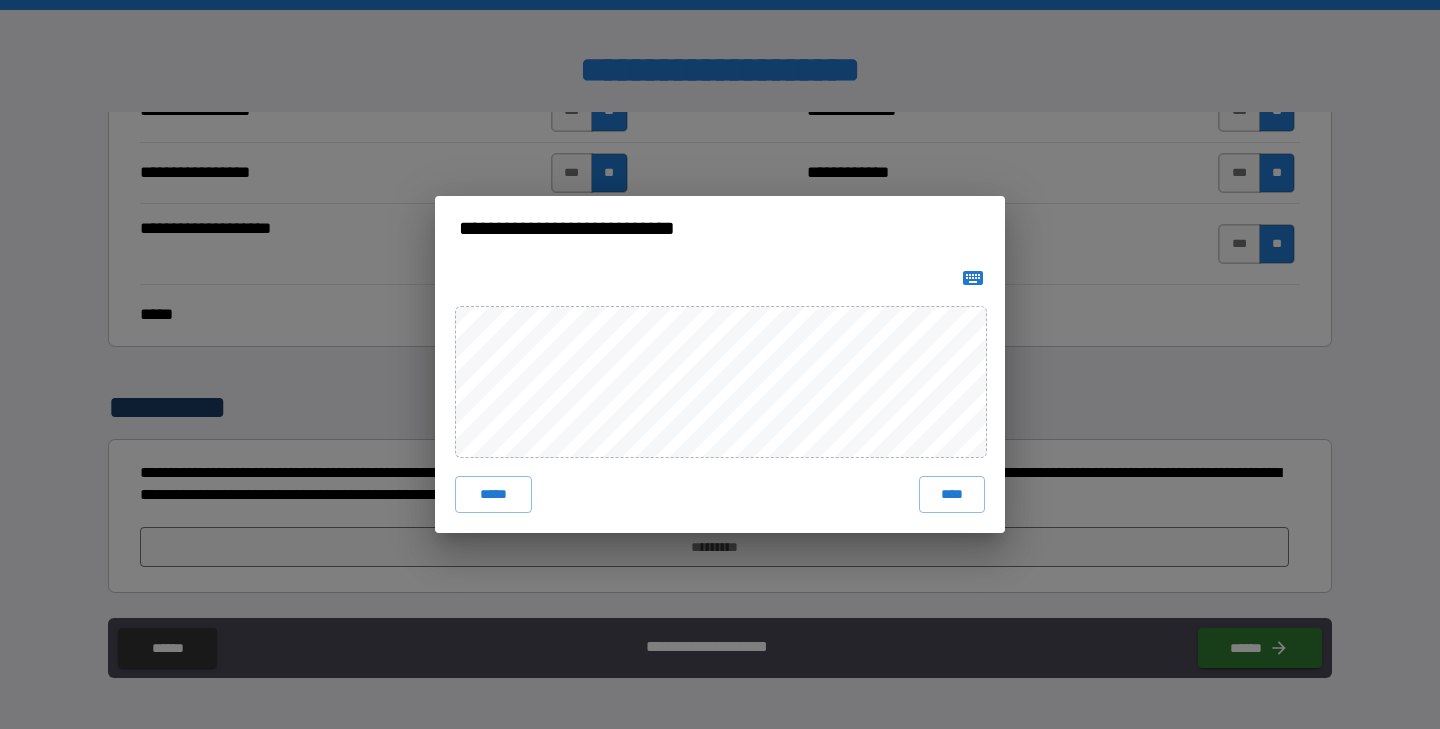 click on "***** ****" at bounding box center (720, 396) 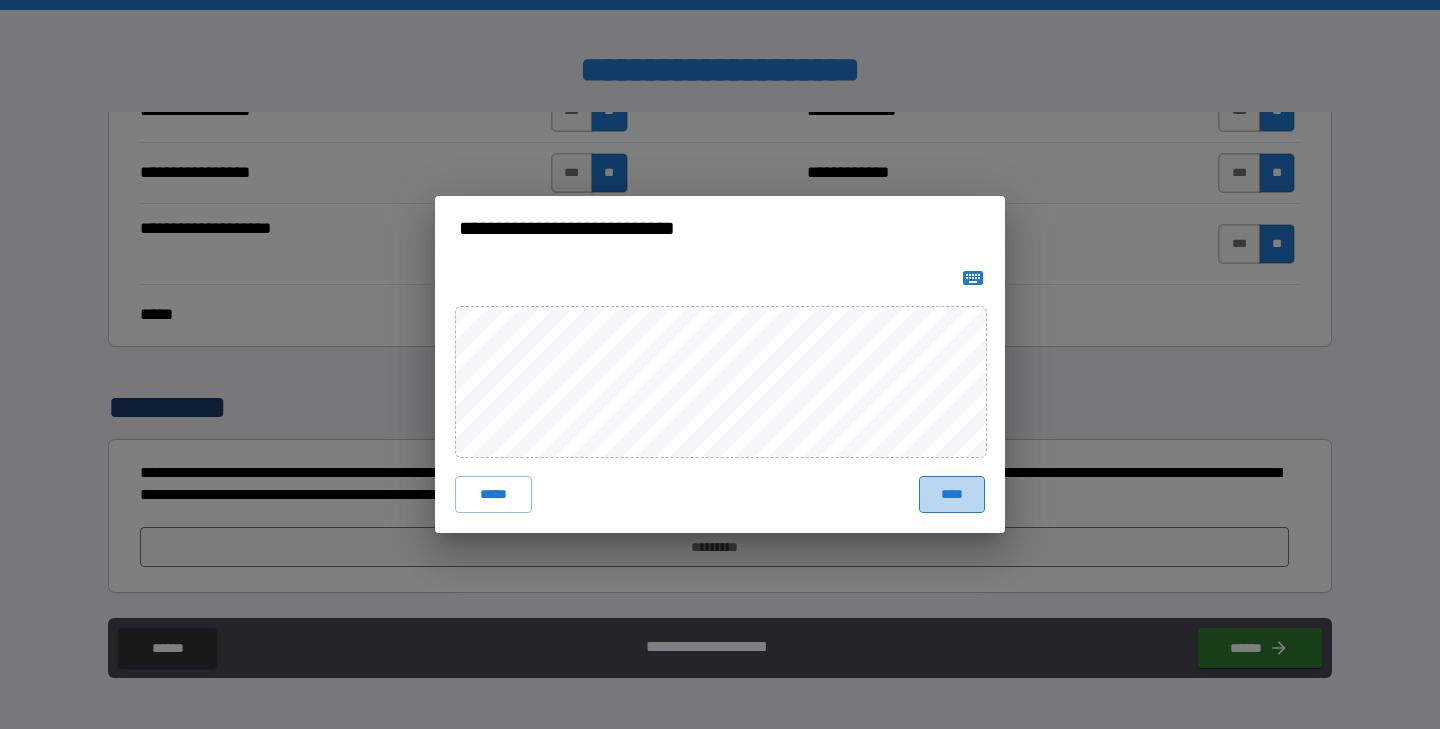 click on "****" at bounding box center [952, 494] 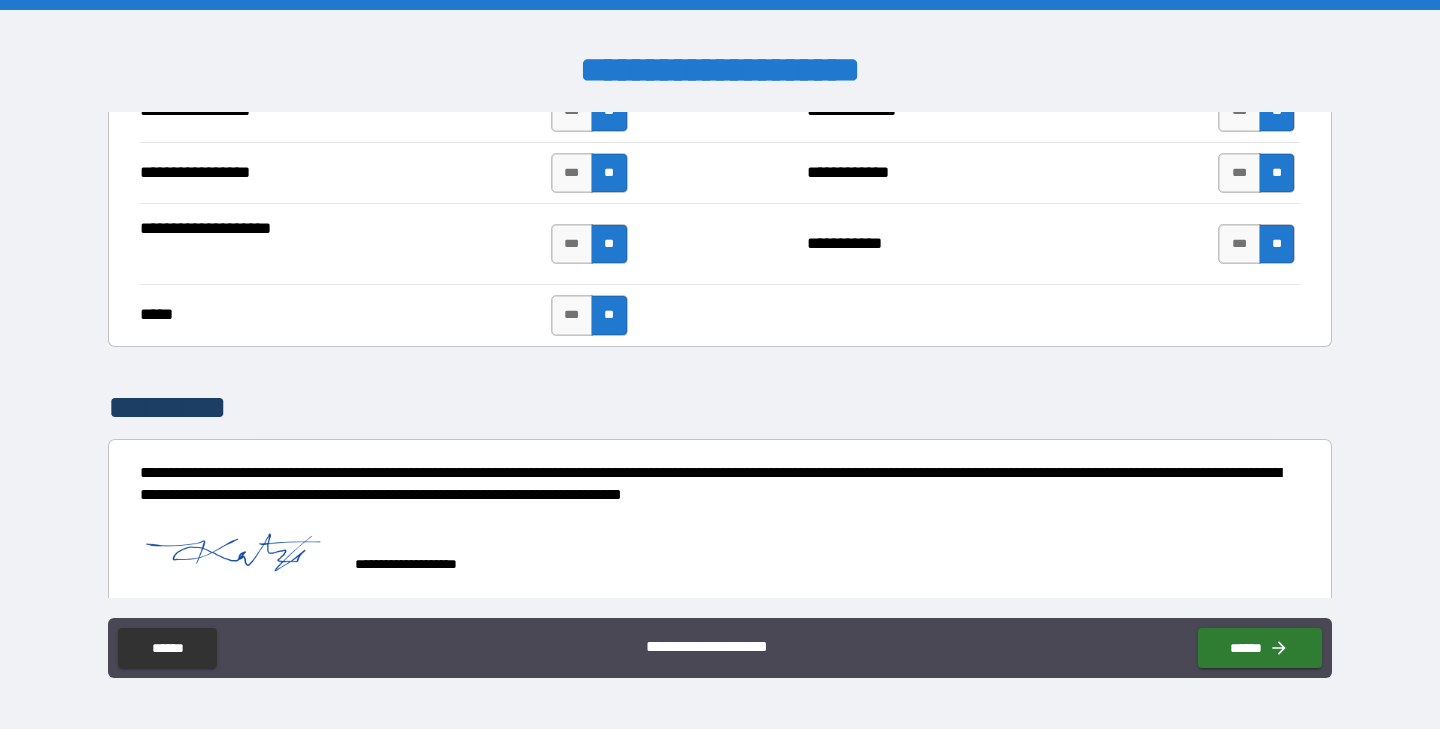 type on "*" 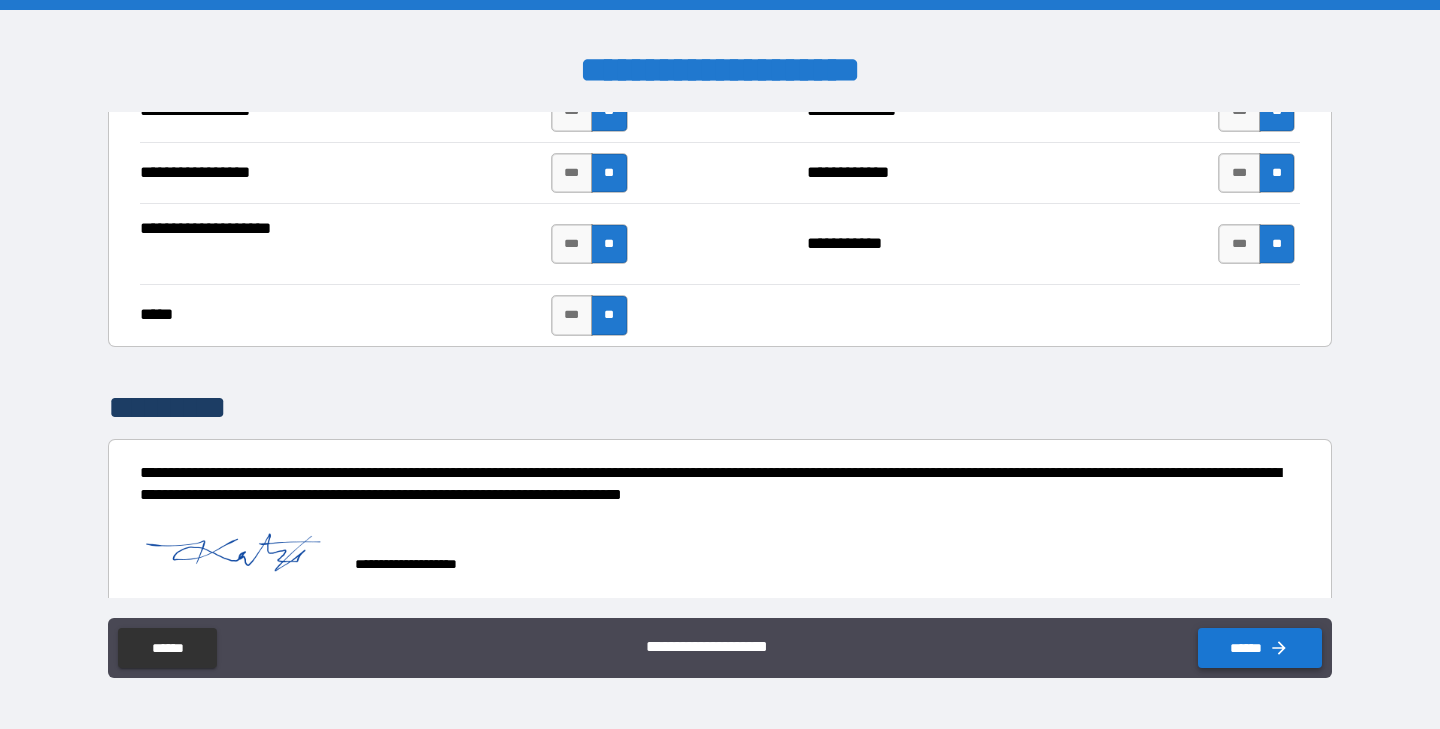 click on "******" at bounding box center [1260, 648] 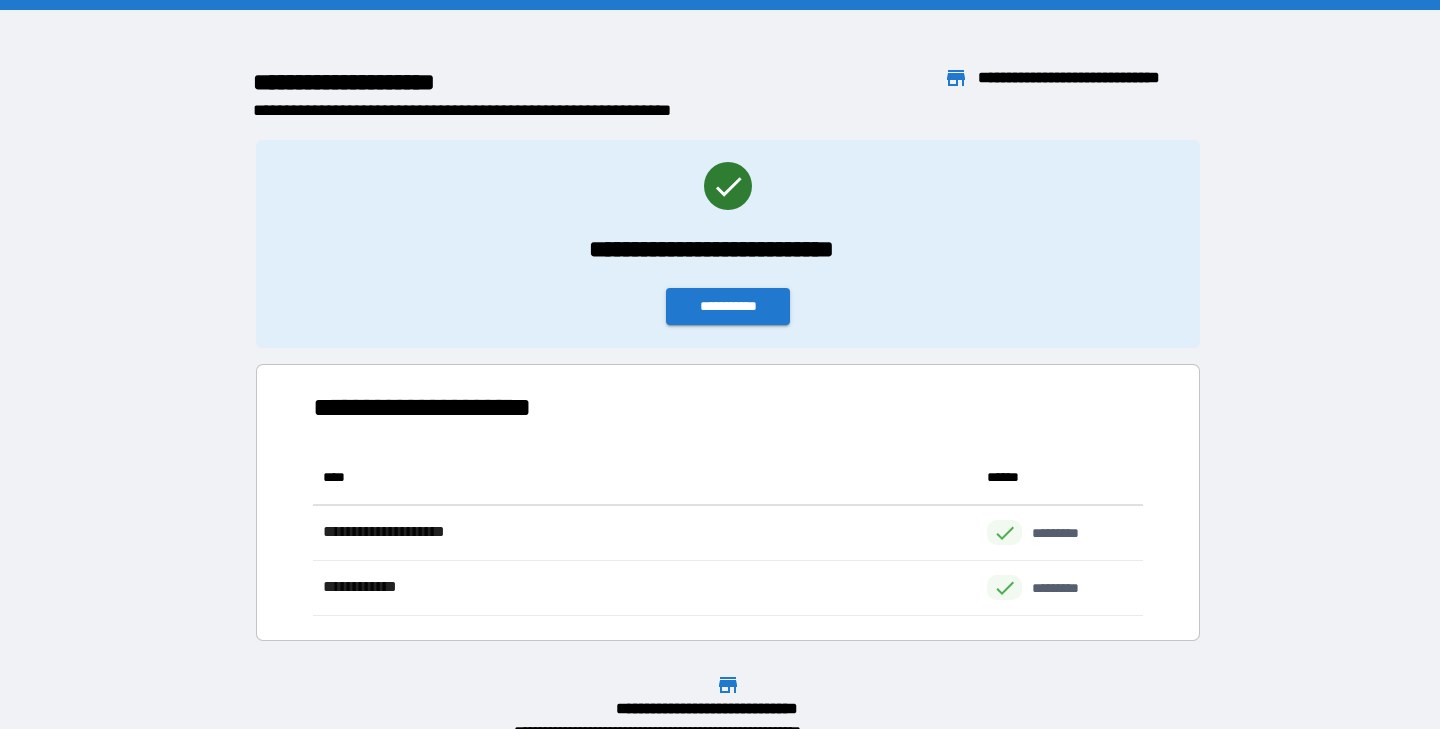 scroll, scrollTop: 1, scrollLeft: 1, axis: both 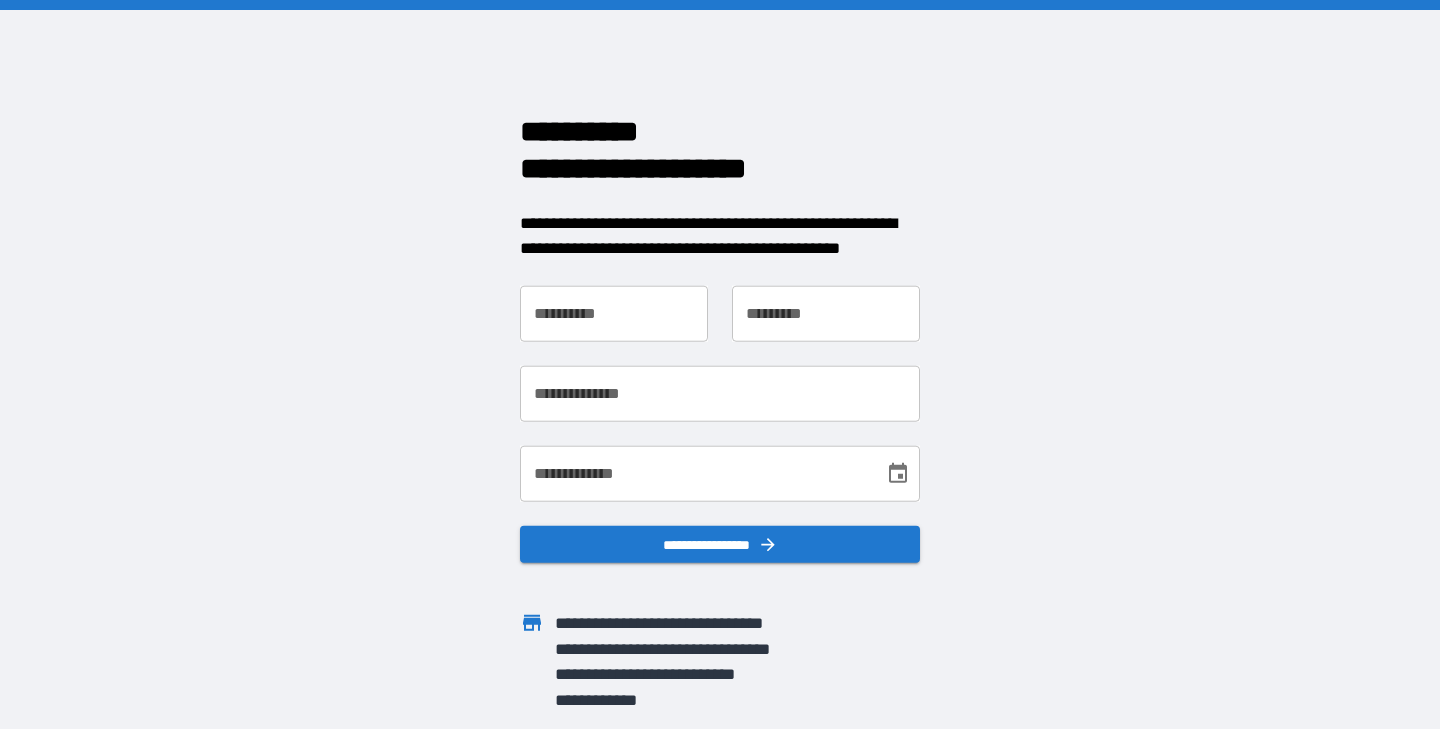 click on "**********" at bounding box center (614, 313) 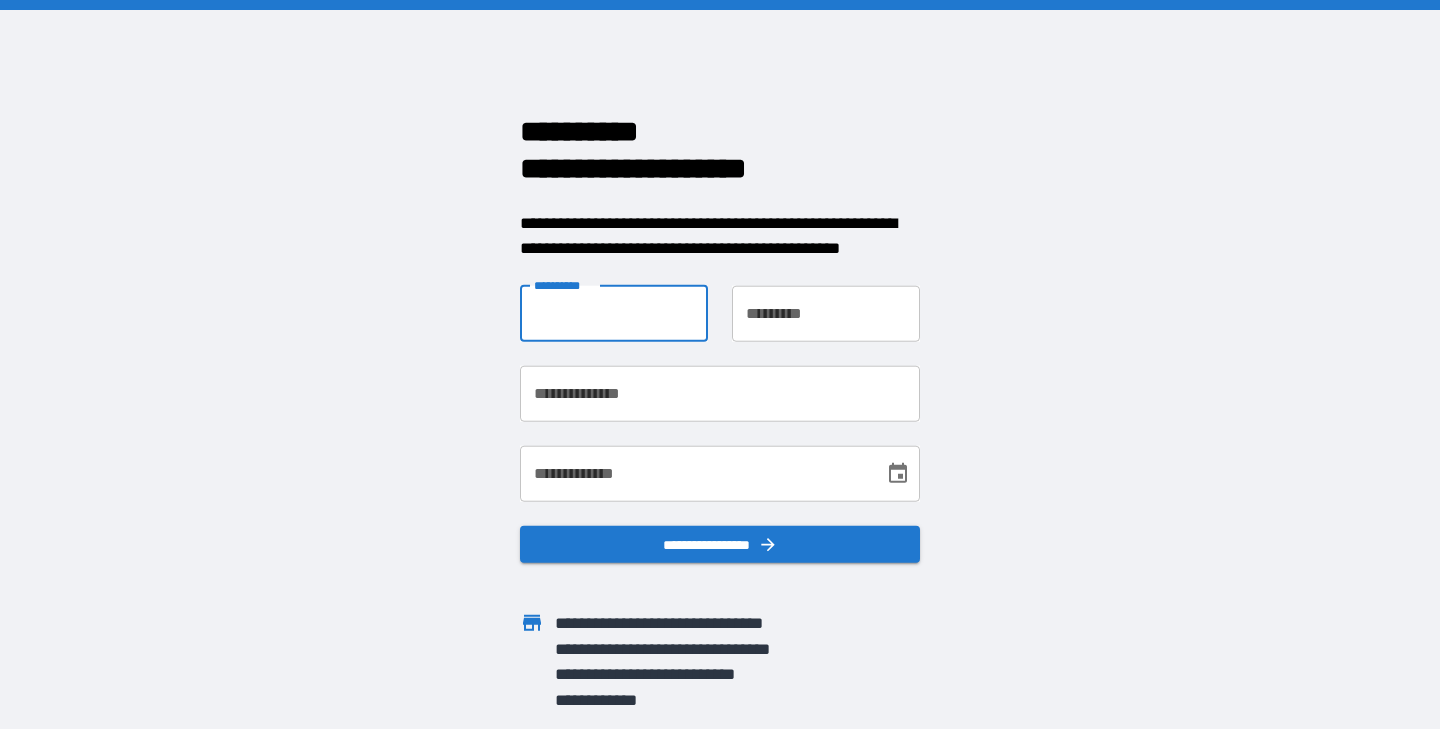 click on "**********" at bounding box center (826, 313) 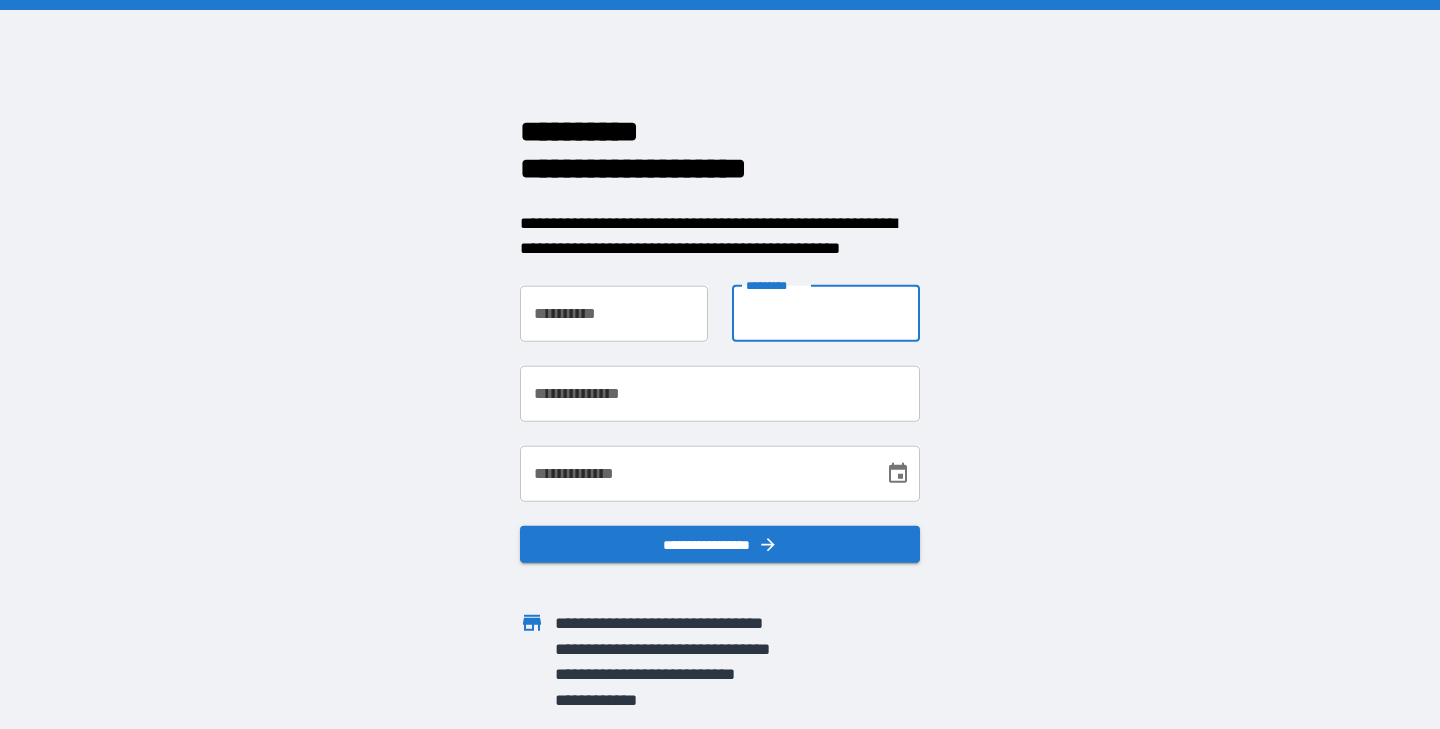 click on "**********" at bounding box center [614, 313] 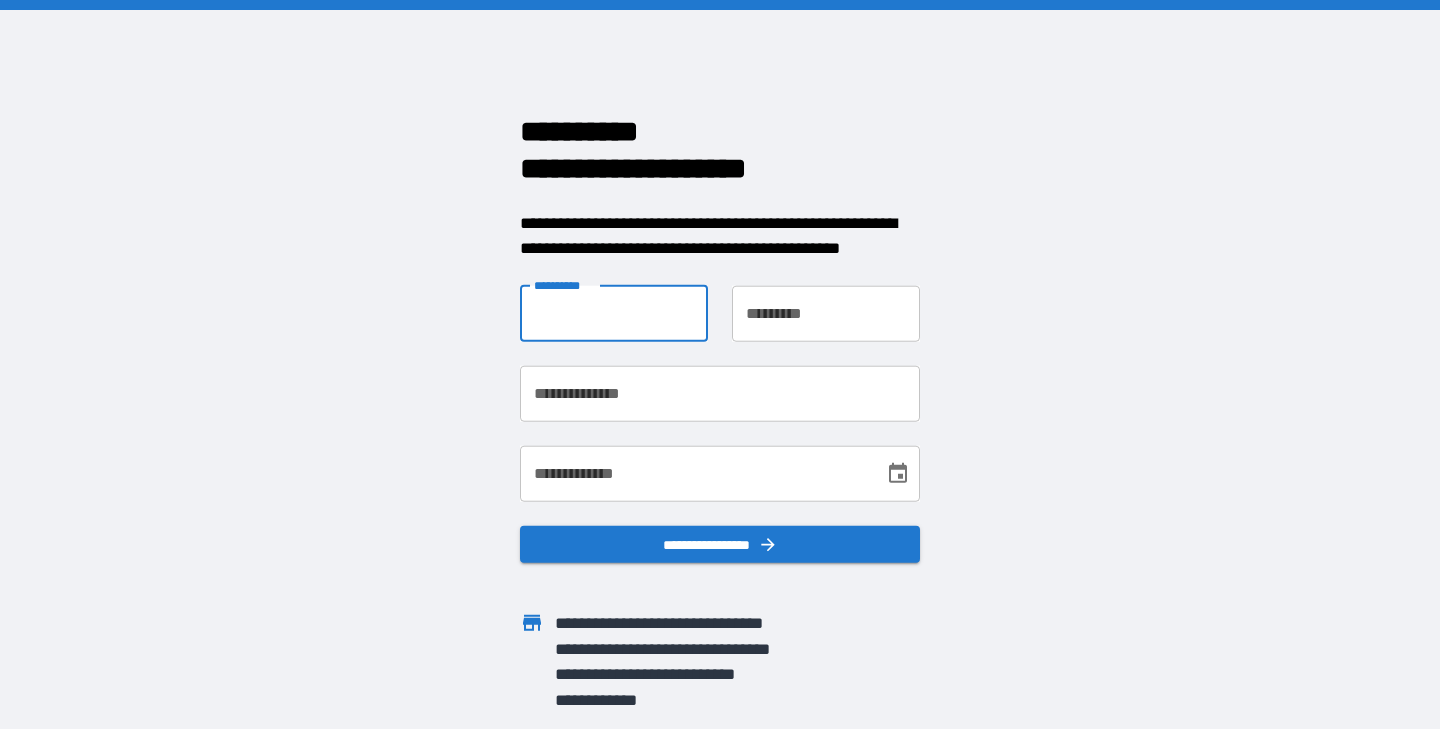 type on "********" 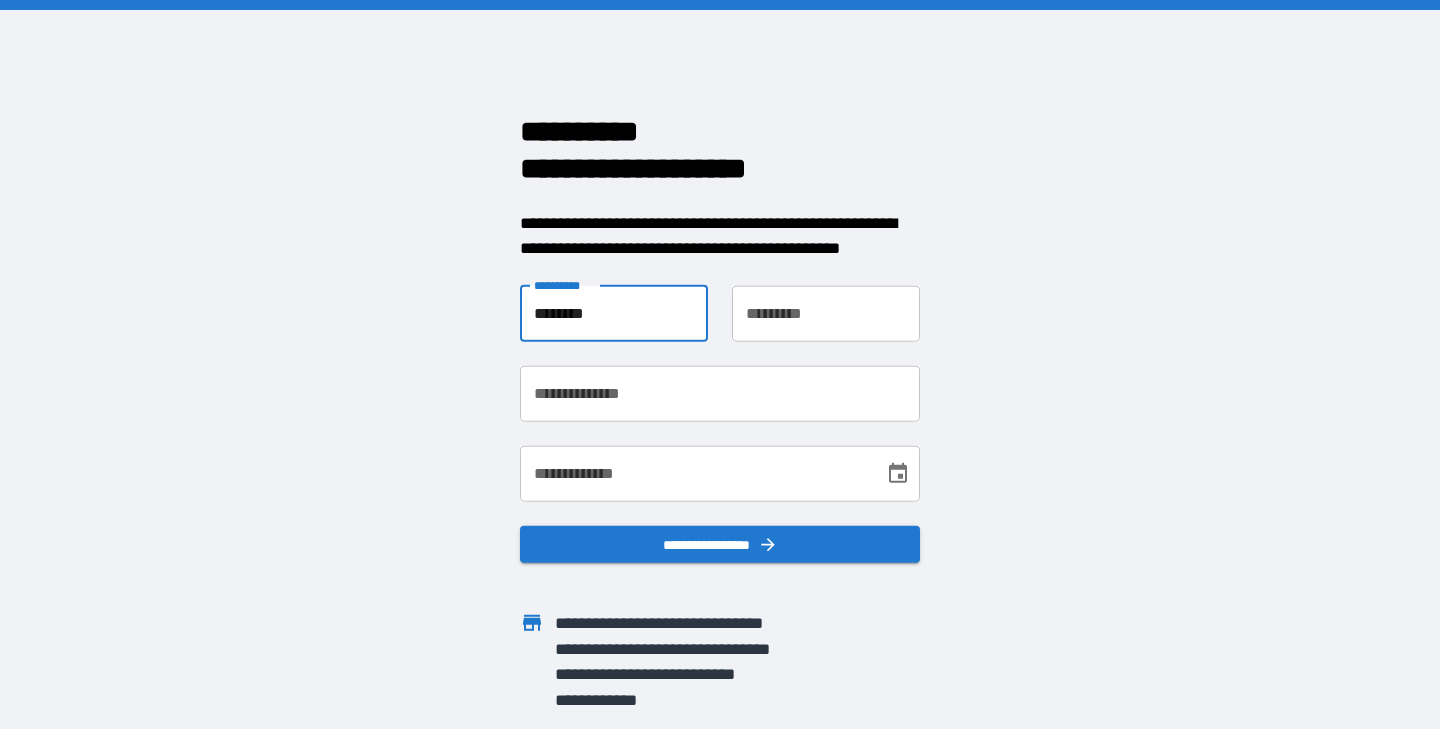 click on "**********" at bounding box center (826, 313) 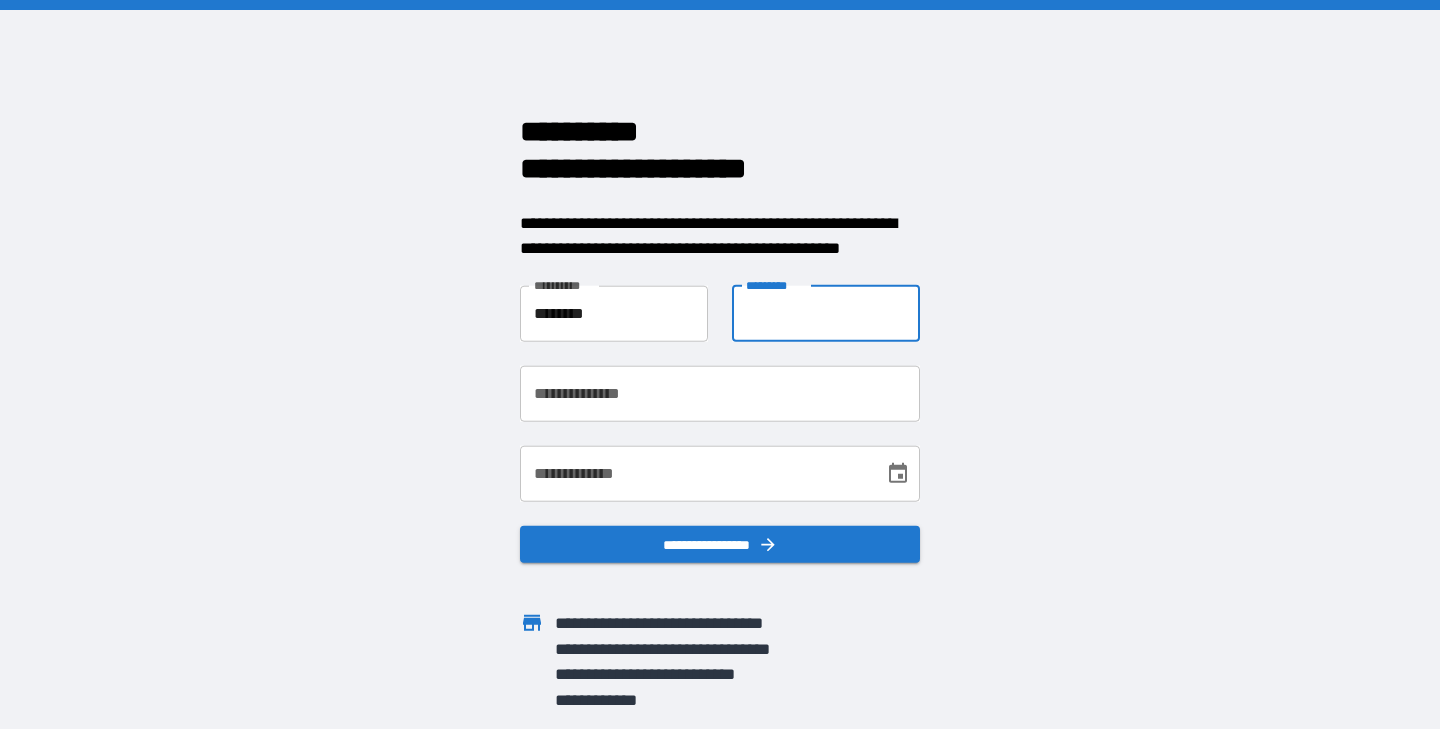 type on "*******" 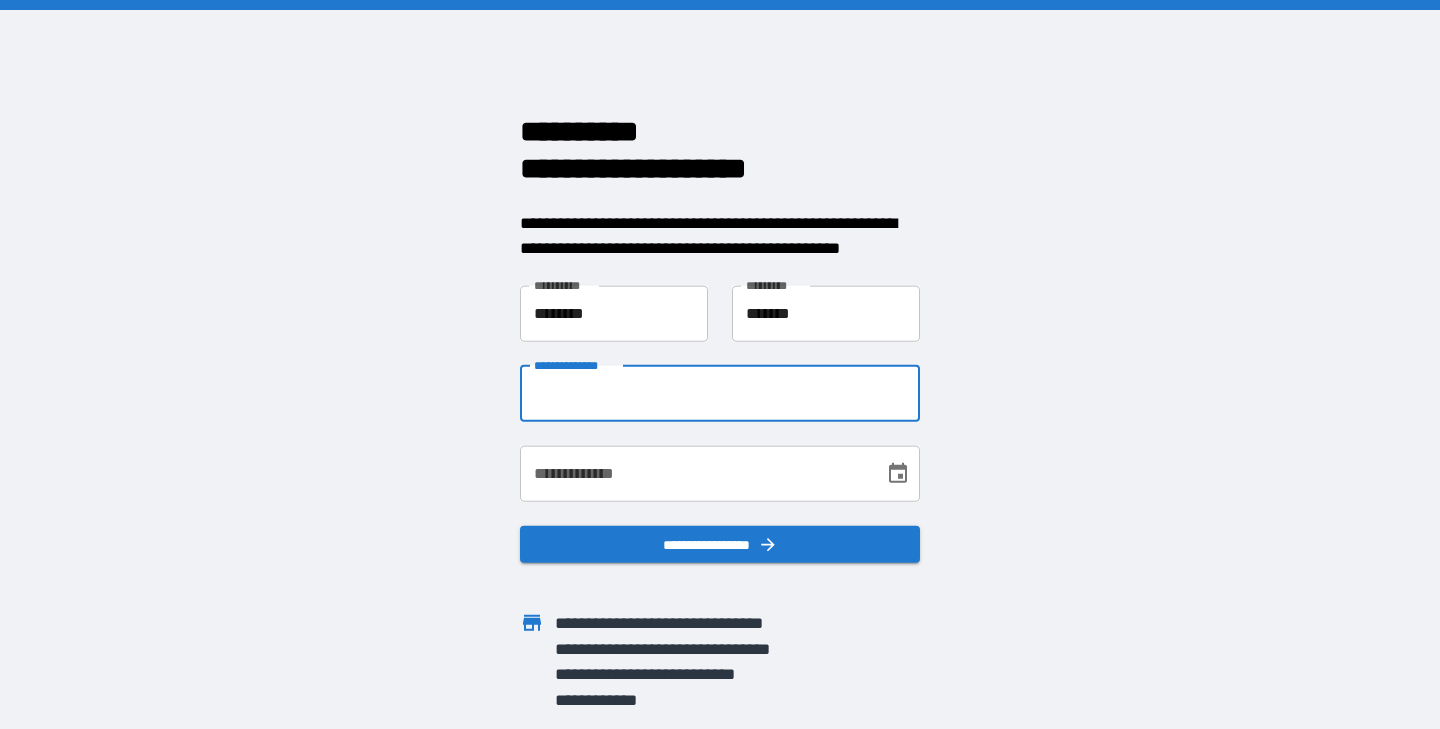 click on "**********" at bounding box center [720, 393] 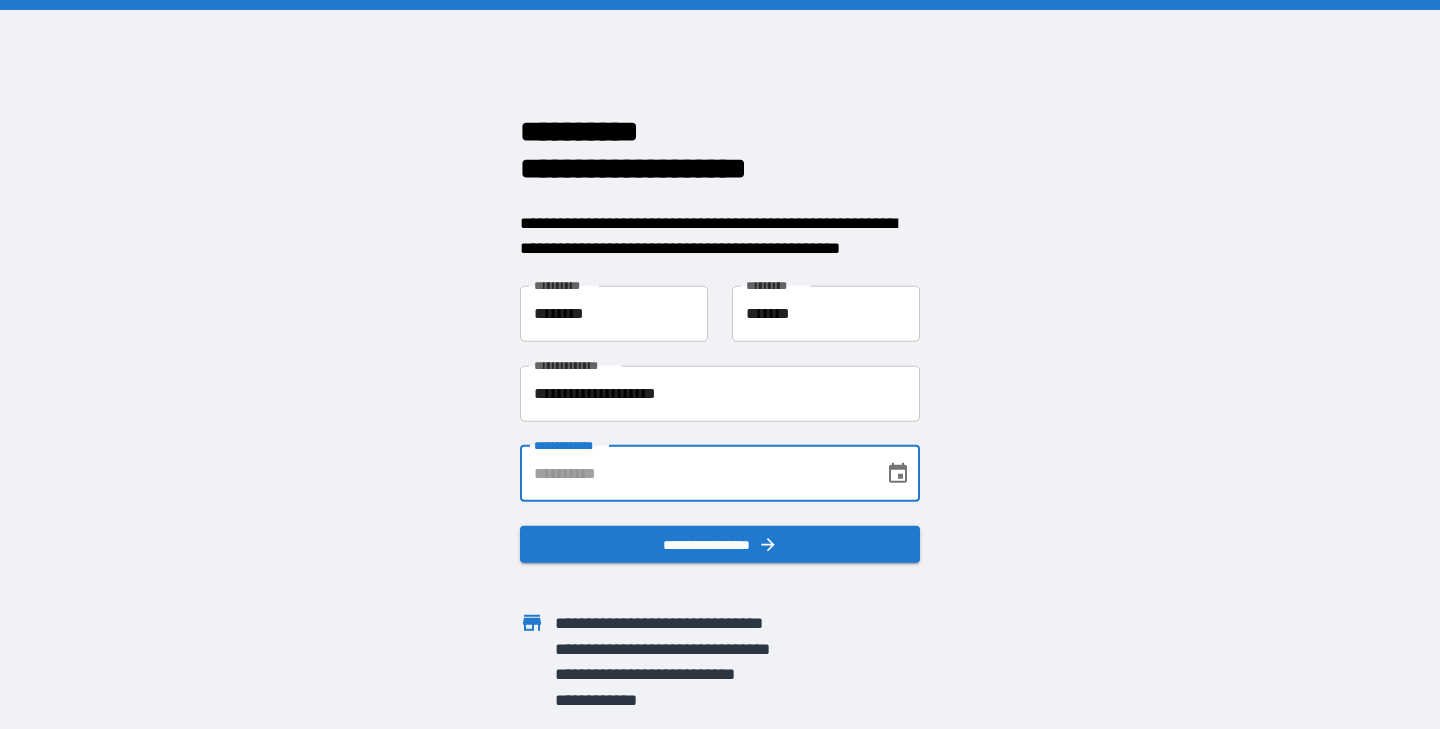 click on "**********" at bounding box center [695, 473] 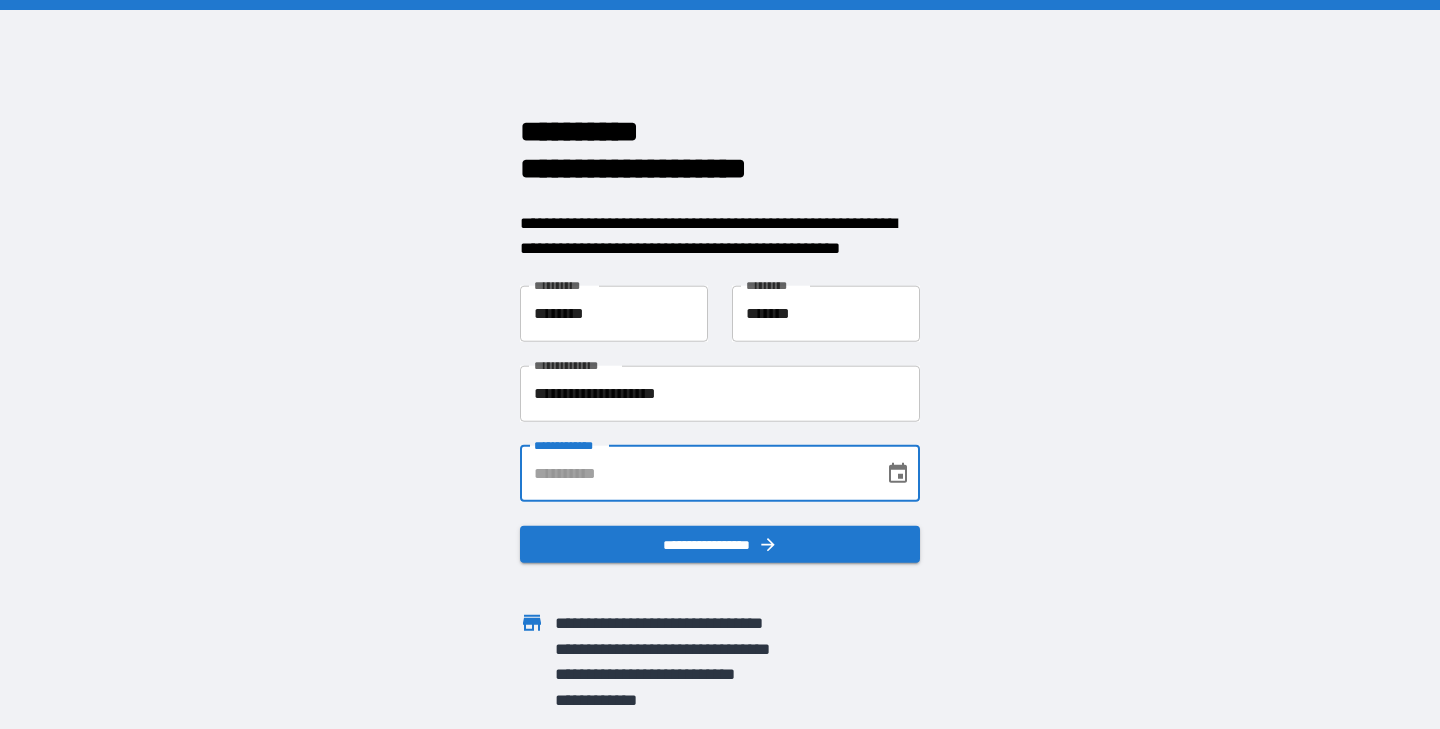 type on "**********" 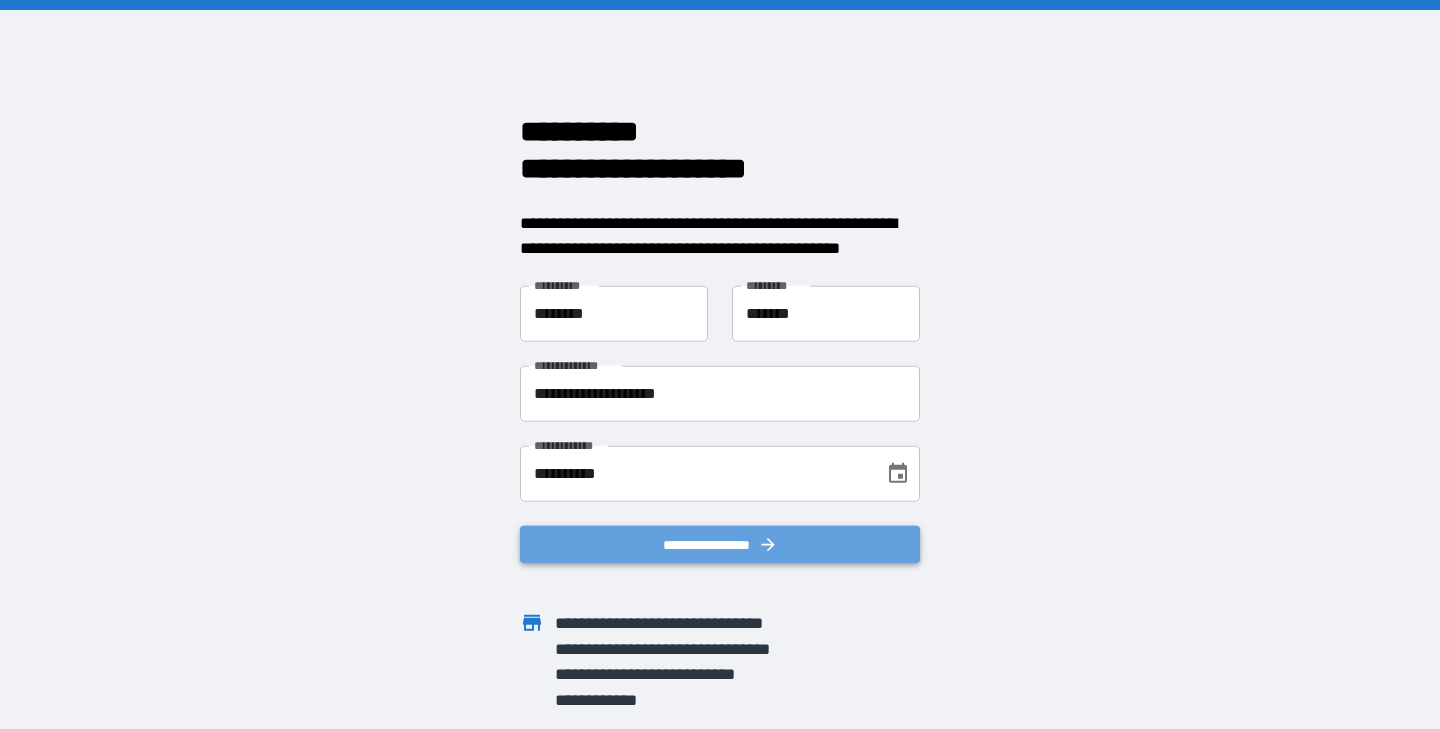 click on "**********" at bounding box center (720, 544) 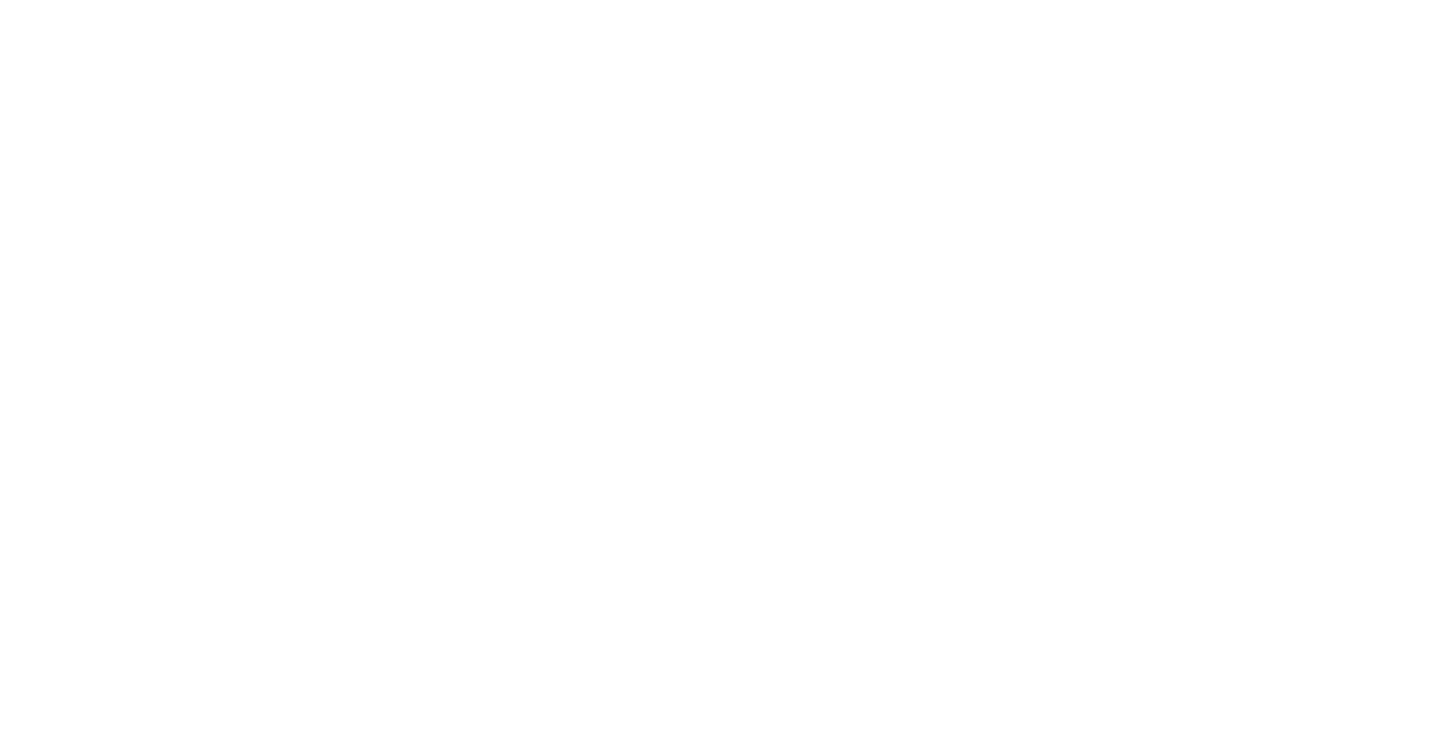 scroll, scrollTop: 0, scrollLeft: 0, axis: both 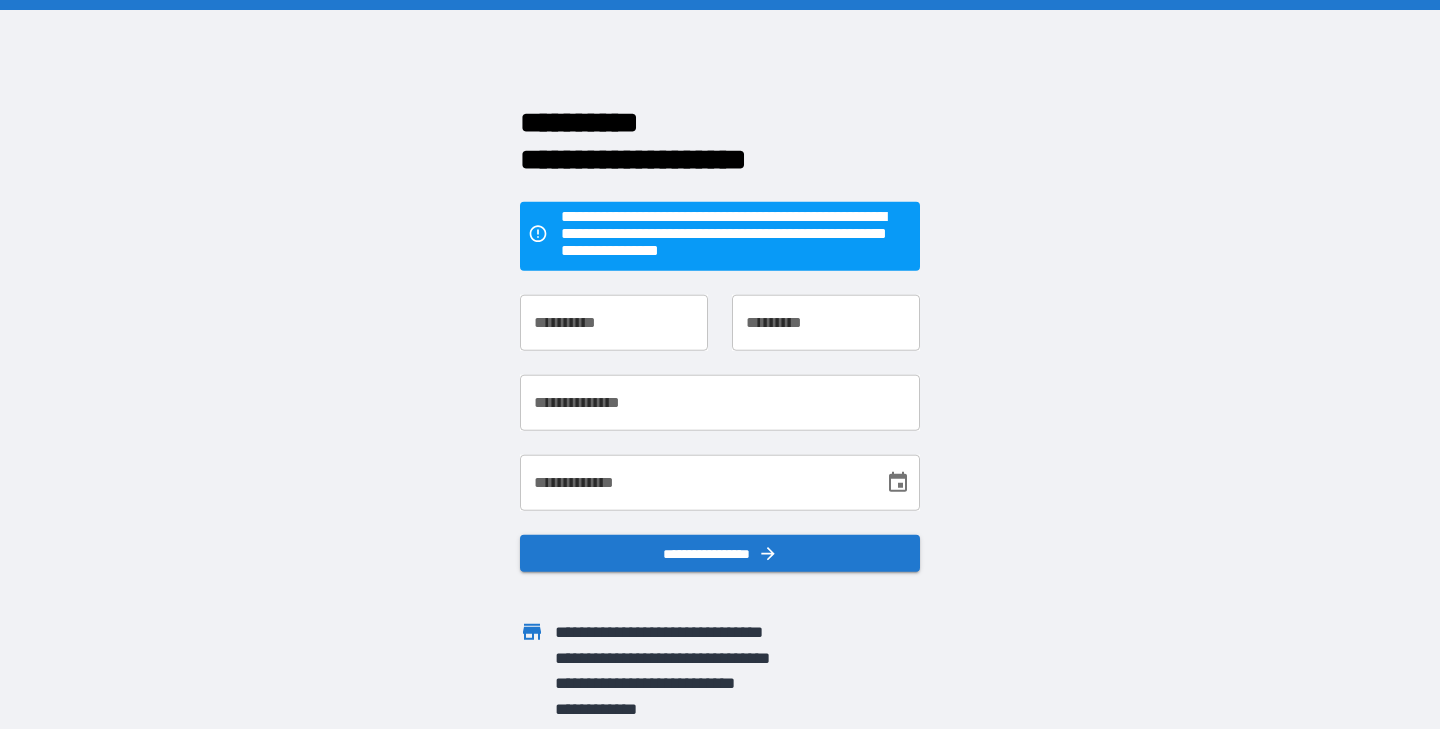 click on "**********" at bounding box center [614, 322] 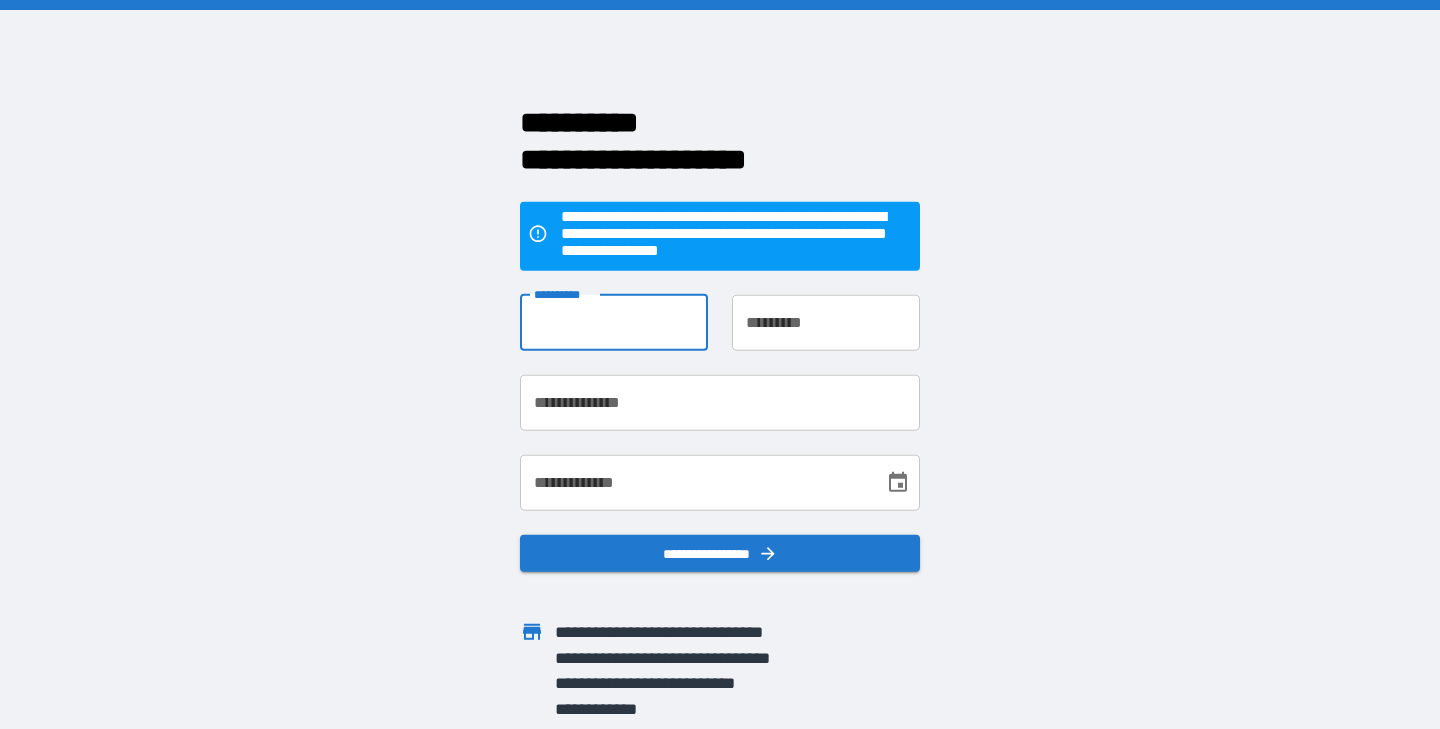 type on "********" 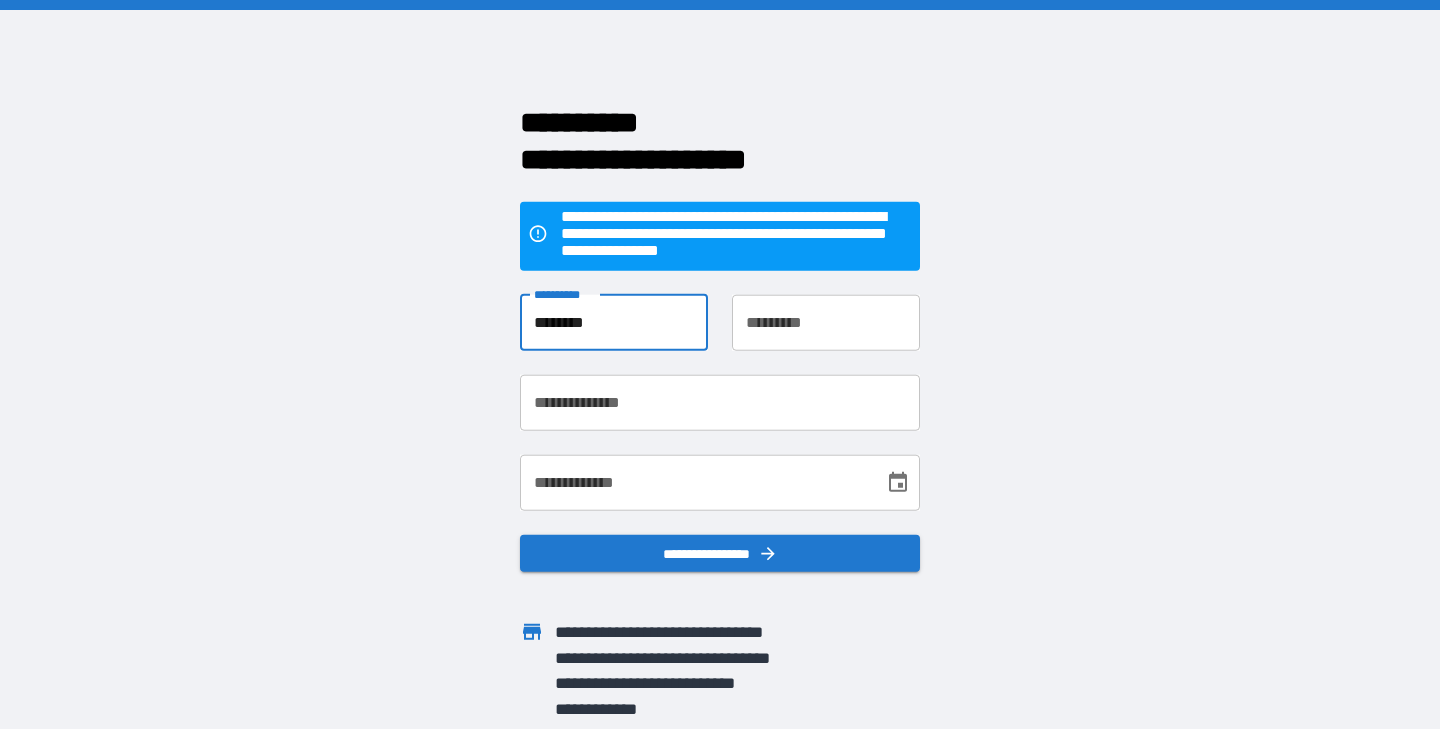 click on "**********" at bounding box center [826, 322] 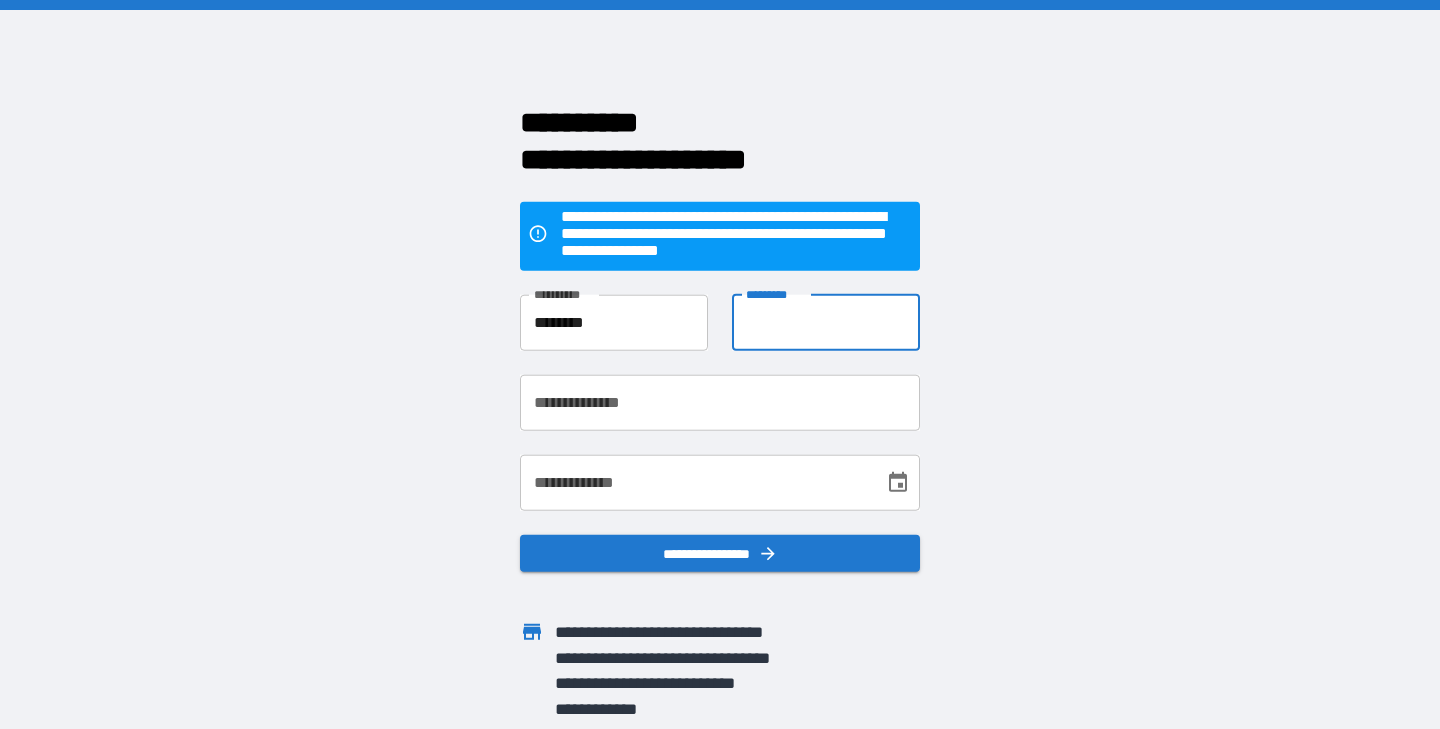 type on "*******" 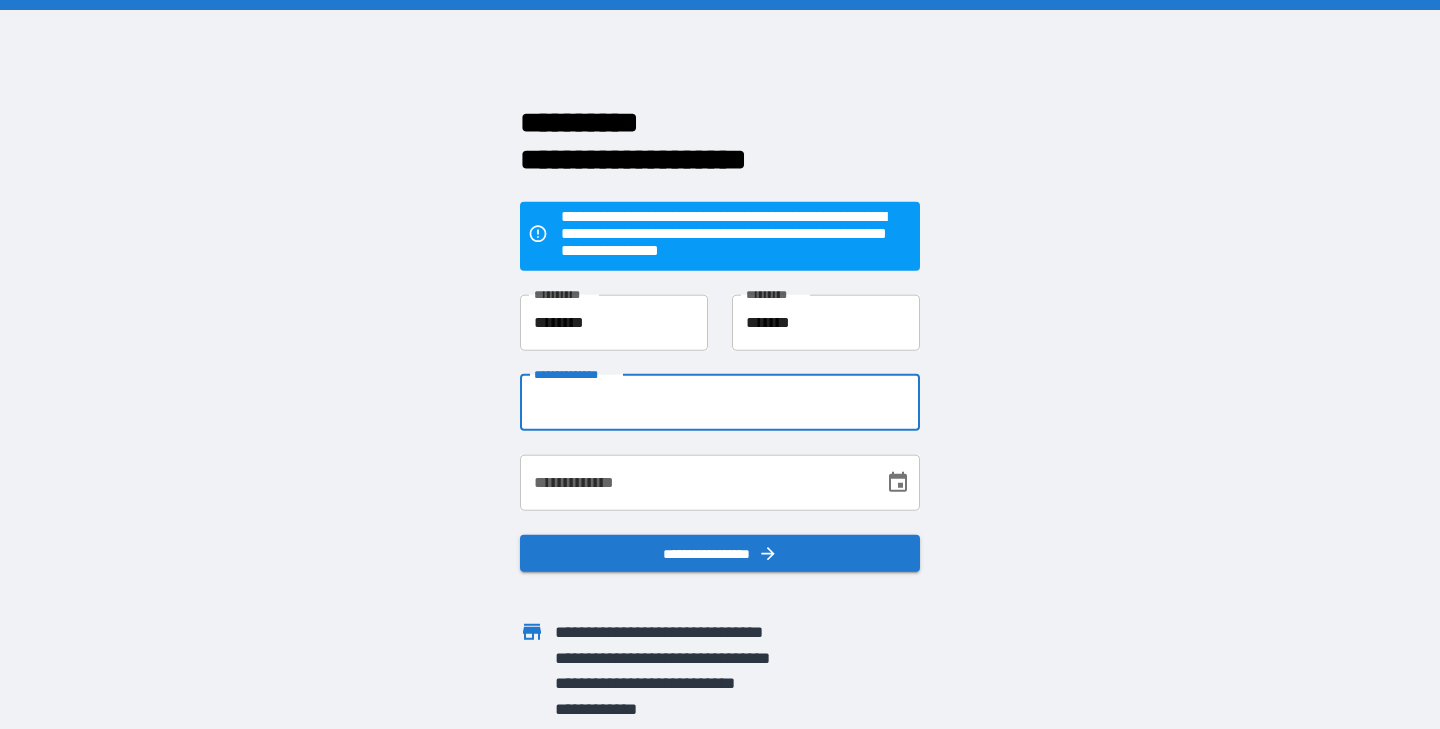 click on "**********" at bounding box center (720, 402) 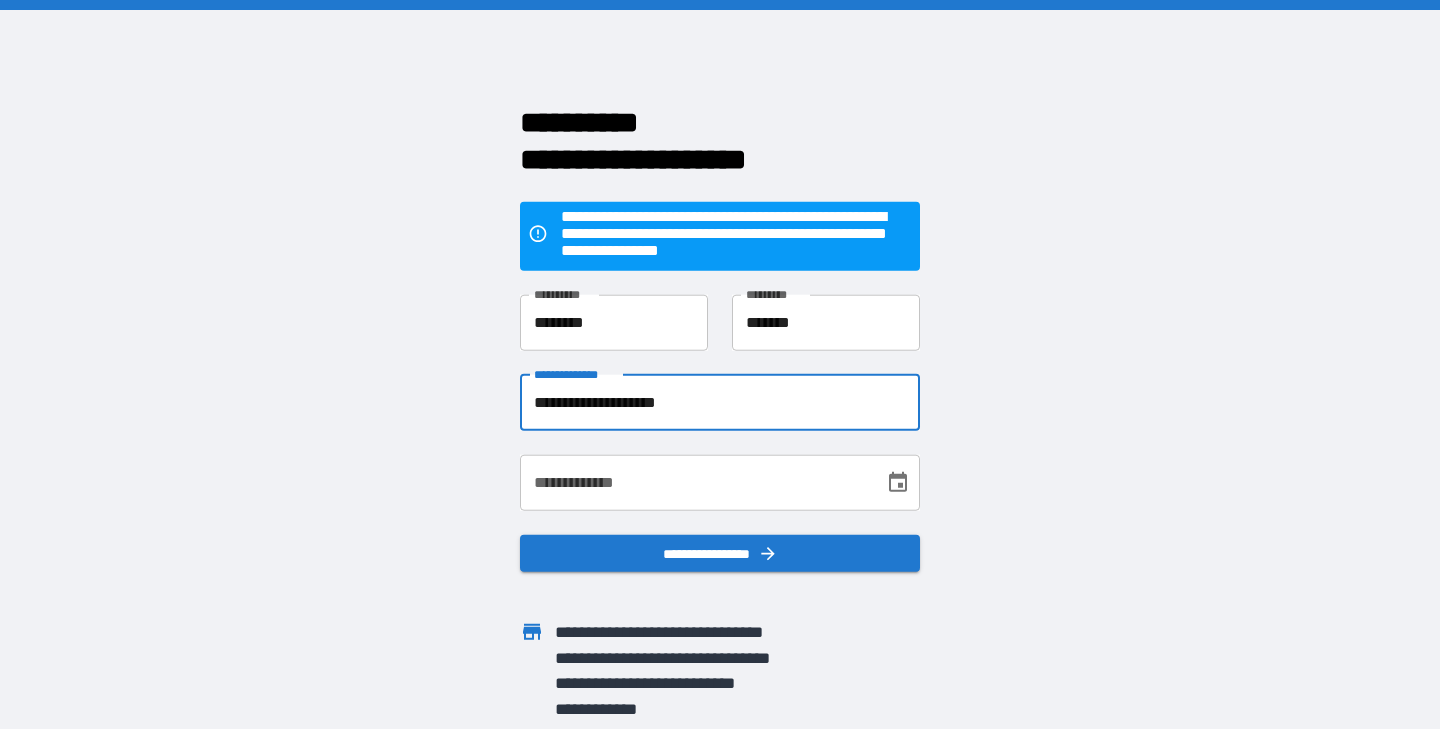click on "**********" at bounding box center (695, 482) 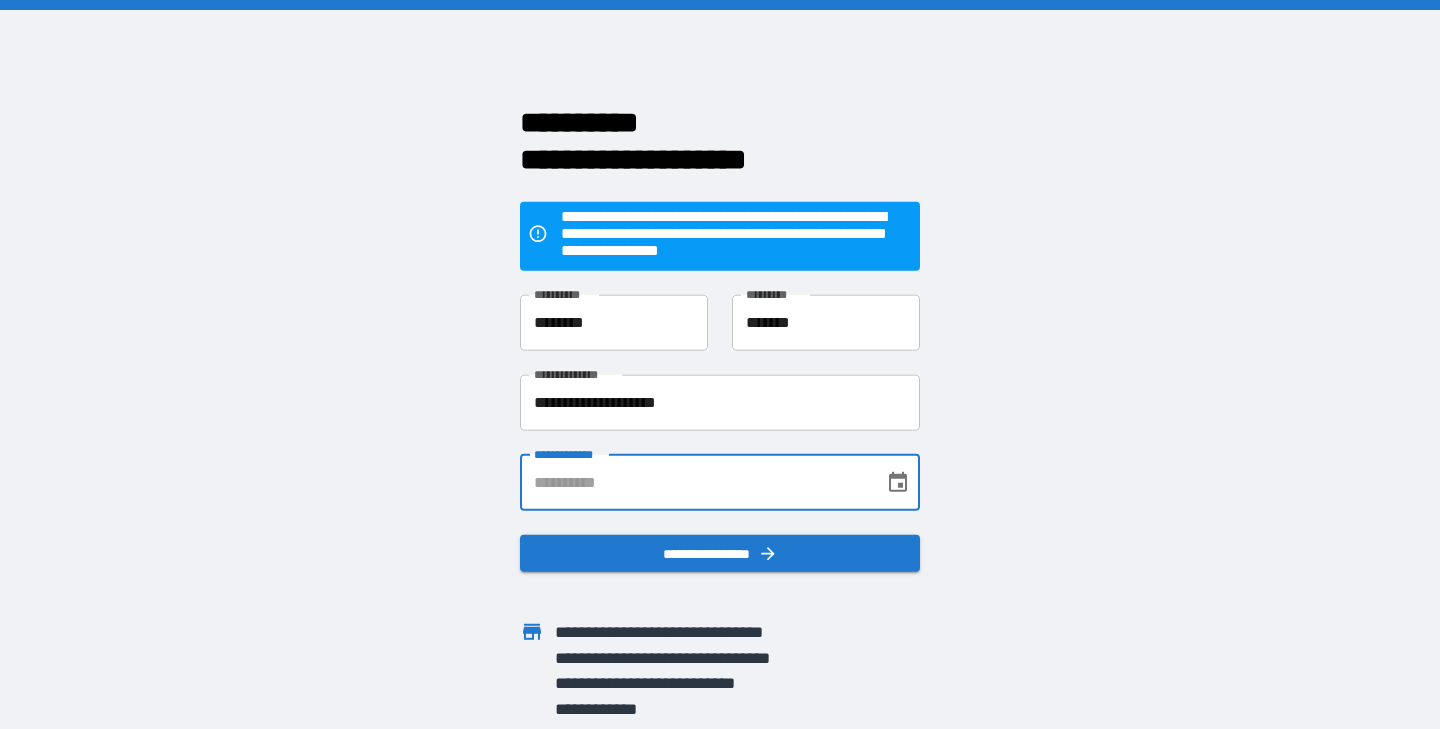type on "**********" 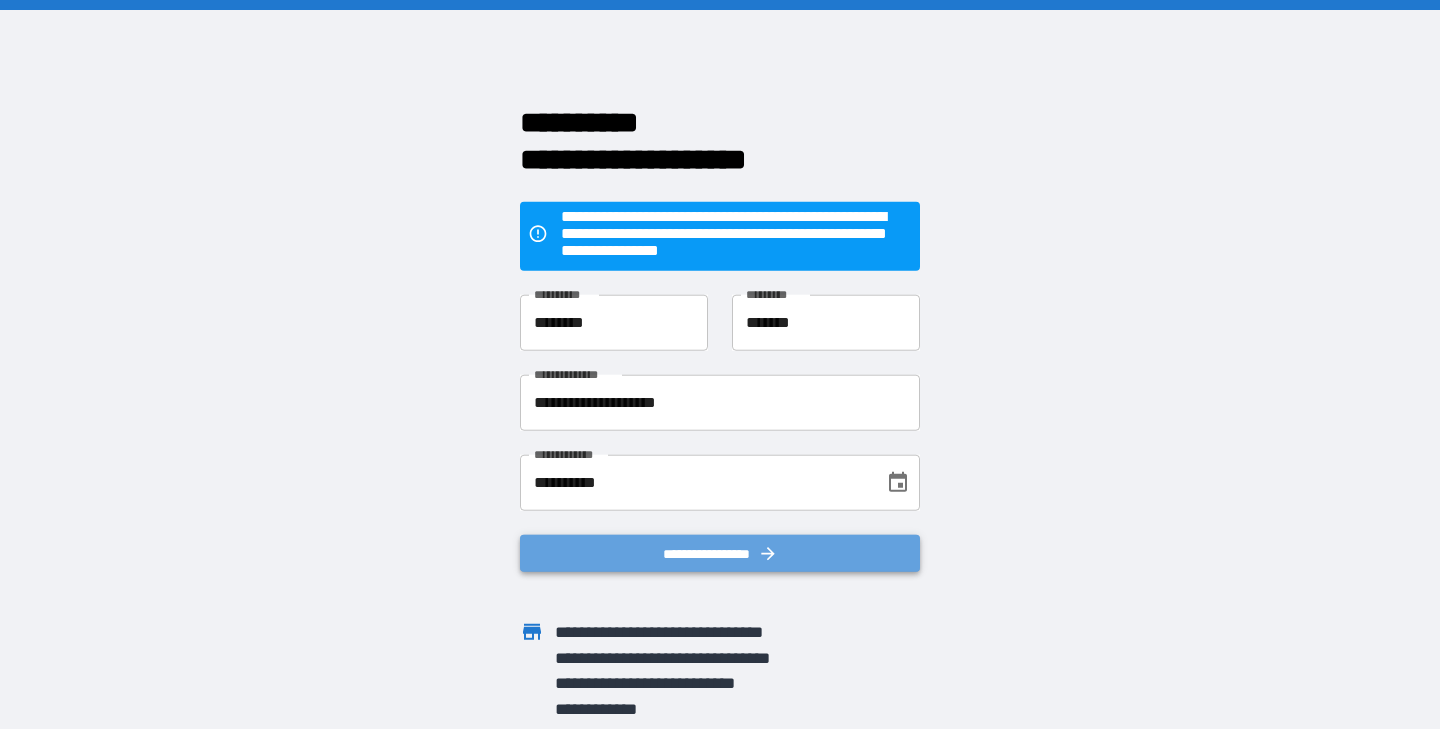 click on "**********" at bounding box center [720, 553] 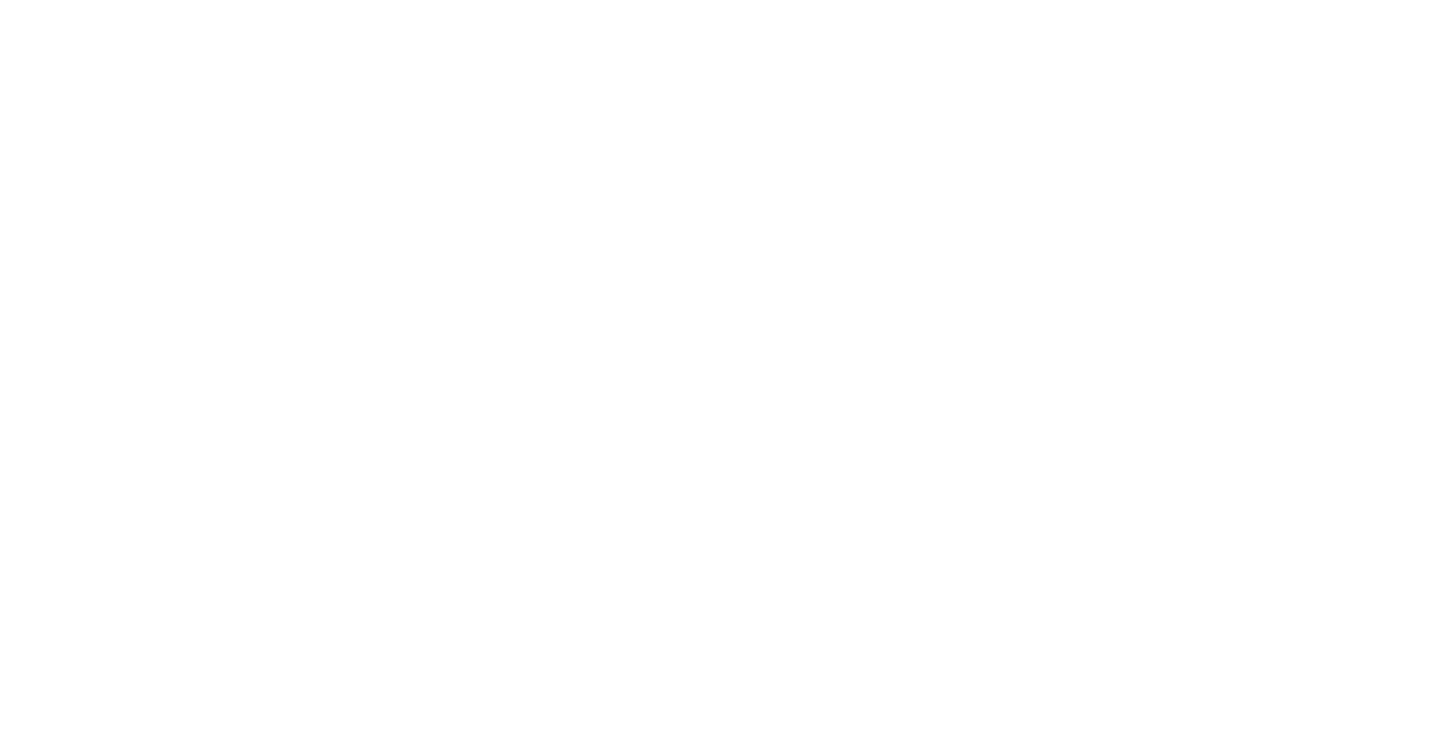 scroll, scrollTop: 0, scrollLeft: 0, axis: both 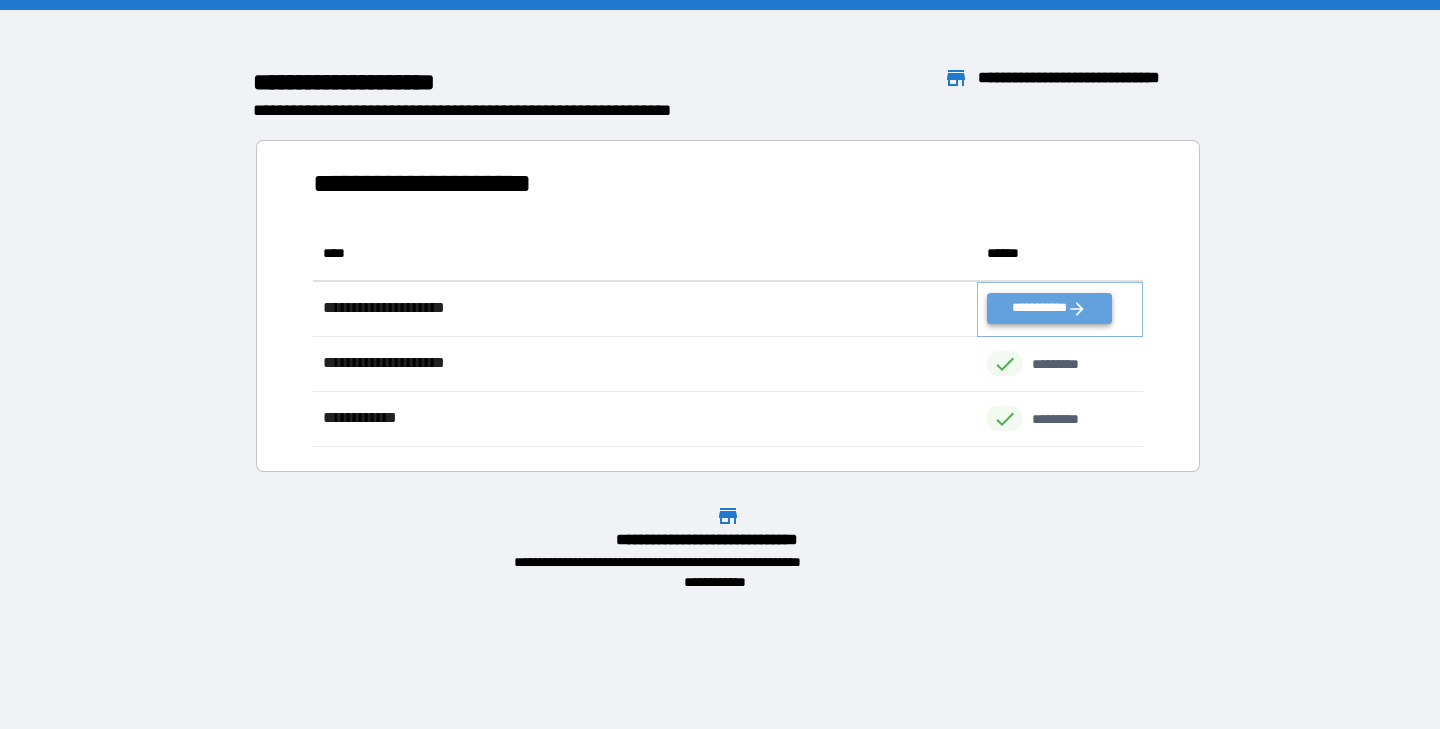 click on "**********" at bounding box center [1049, 308] 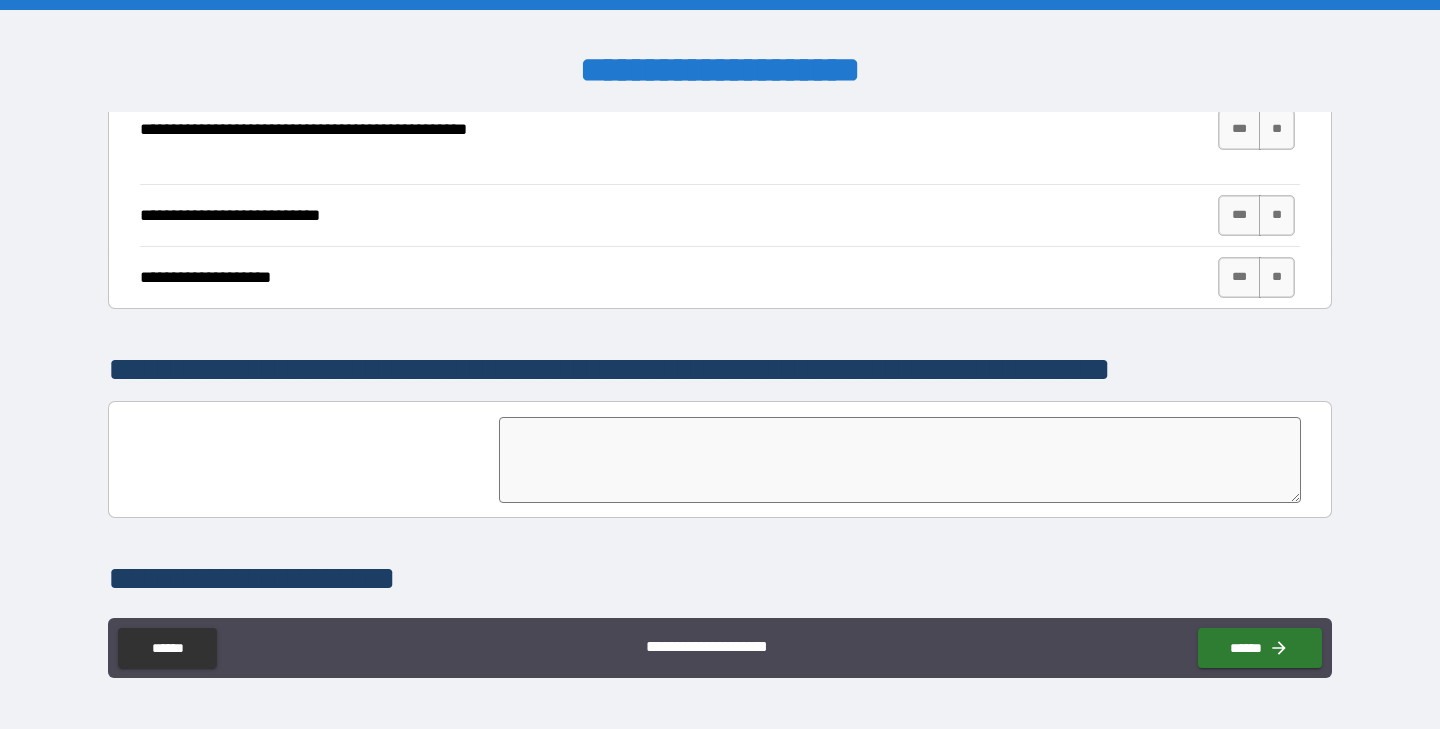 scroll, scrollTop: 0, scrollLeft: 0, axis: both 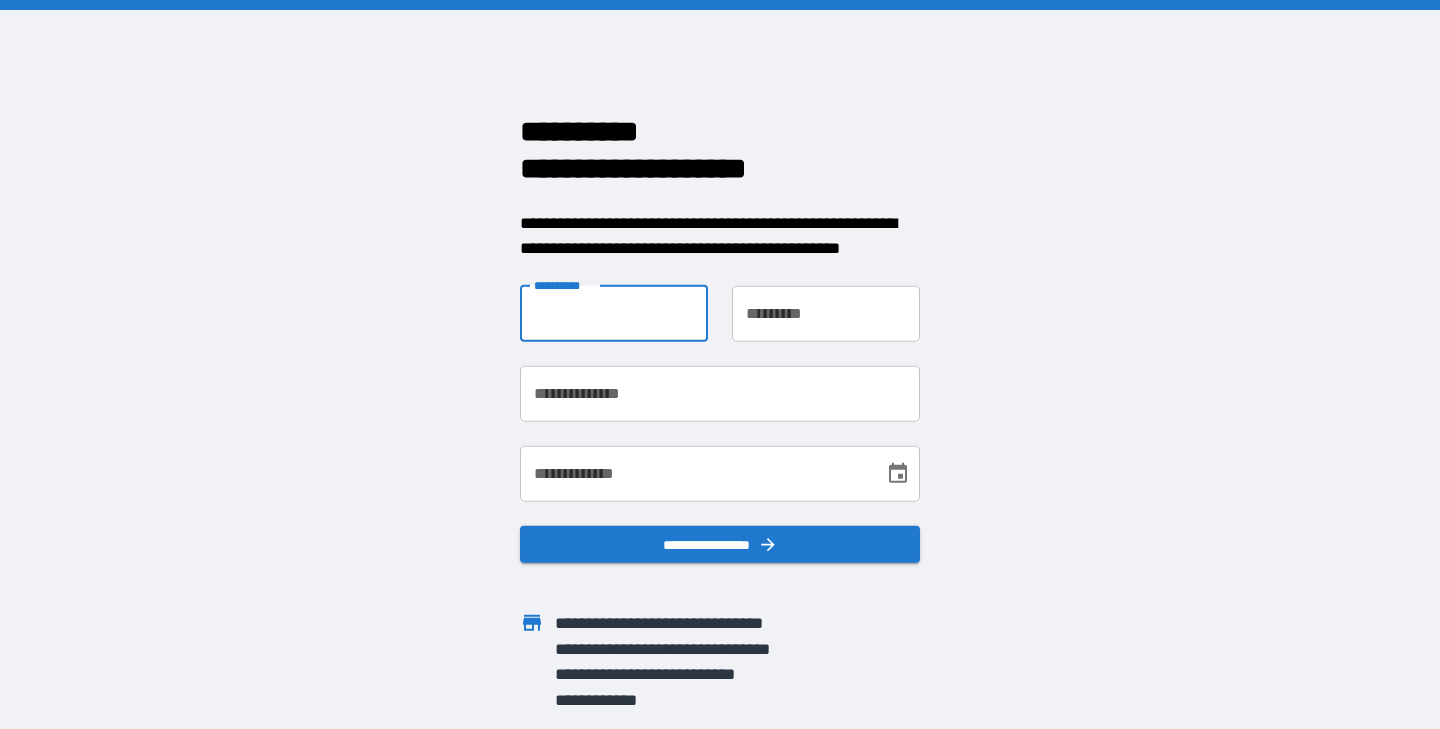 click on "**********" at bounding box center (614, 313) 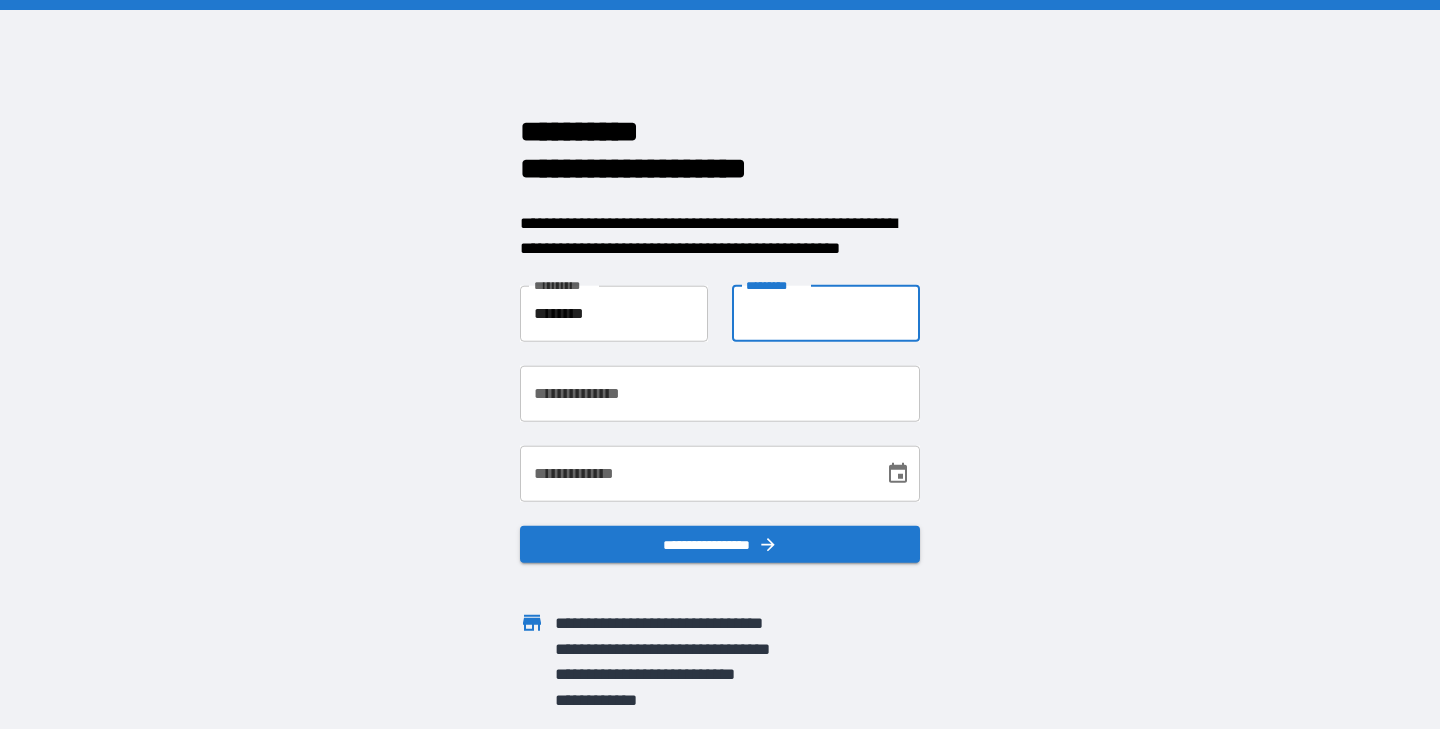 click on "**********" at bounding box center [826, 313] 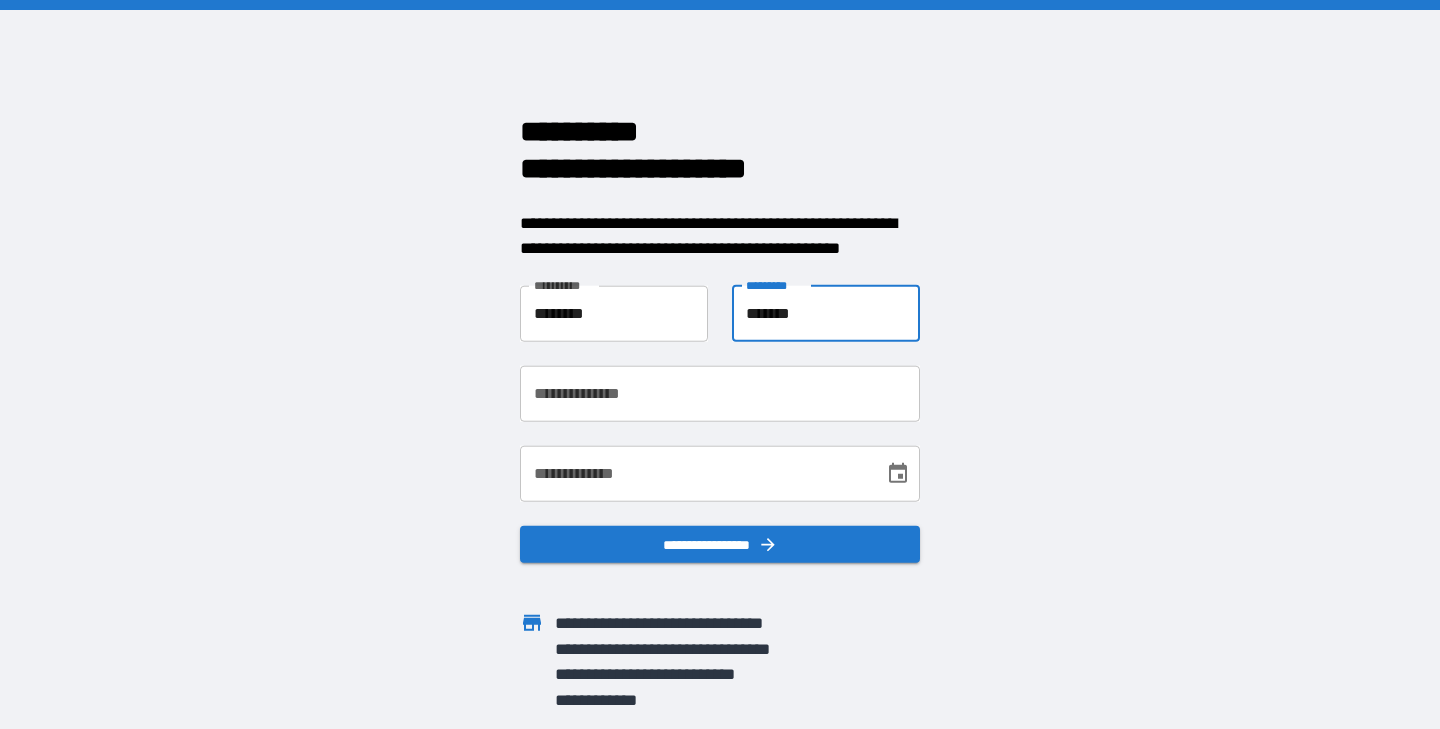 click on "**********" at bounding box center (720, 393) 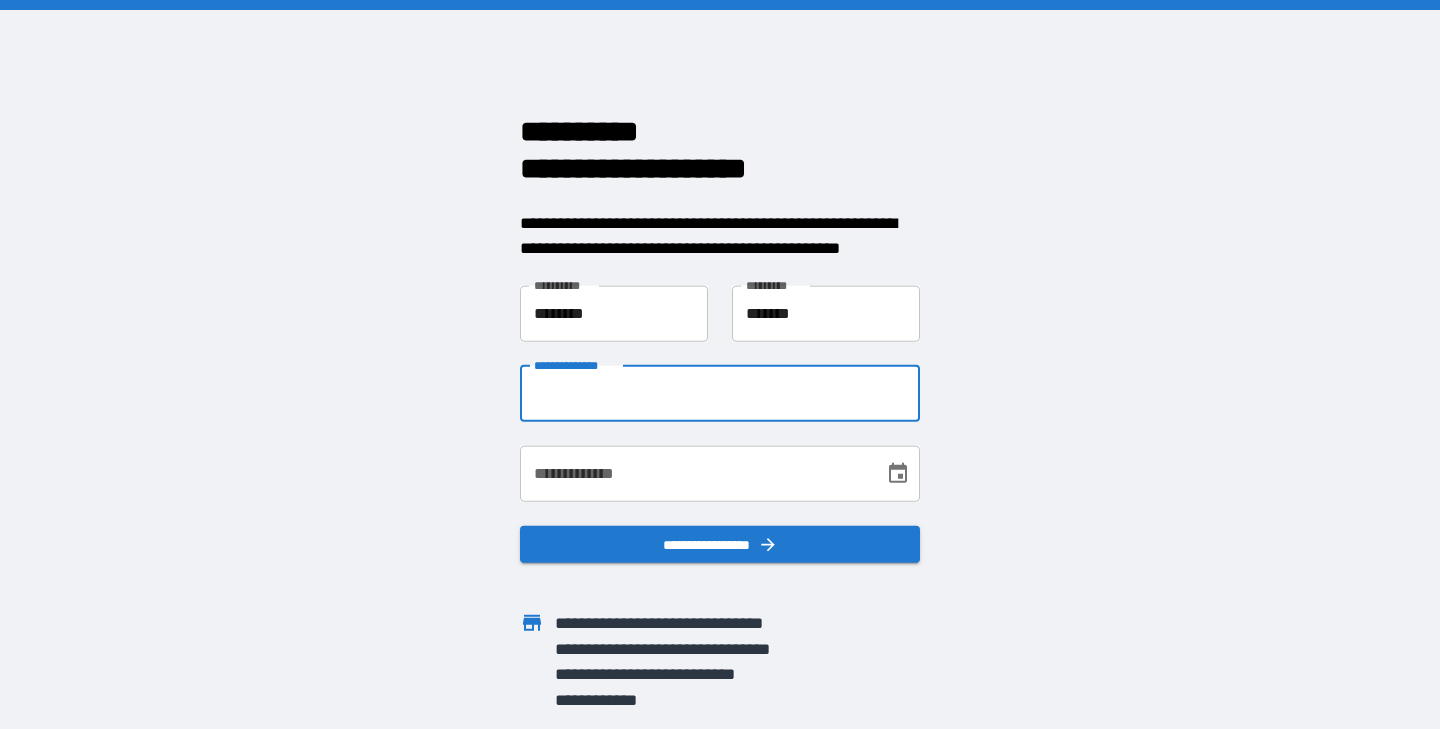 type on "**********" 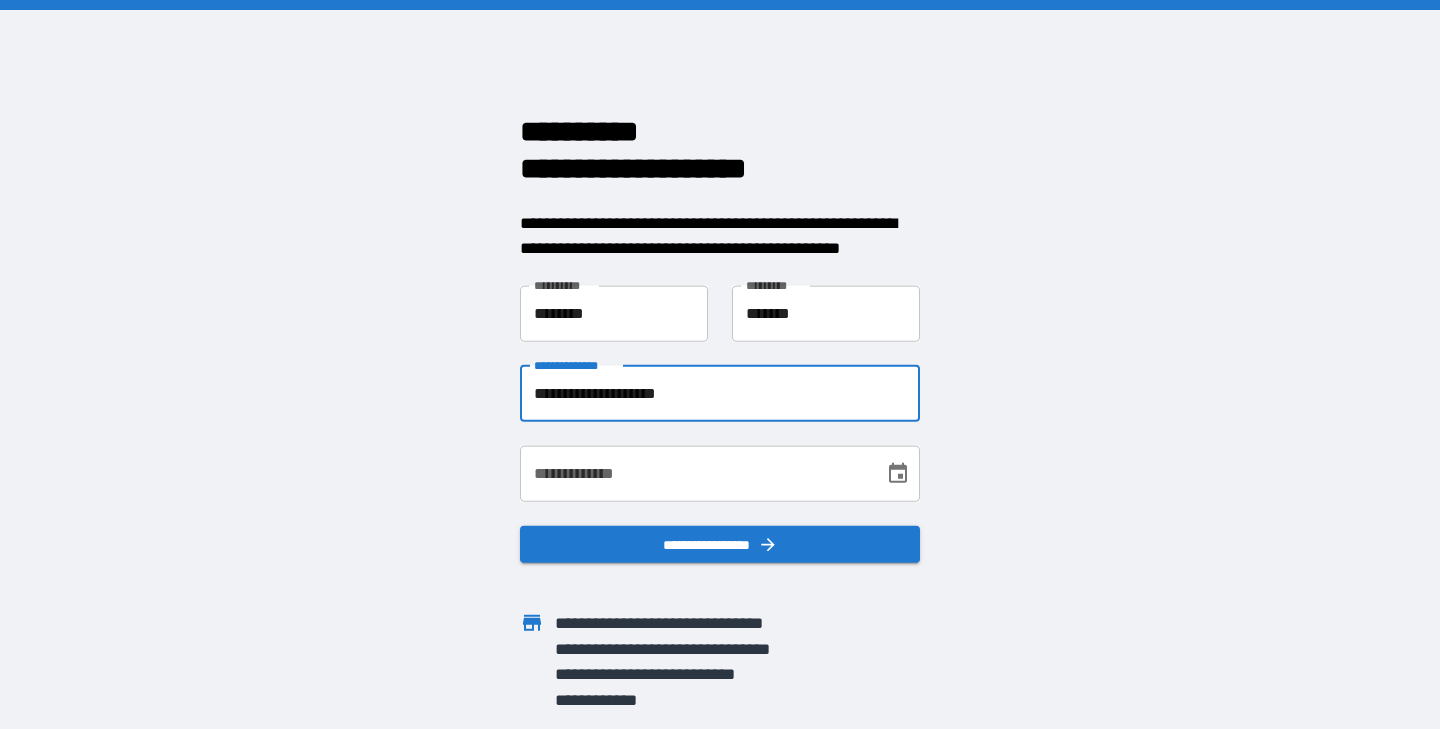 click on "**********" at bounding box center (695, 473) 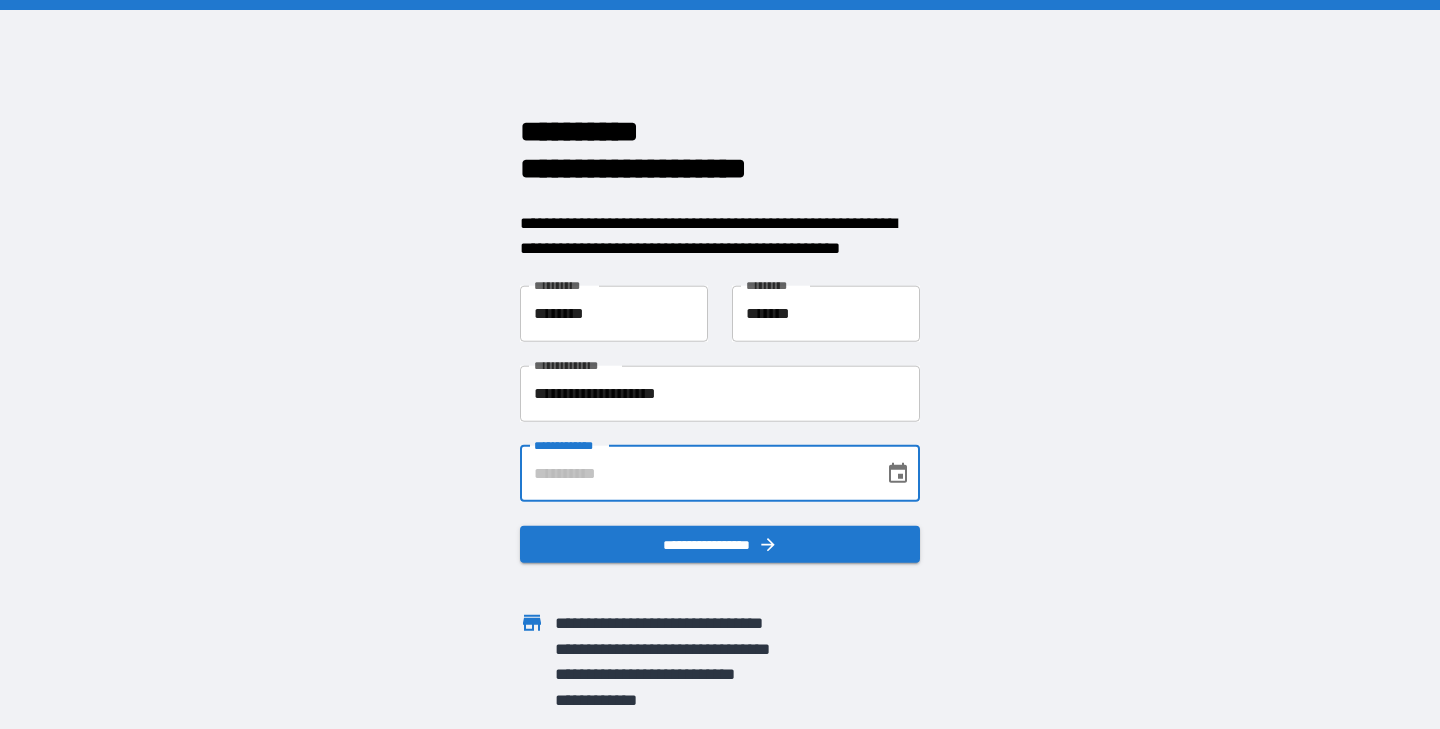 type on "**********" 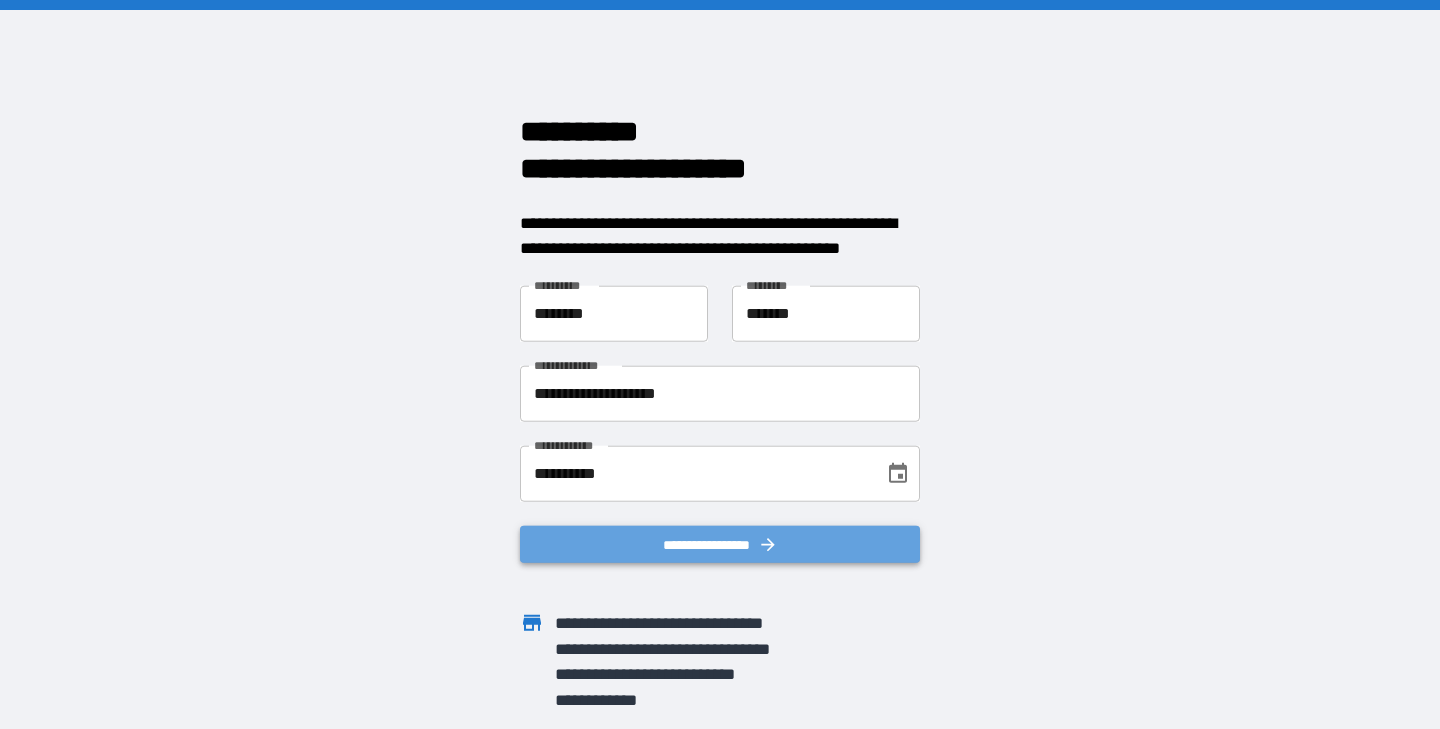 click on "**********" at bounding box center (720, 544) 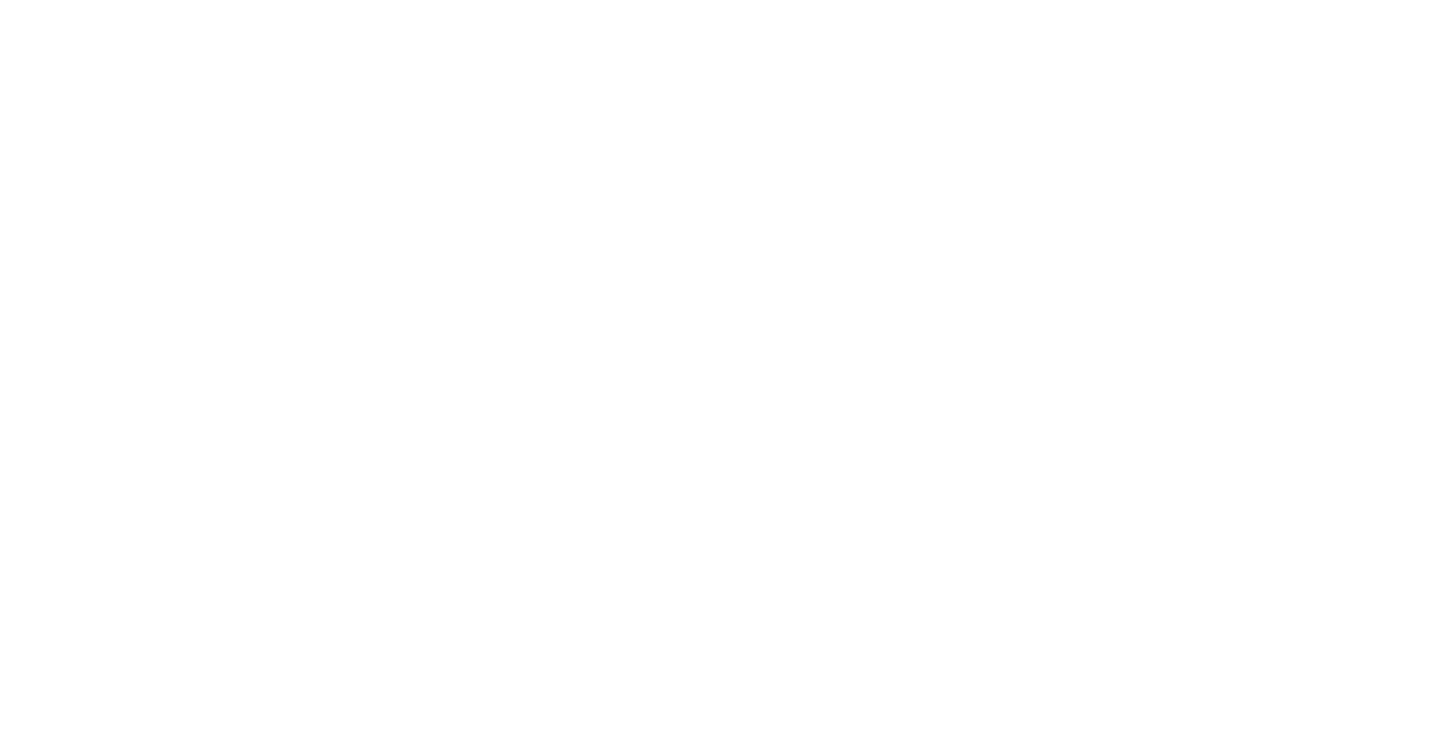 scroll, scrollTop: 0, scrollLeft: 0, axis: both 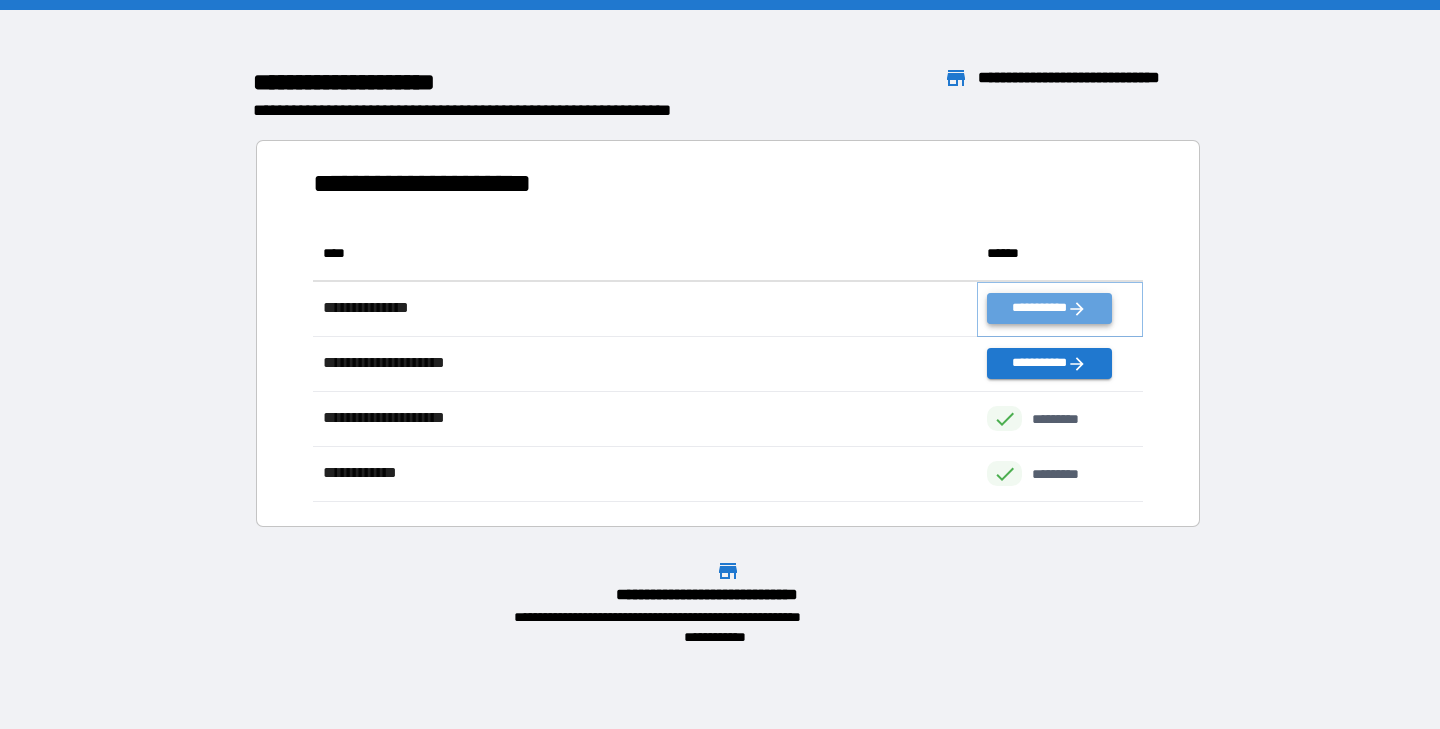 click on "**********" at bounding box center (1049, 308) 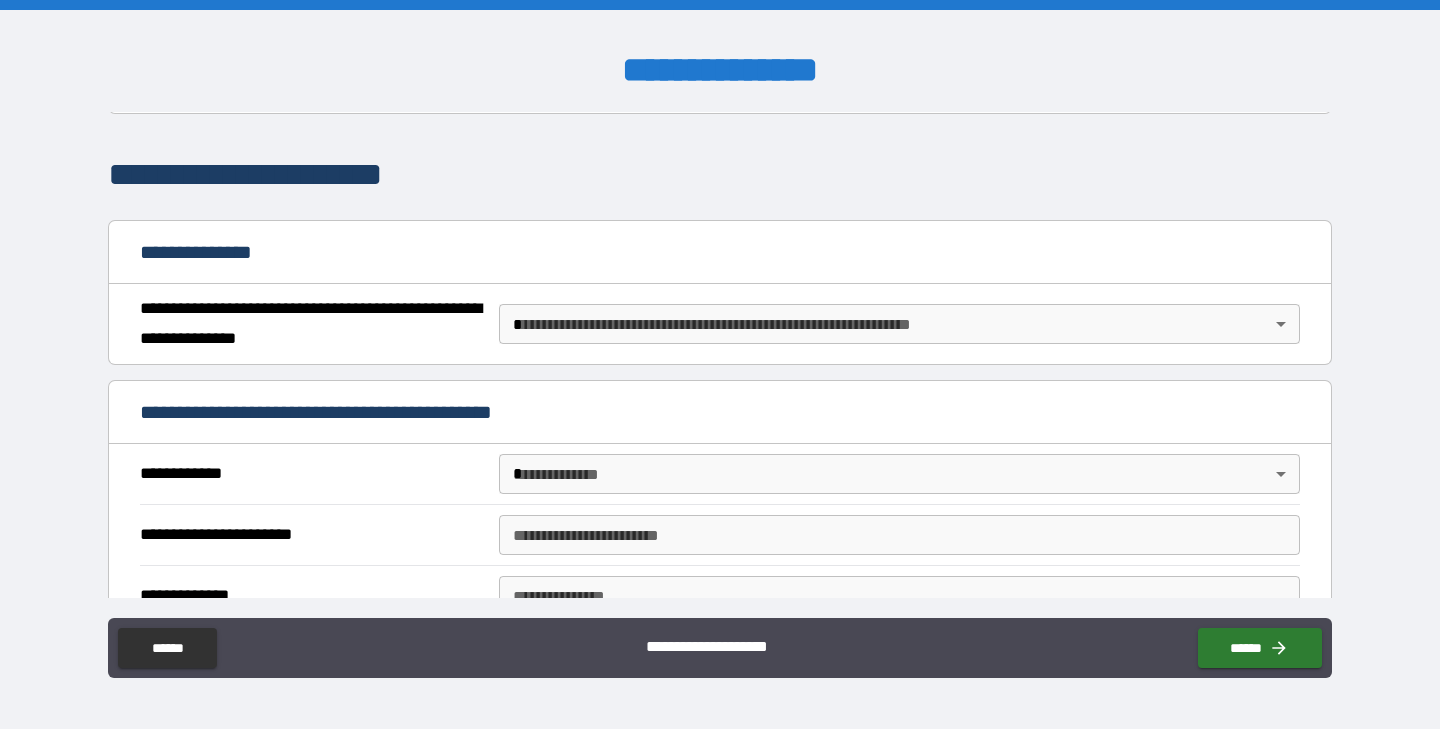 scroll, scrollTop: 133, scrollLeft: 0, axis: vertical 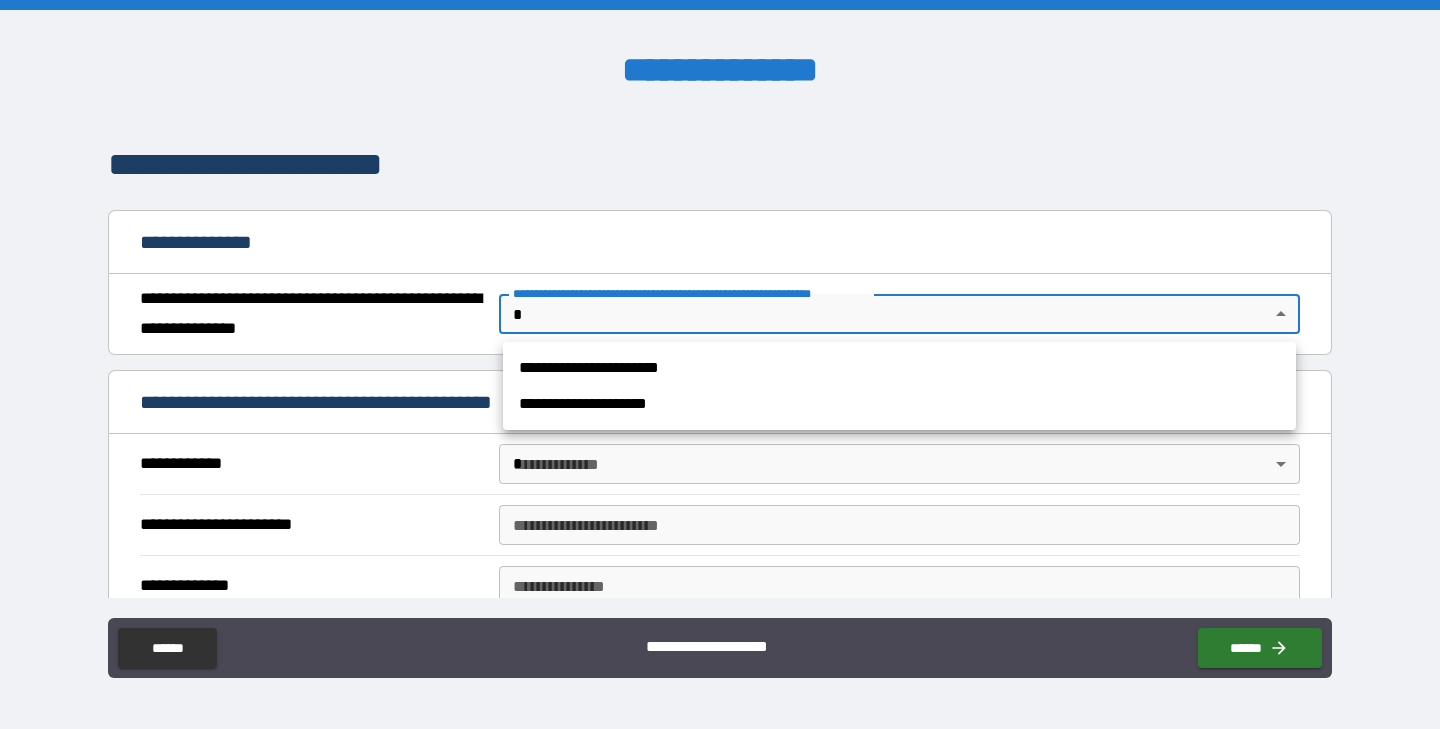click on "**********" at bounding box center (720, 364) 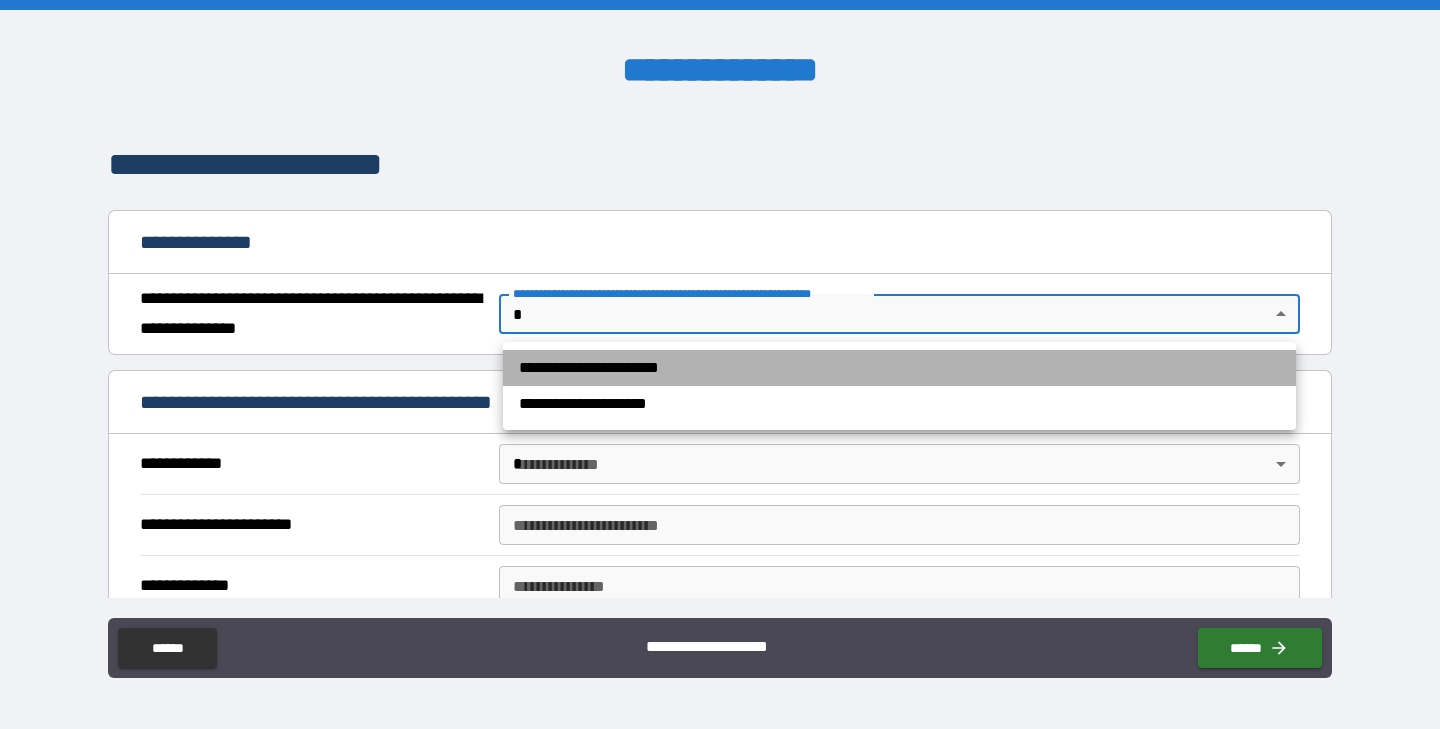 click on "**********" at bounding box center [899, 368] 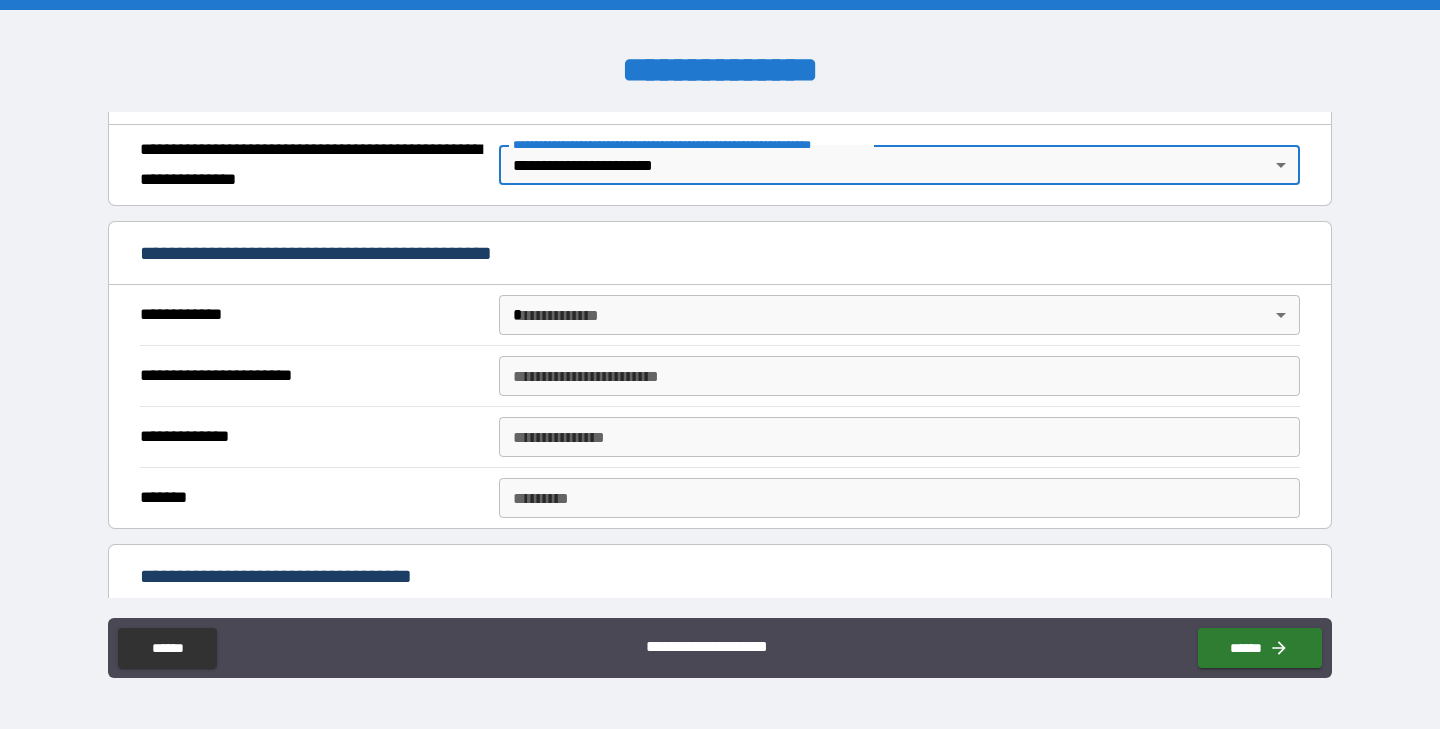 scroll, scrollTop: 284, scrollLeft: 0, axis: vertical 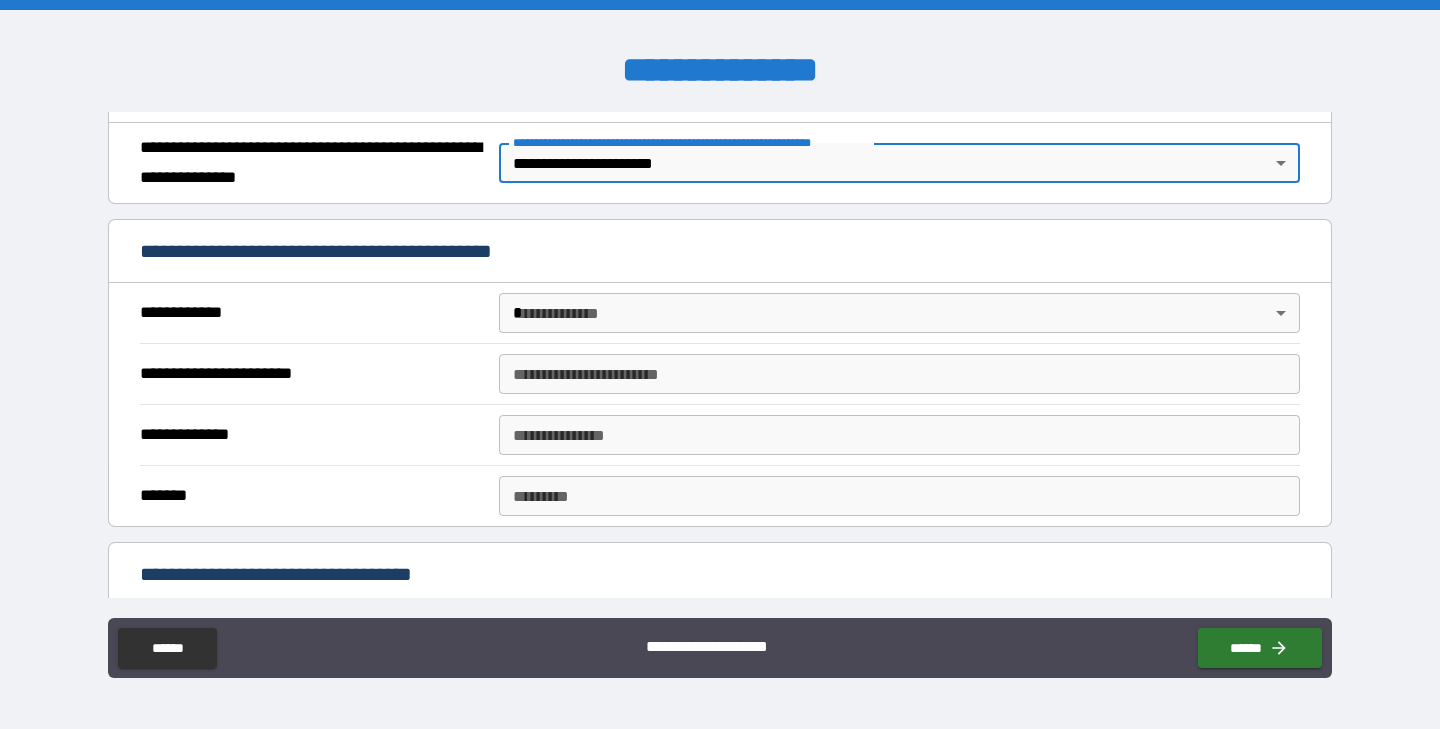 click on "**********" at bounding box center [720, 364] 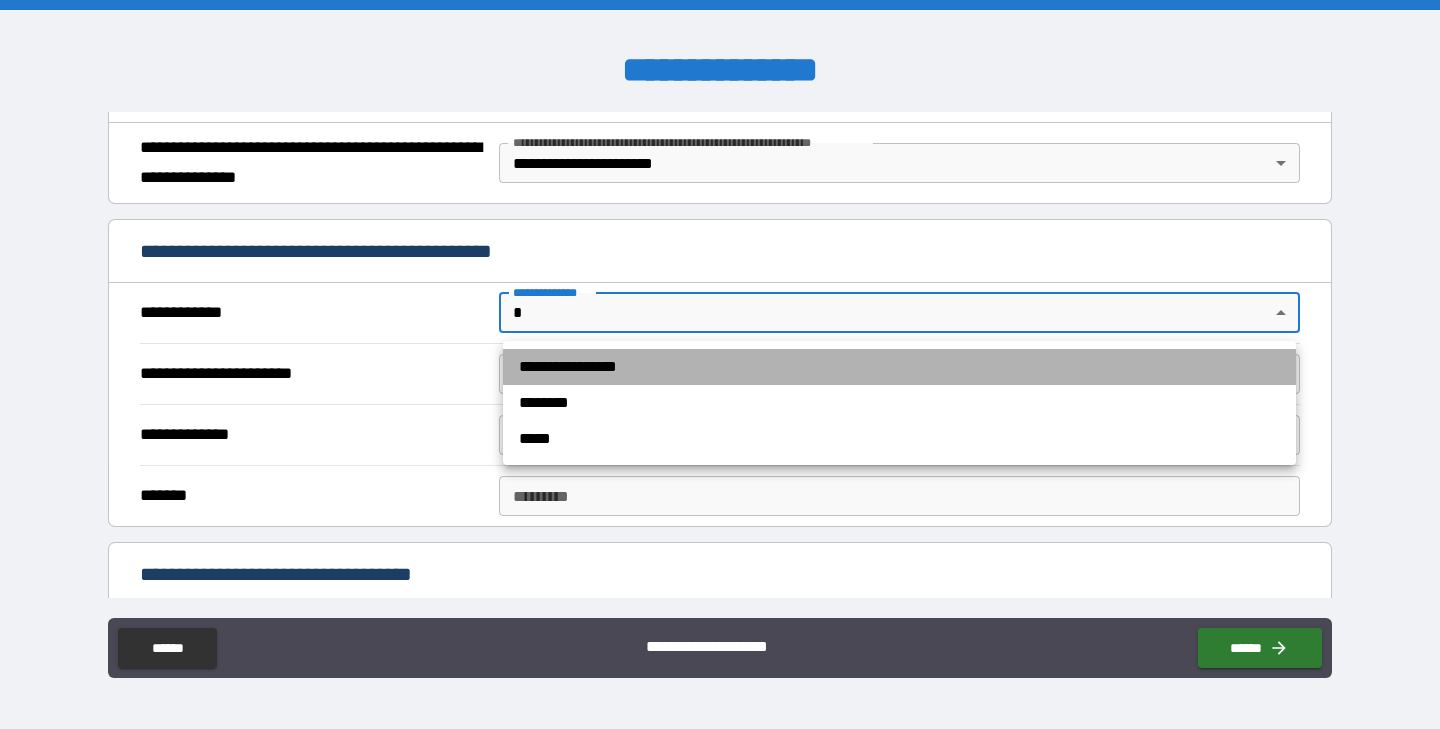 click on "**********" at bounding box center [899, 367] 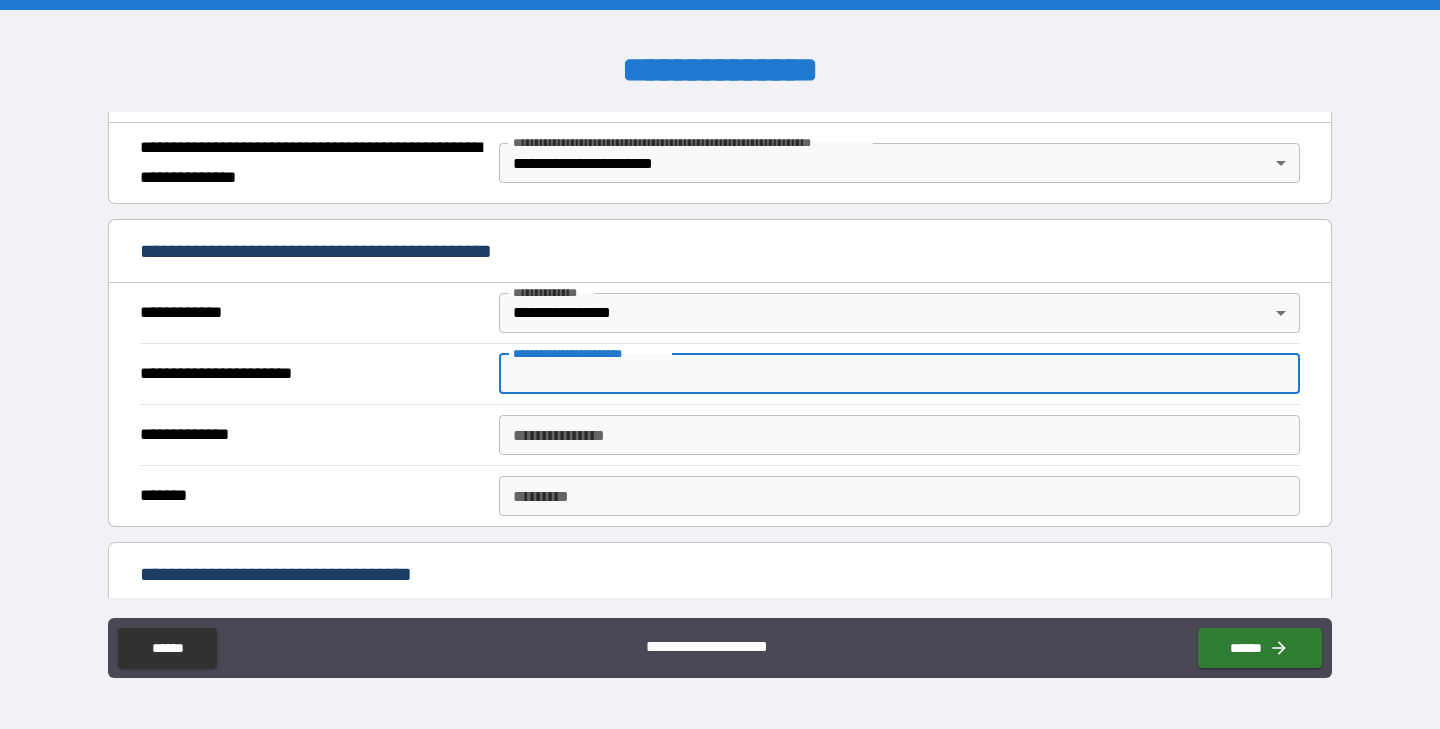 click on "**********" at bounding box center (899, 374) 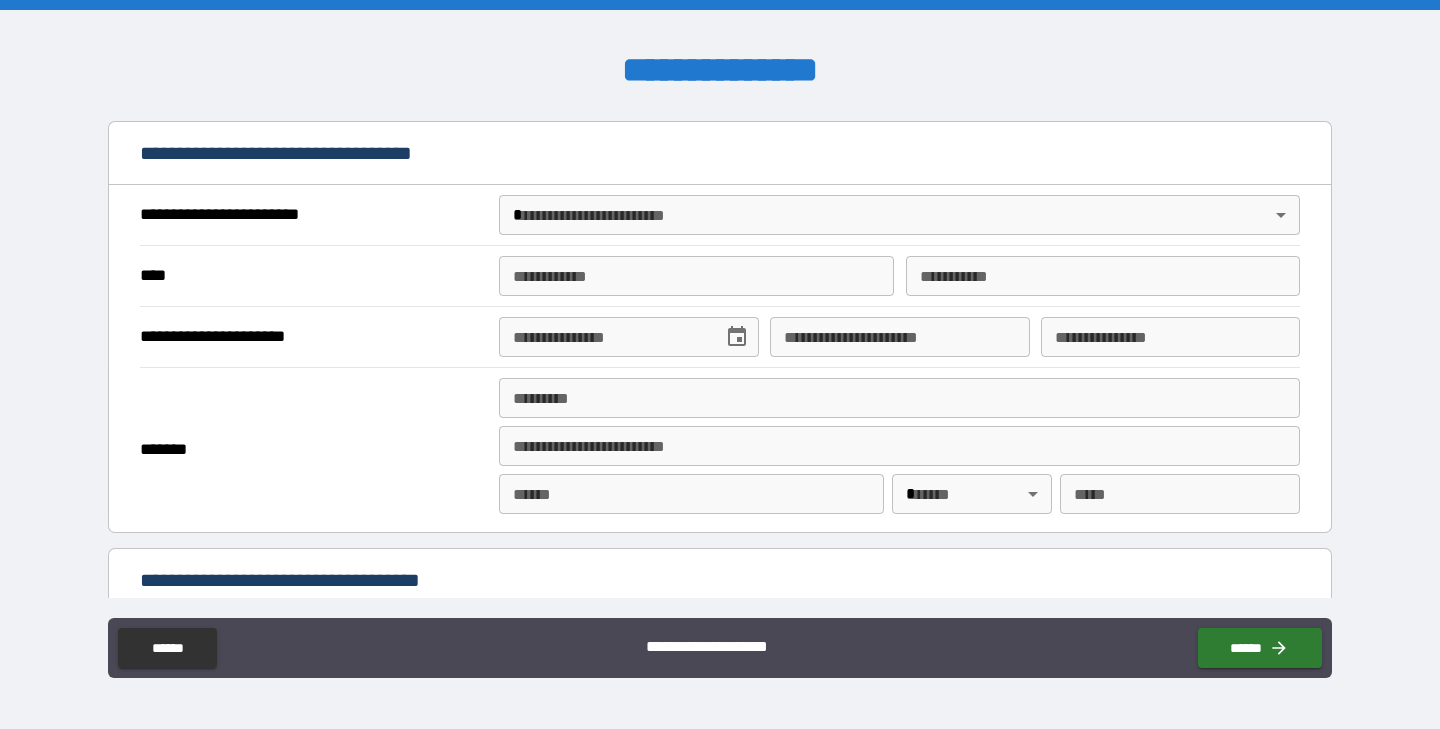 scroll, scrollTop: 712, scrollLeft: 0, axis: vertical 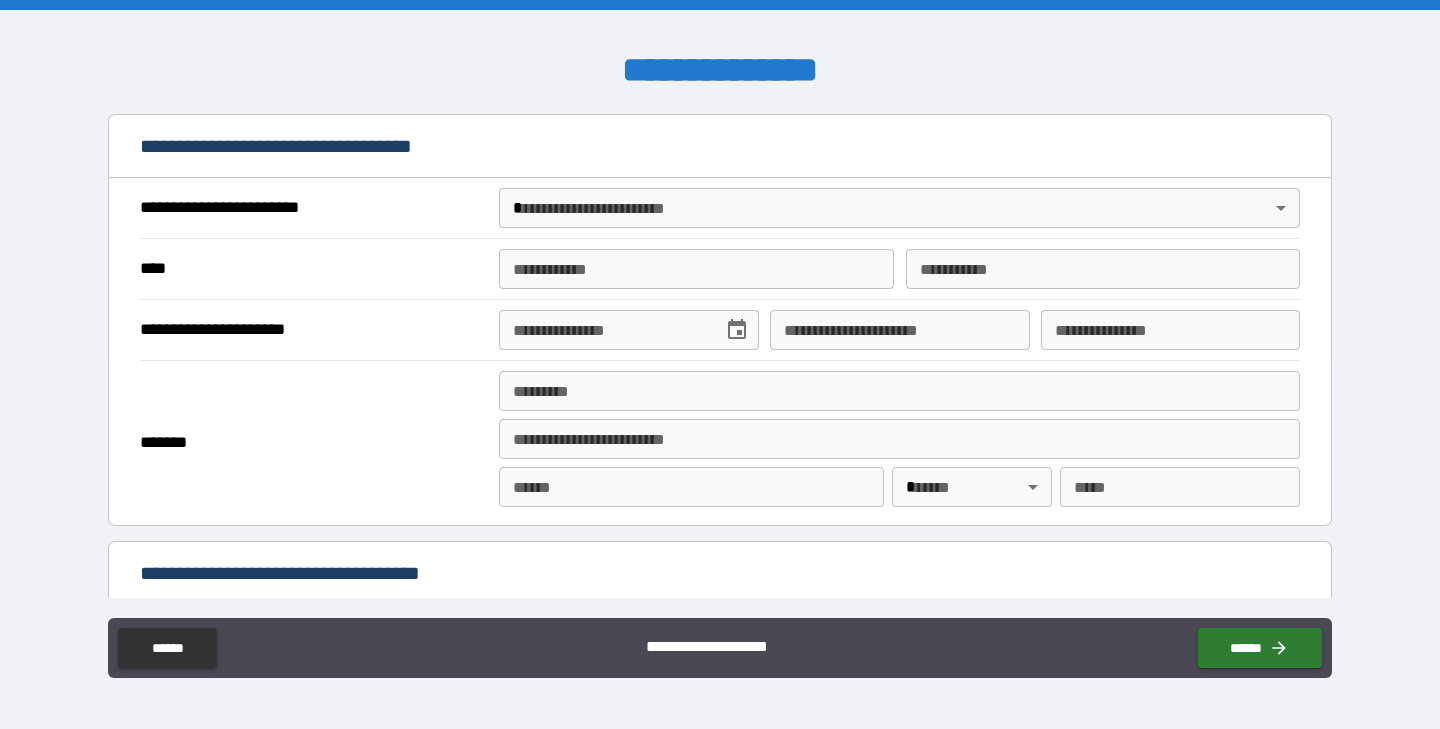 type on "**********" 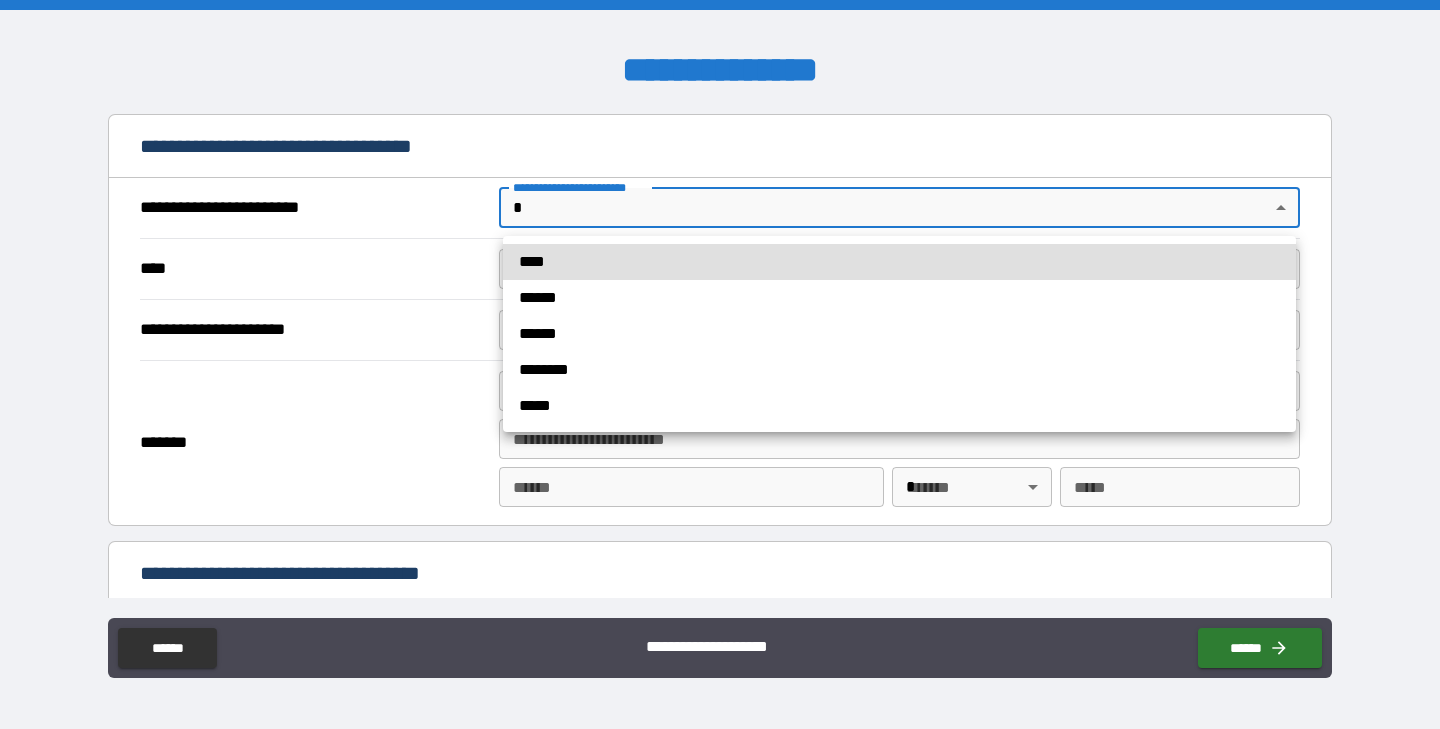 click on "**********" at bounding box center [720, 364] 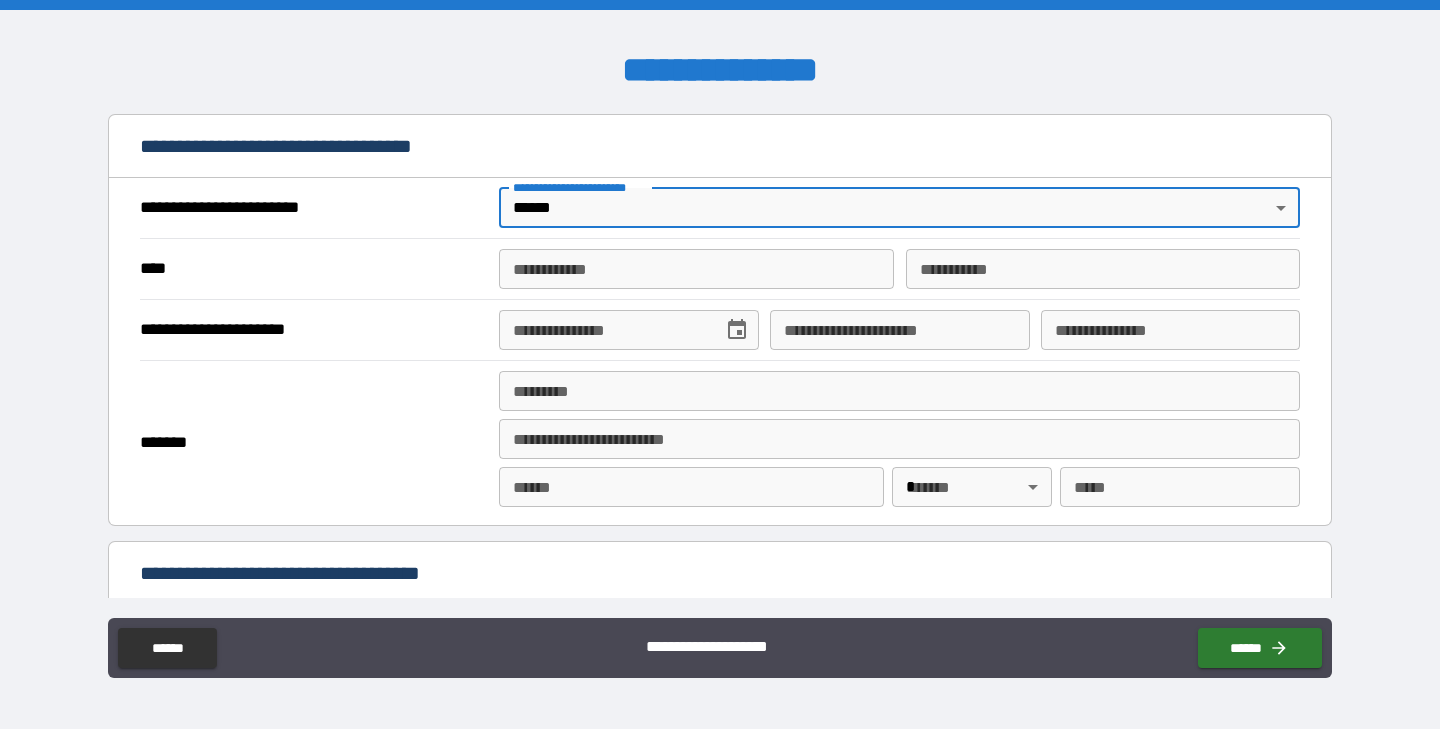 click on "**********" at bounding box center (696, 269) 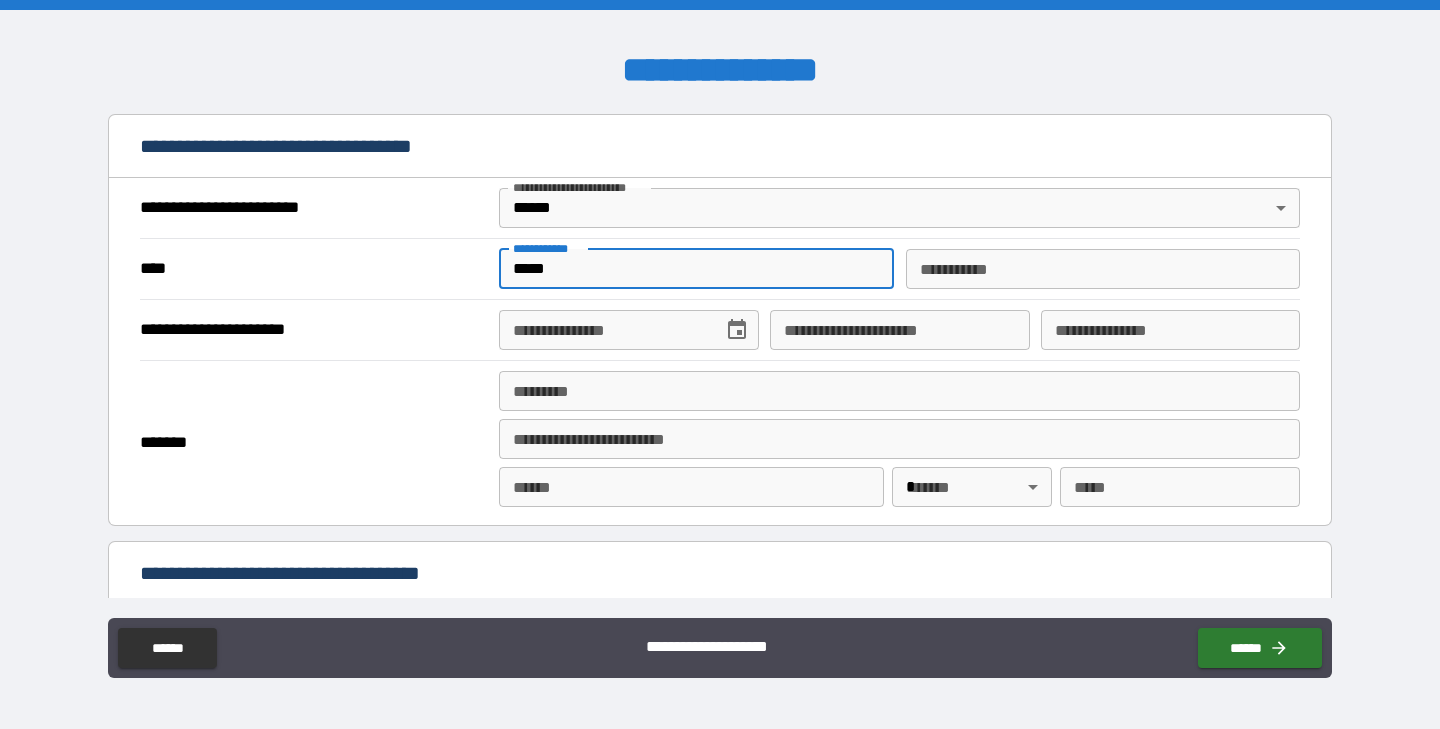 type on "*****" 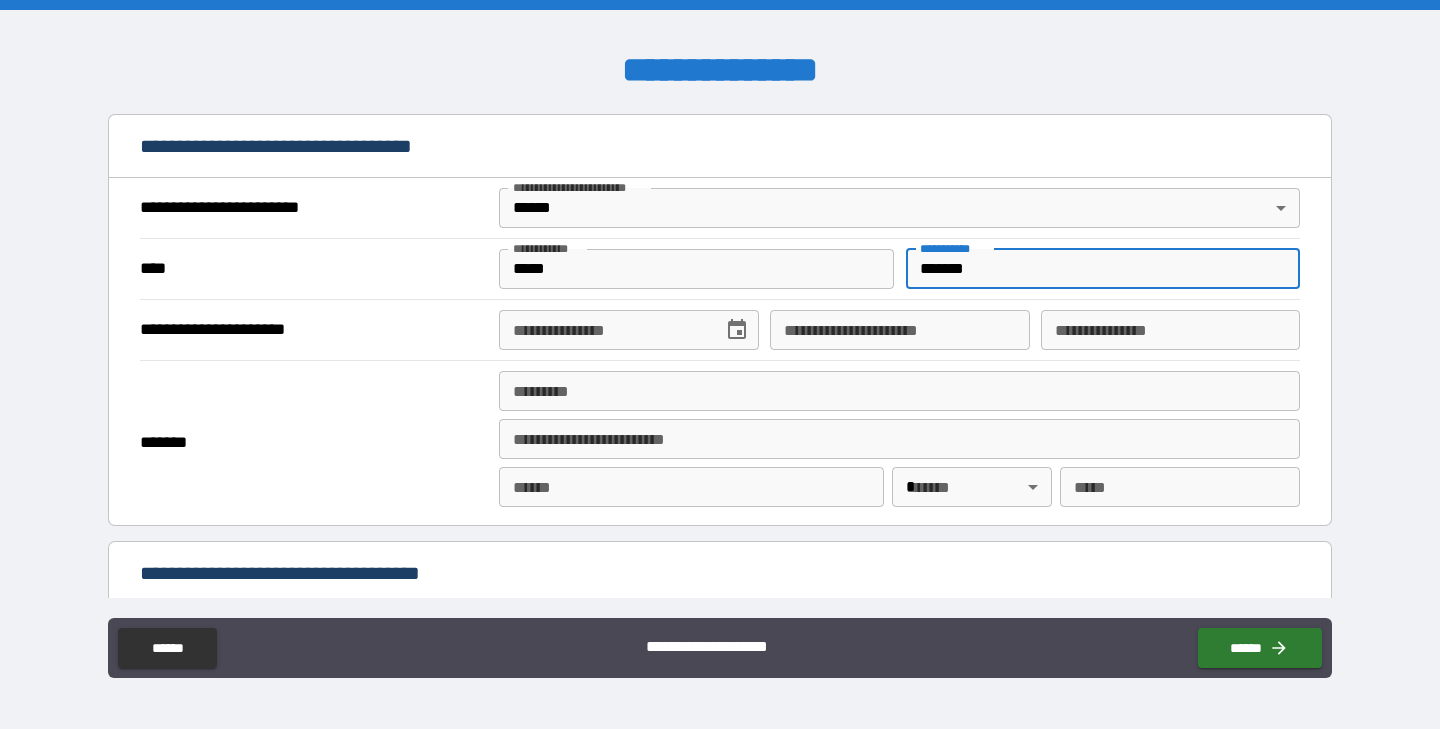 type on "*******" 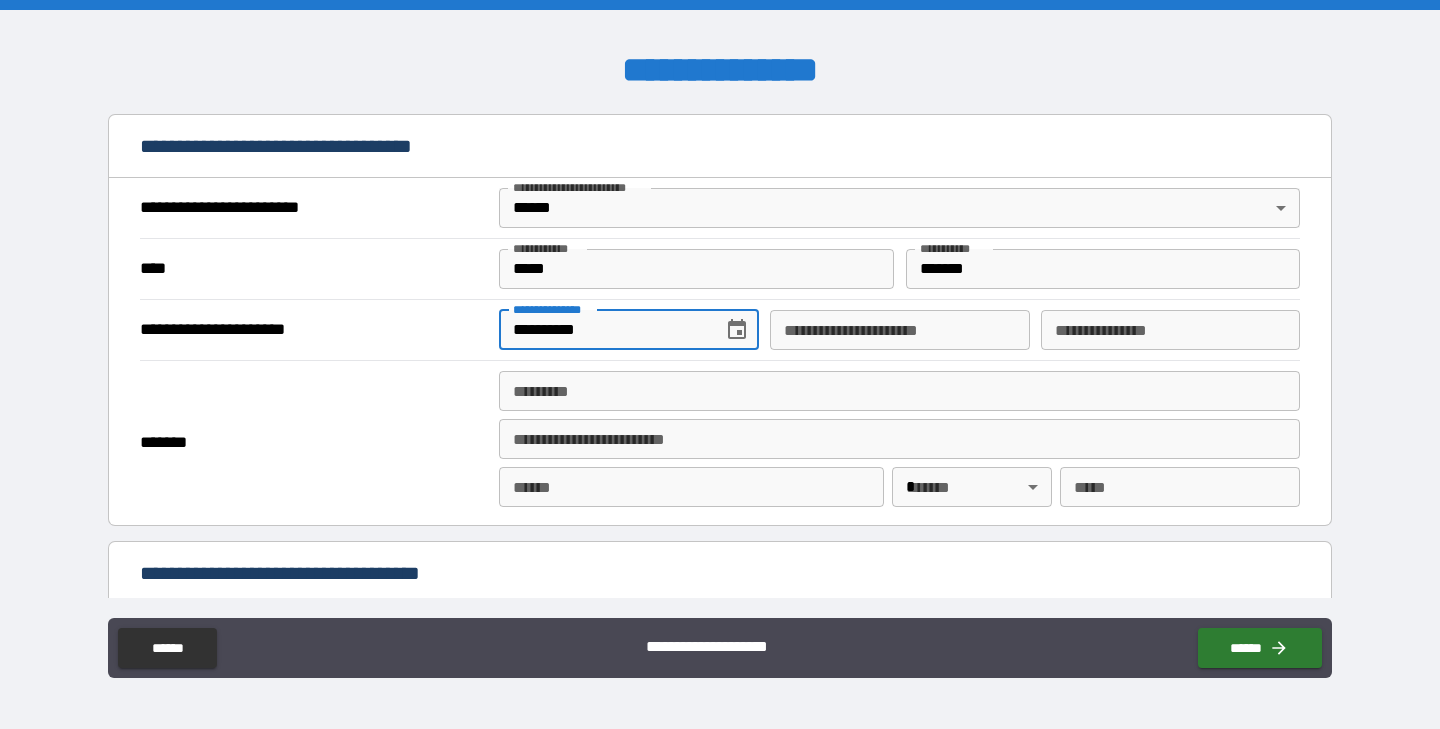 type on "**********" 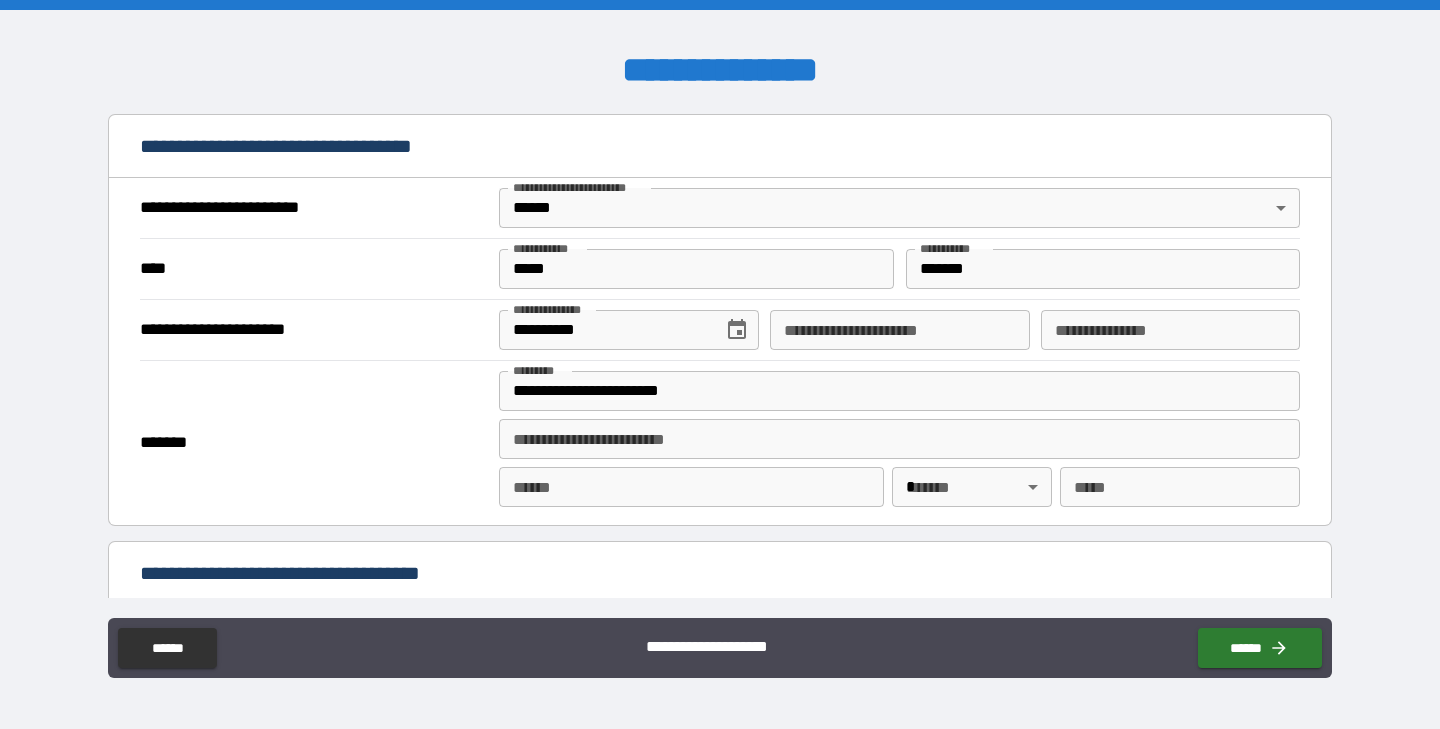 type on "**********" 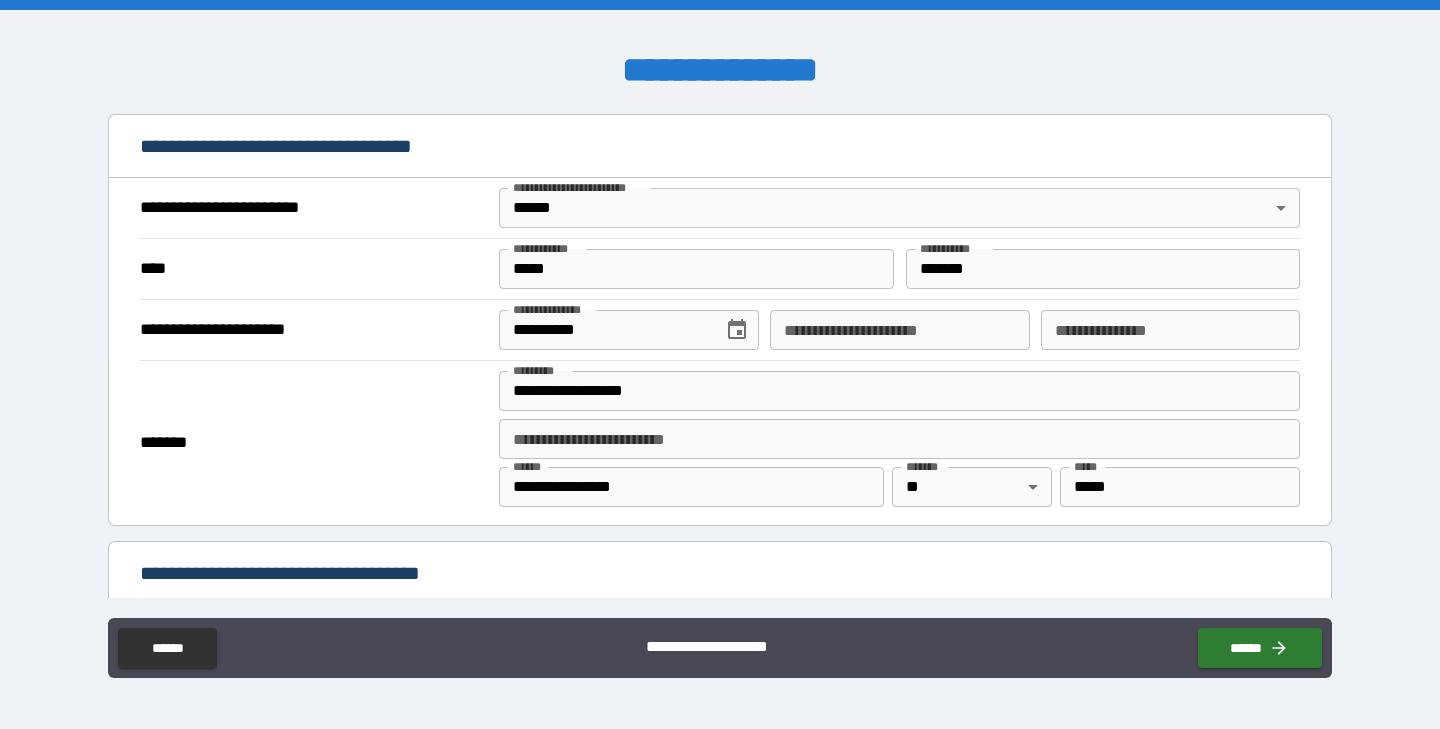 click on "**********" at bounding box center [720, 364] 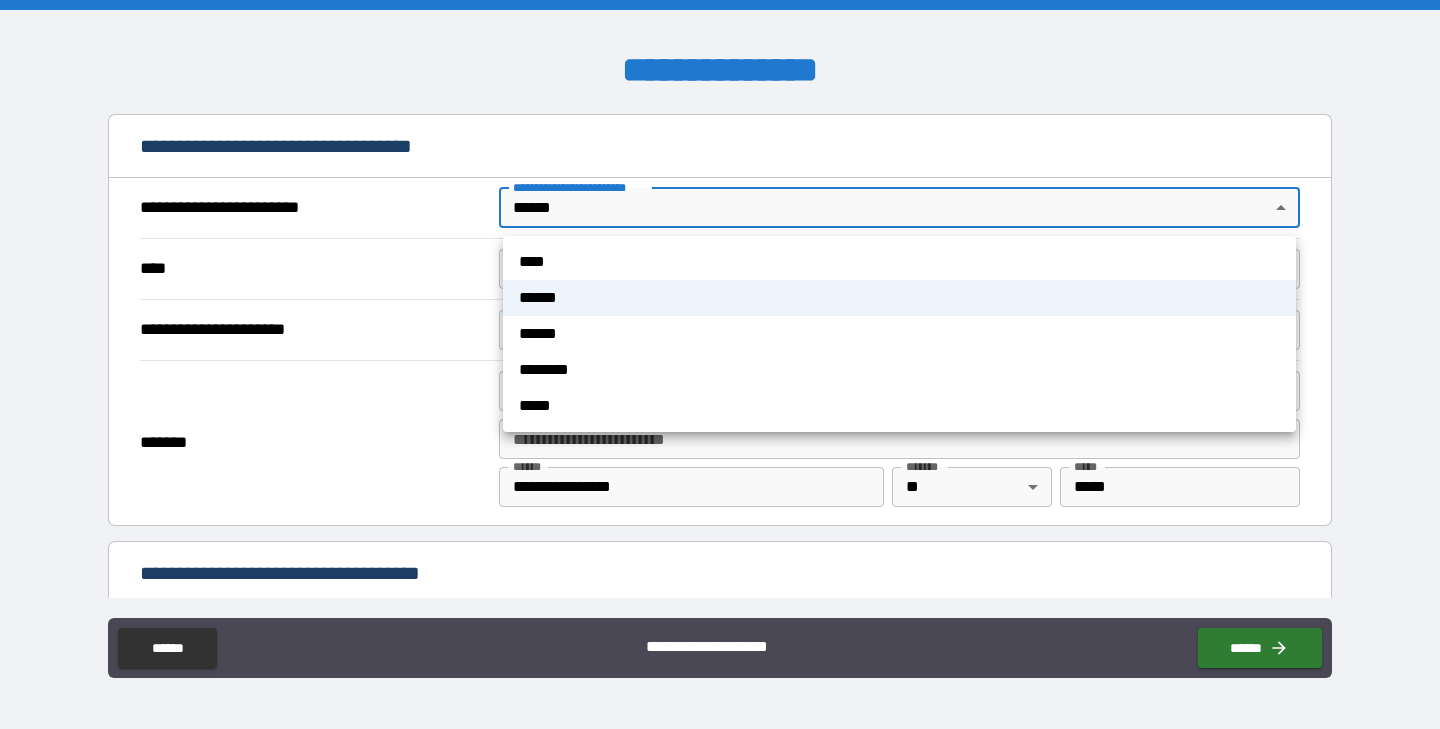 click at bounding box center (720, 364) 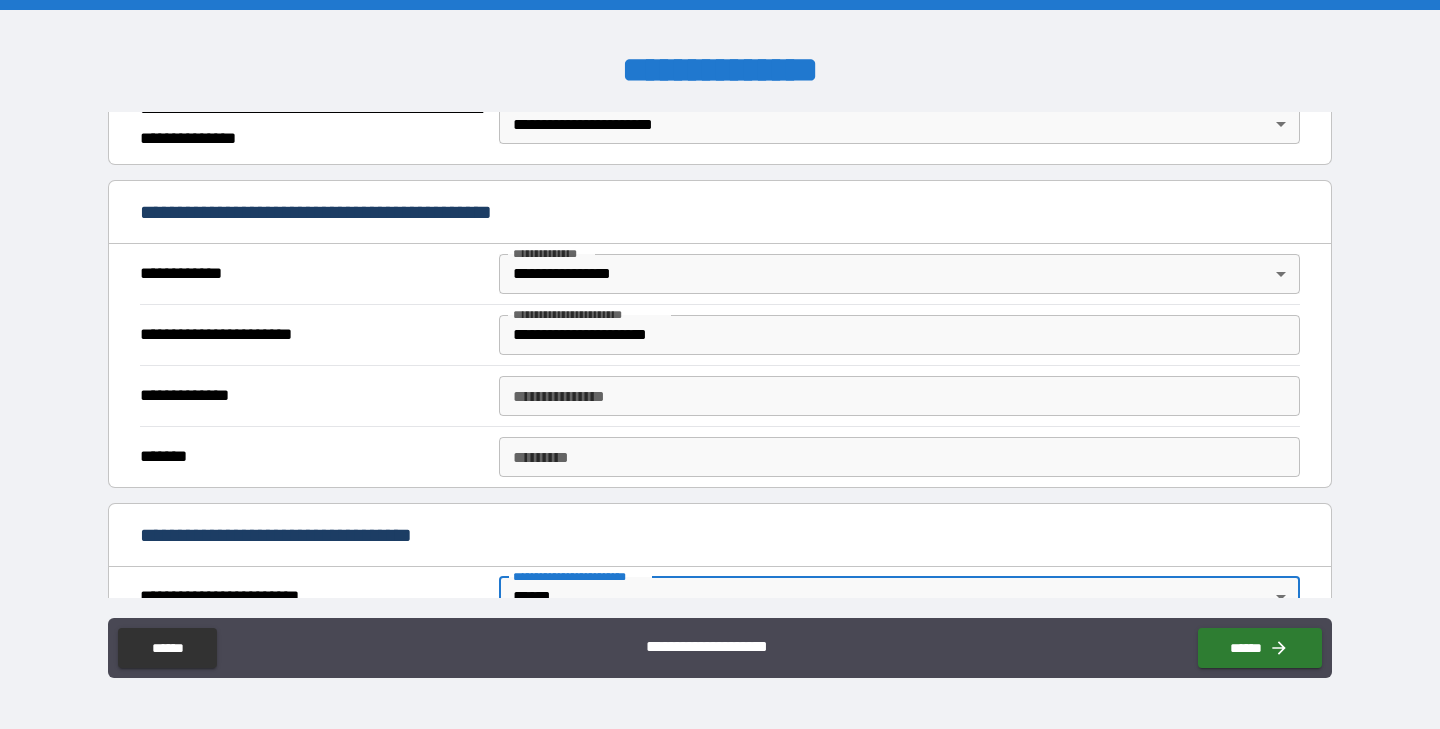scroll, scrollTop: 320, scrollLeft: 0, axis: vertical 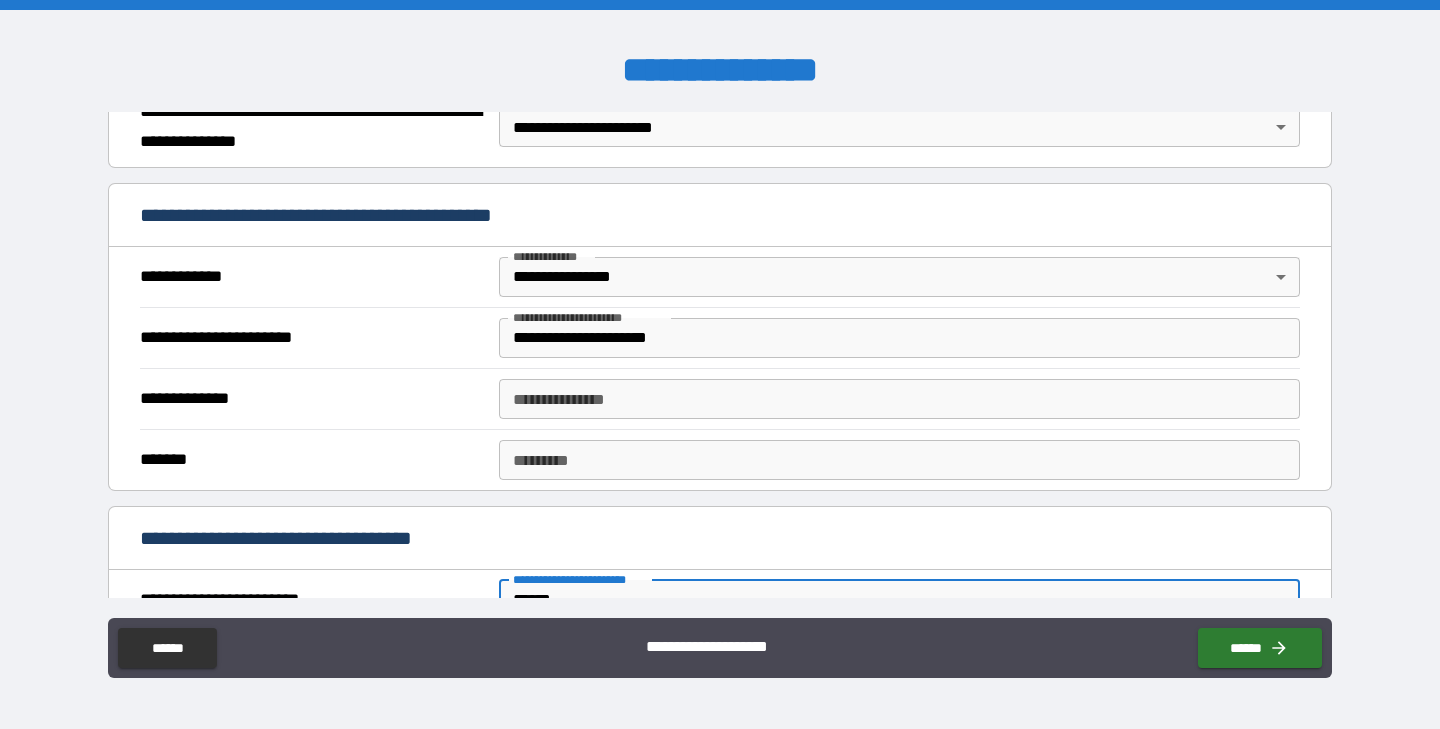 click on "**********" at bounding box center [899, 399] 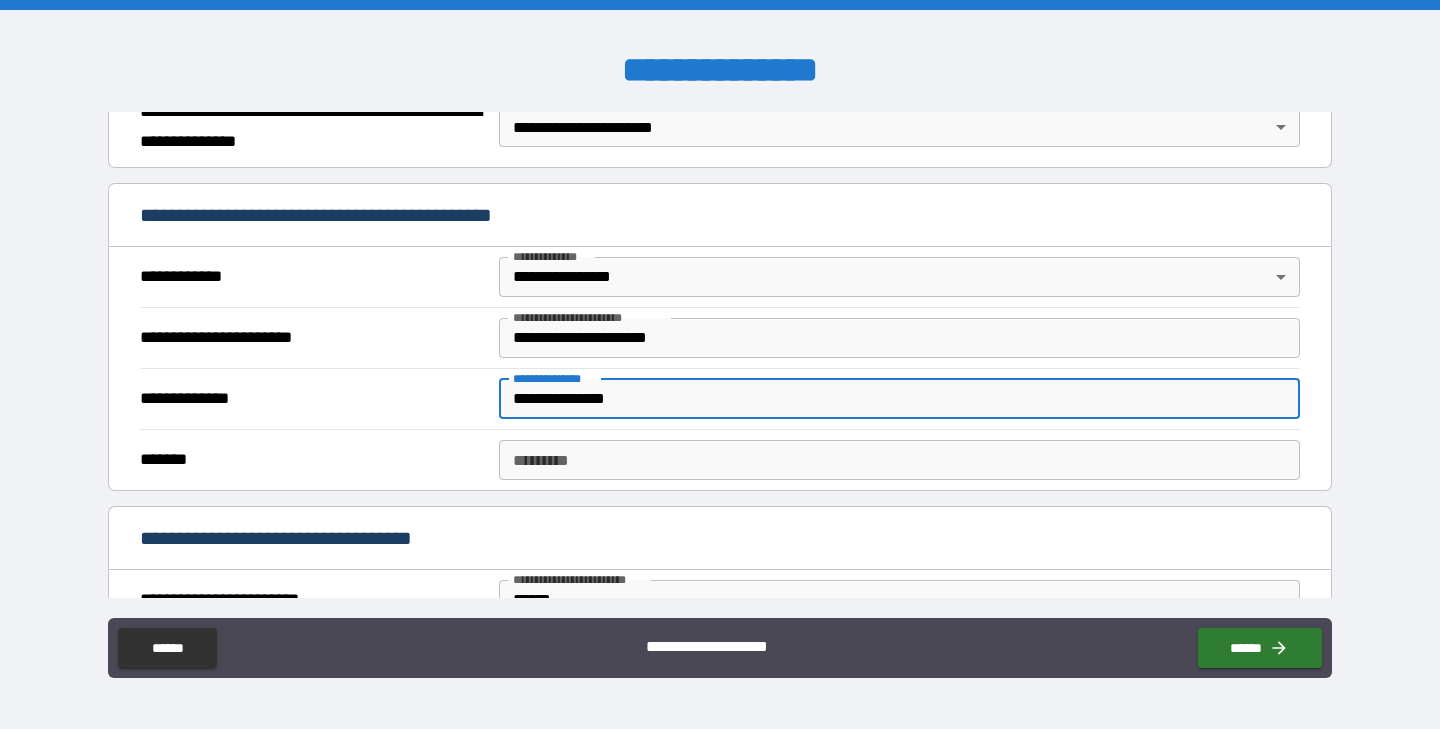 type on "**********" 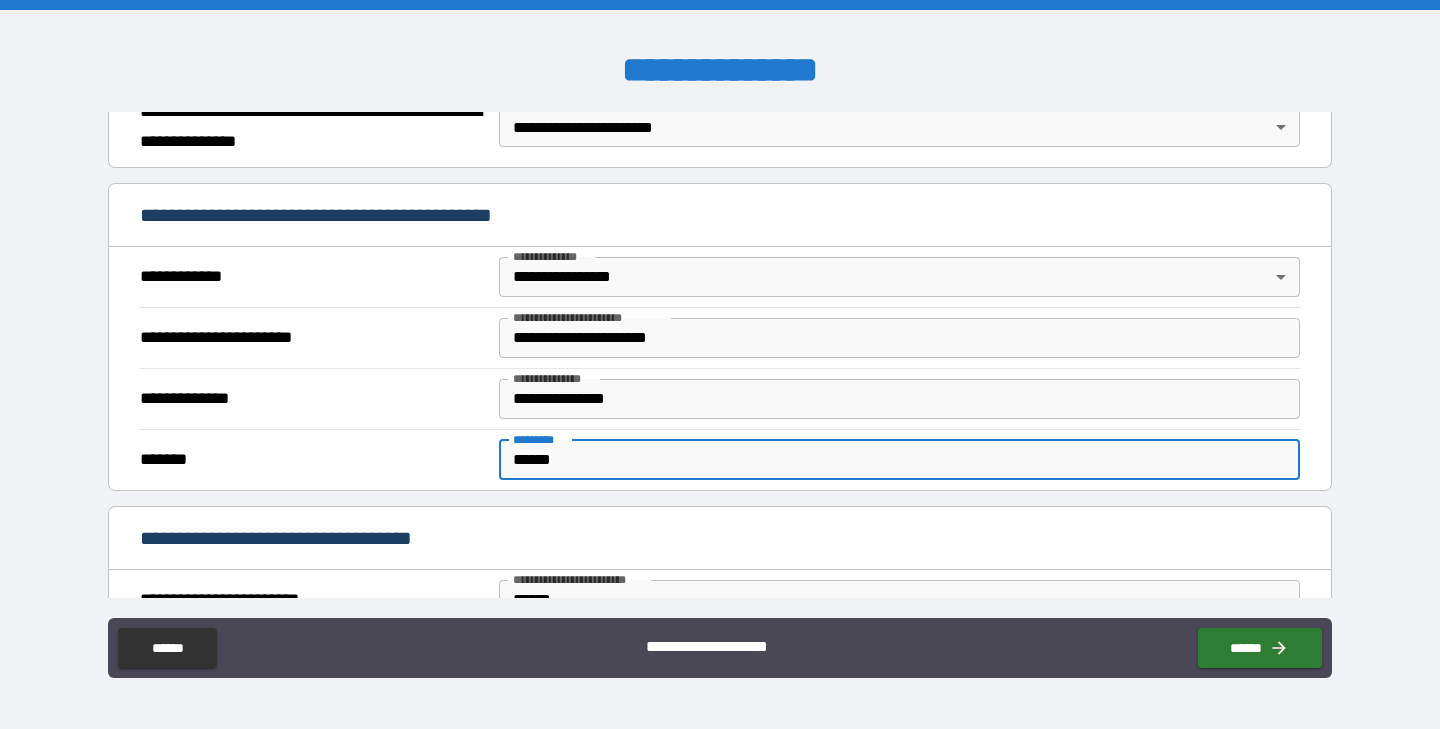 type on "******" 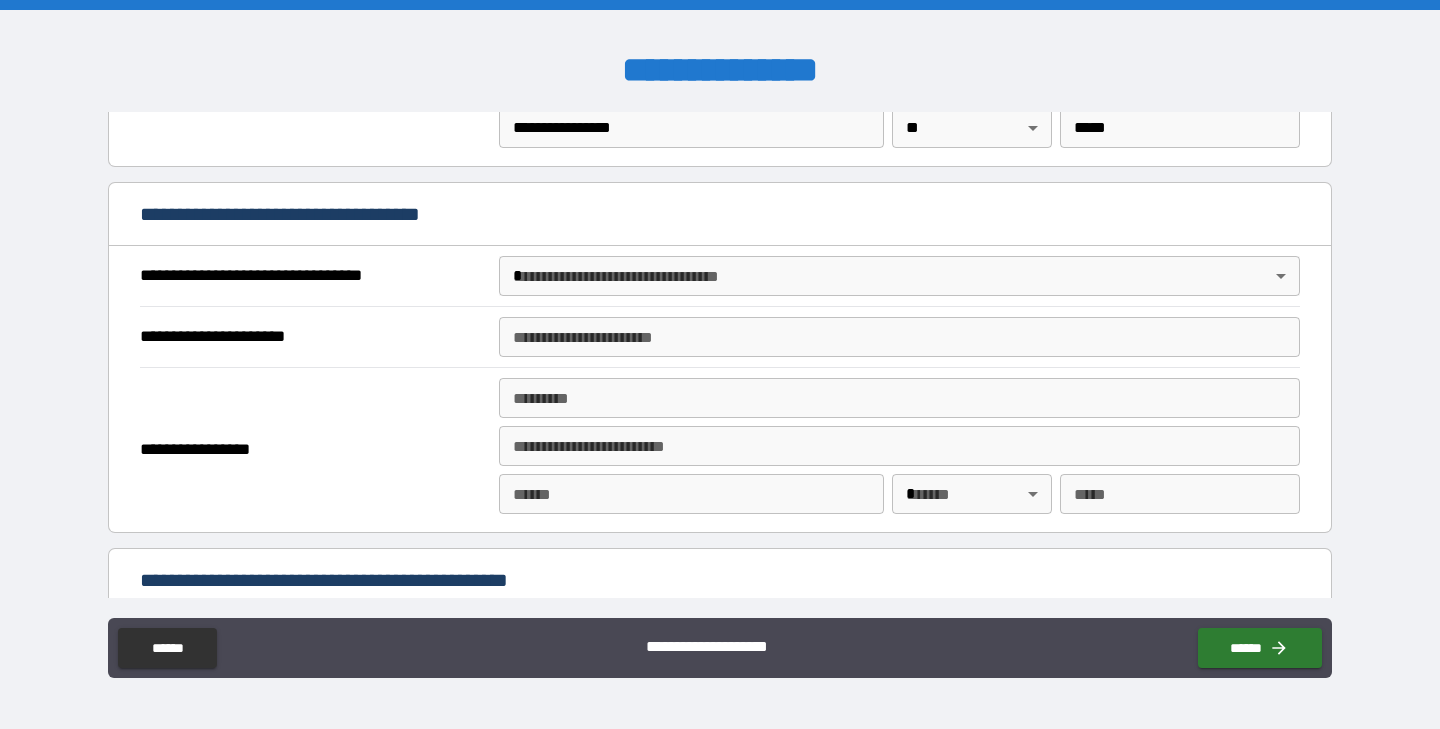 scroll, scrollTop: 1081, scrollLeft: 0, axis: vertical 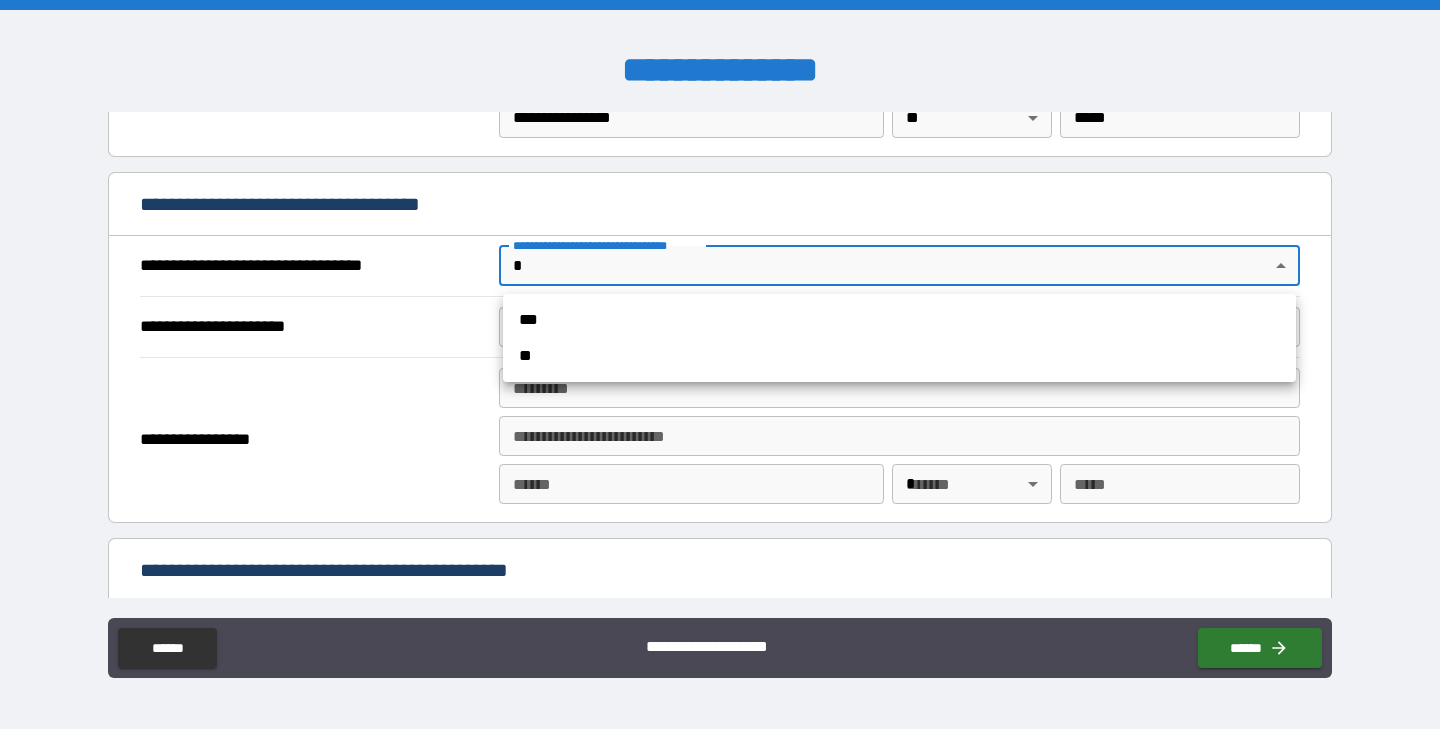 click on "**********" at bounding box center (720, 364) 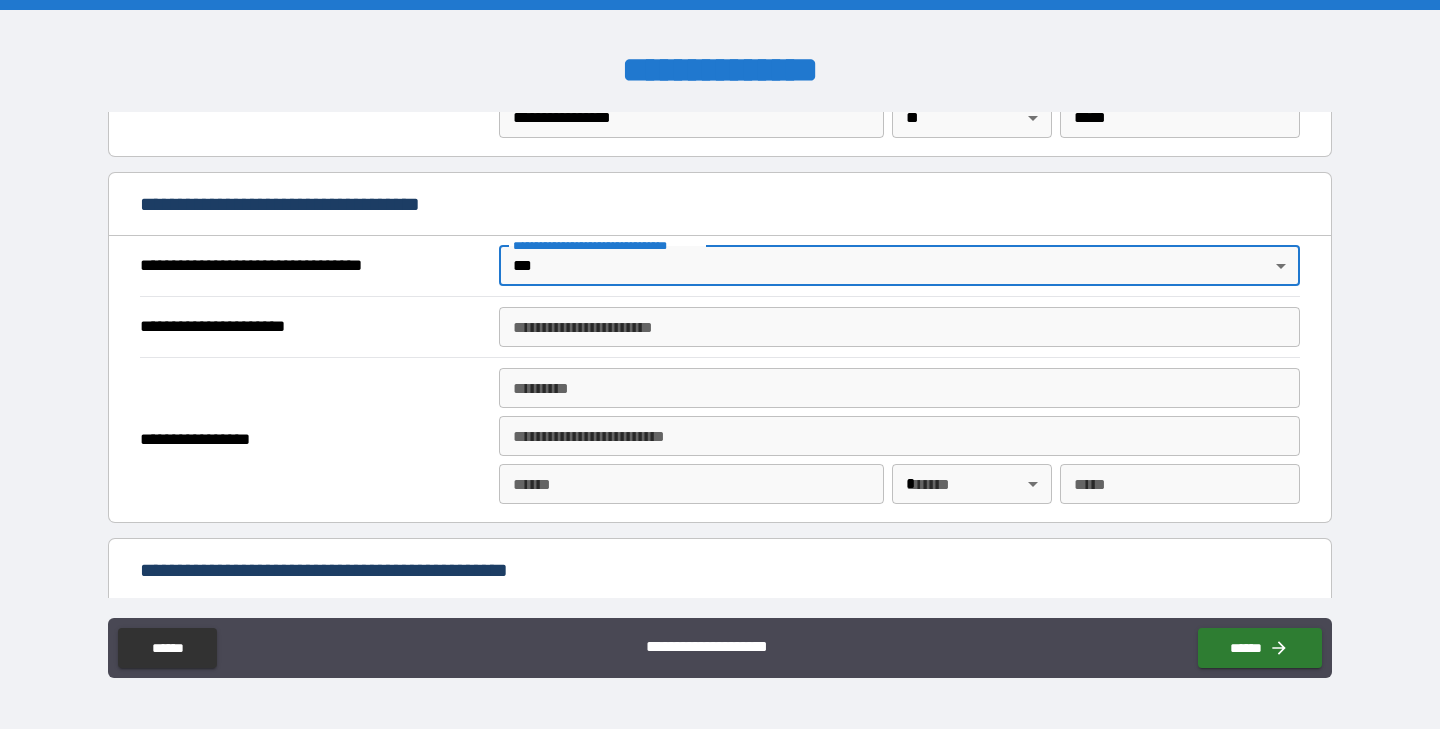 click on "**********" at bounding box center [899, 327] 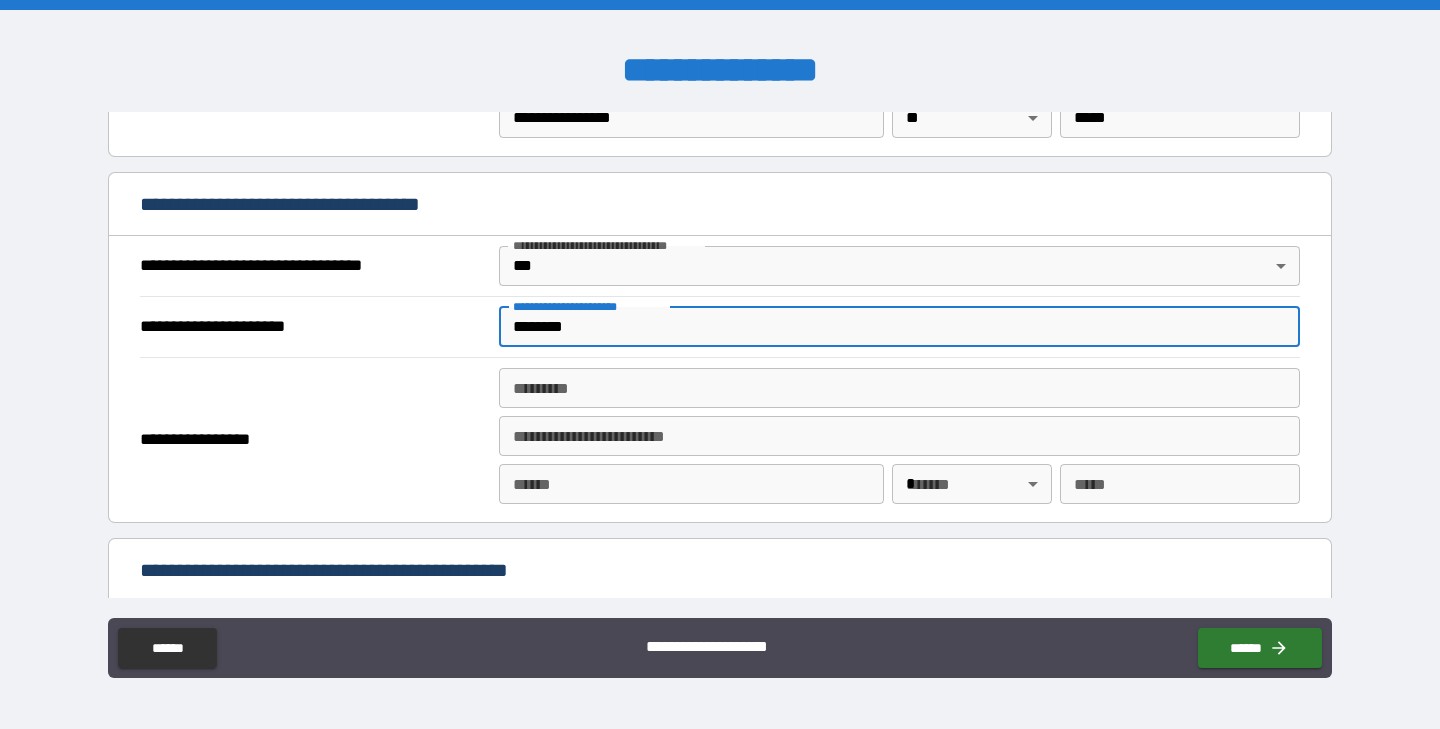type on "********" 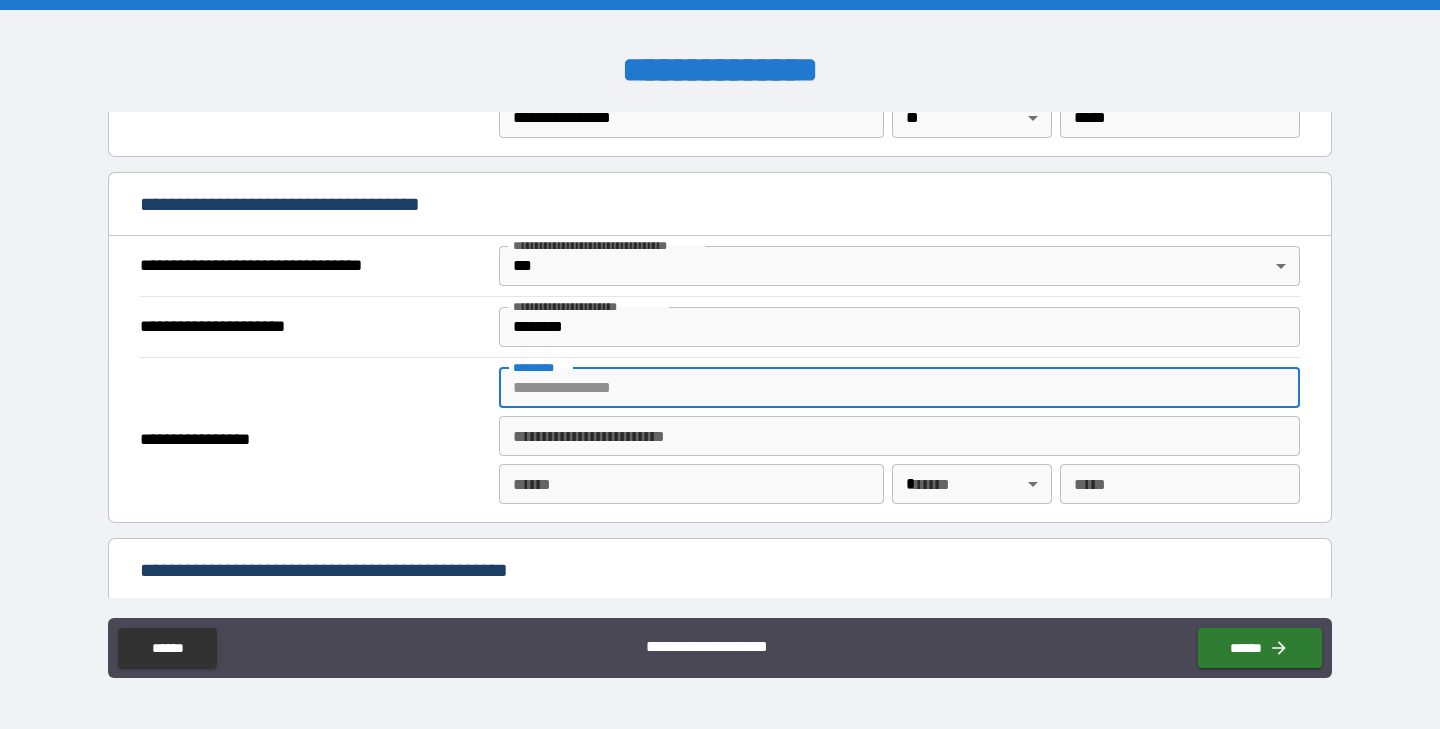 click on "*******   *" at bounding box center (899, 388) 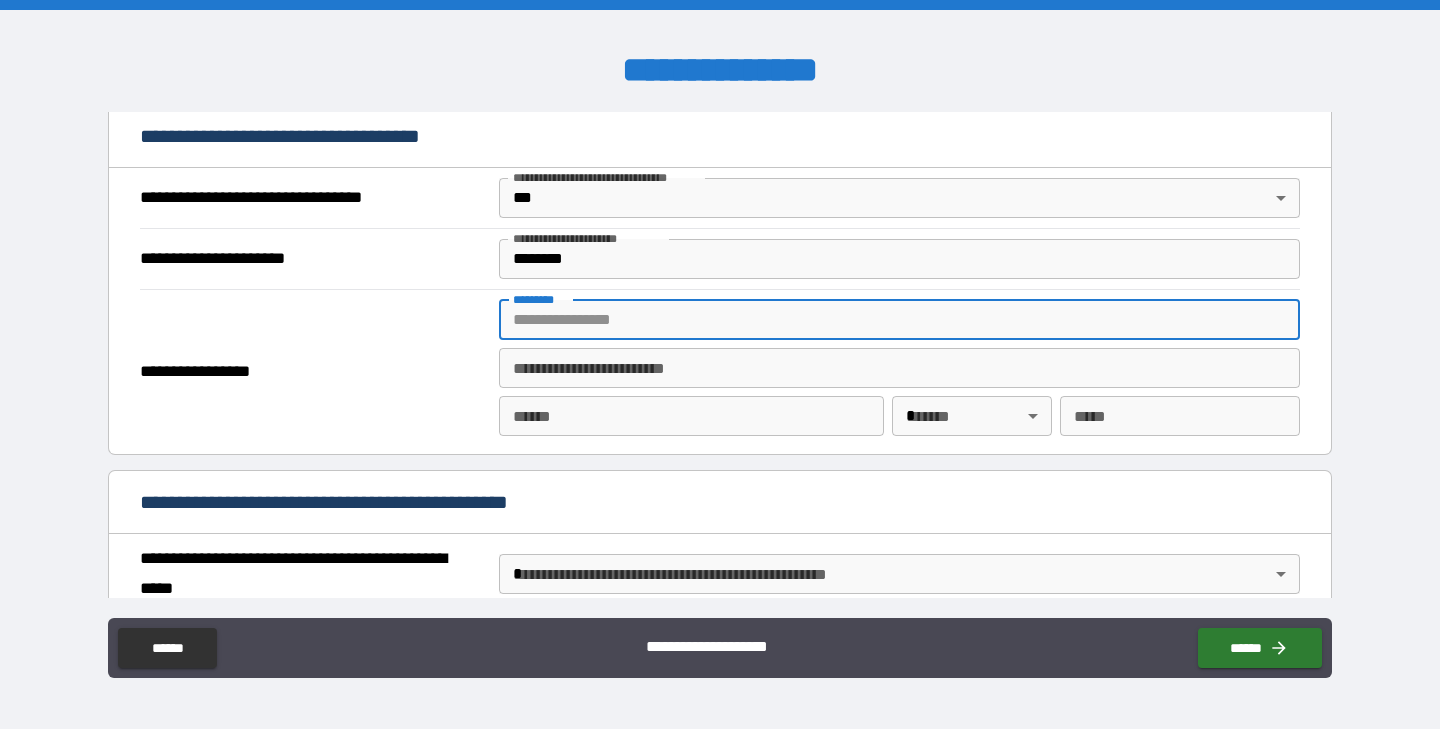 scroll, scrollTop: 1157, scrollLeft: 0, axis: vertical 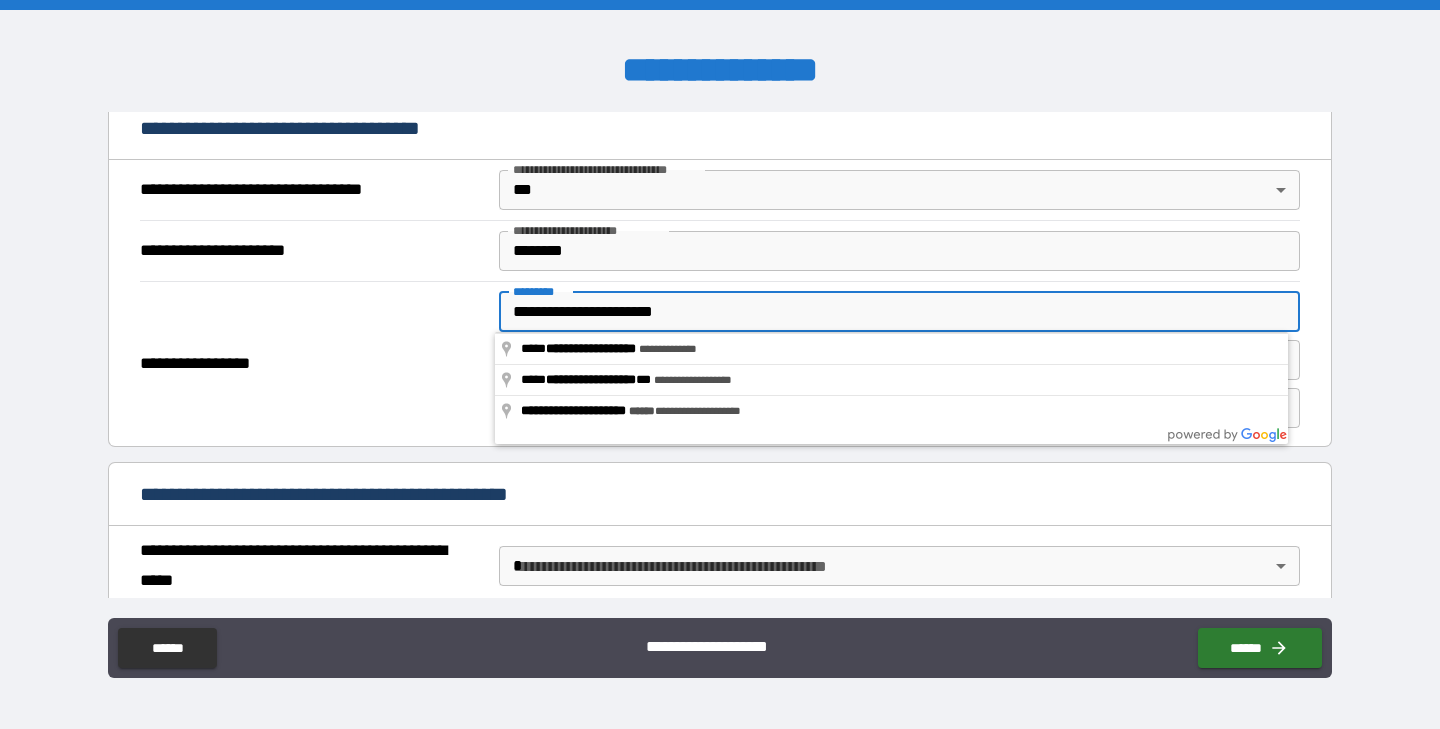 click on "**********" at bounding box center (899, 312) 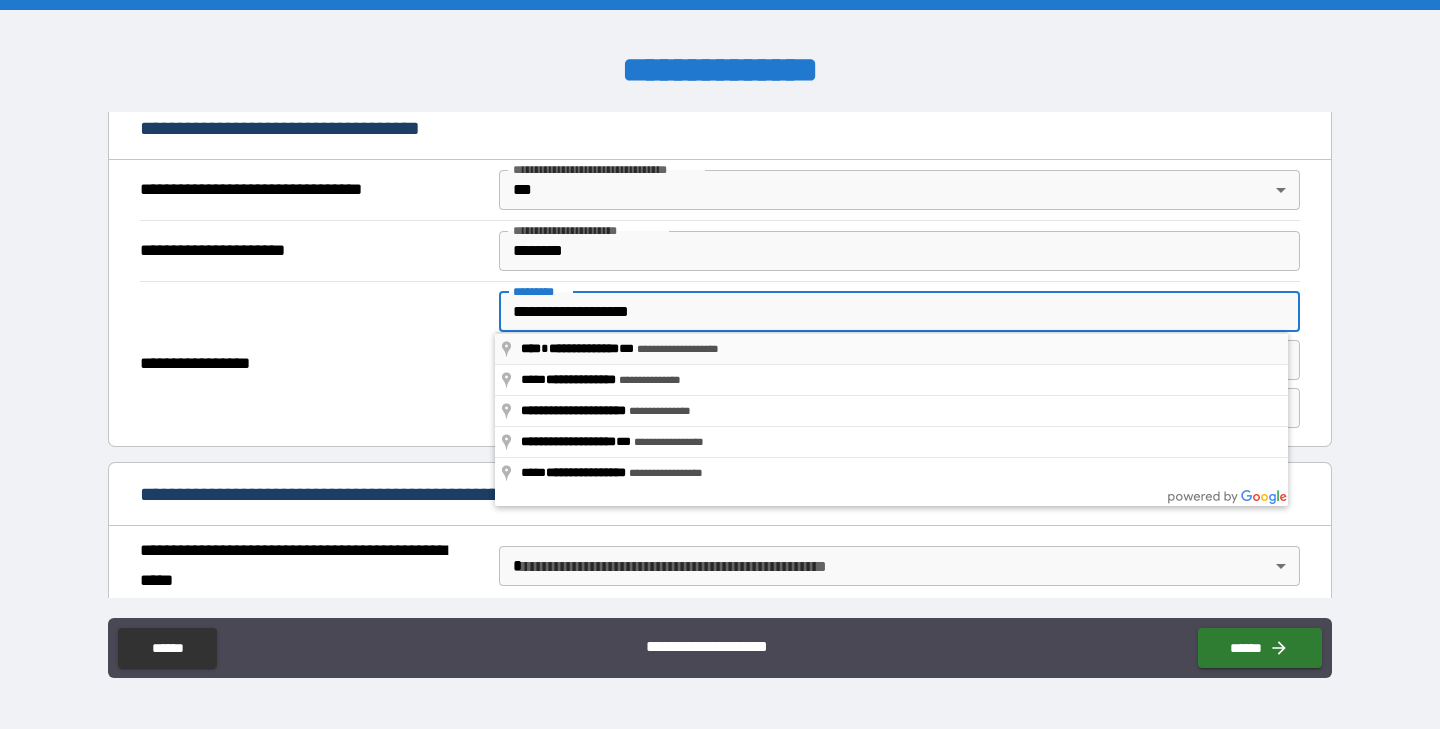 type on "**********" 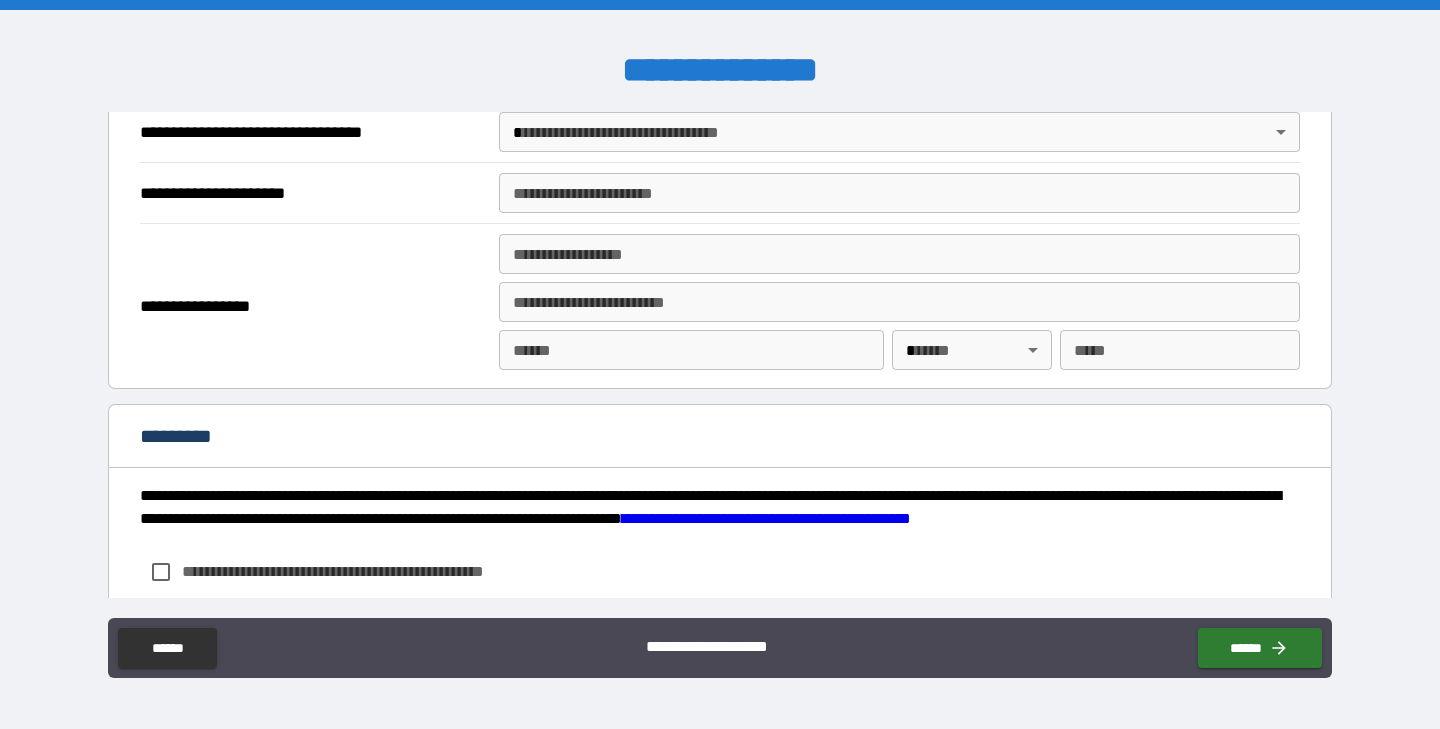 scroll, scrollTop: 2538, scrollLeft: 0, axis: vertical 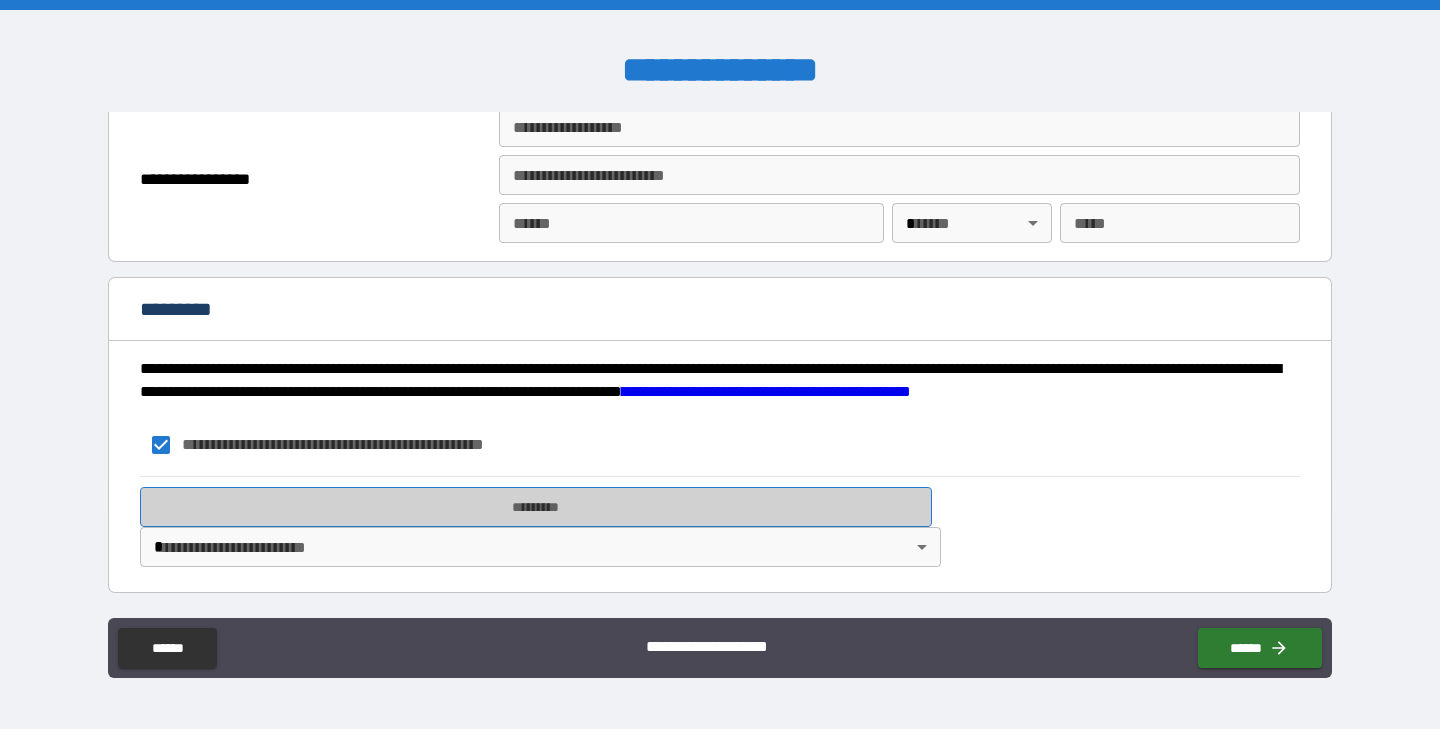 click on "*********" at bounding box center (536, 507) 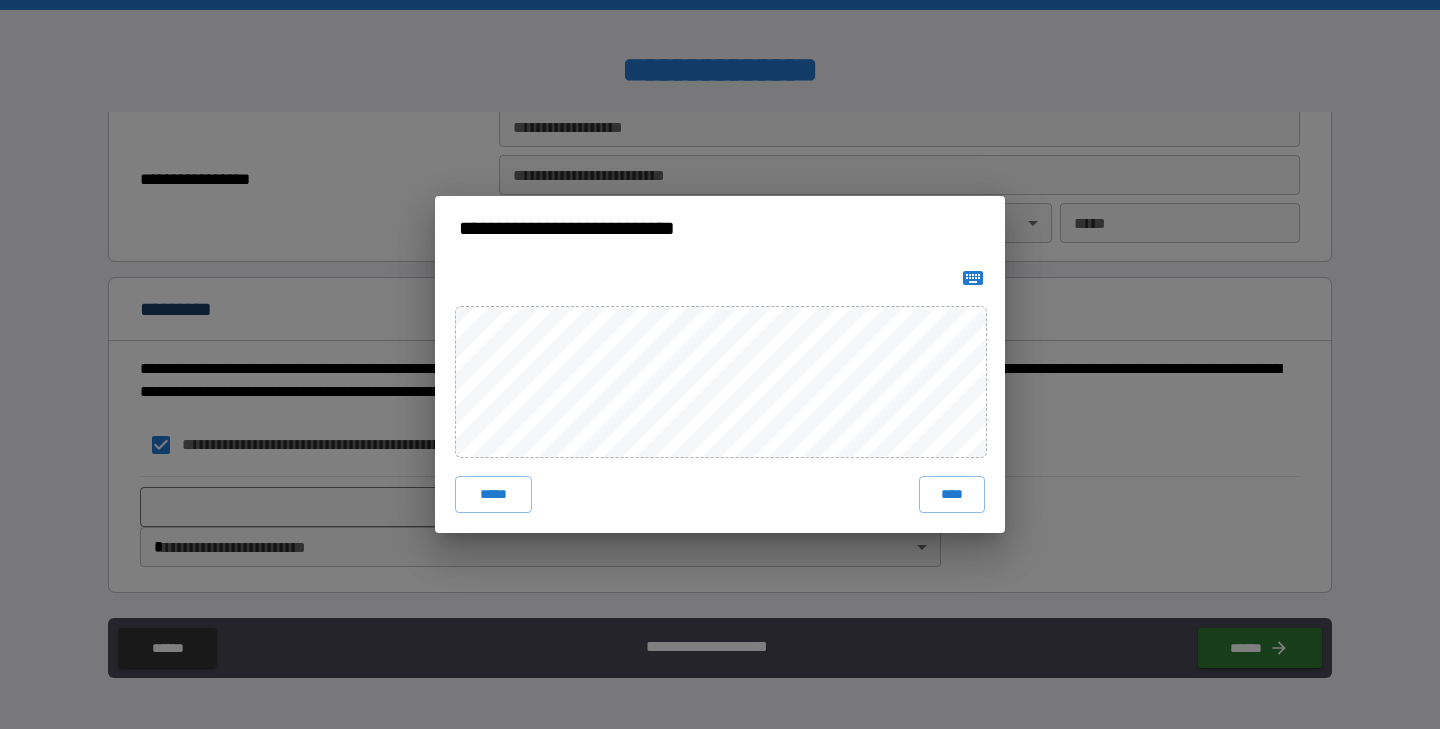 click on "***** ****" at bounding box center (720, 396) 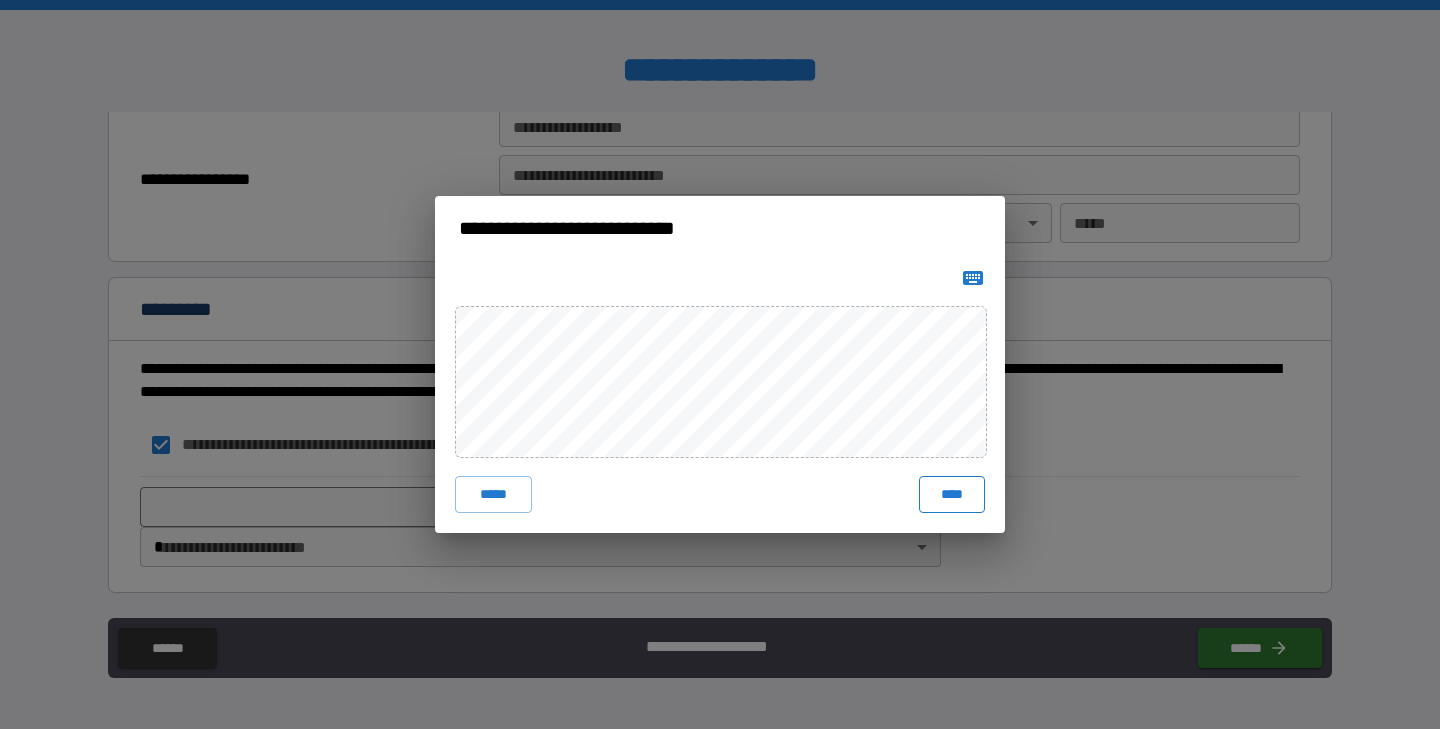 click on "****" at bounding box center [952, 494] 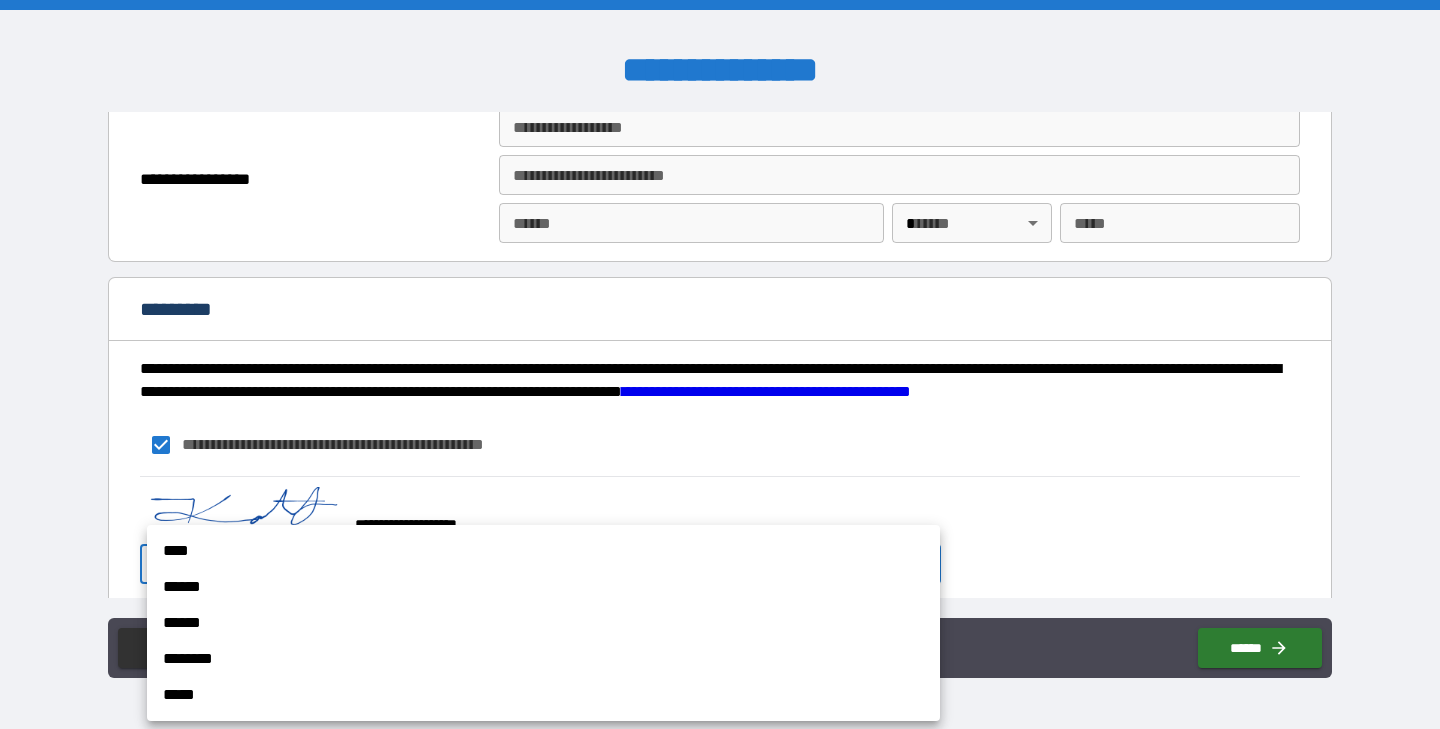 click on "**********" at bounding box center (720, 364) 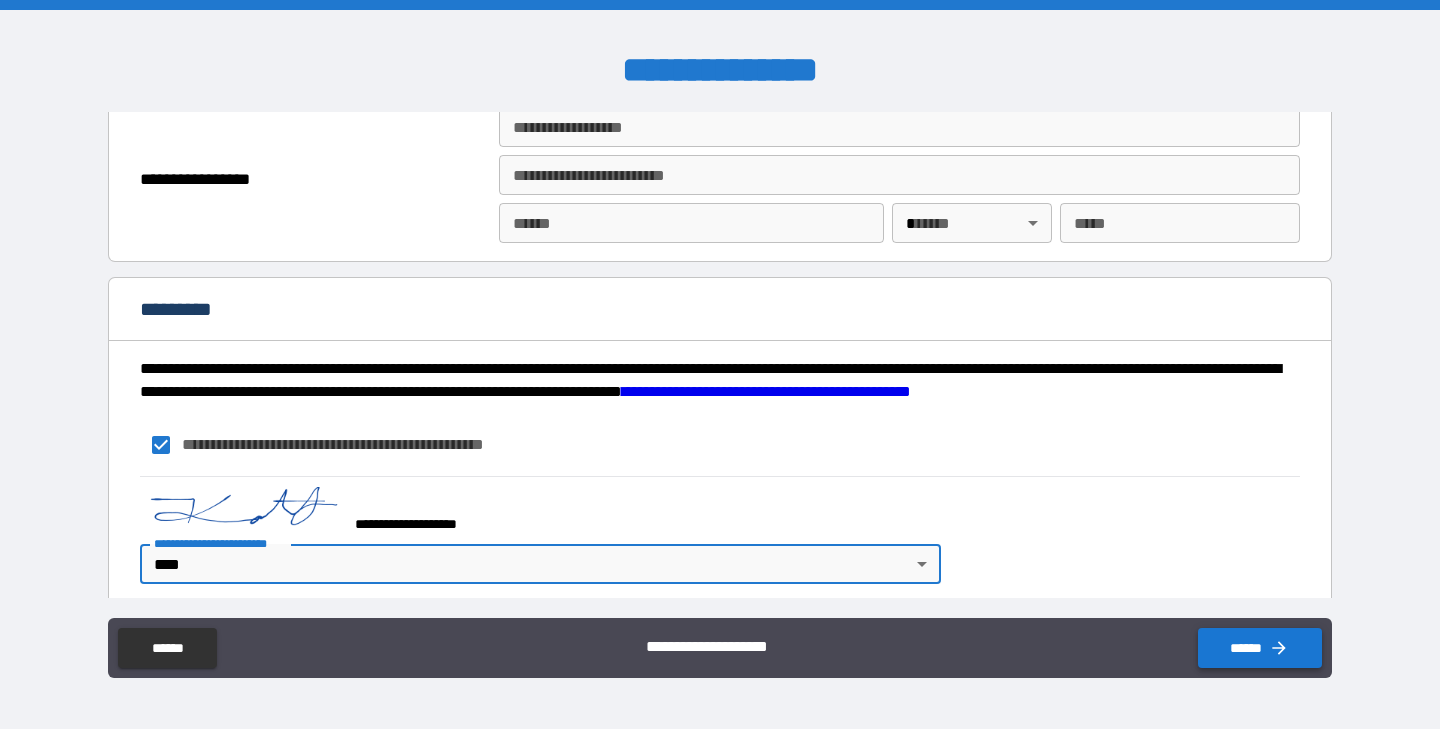 click on "******" at bounding box center (1260, 648) 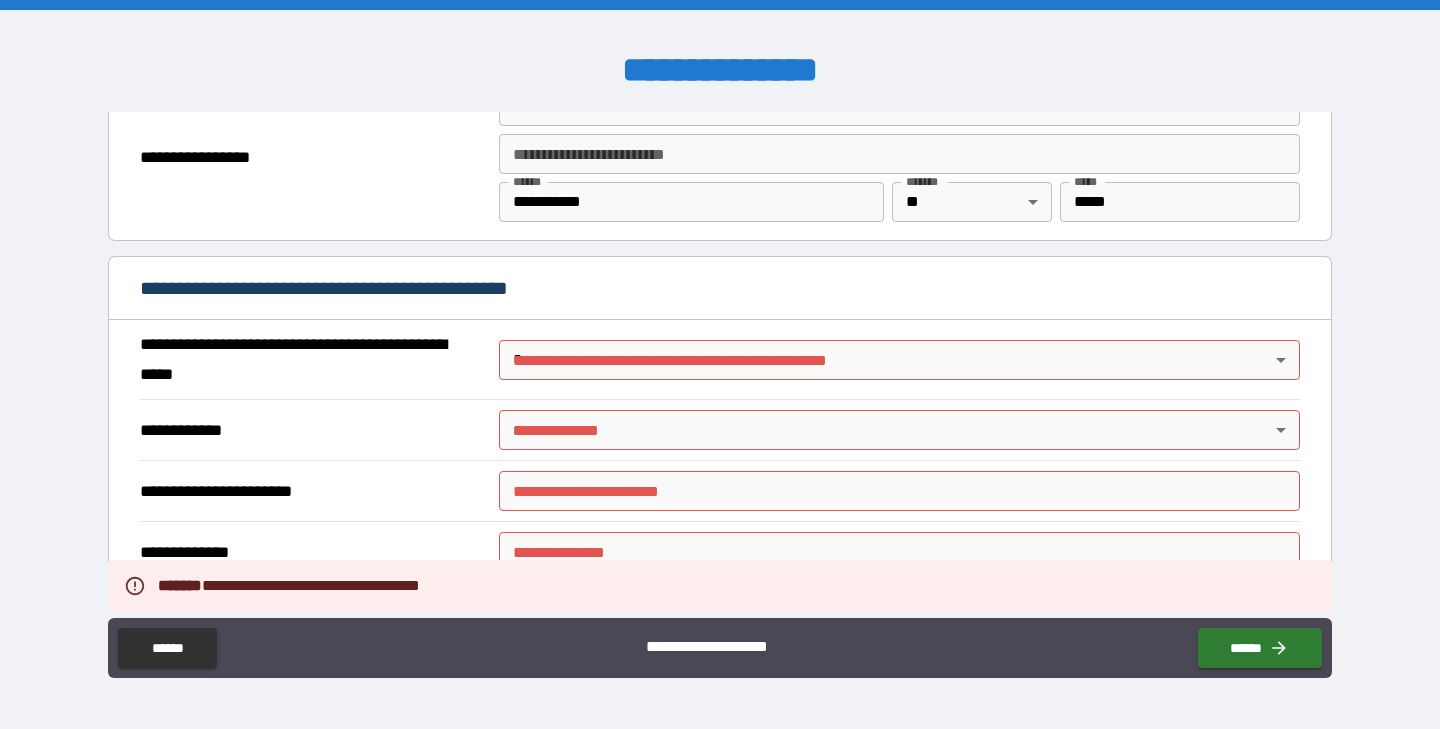 scroll, scrollTop: 1369, scrollLeft: 0, axis: vertical 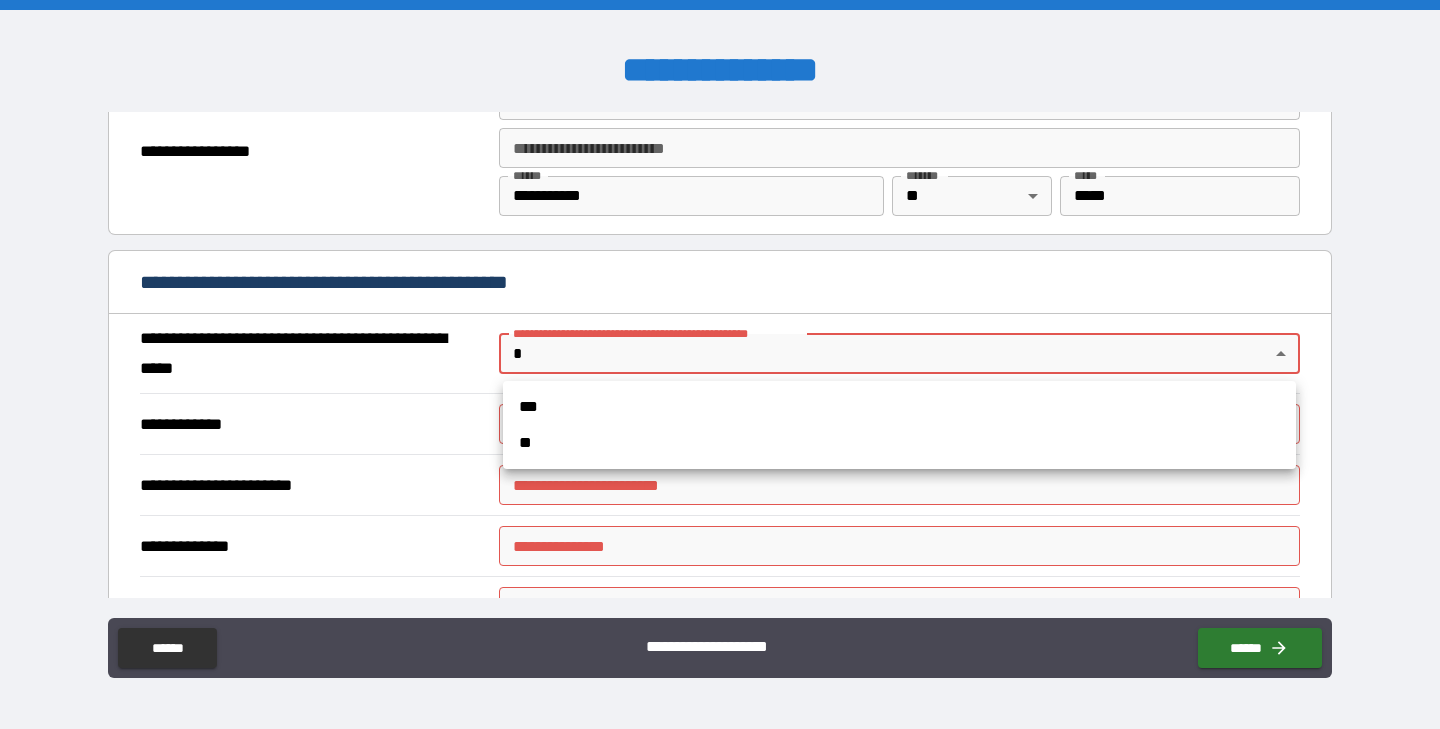 click on "**********" at bounding box center (720, 364) 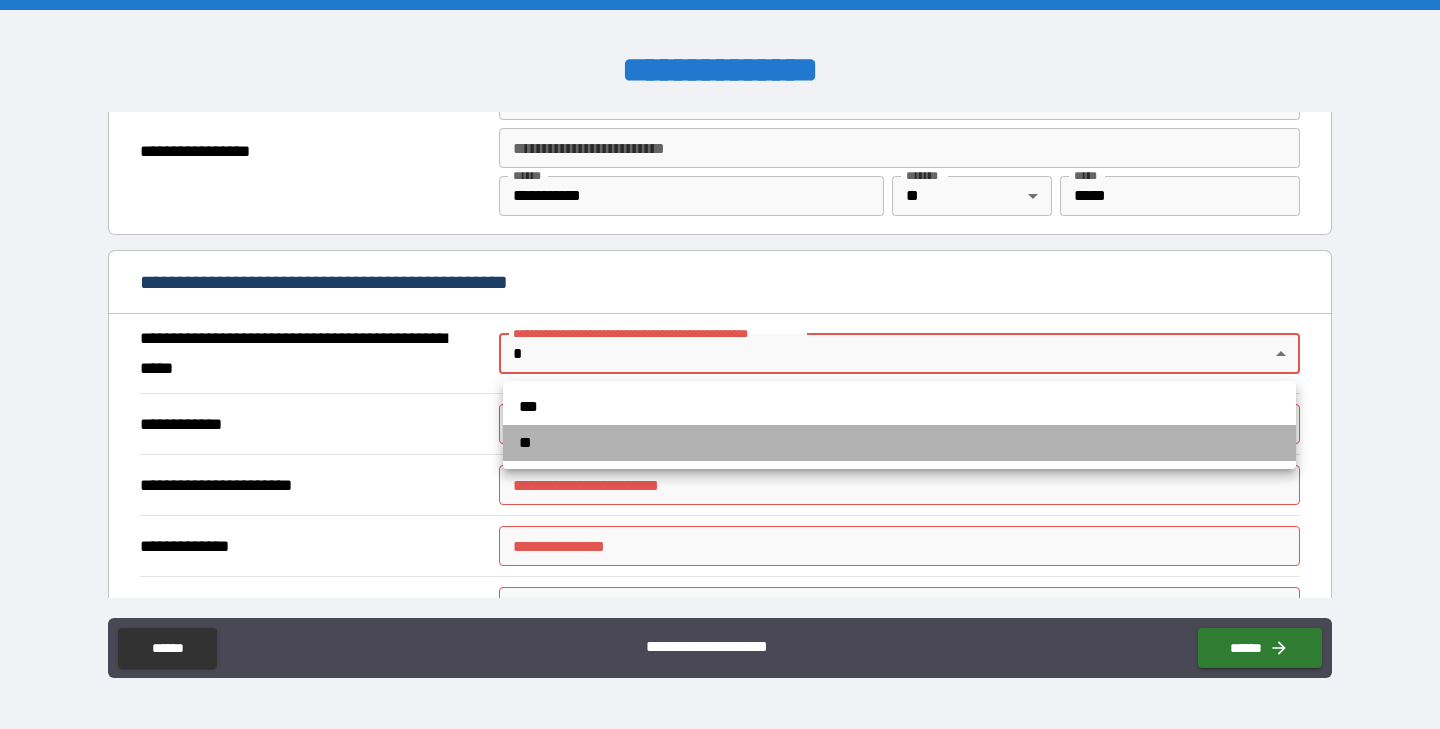 click on "**" at bounding box center [899, 443] 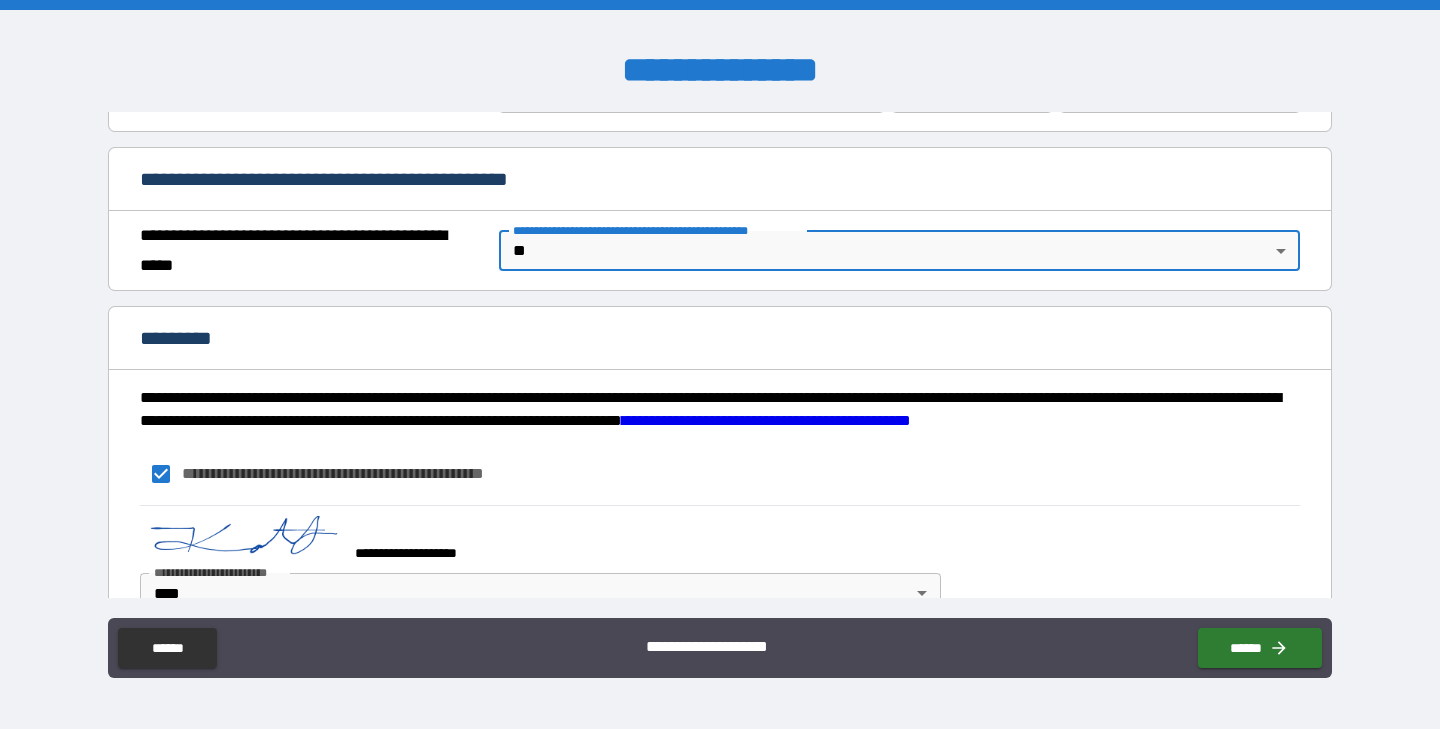 scroll, scrollTop: 1518, scrollLeft: 0, axis: vertical 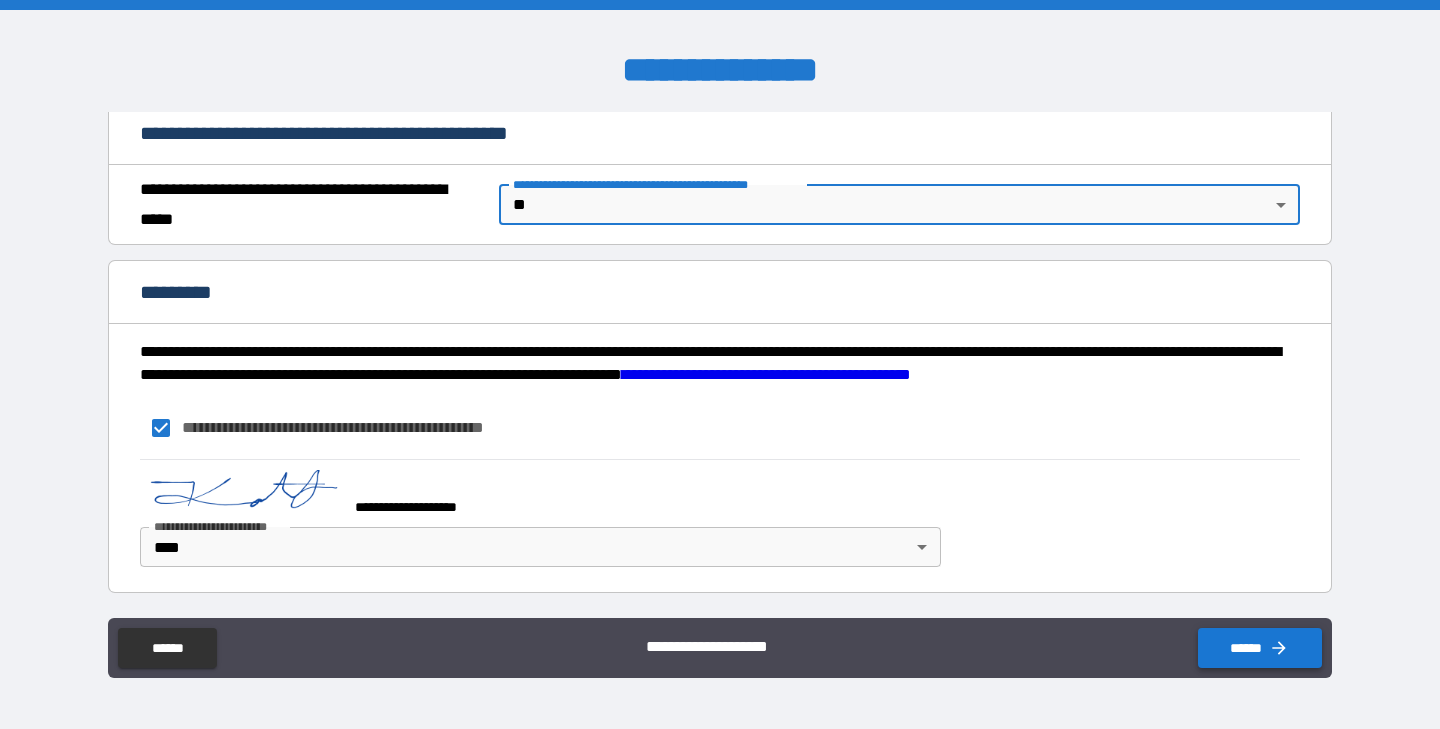 click on "******" at bounding box center (1260, 648) 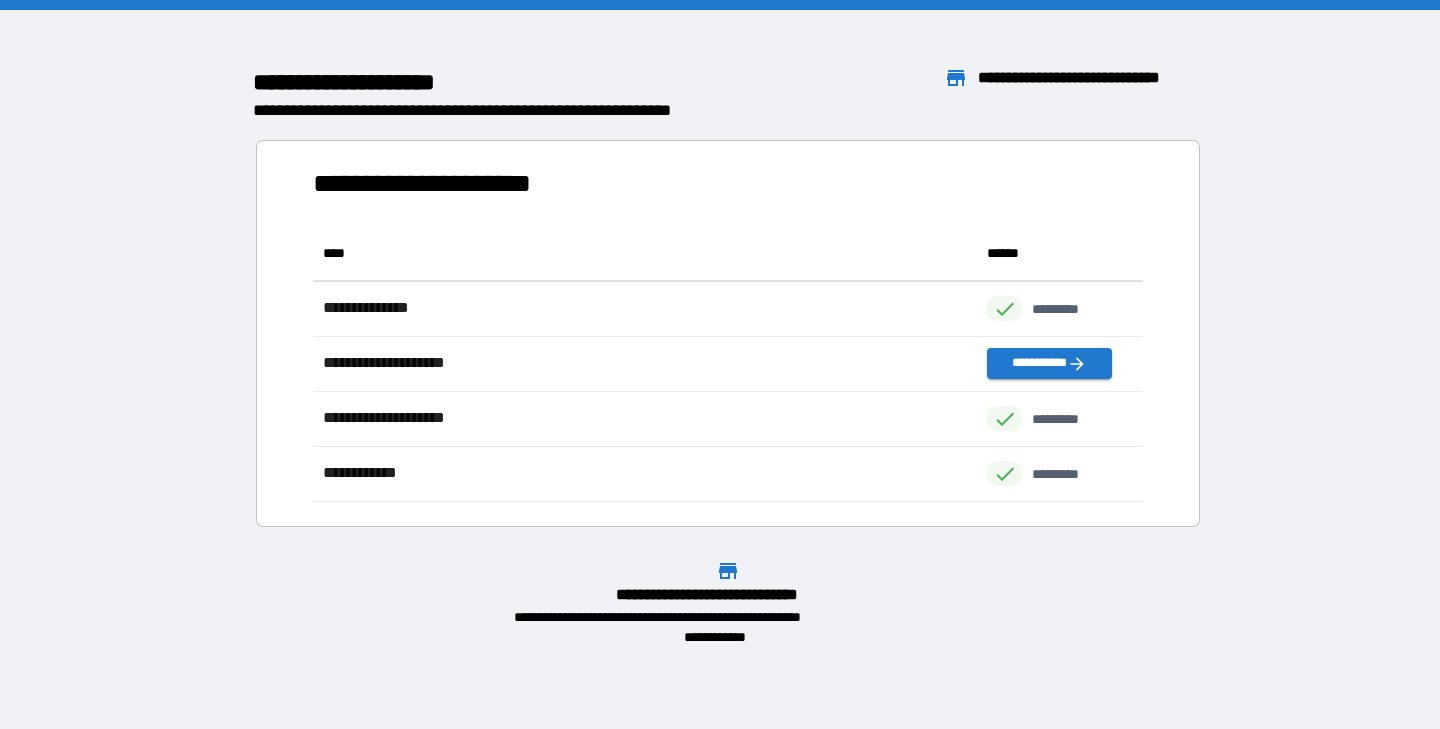 scroll, scrollTop: 1, scrollLeft: 1, axis: both 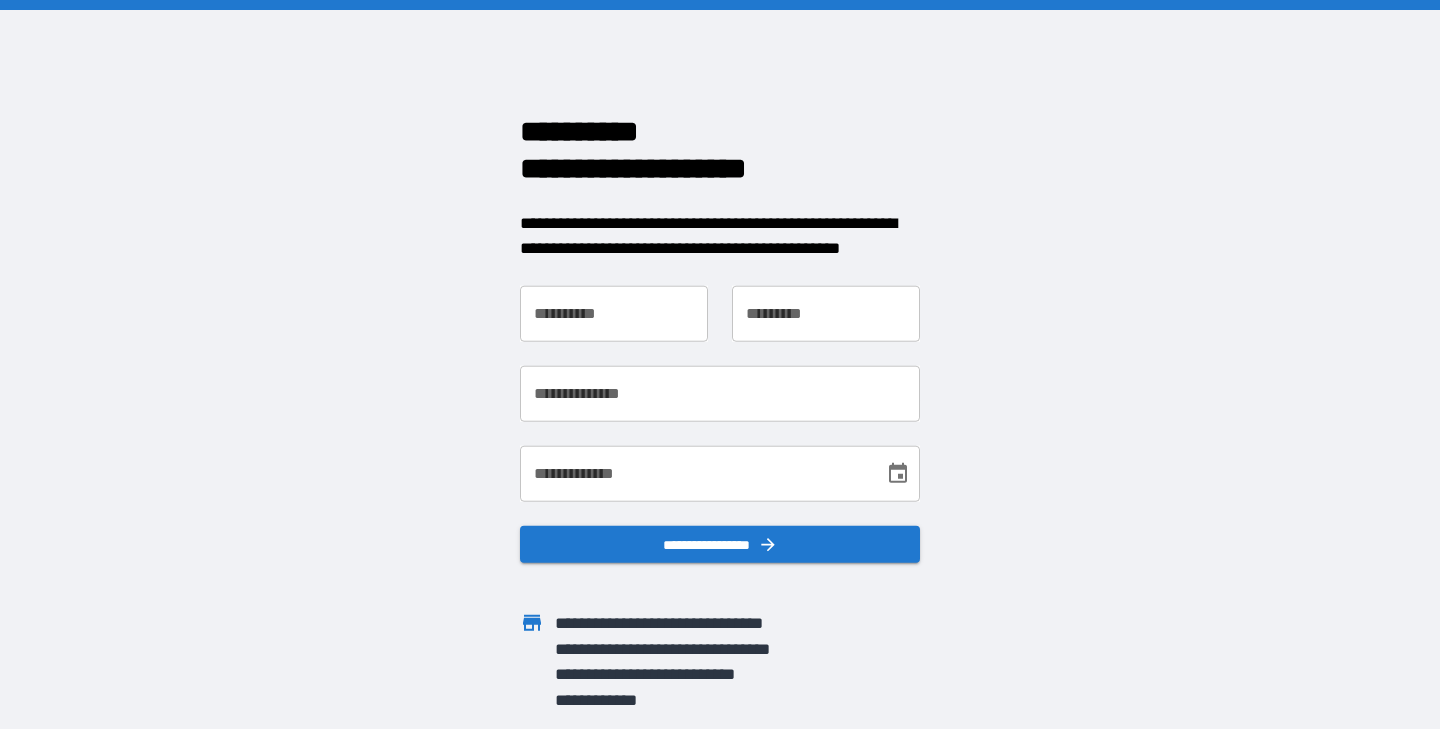 click on "**********" at bounding box center [614, 313] 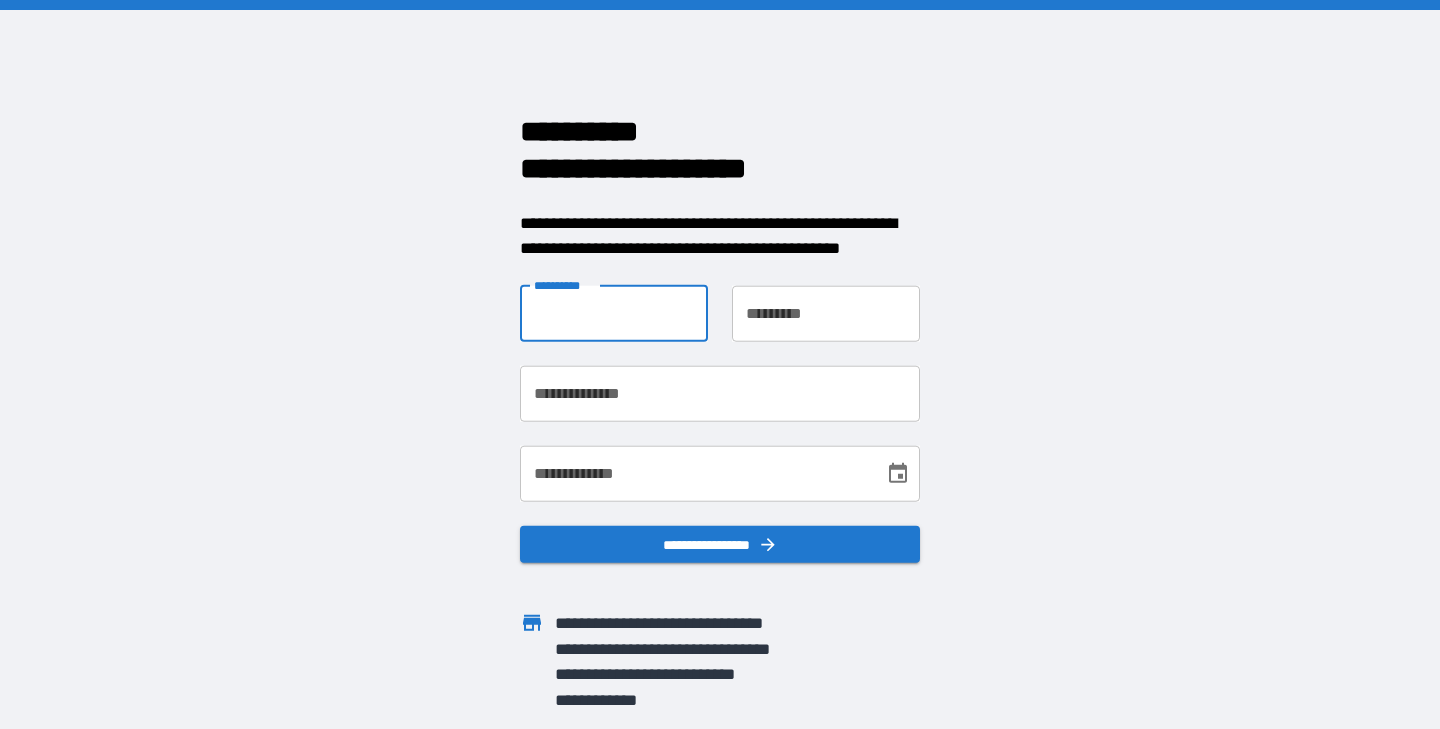 type on "********" 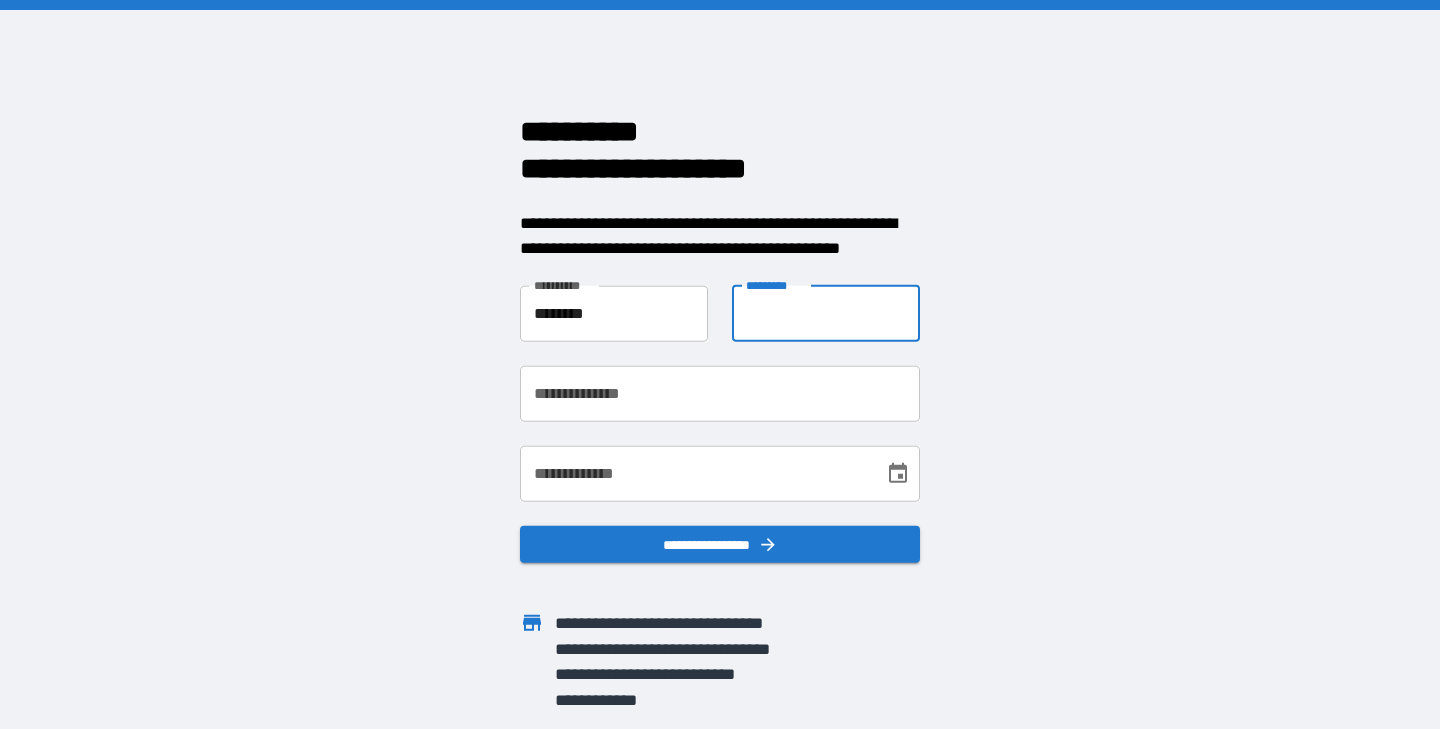 click on "**********" at bounding box center [826, 313] 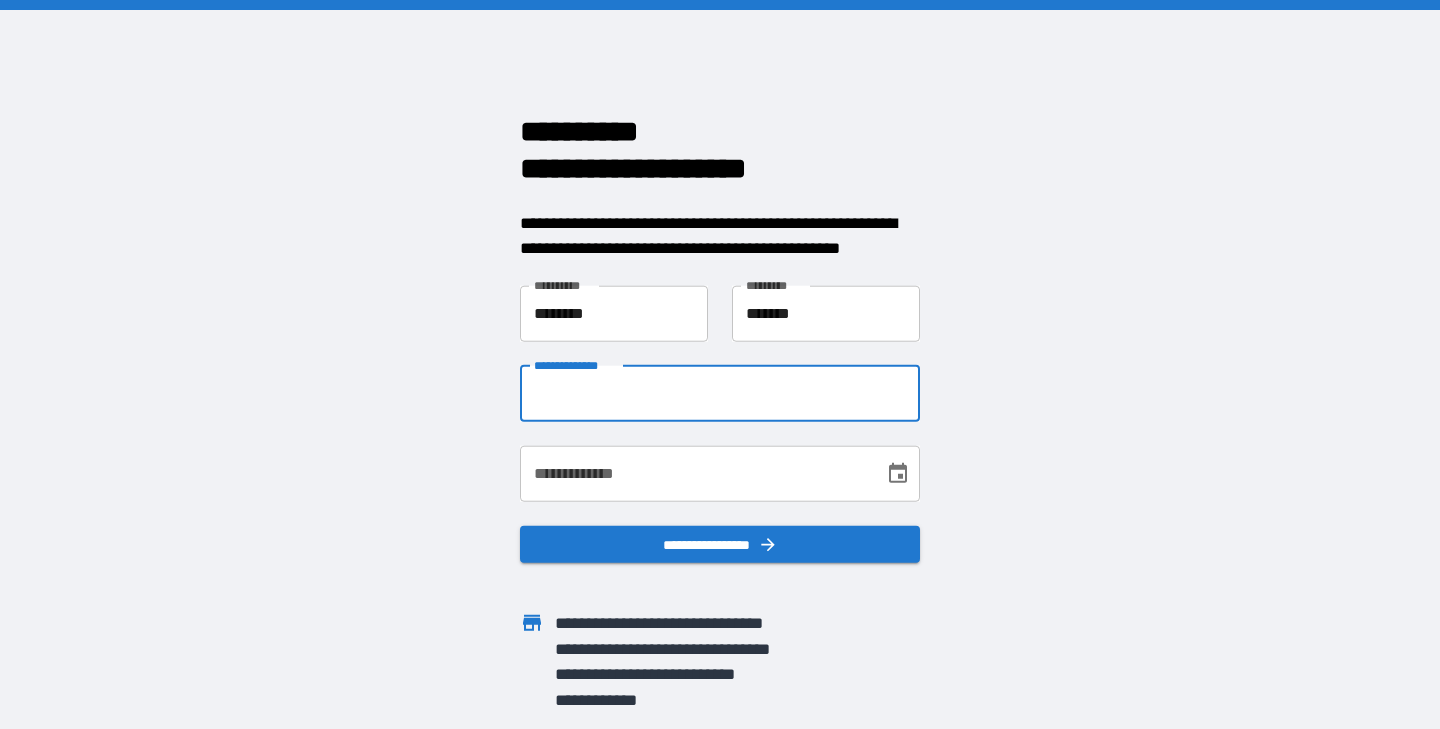 click on "**********" at bounding box center [720, 393] 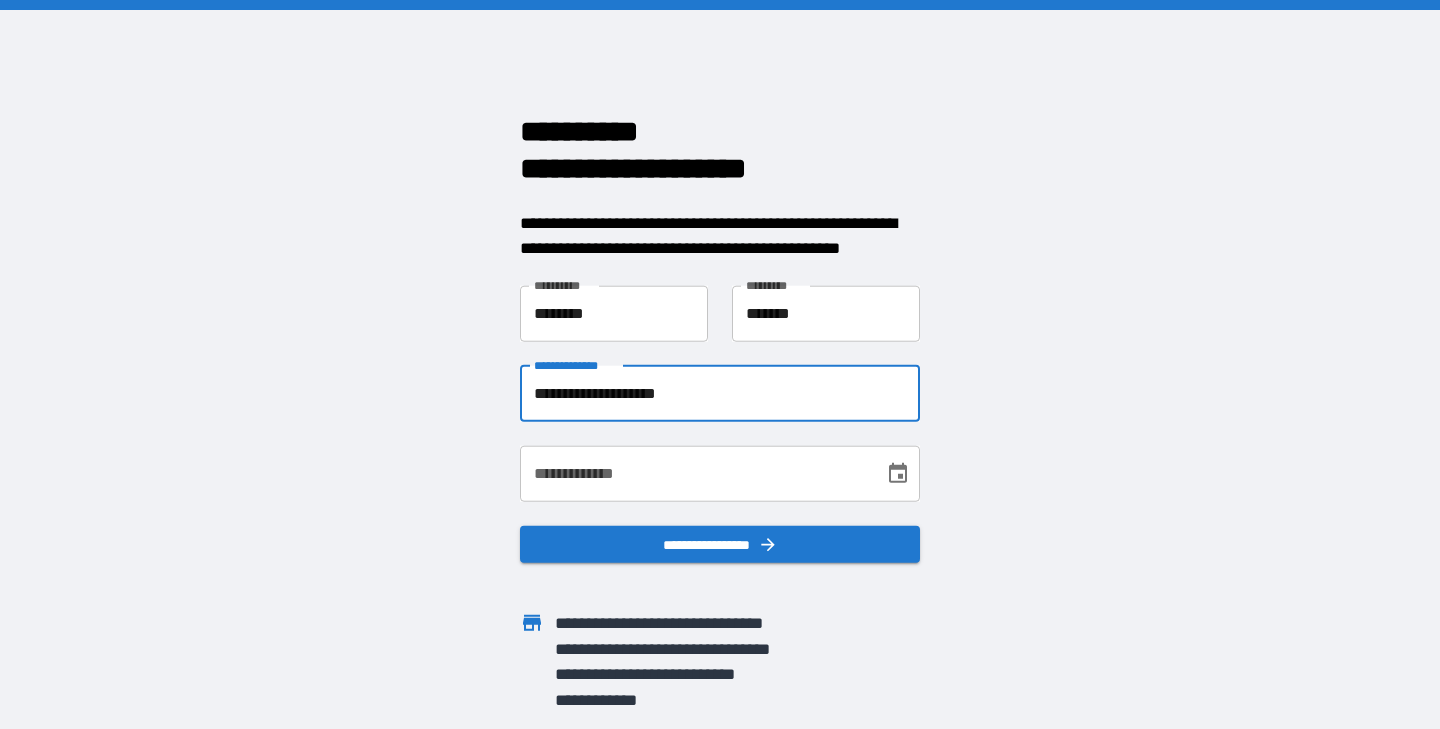click on "**********" at bounding box center [695, 473] 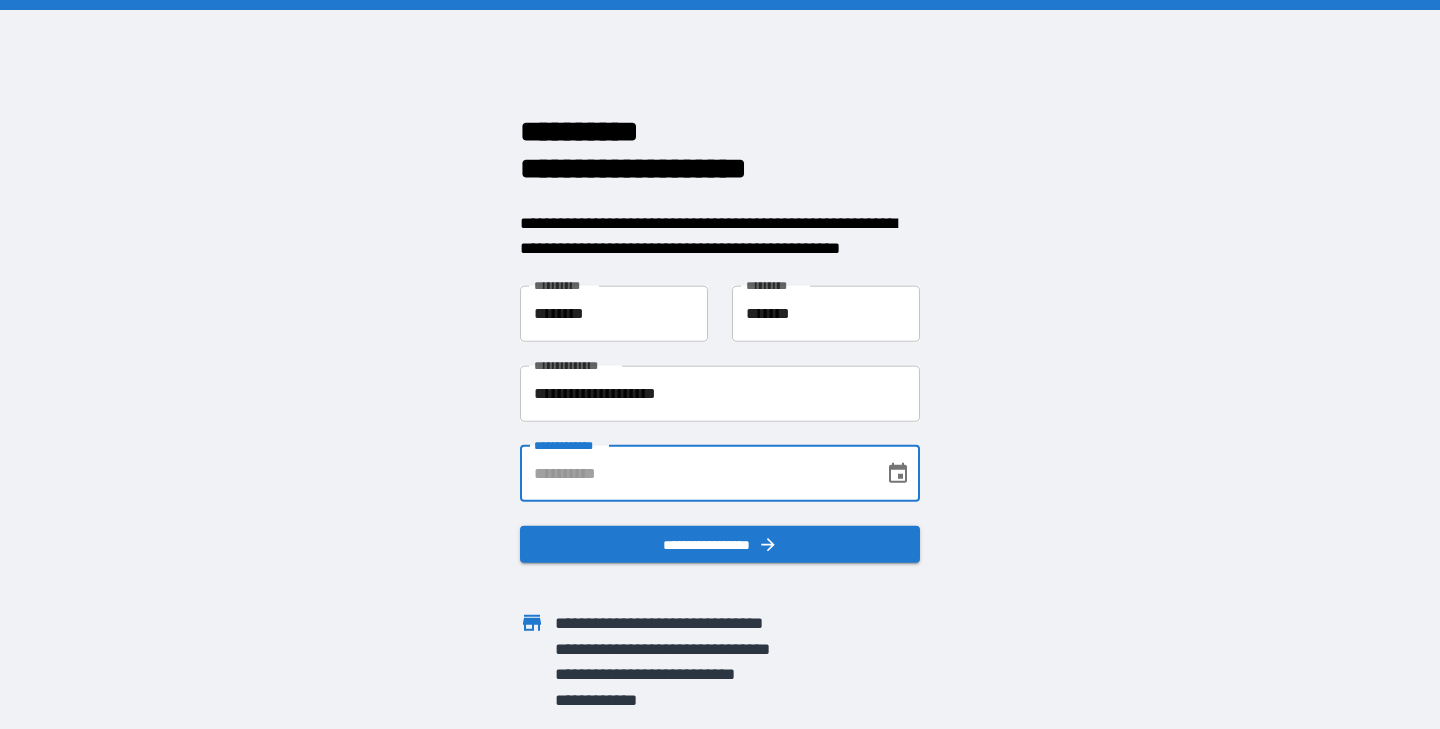 type on "**********" 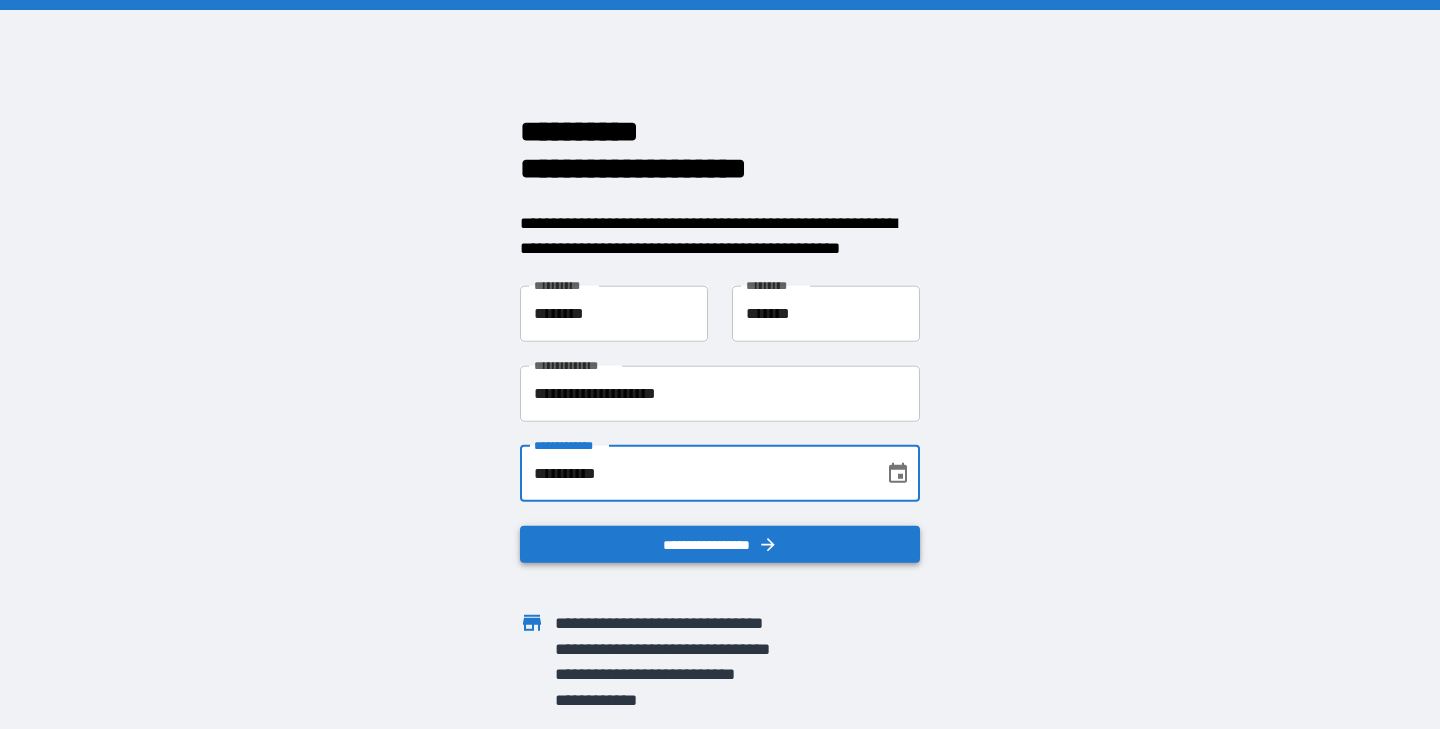 click on "**********" at bounding box center [720, 544] 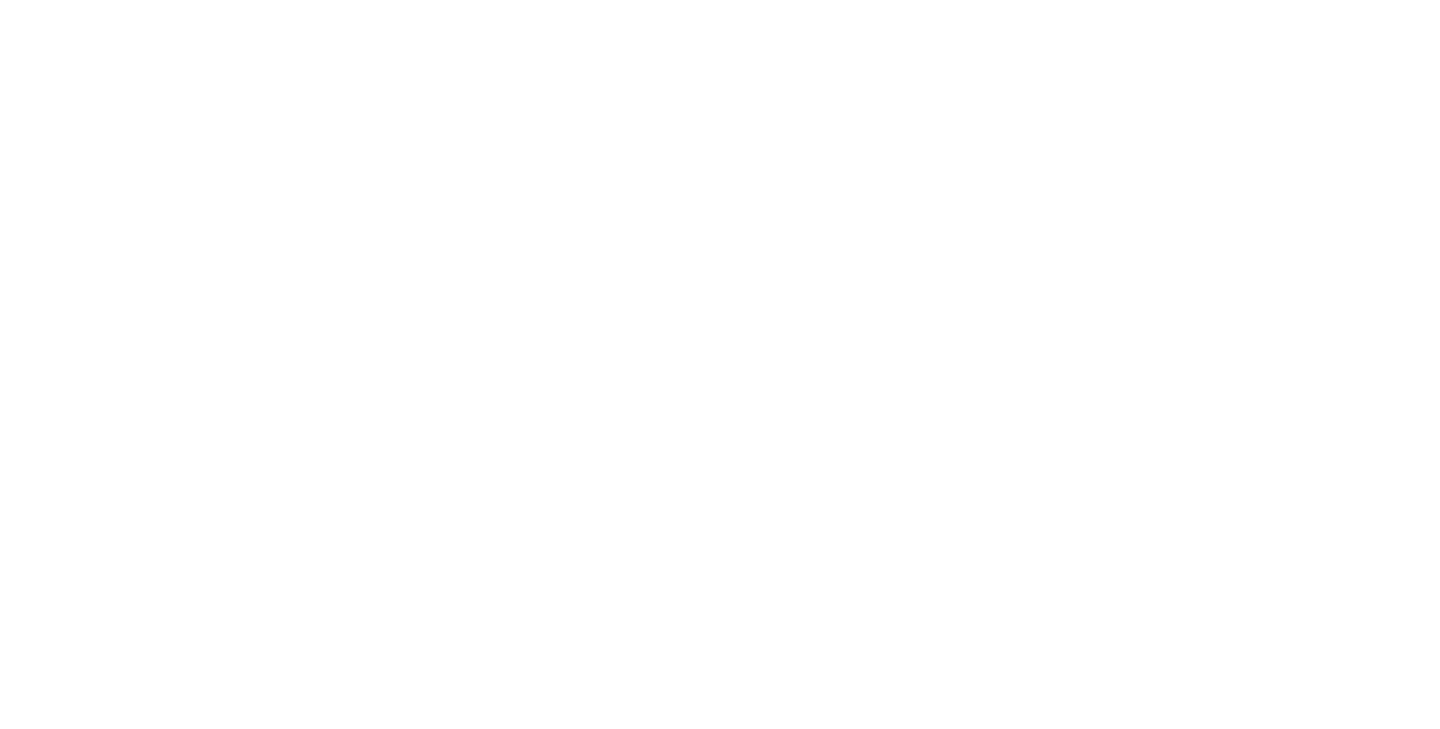 scroll, scrollTop: 0, scrollLeft: 0, axis: both 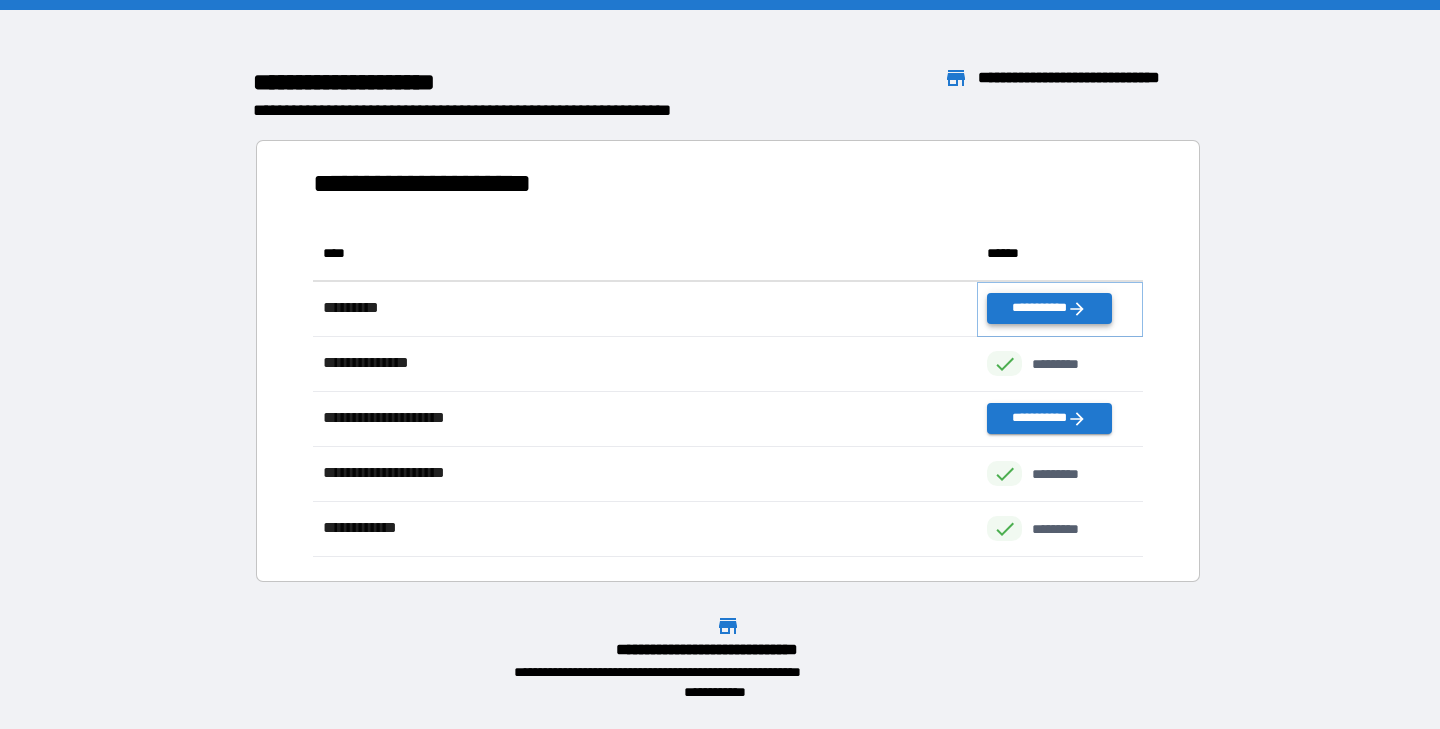 click on "**********" at bounding box center [1049, 308] 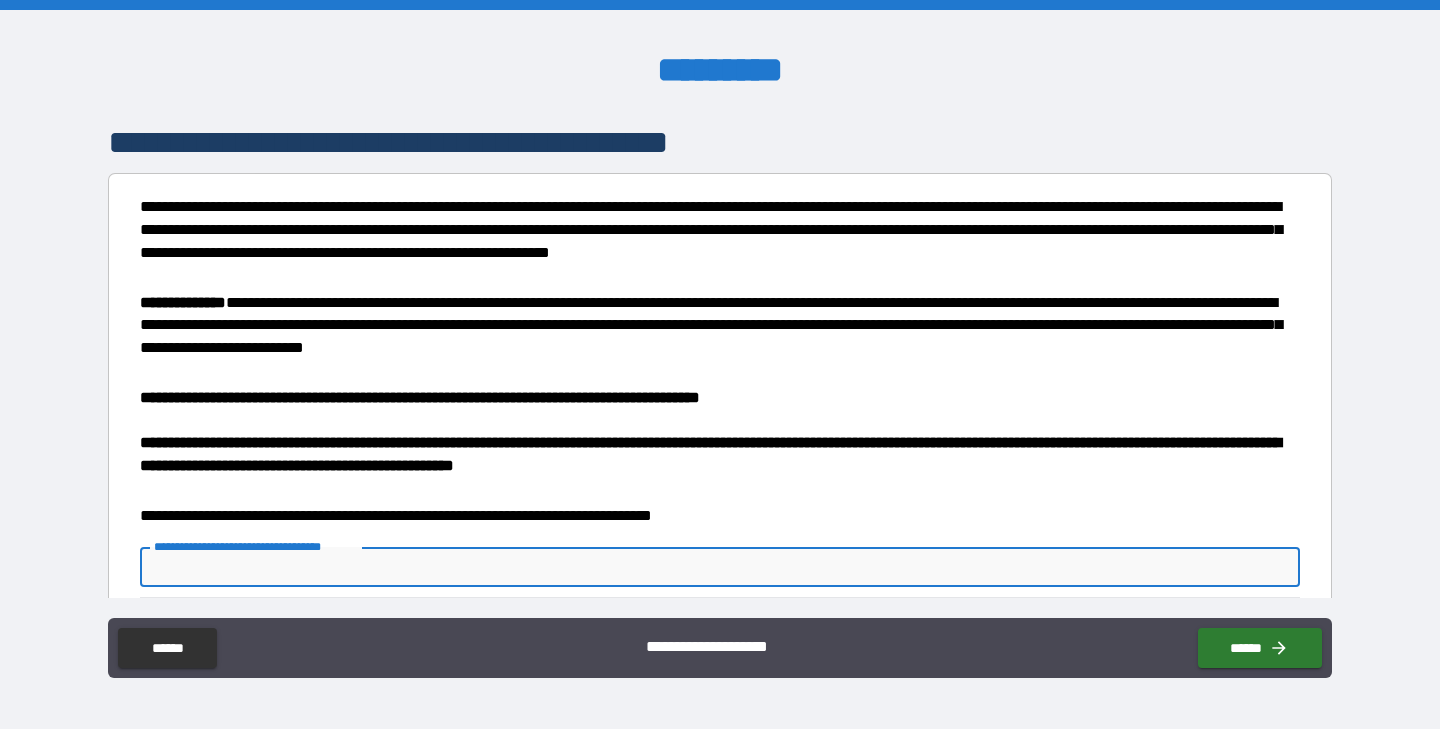 click on "**********" at bounding box center [720, 567] 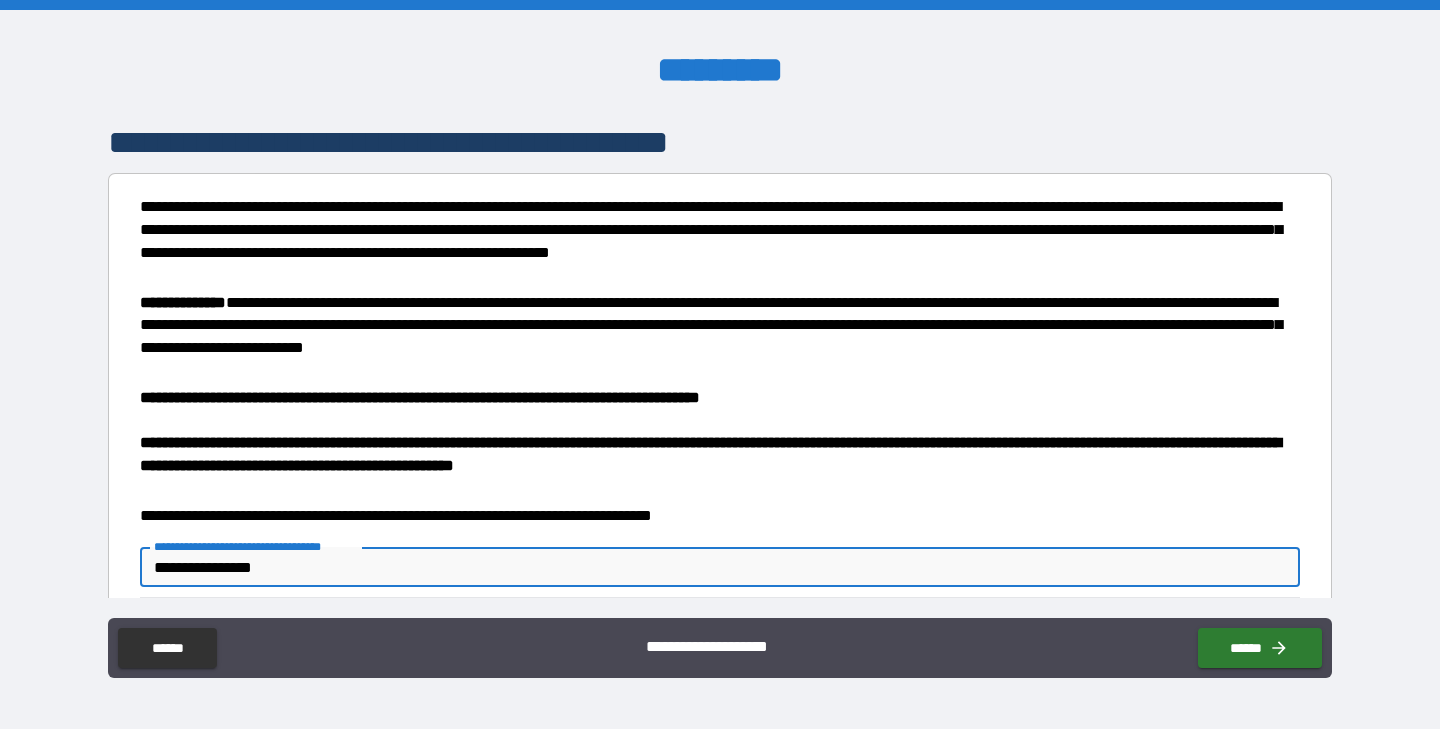 type on "**********" 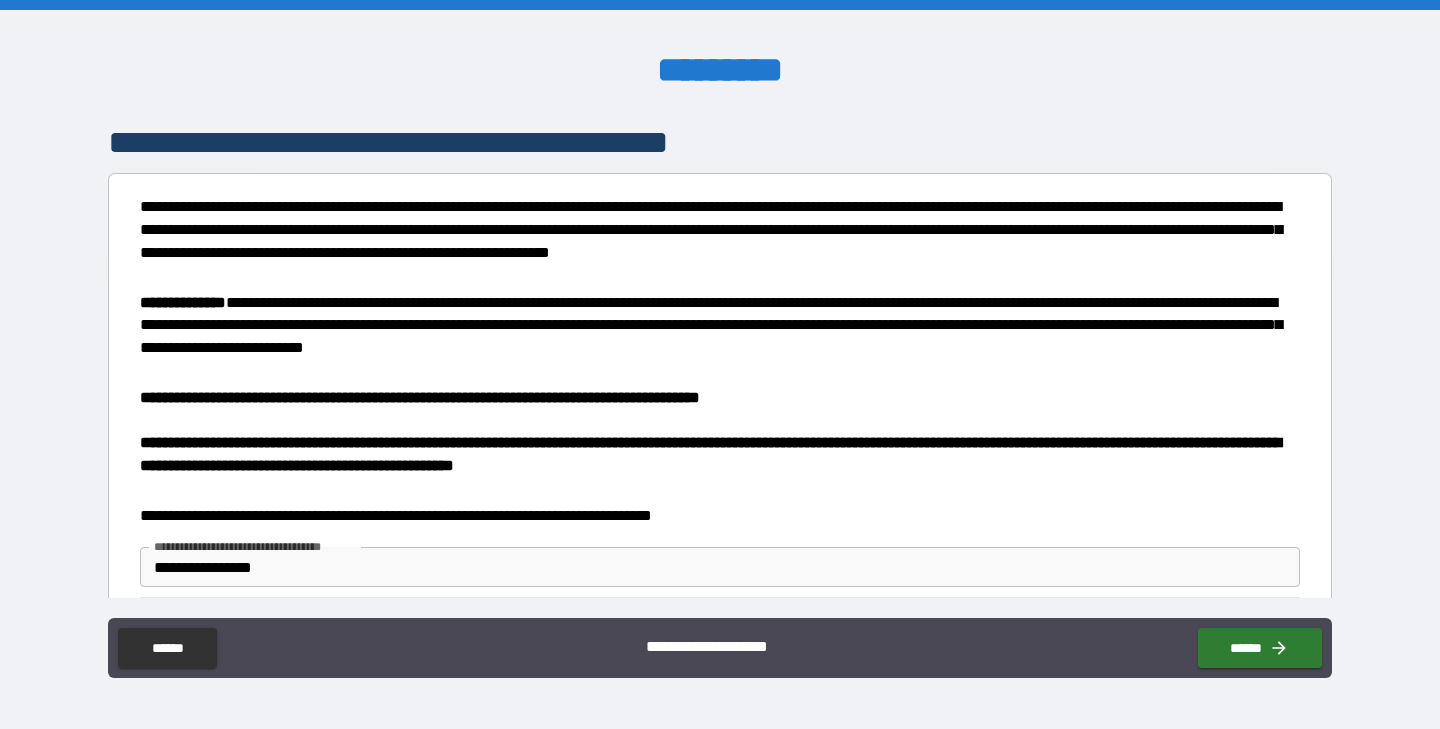 scroll, scrollTop: 82, scrollLeft: 0, axis: vertical 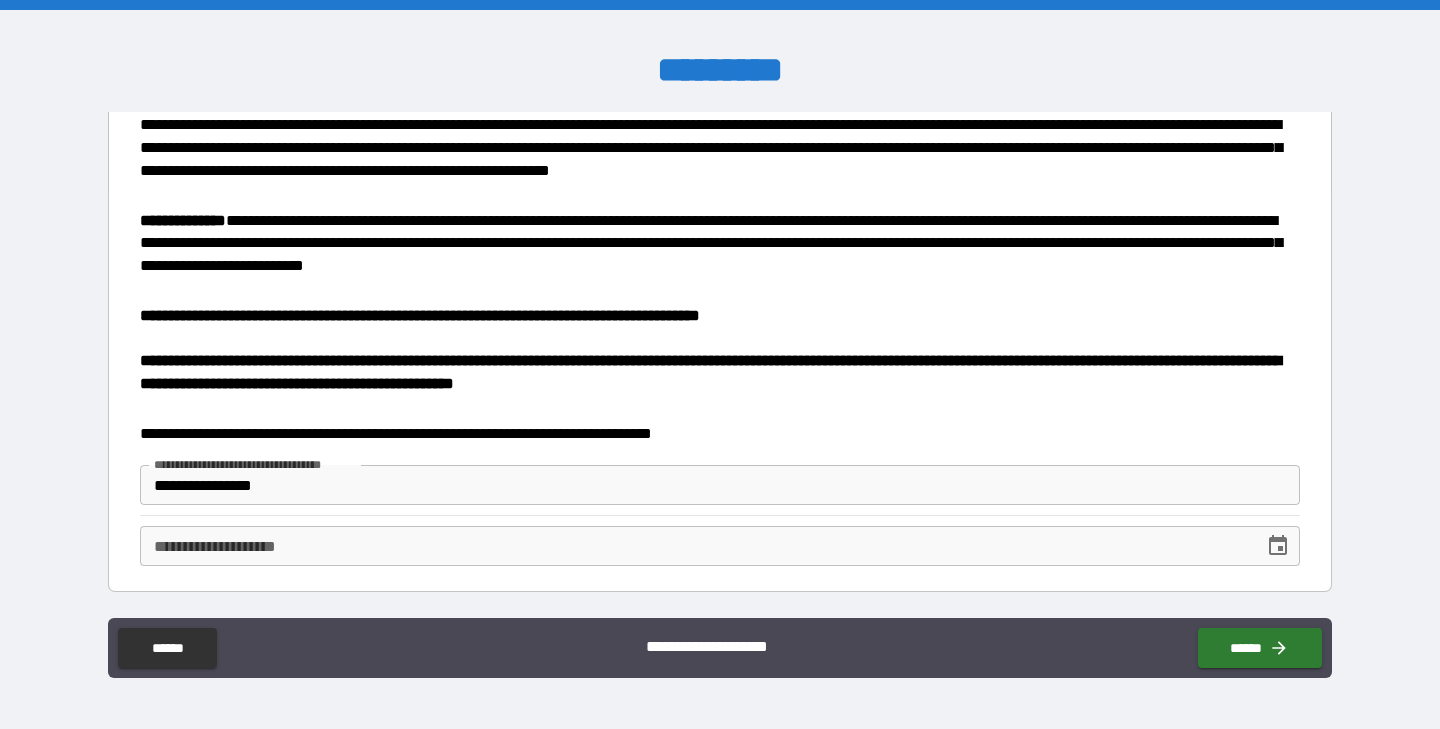 click on "**********" at bounding box center [720, 545] 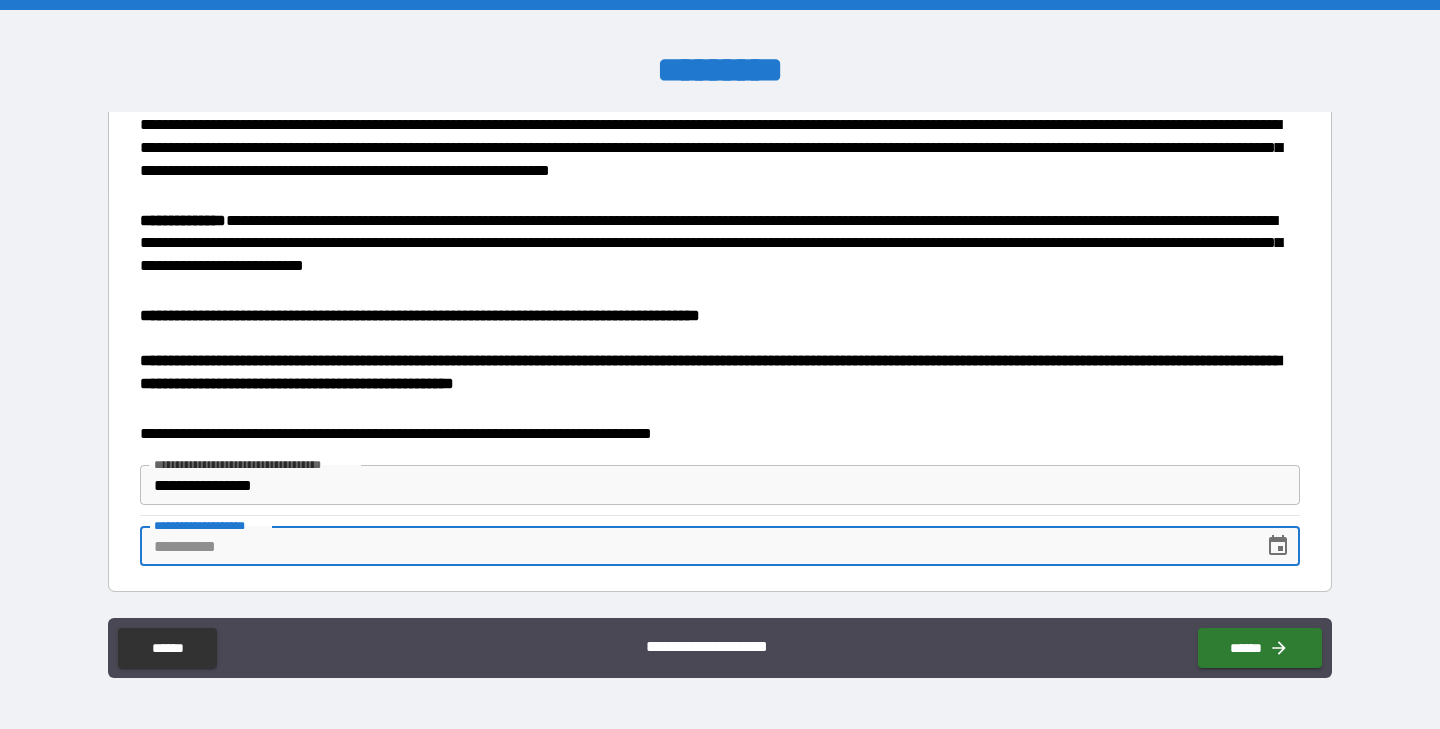 click on "**********" at bounding box center (695, 546) 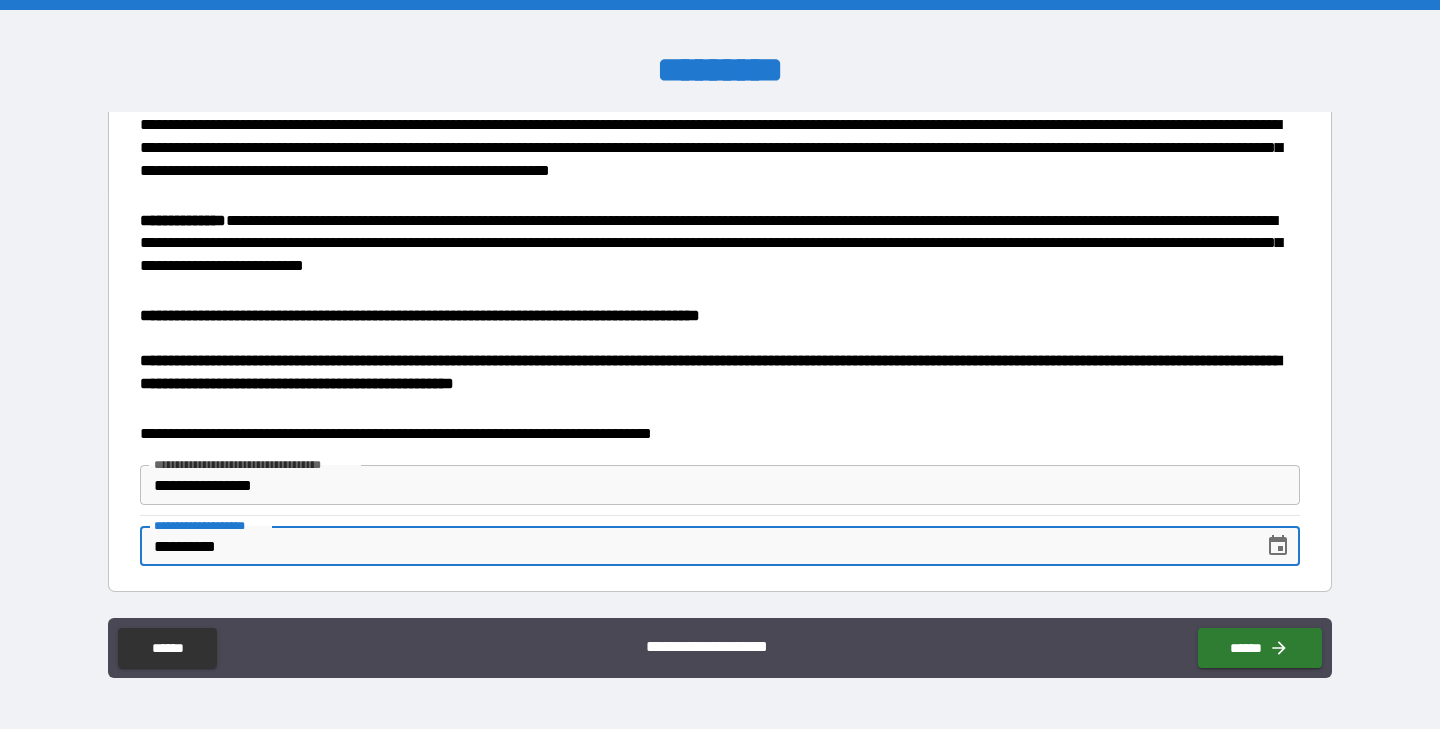 type on "**********" 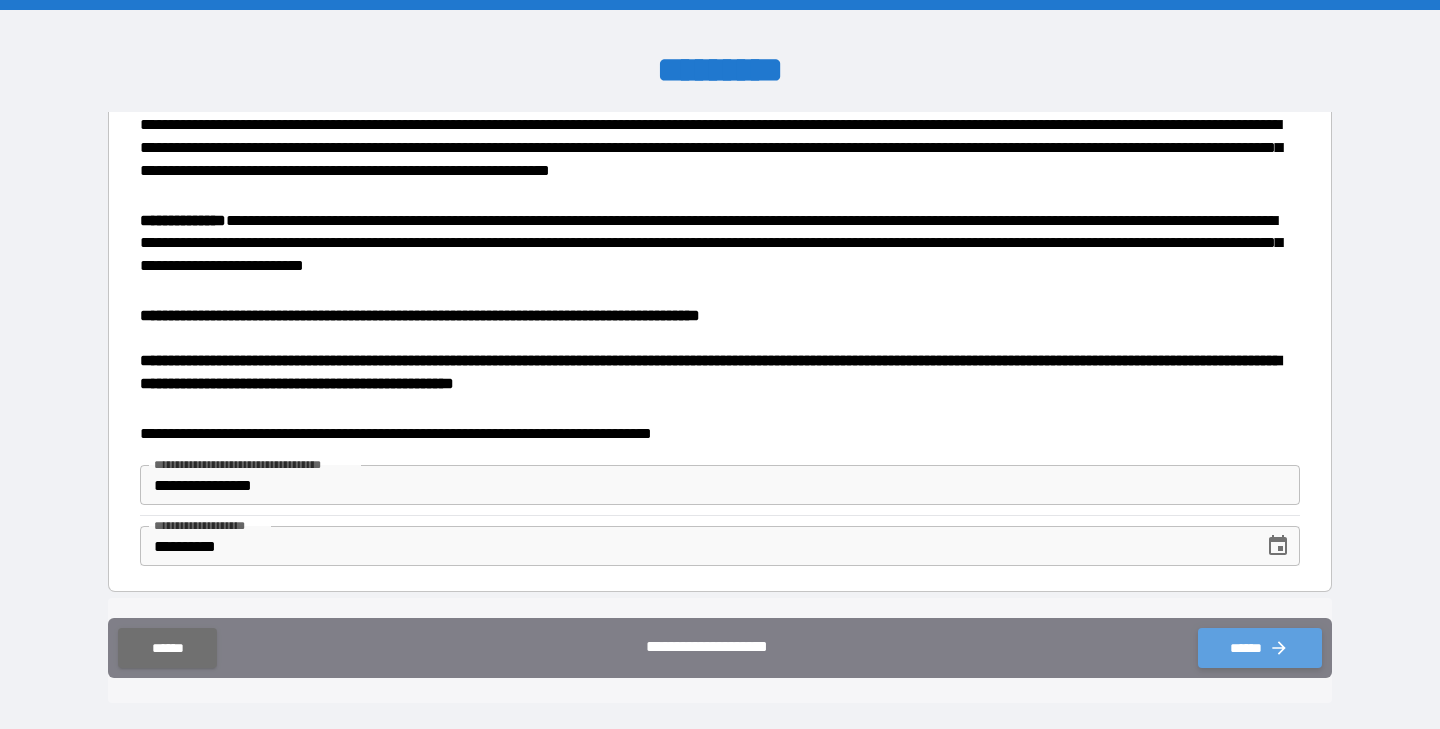 click on "******" at bounding box center [1260, 648] 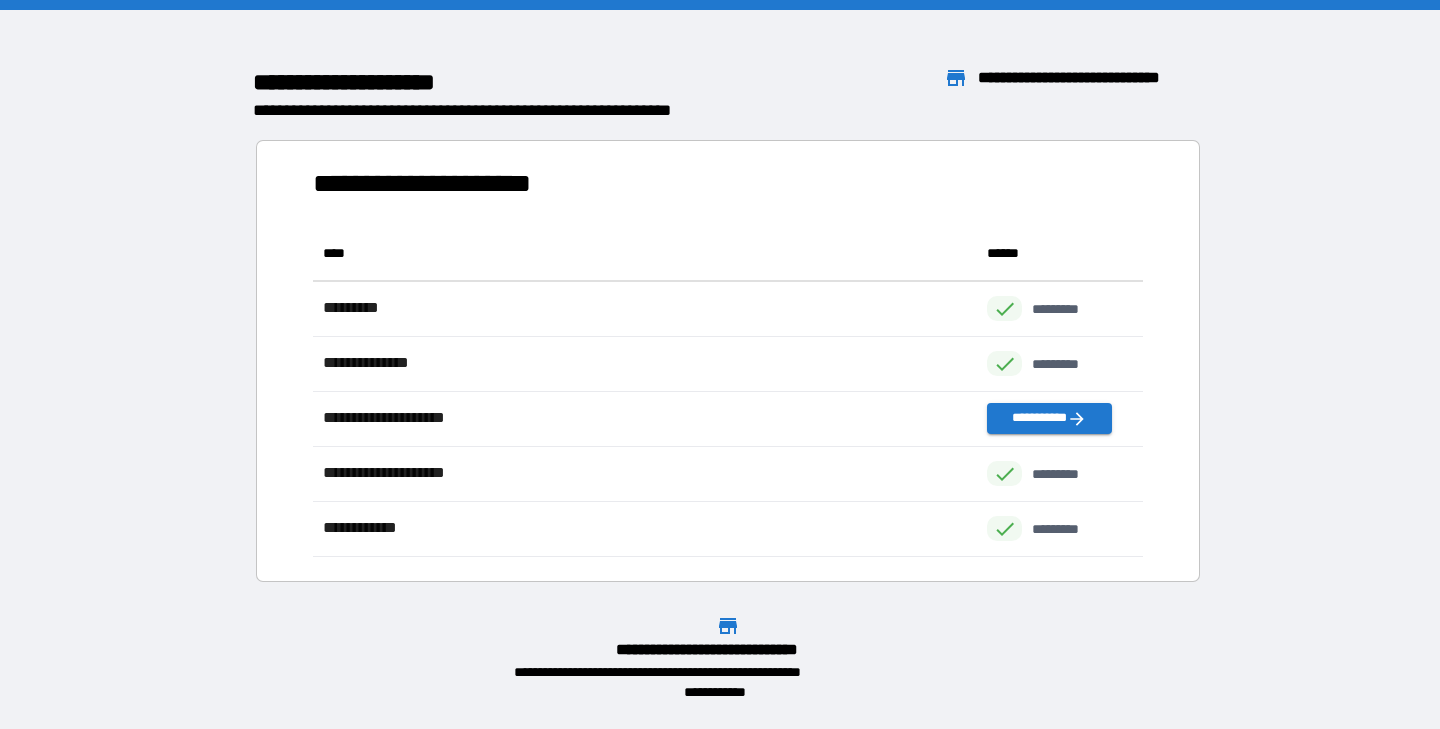 scroll, scrollTop: 1, scrollLeft: 1, axis: both 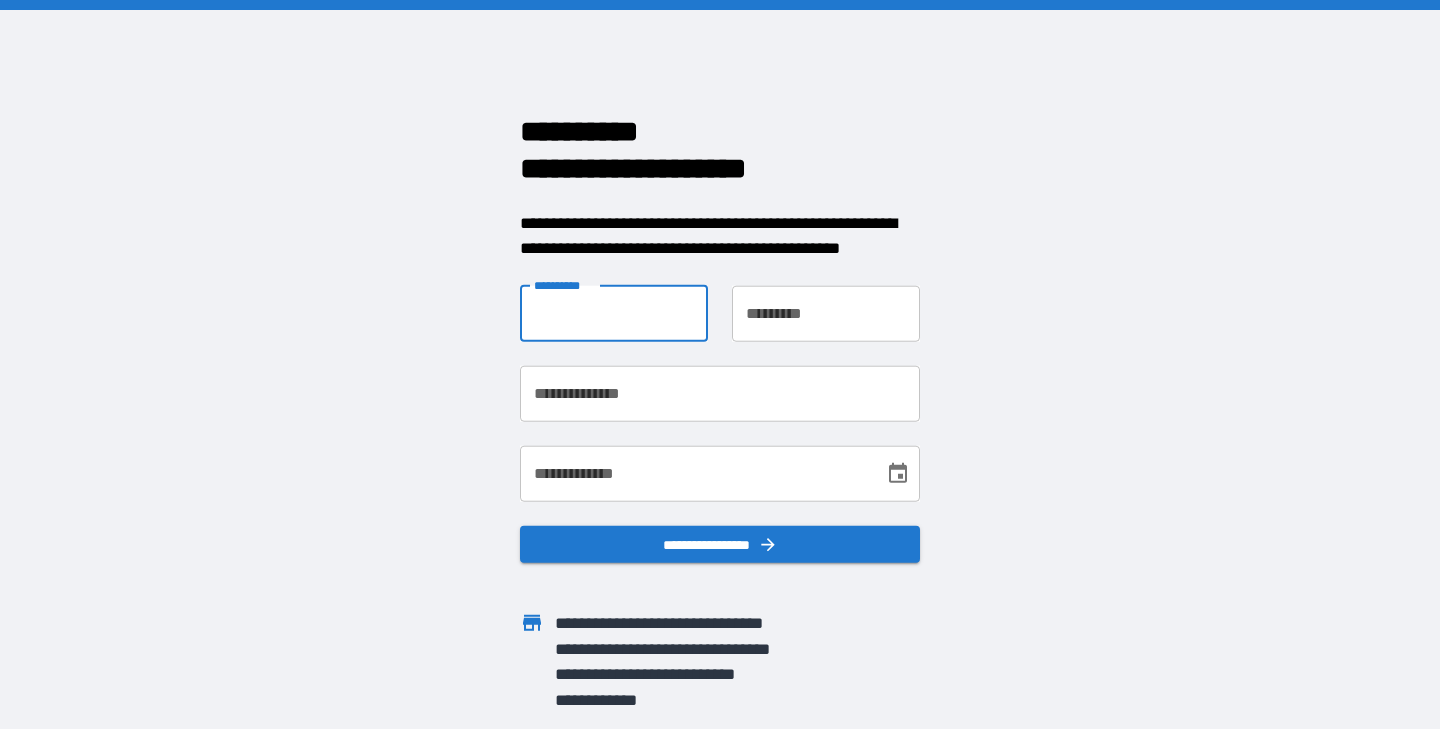 click on "**********" at bounding box center [614, 313] 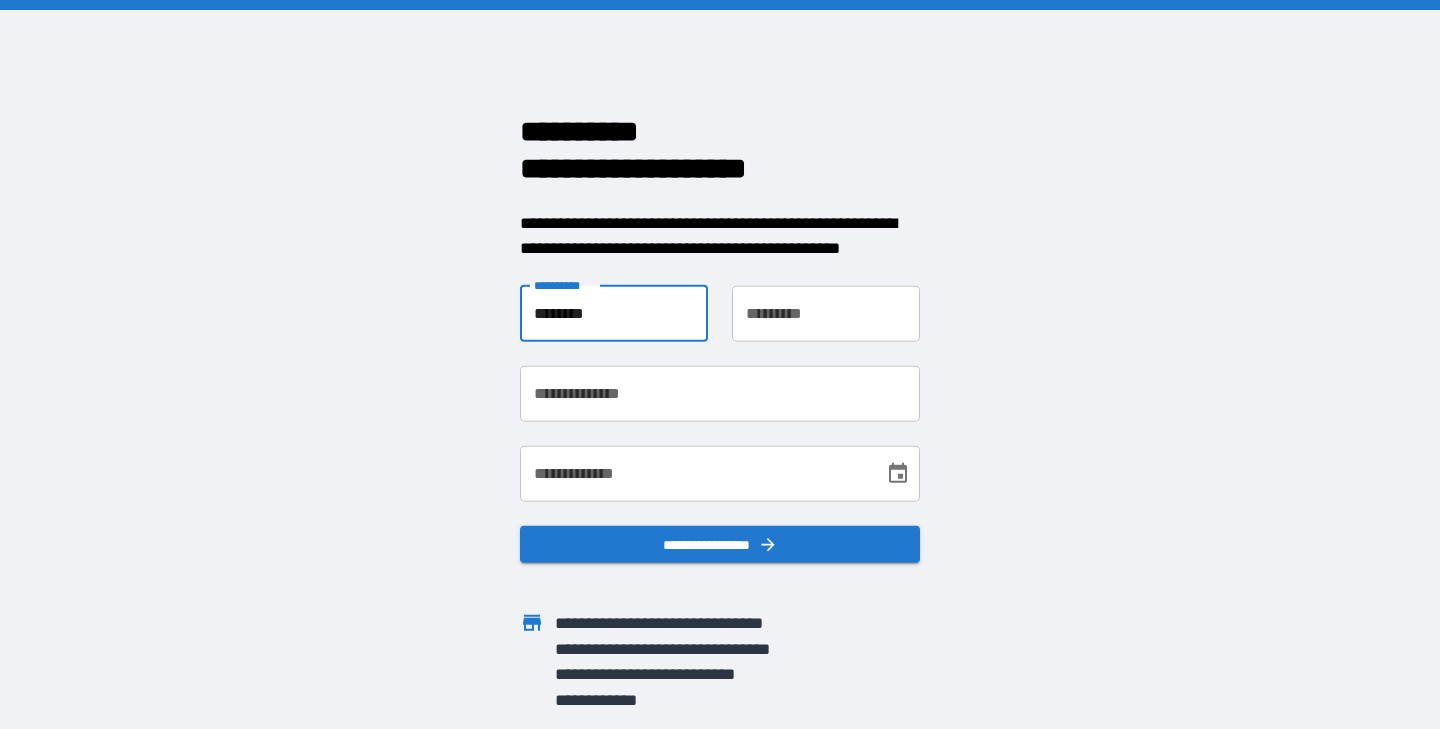 click on "**********" at bounding box center [826, 313] 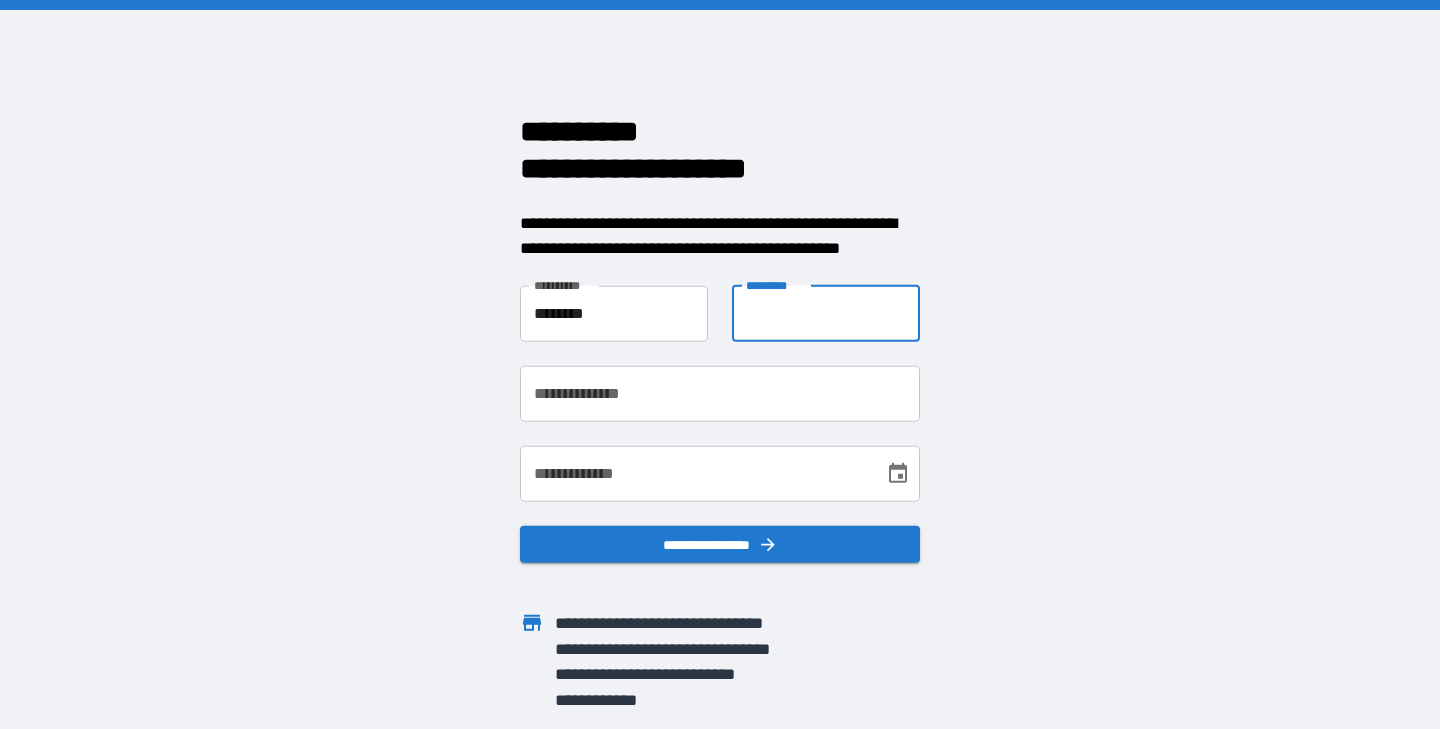 type on "*******" 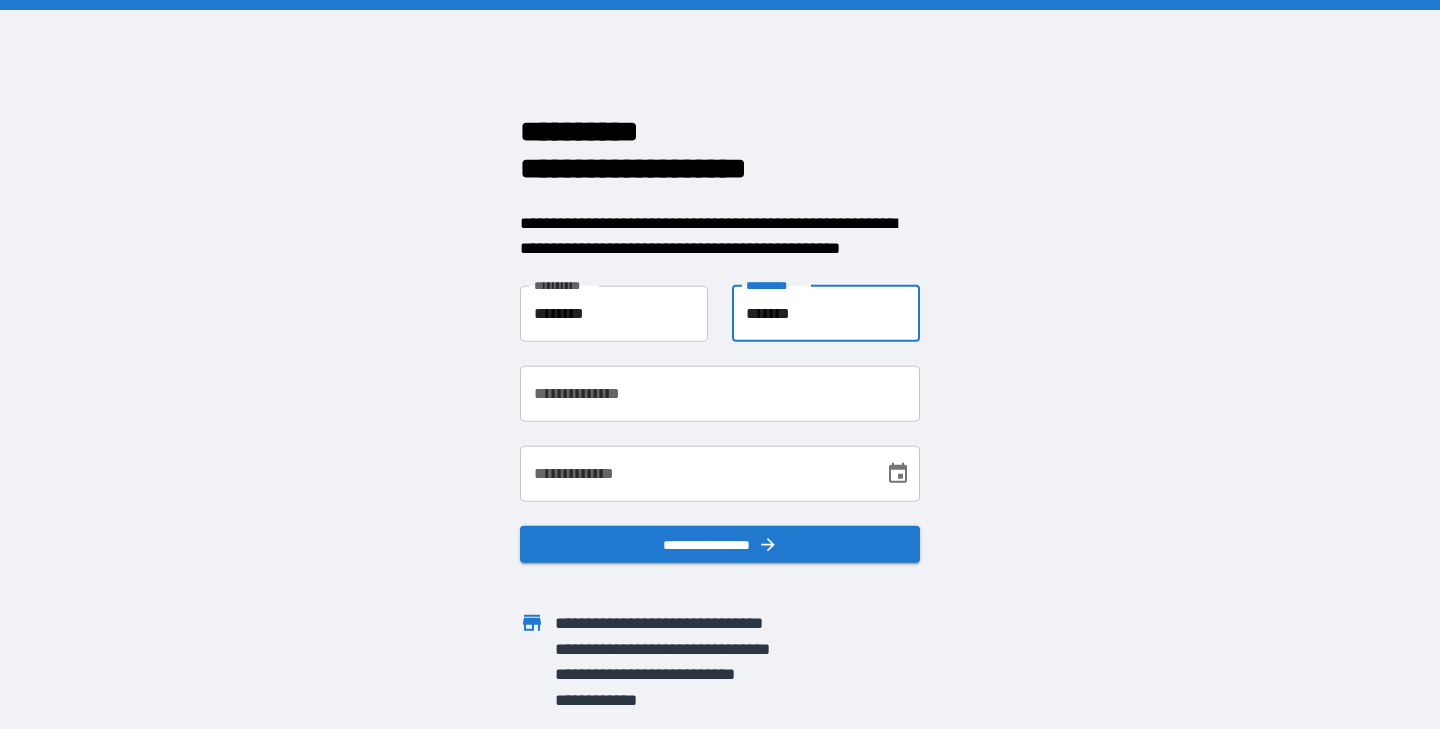 click on "**********" at bounding box center [720, 393] 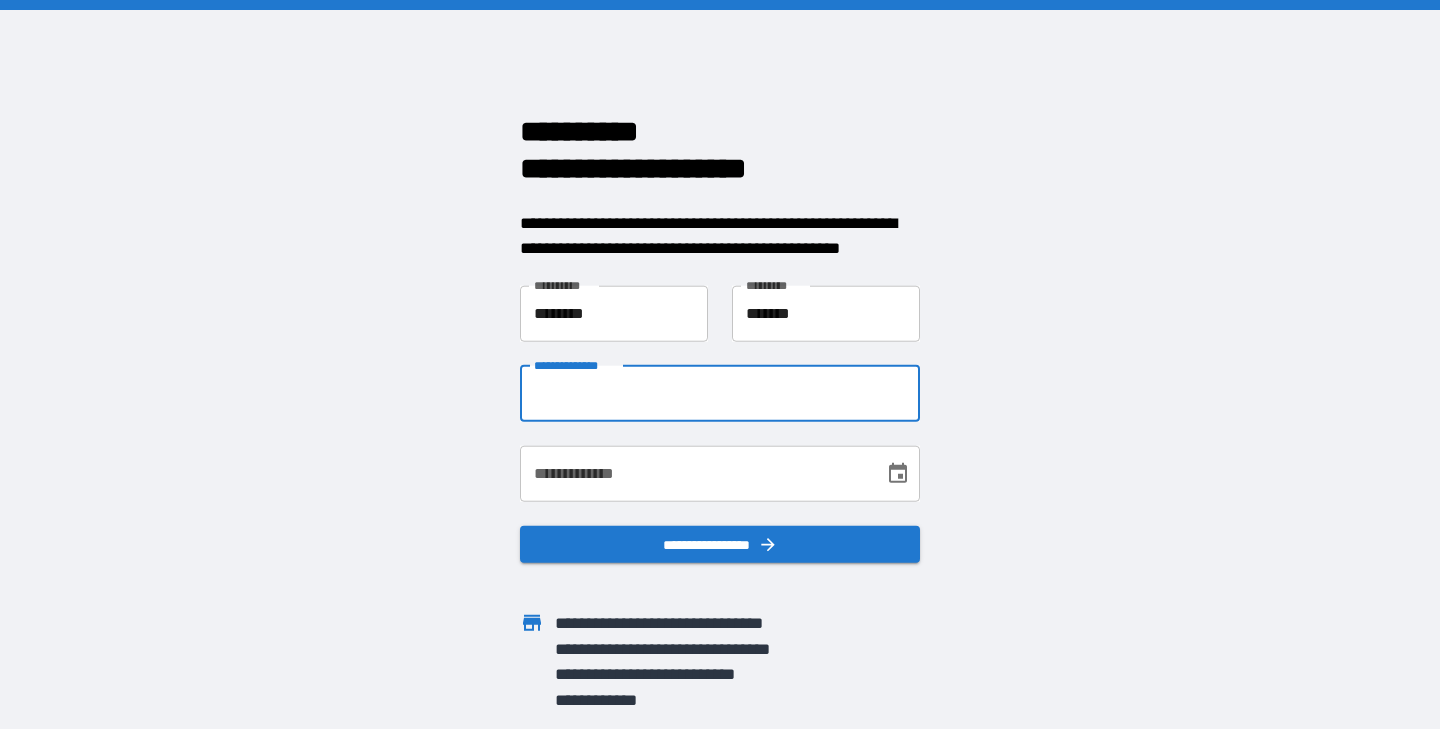 type on "**********" 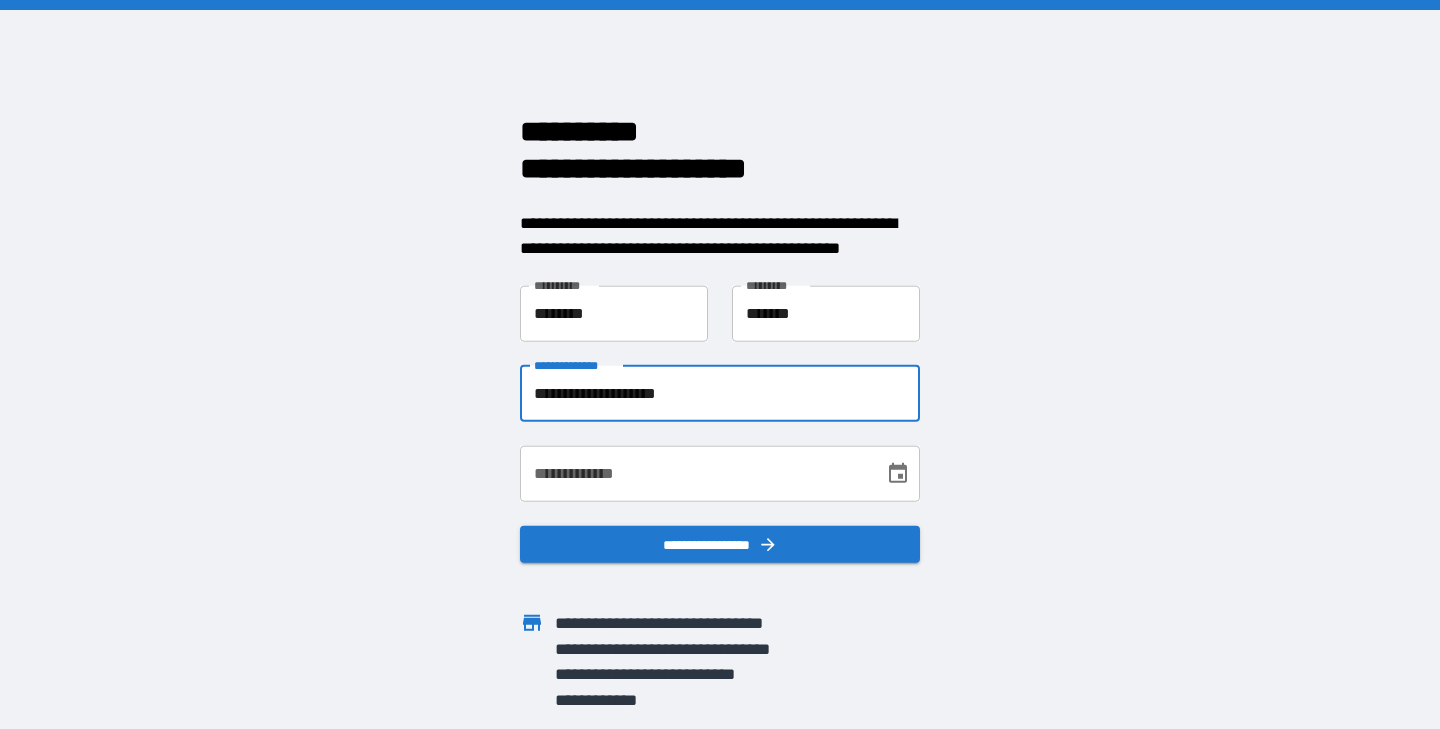 click on "**********" at bounding box center [695, 473] 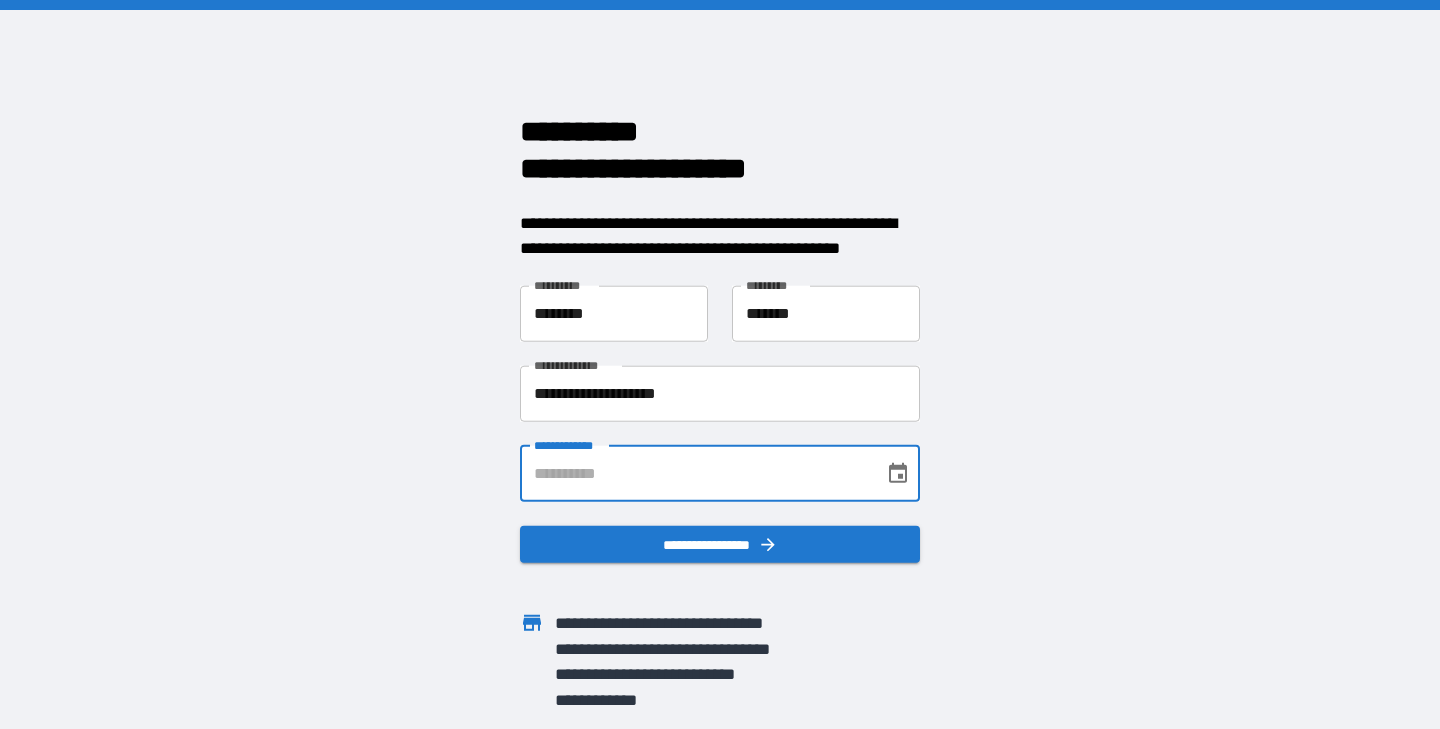 type on "**********" 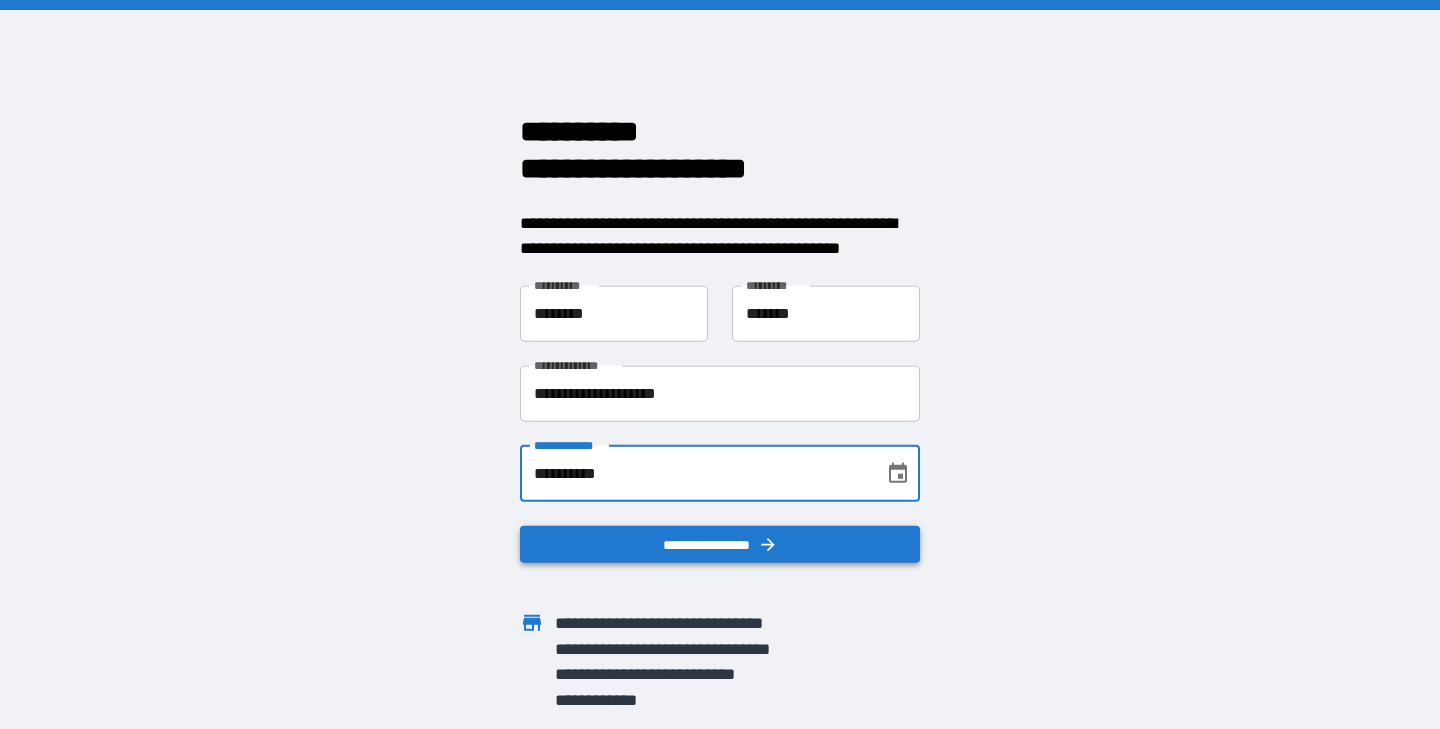 click on "**********" at bounding box center [720, 544] 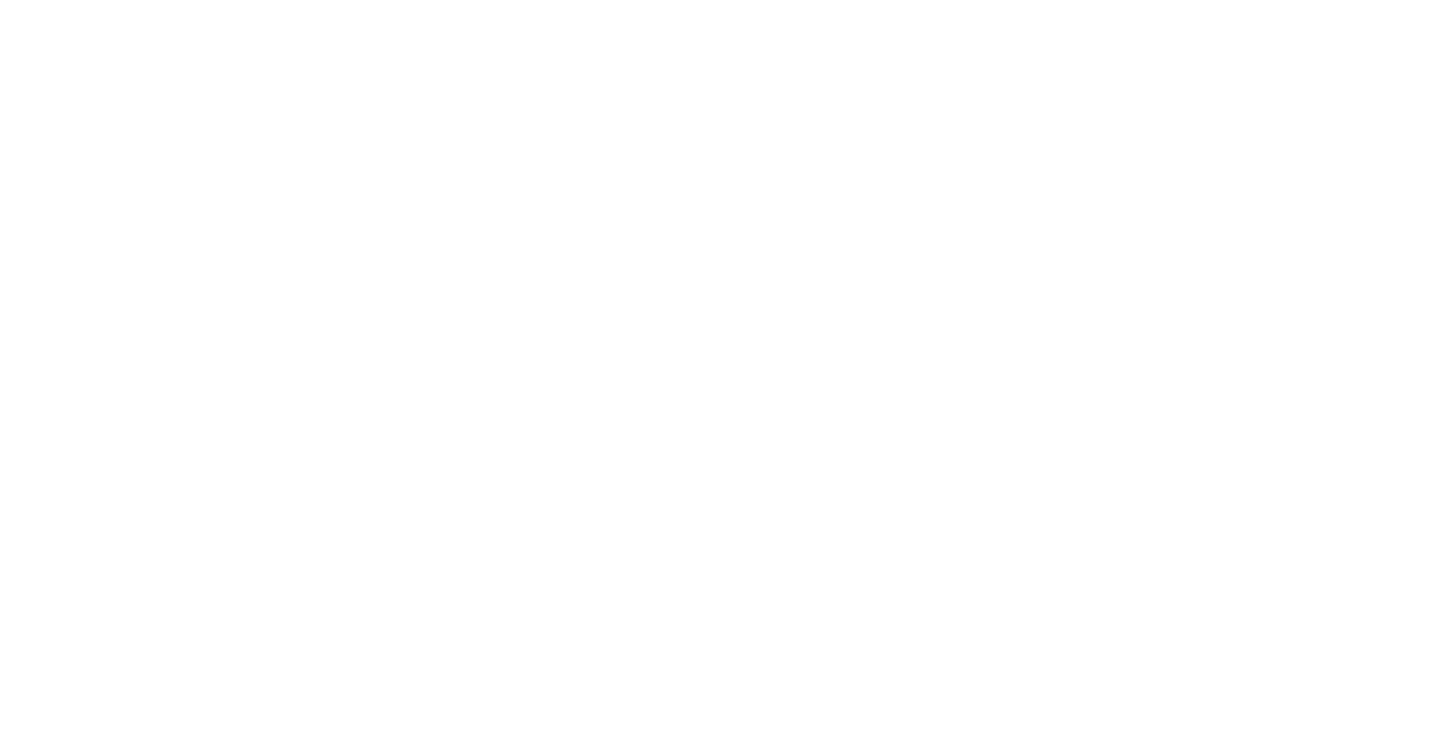 scroll, scrollTop: 0, scrollLeft: 0, axis: both 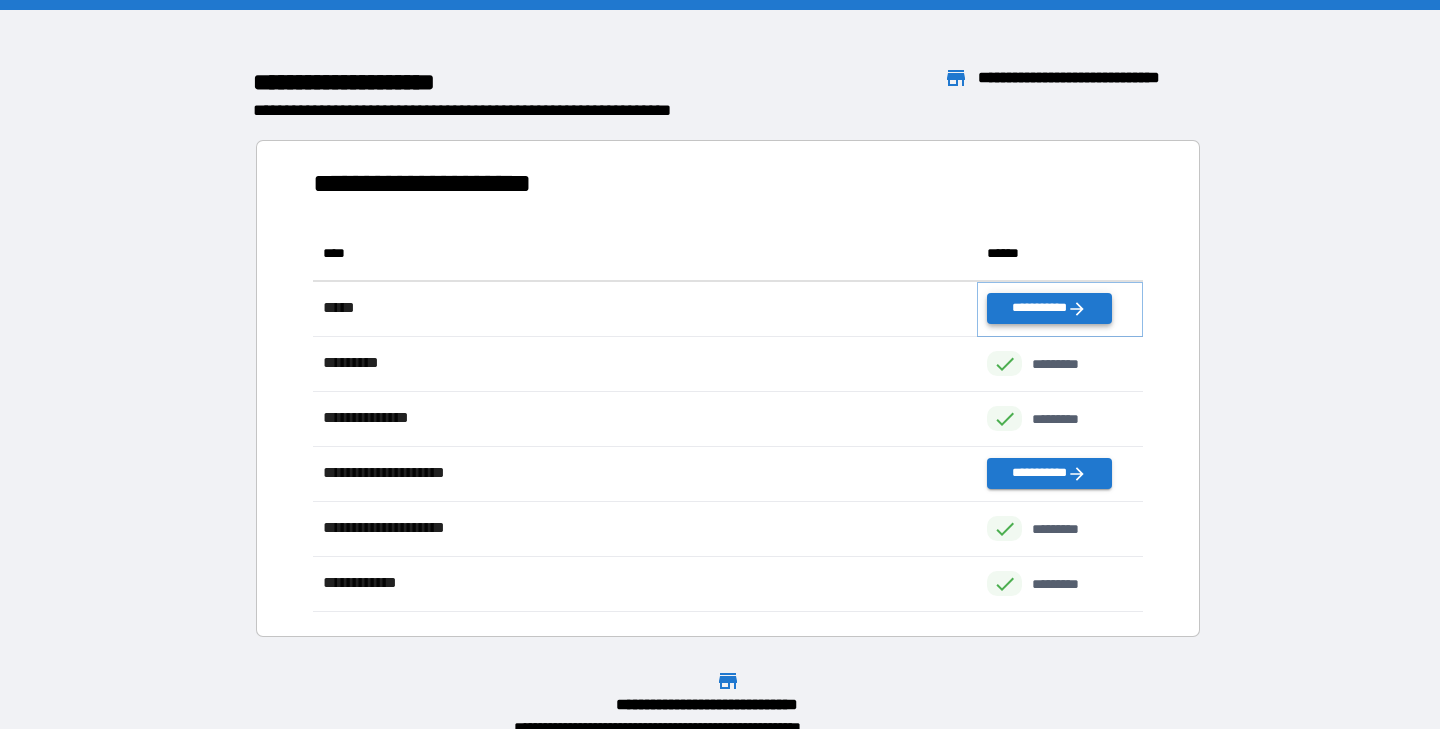 click on "**********" at bounding box center [1049, 308] 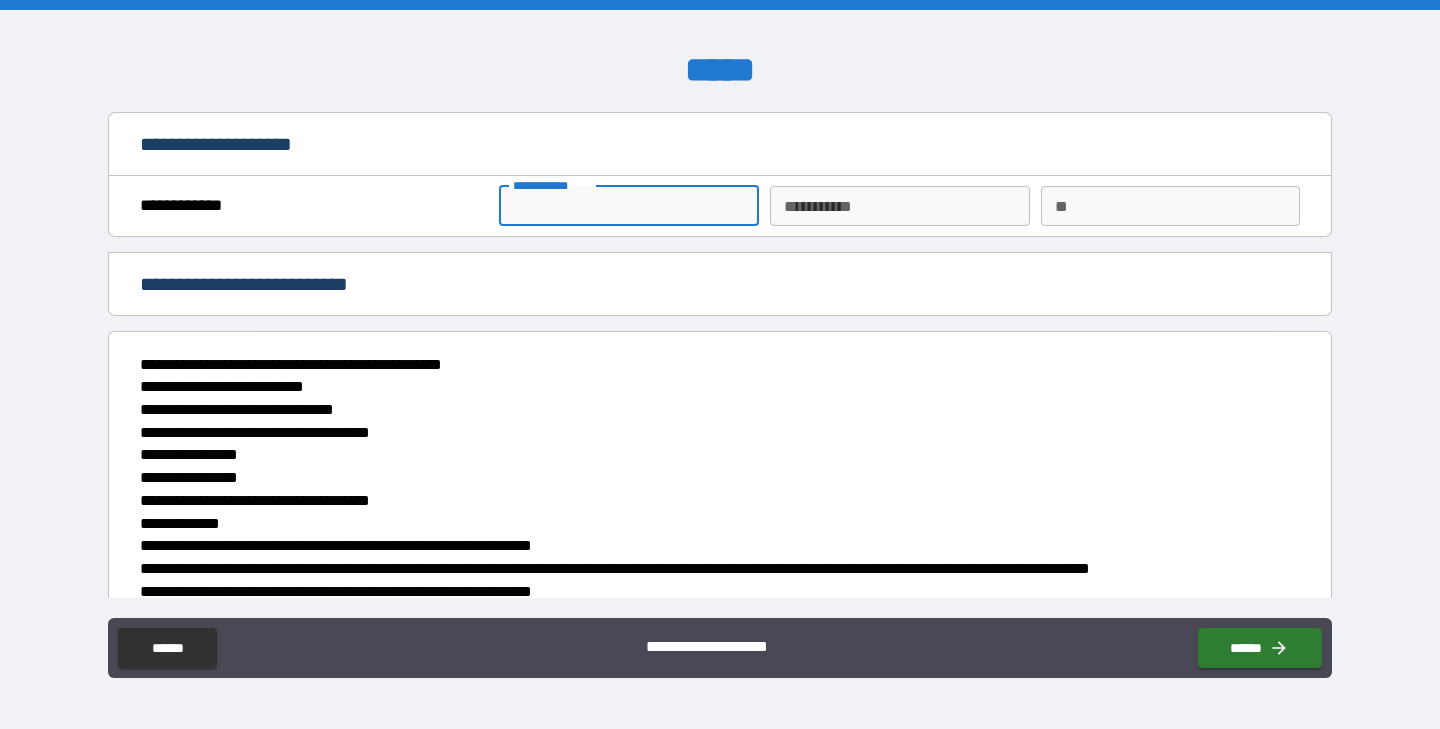 click on "**********" at bounding box center (628, 206) 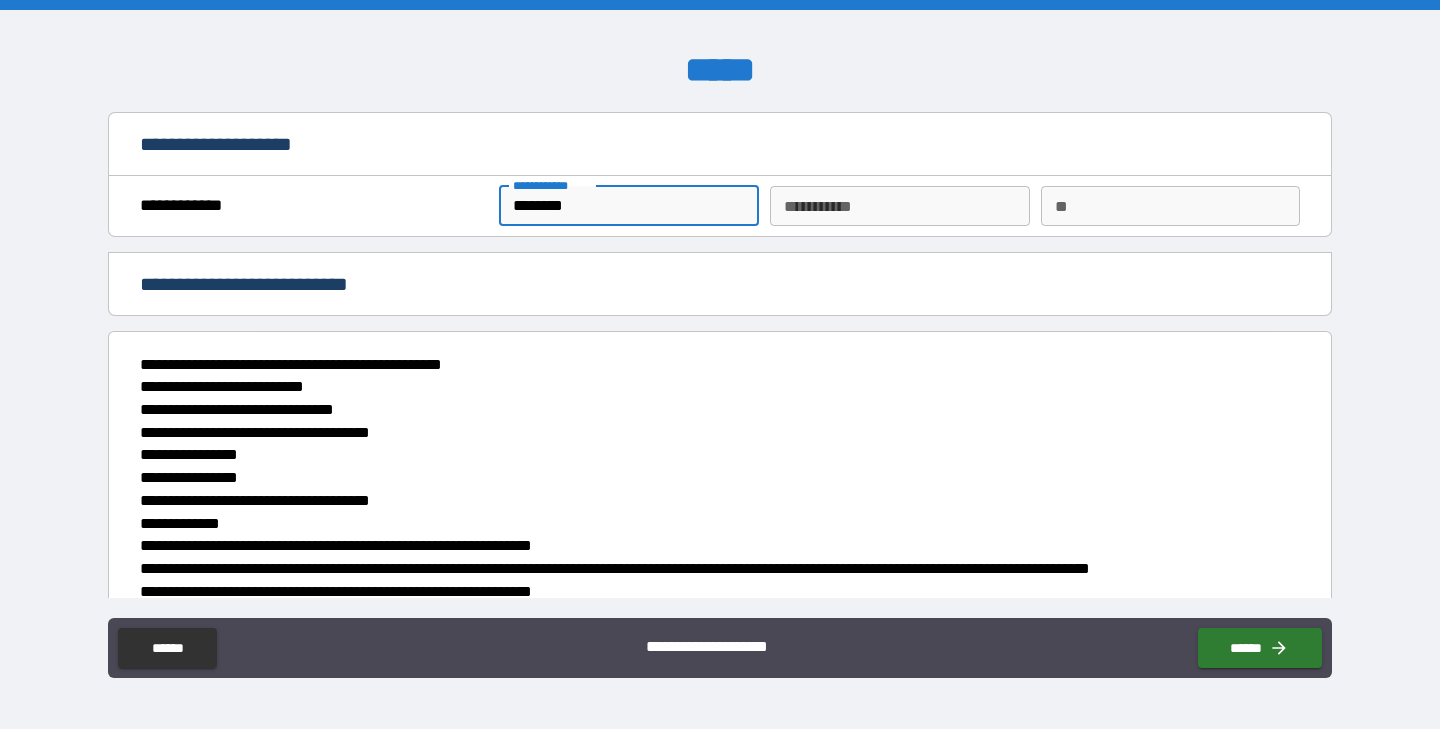 type on "********" 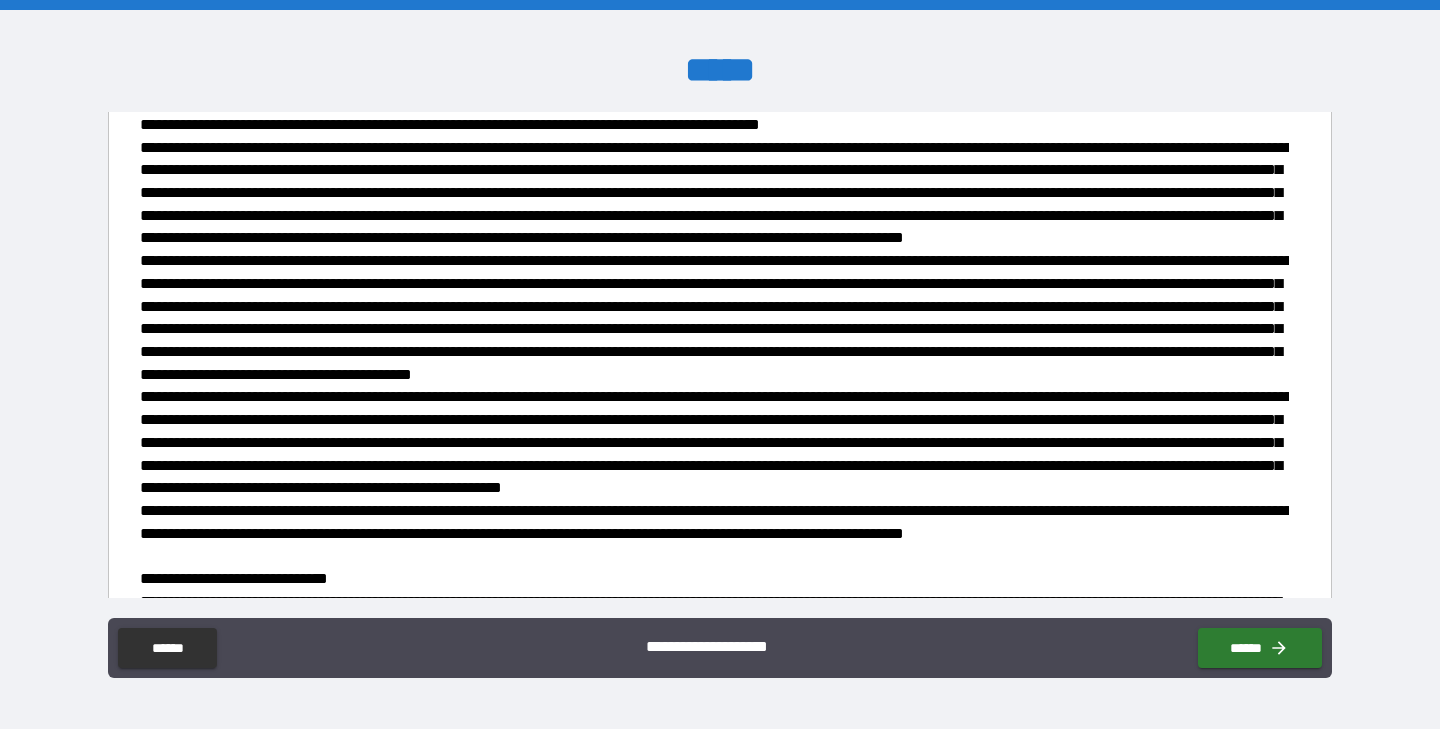 scroll, scrollTop: 3107, scrollLeft: 0, axis: vertical 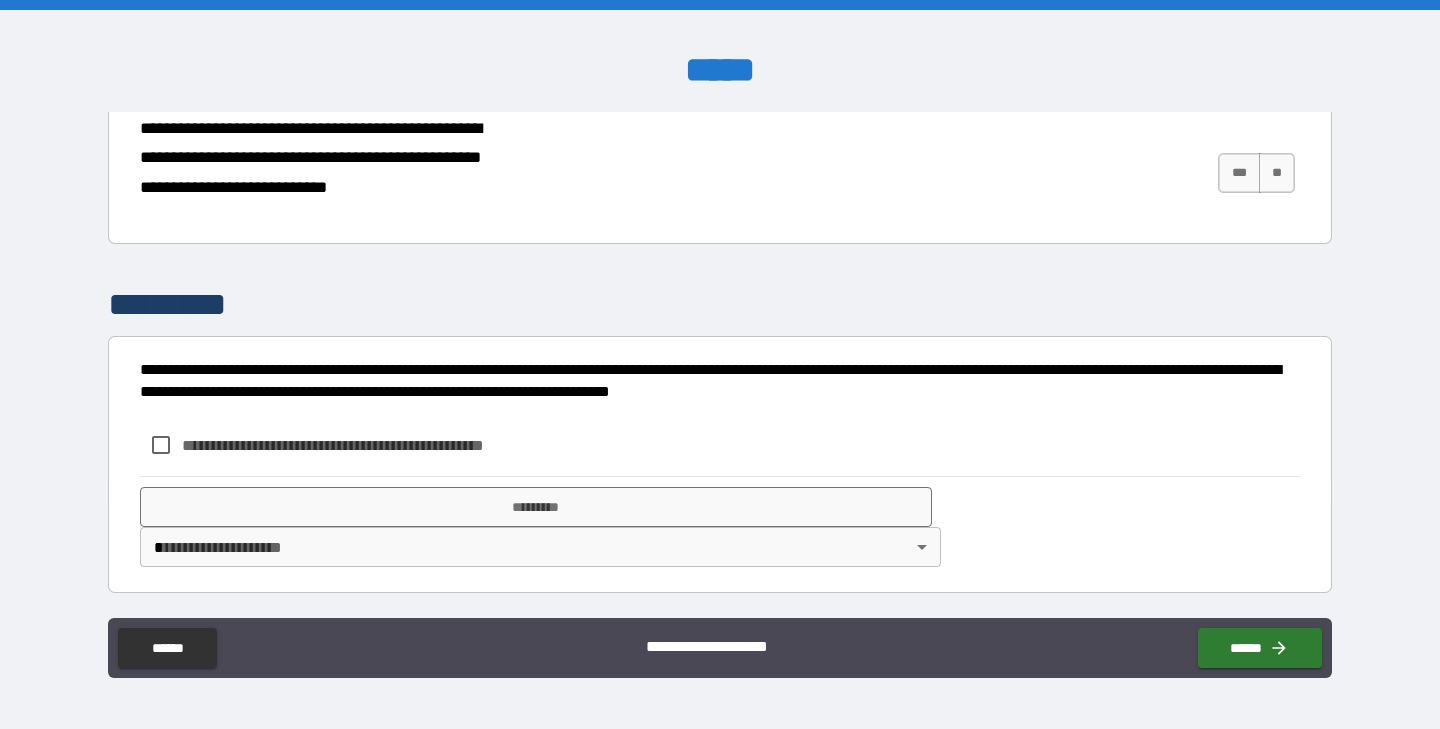 type on "*******" 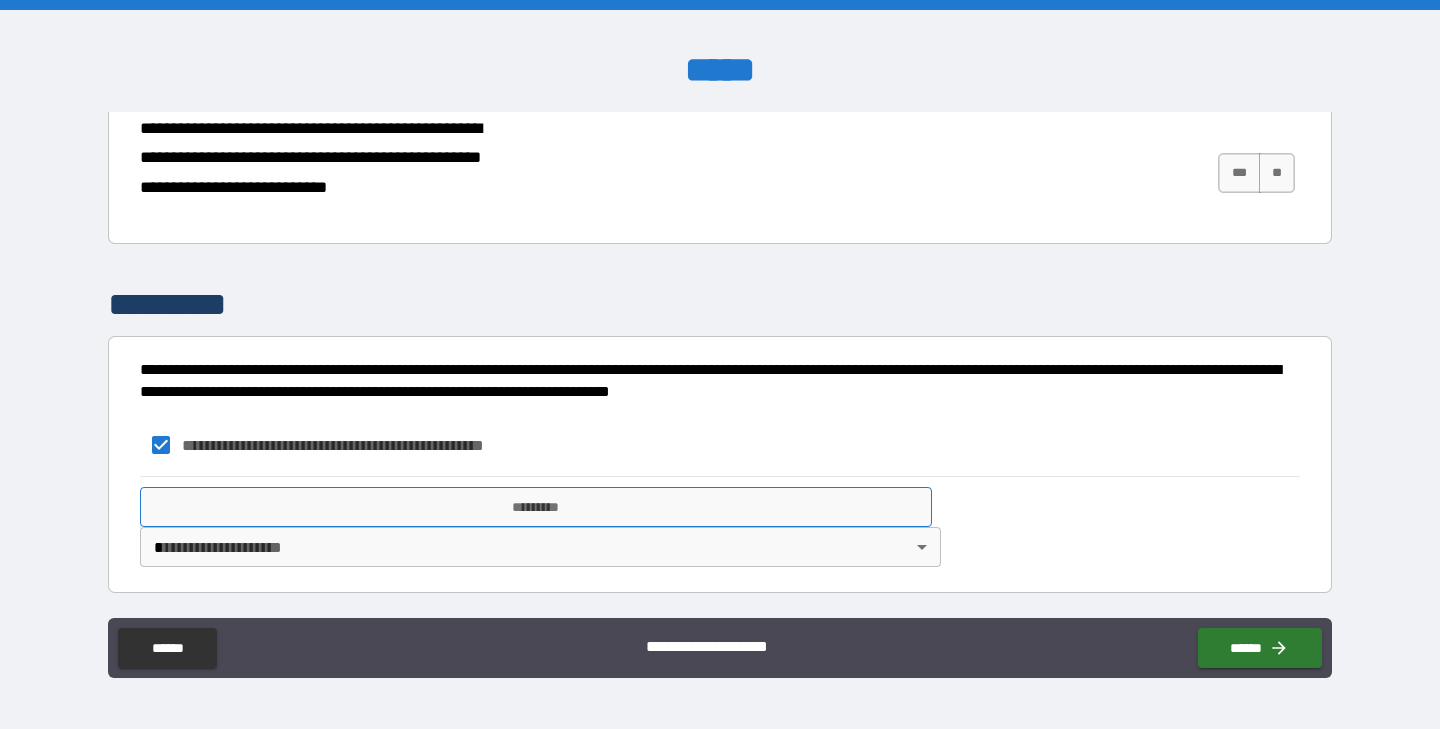 click on "*********" at bounding box center (536, 507) 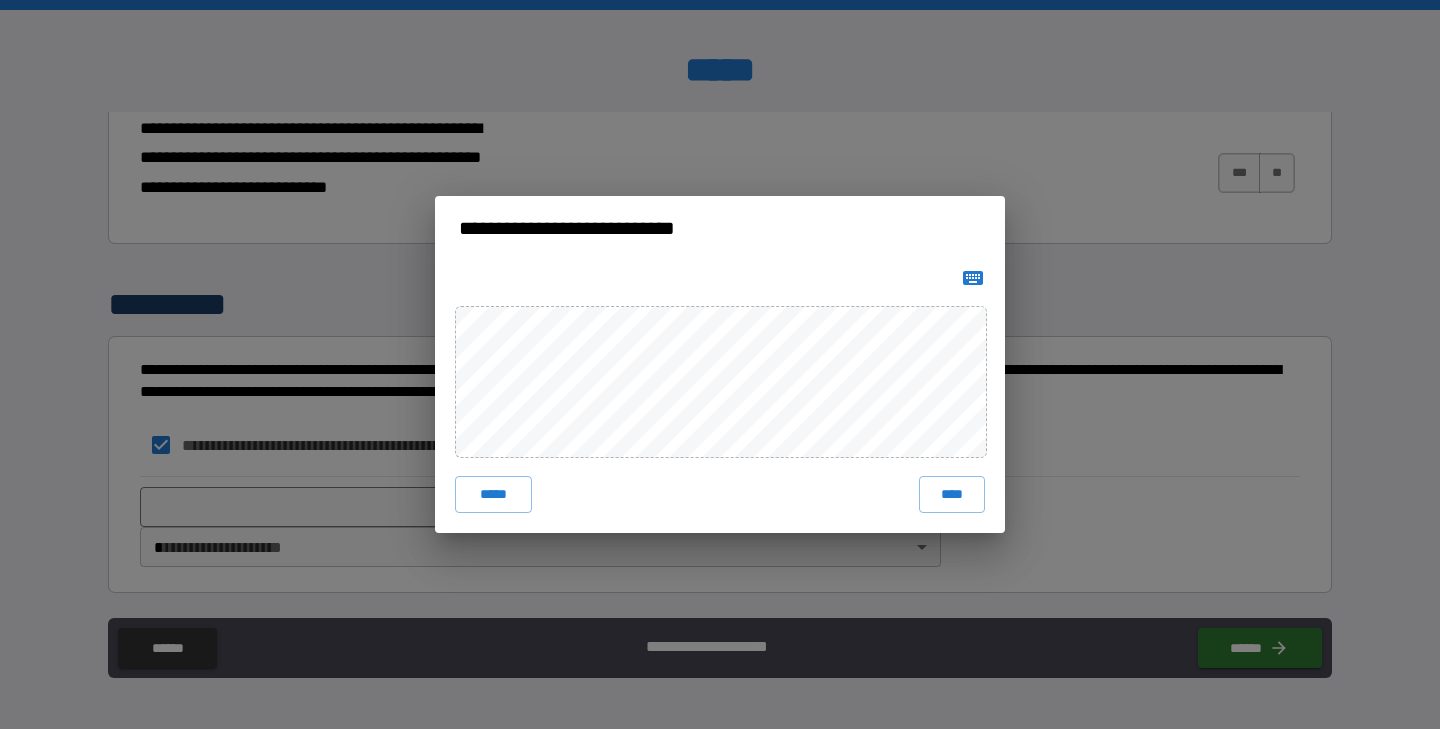 click on "***** ****" at bounding box center [720, 396] 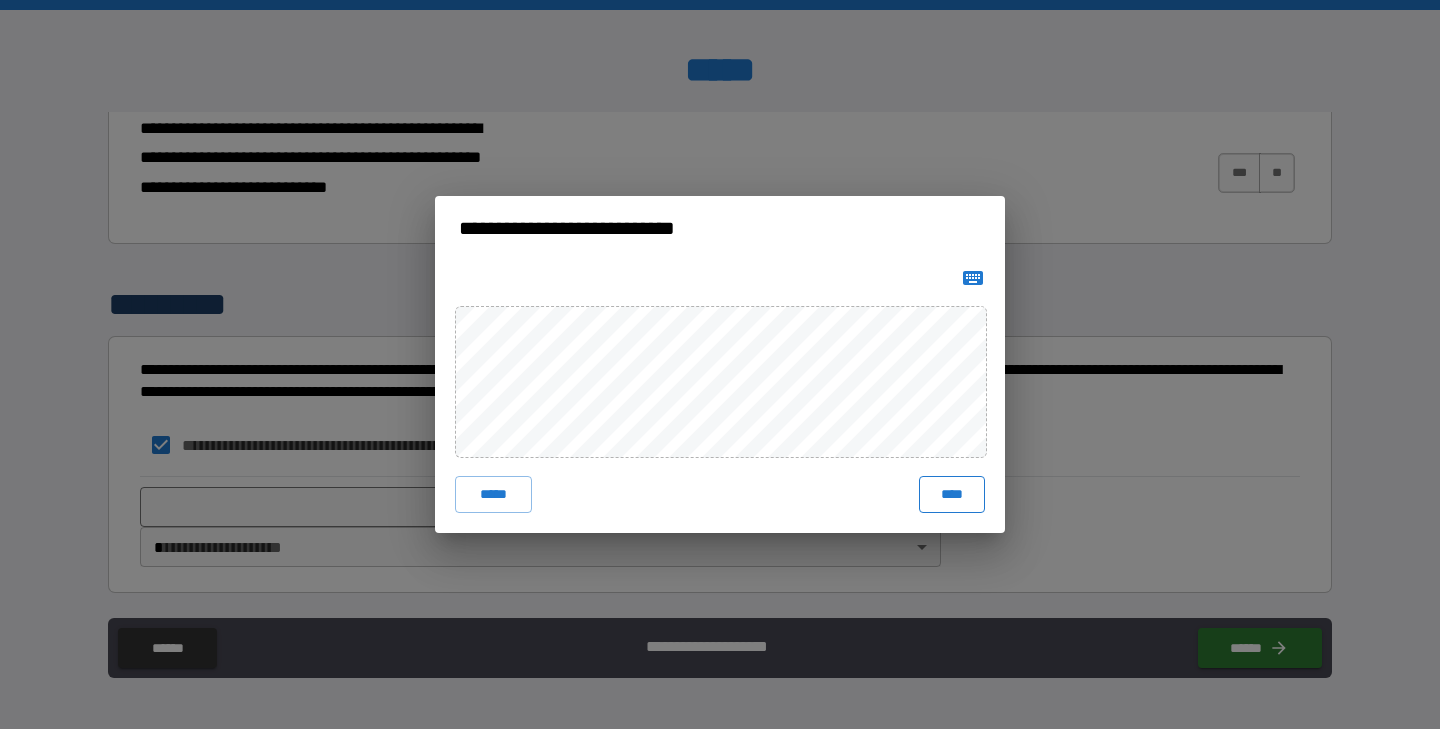 click on "****" at bounding box center (952, 494) 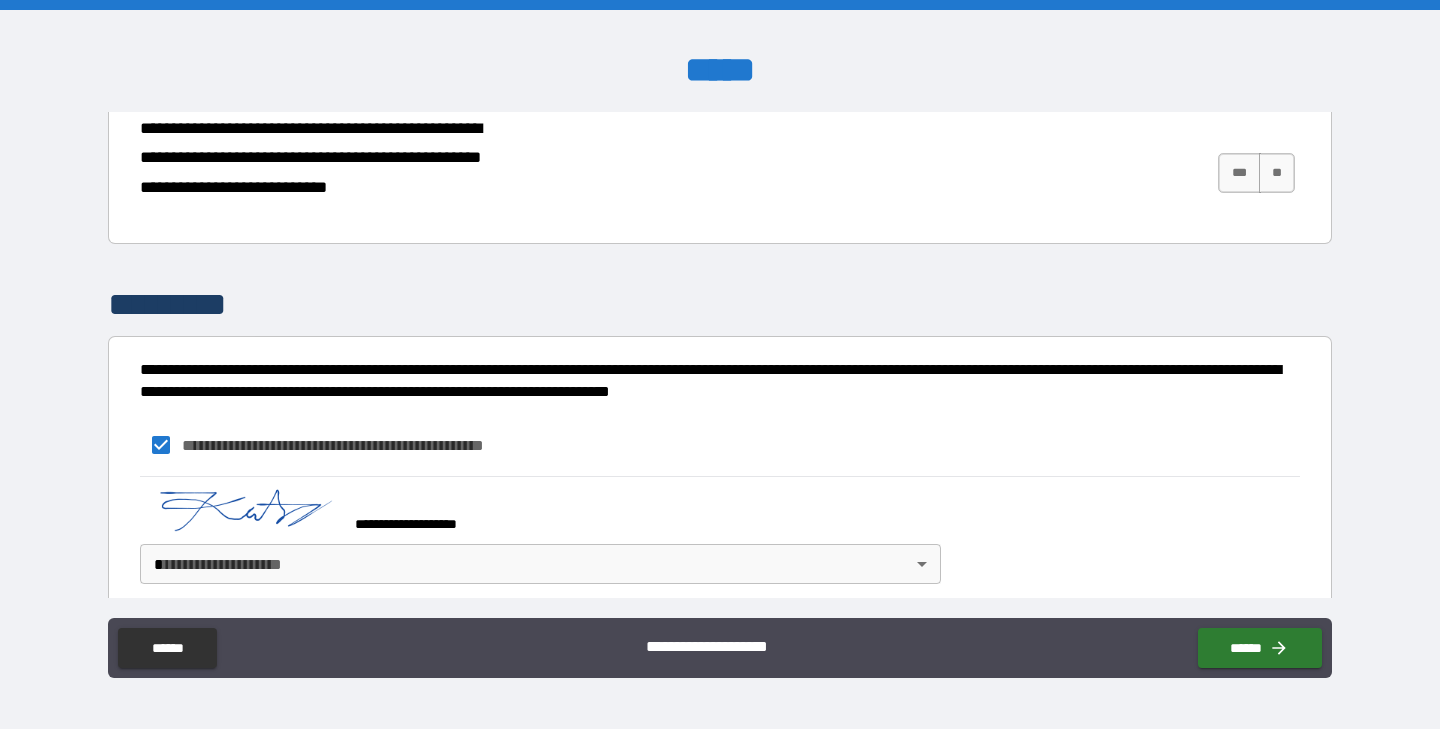 scroll, scrollTop: 3124, scrollLeft: 0, axis: vertical 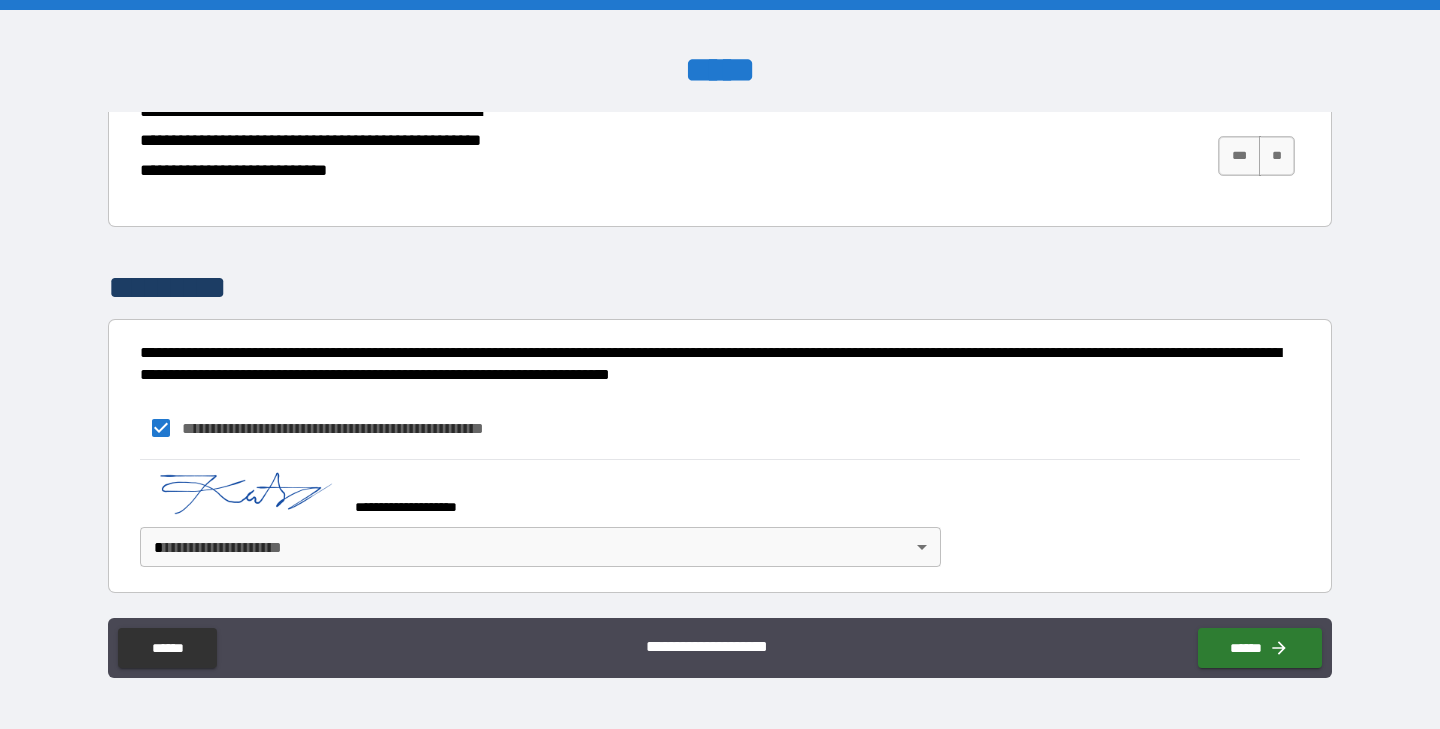 click on "[FIRST] [LAST] [STREET] [CITY] [STATE] [ZIP] [COUNTRY] [PHONE] [EMAIL] [SSN] [DLN] [CC] [PASSPORT] [DOB] [AGE] [TIME] [ADDRESS] [COORDINATES] [POSTAL_CODE] [HOME_ADDRESS] [PERSONAL_INFO] [PRIVATE_DATA] [SENSITIVE_INFO] [USER_DATA] [ACCOUNT_NUMBER] [BANK_DETAILS] [CREDIT_SCORE] [MEDICAL_RECORD] [HEALTH_INFO]" at bounding box center [720, 364] 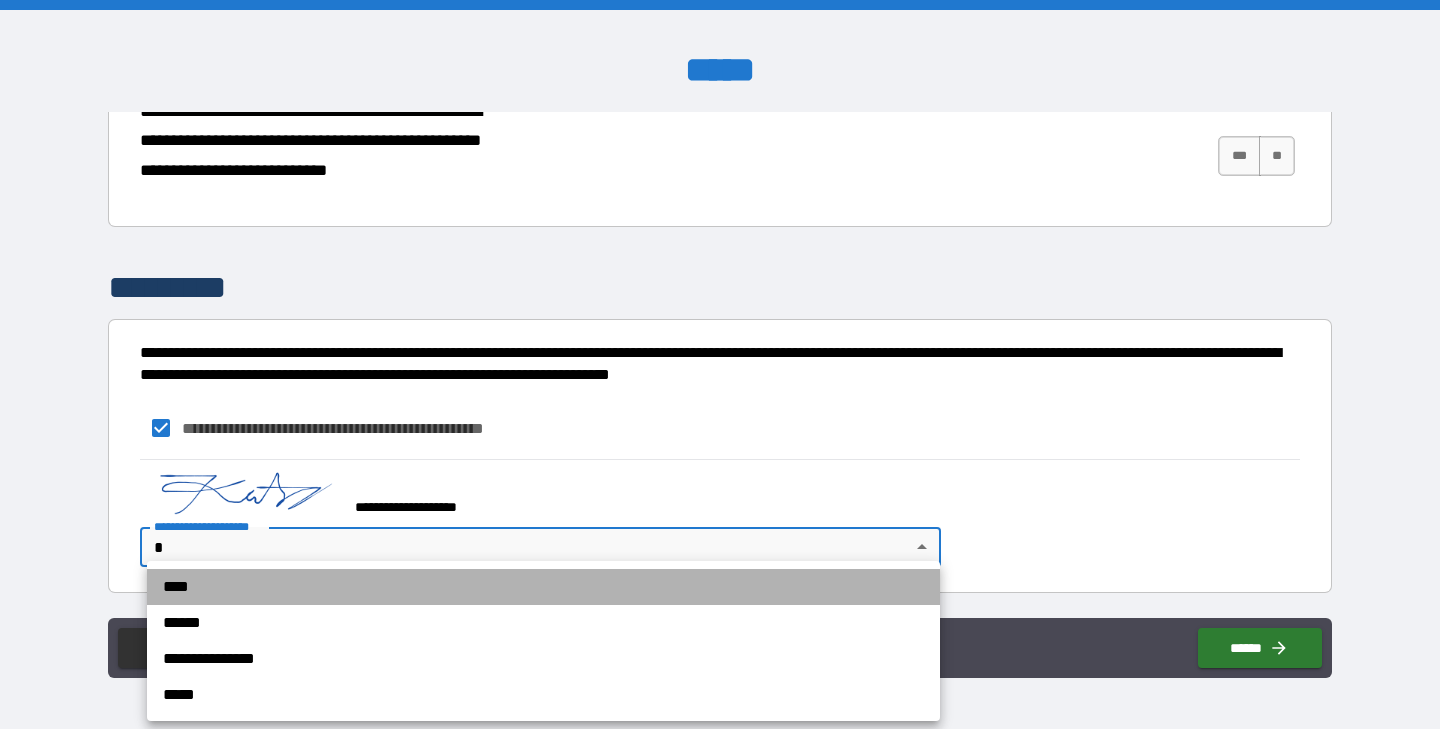 click on "****" at bounding box center (543, 587) 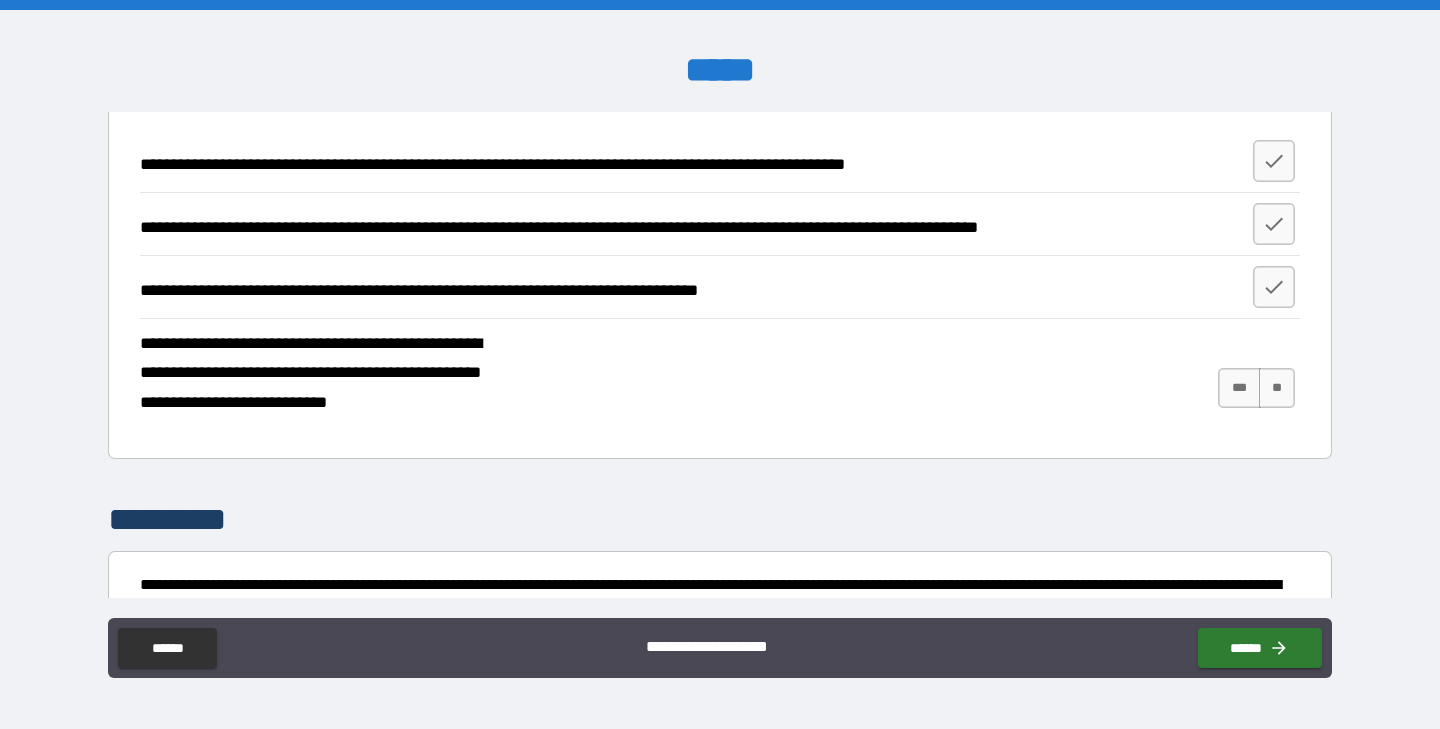 scroll, scrollTop: 2890, scrollLeft: 0, axis: vertical 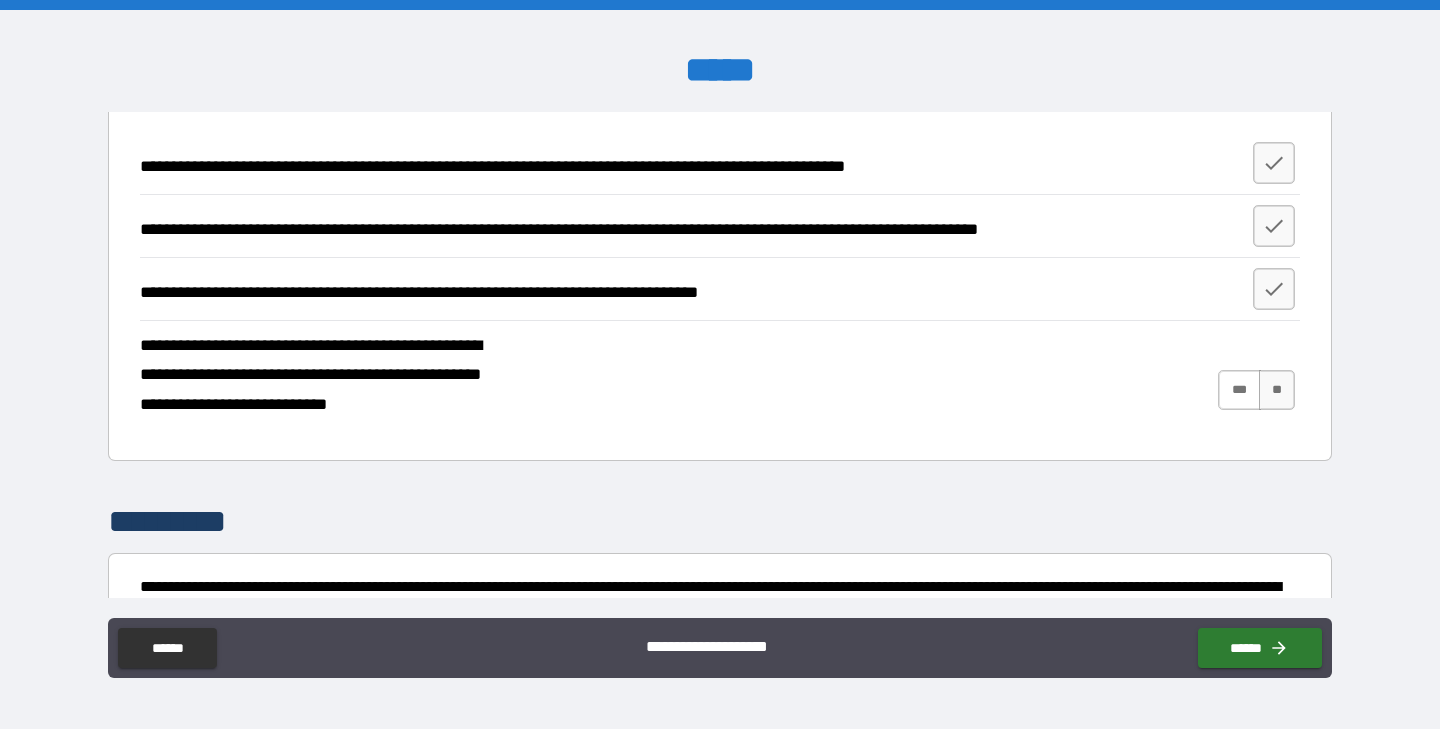 click on "***" at bounding box center [1239, 390] 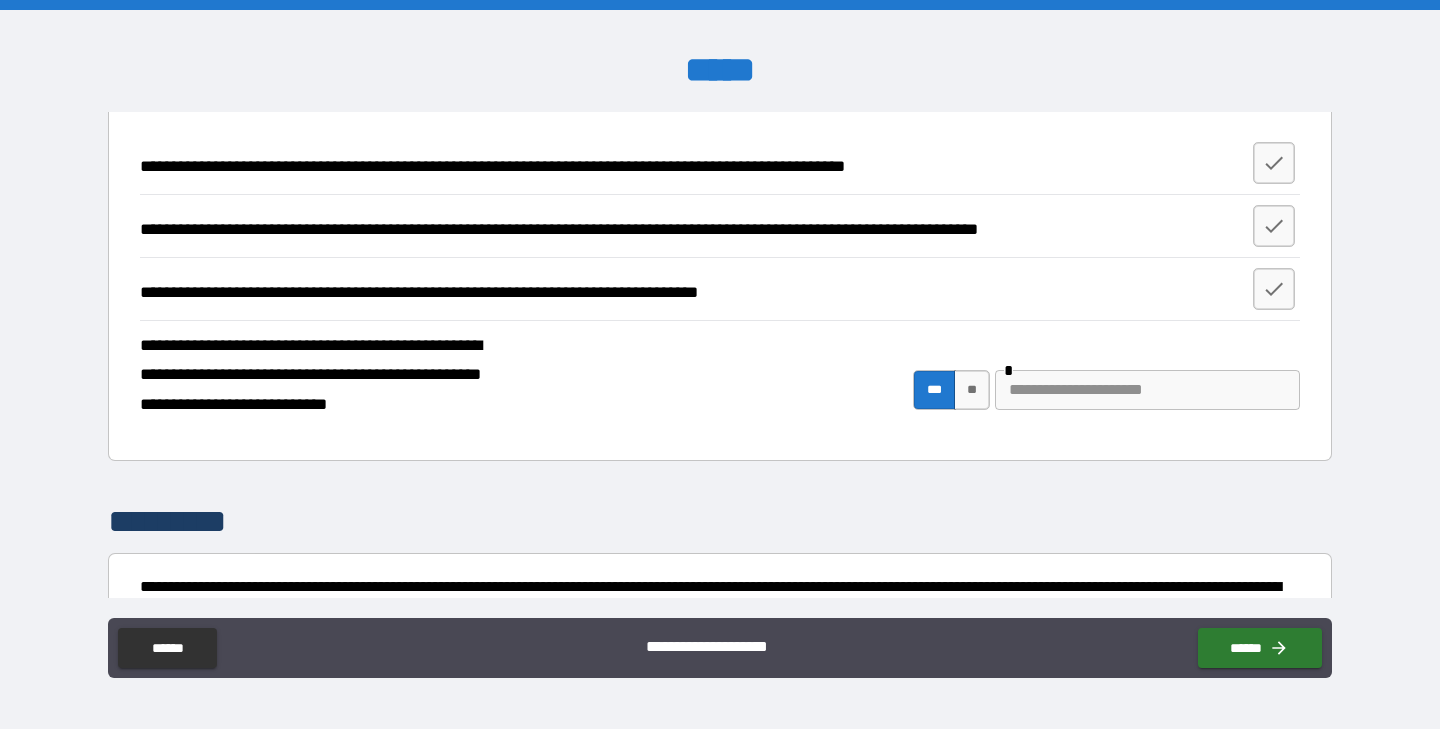 scroll, scrollTop: 2878, scrollLeft: 0, axis: vertical 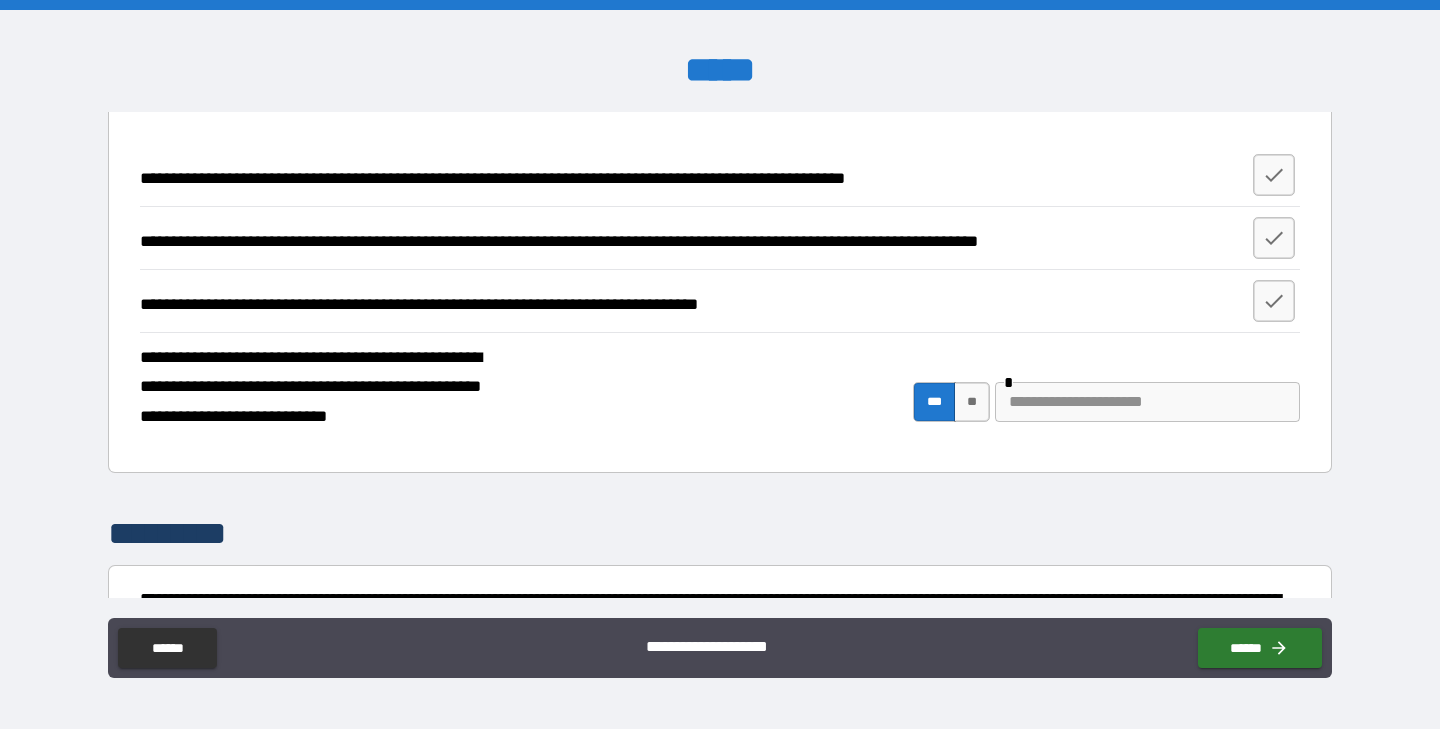 click at bounding box center [1147, 402] 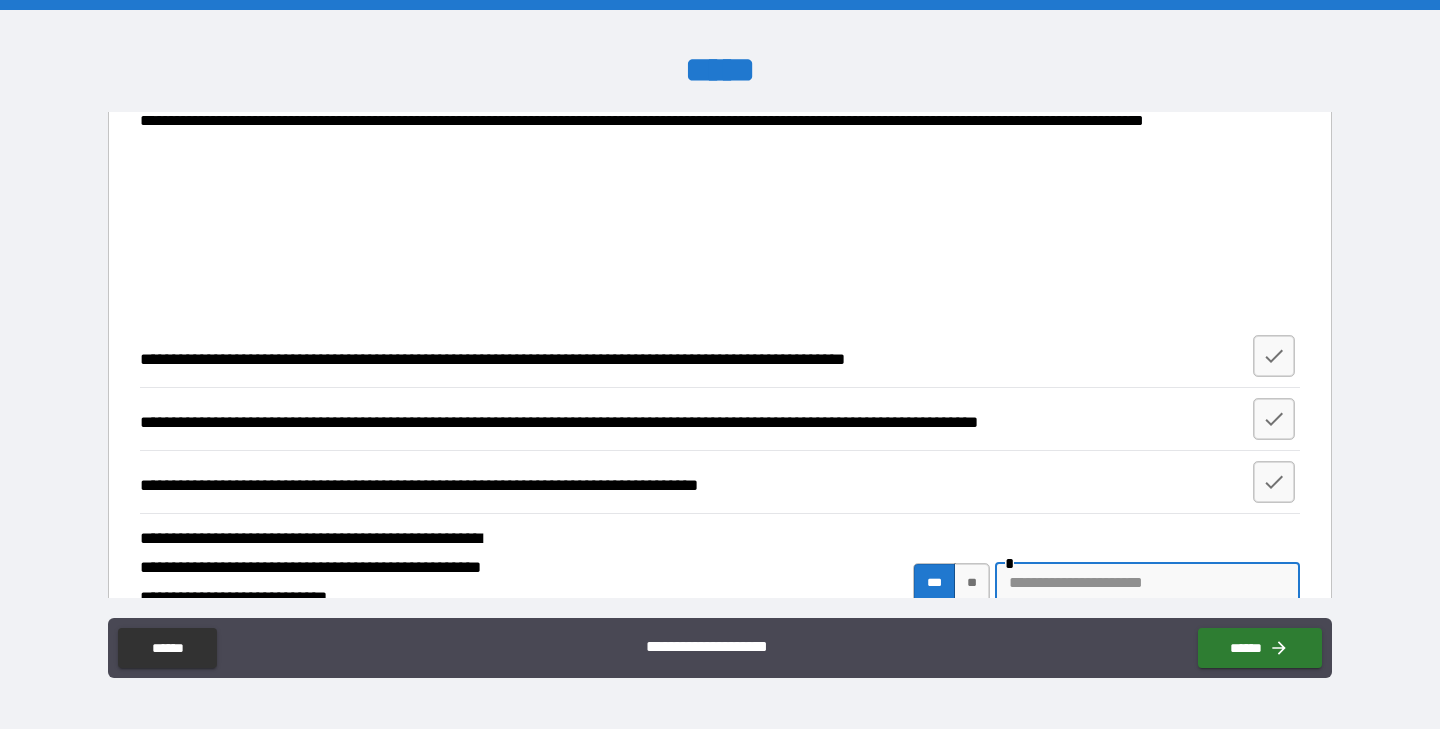 scroll, scrollTop: 2653, scrollLeft: 0, axis: vertical 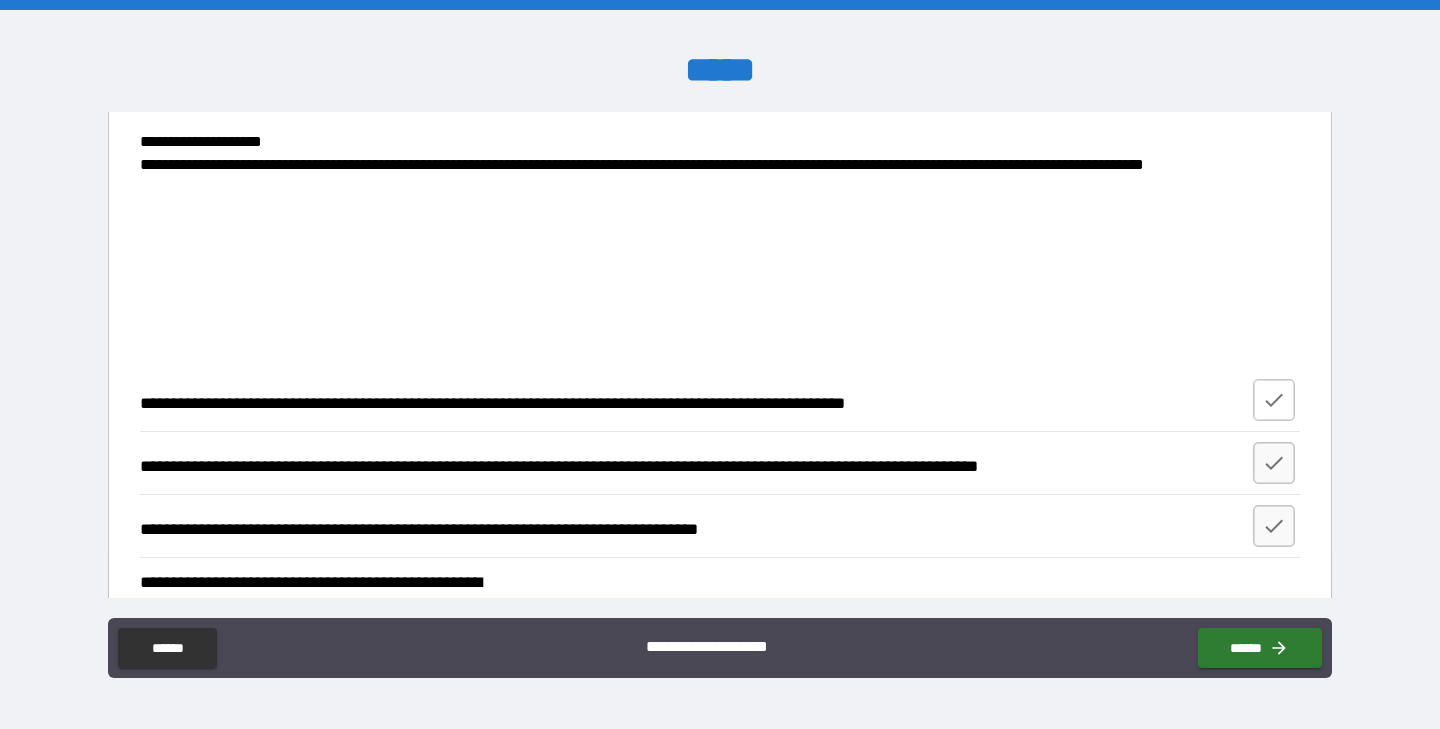click 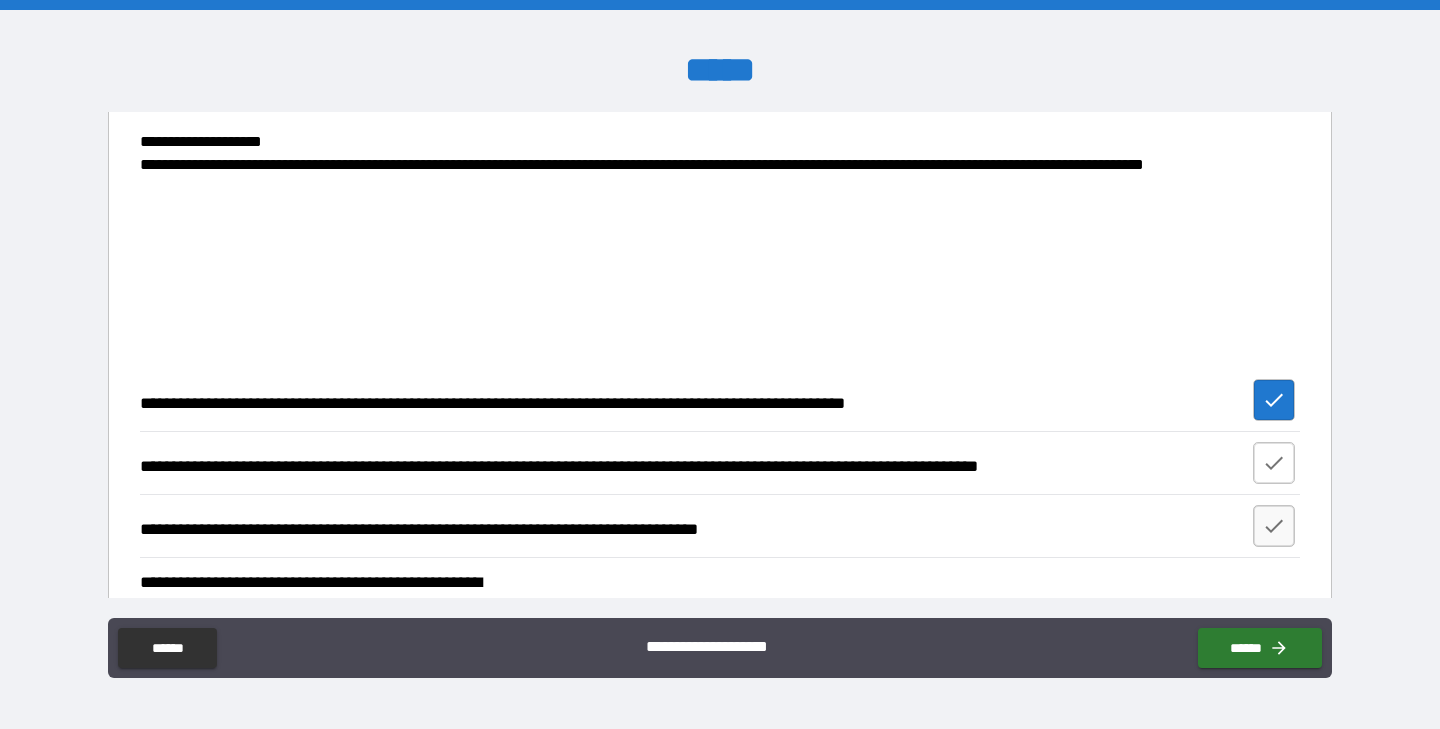 click 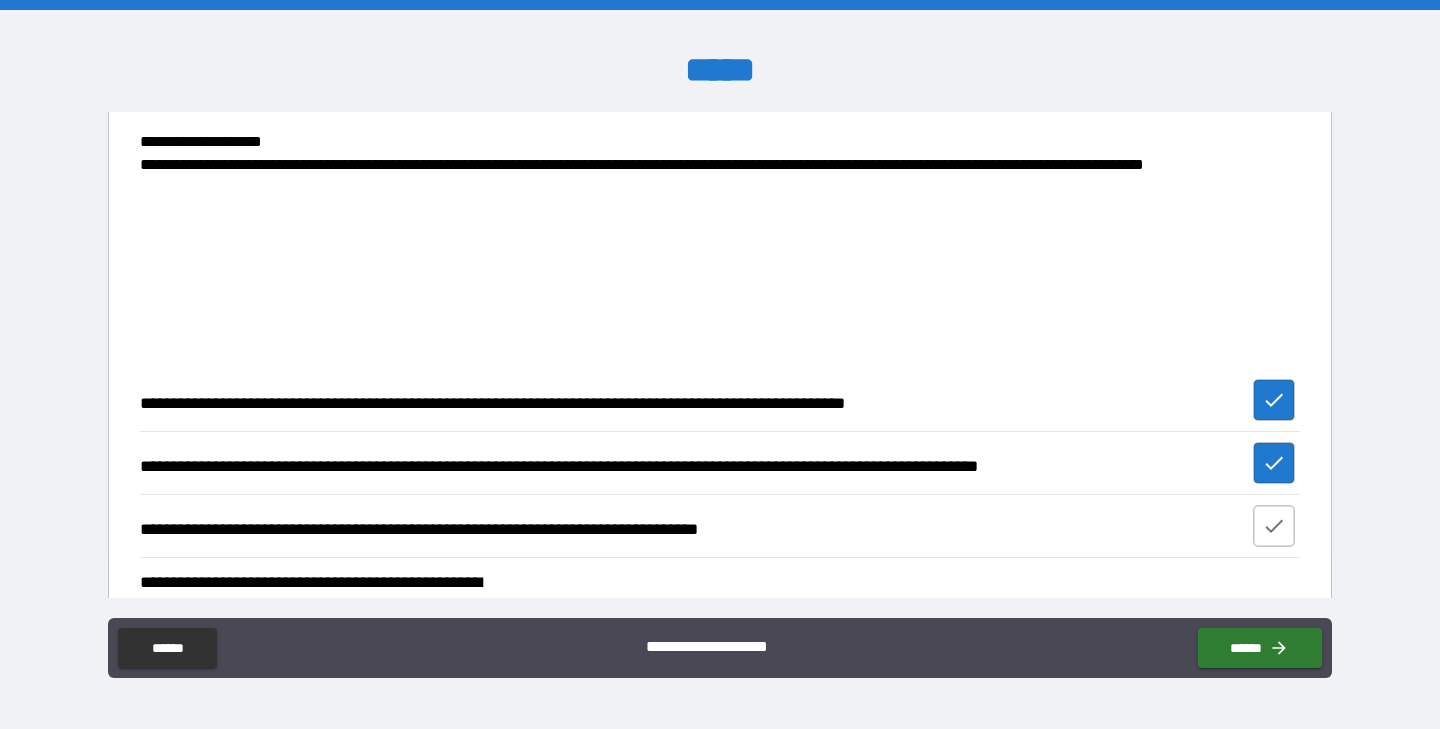click at bounding box center [1274, 526] 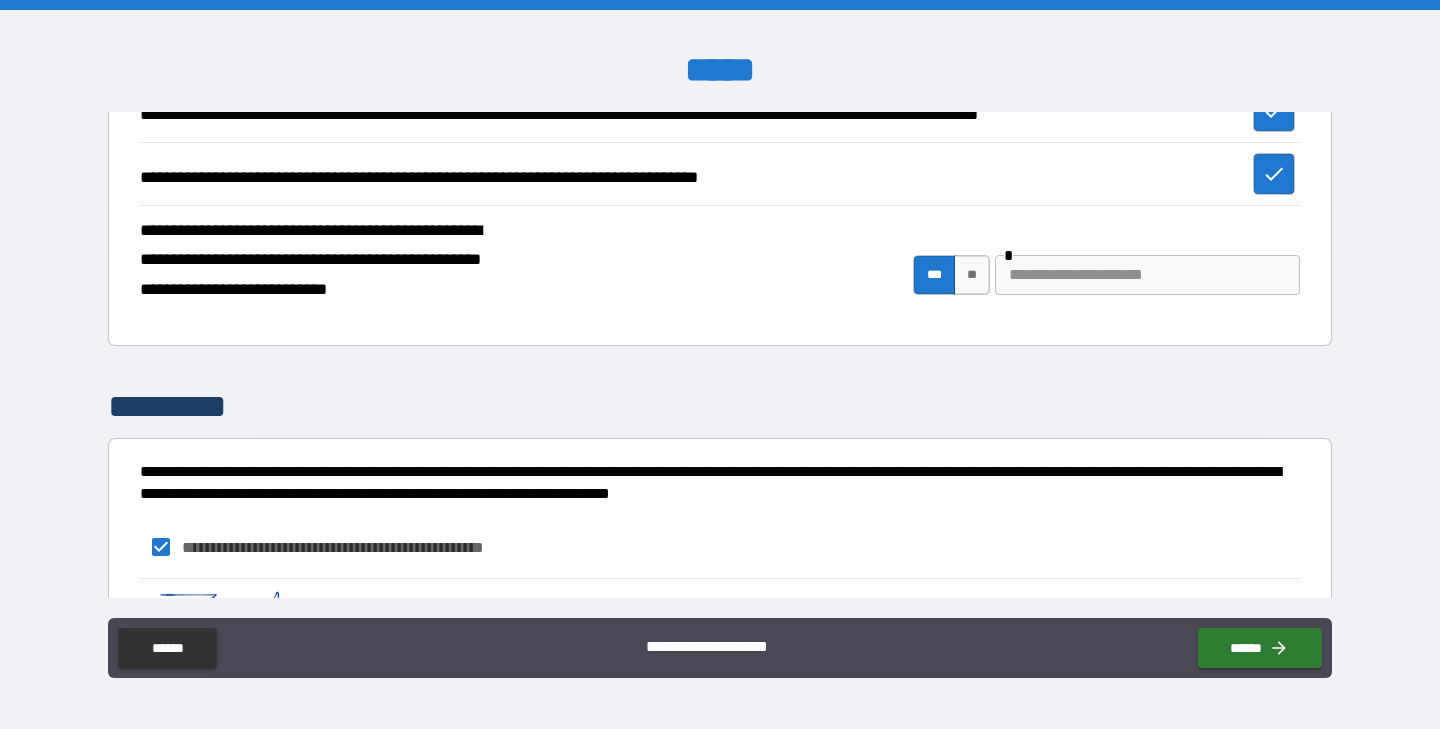 scroll, scrollTop: 2997, scrollLeft: 0, axis: vertical 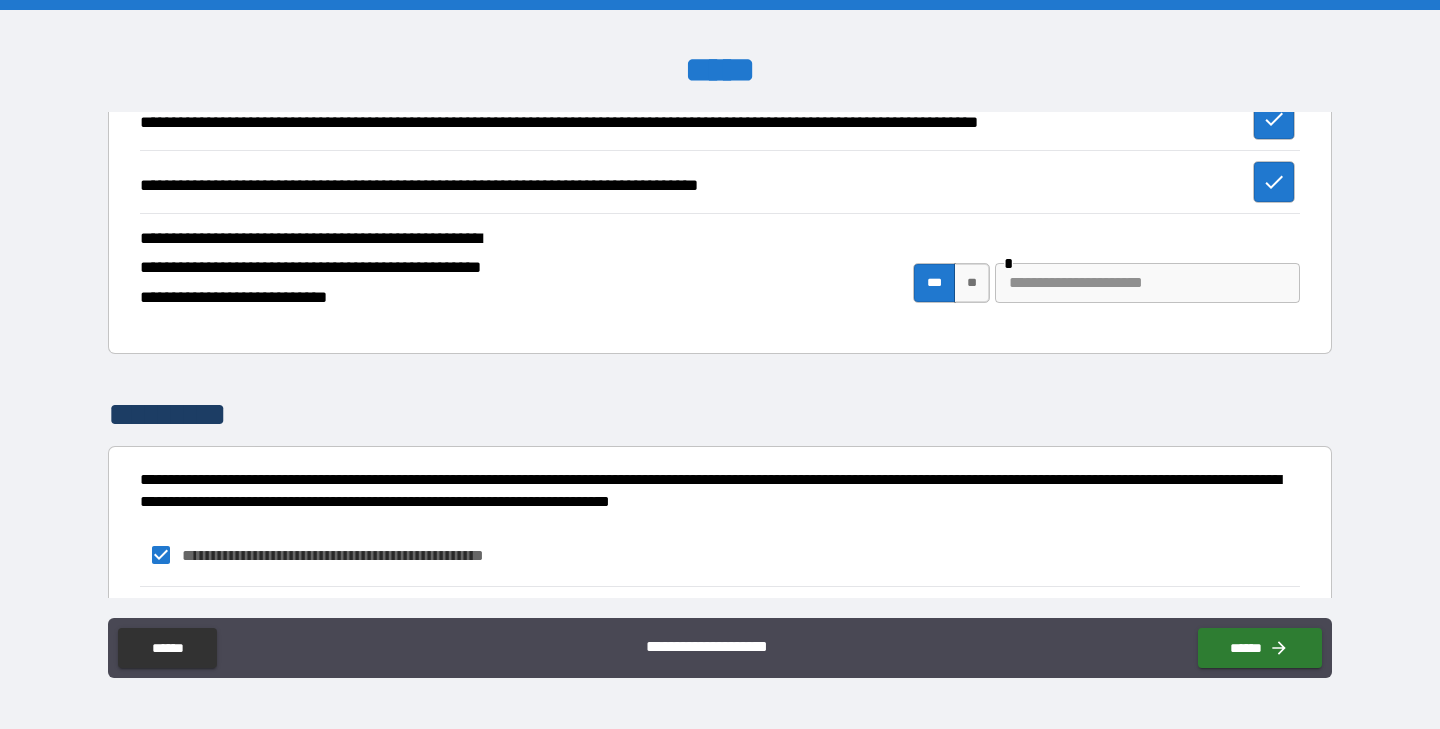 click on "*** ** *" at bounding box center (1106, 283) 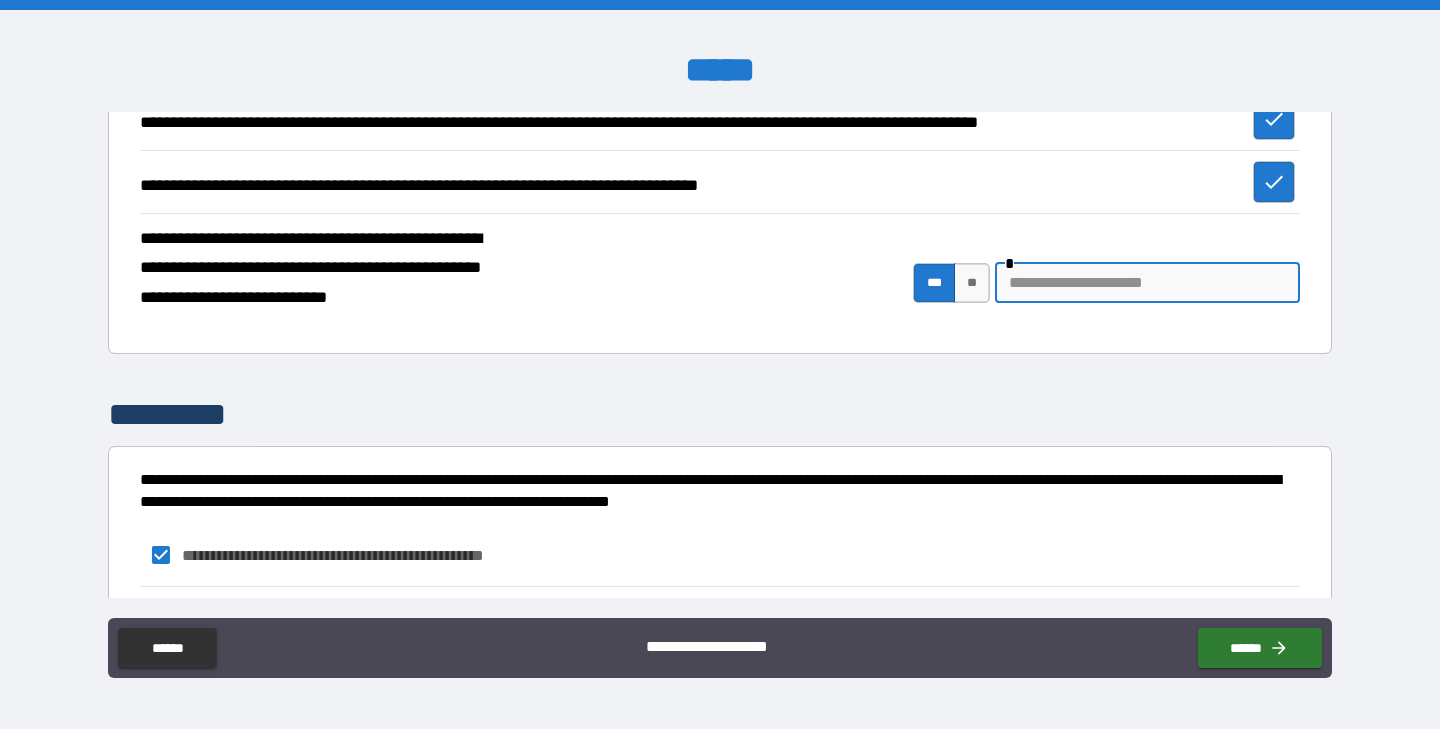 click at bounding box center [1147, 283] 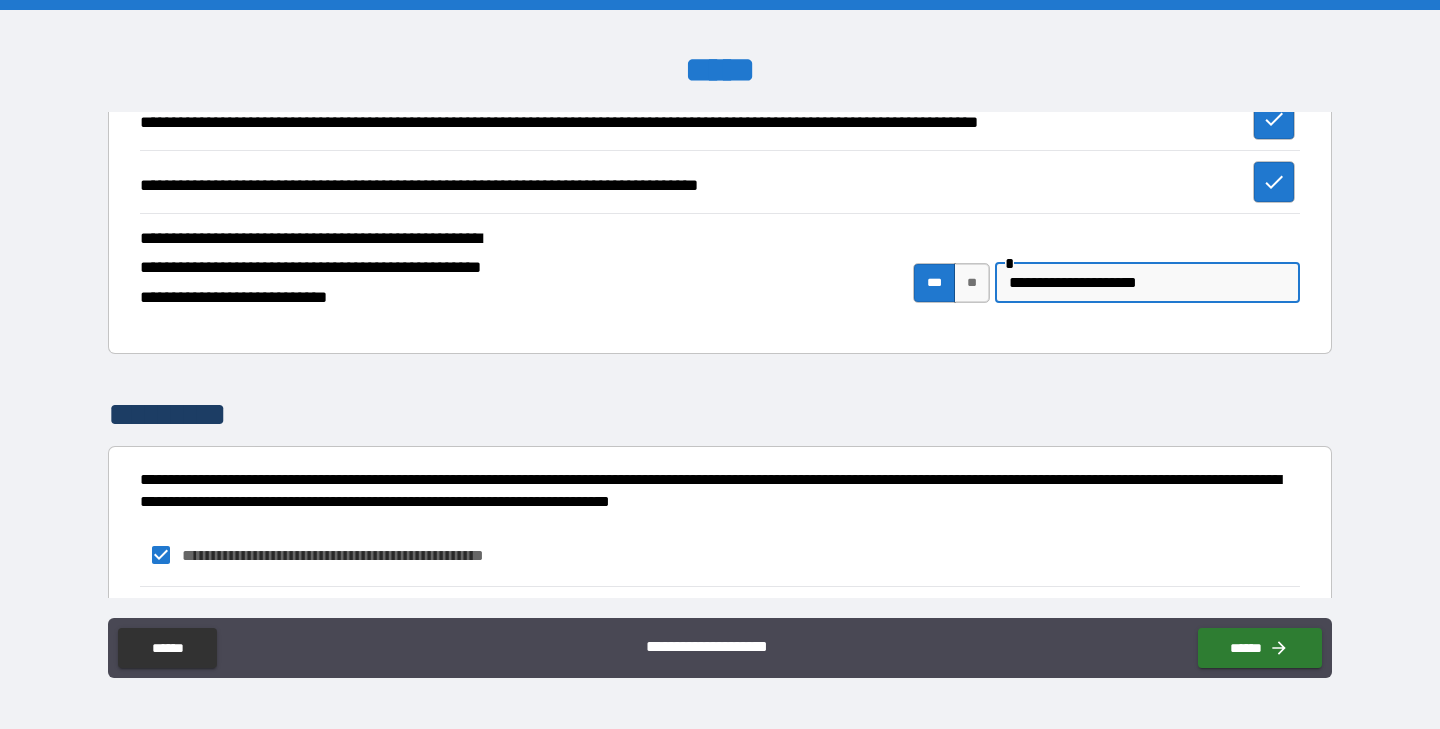 type on "**********" 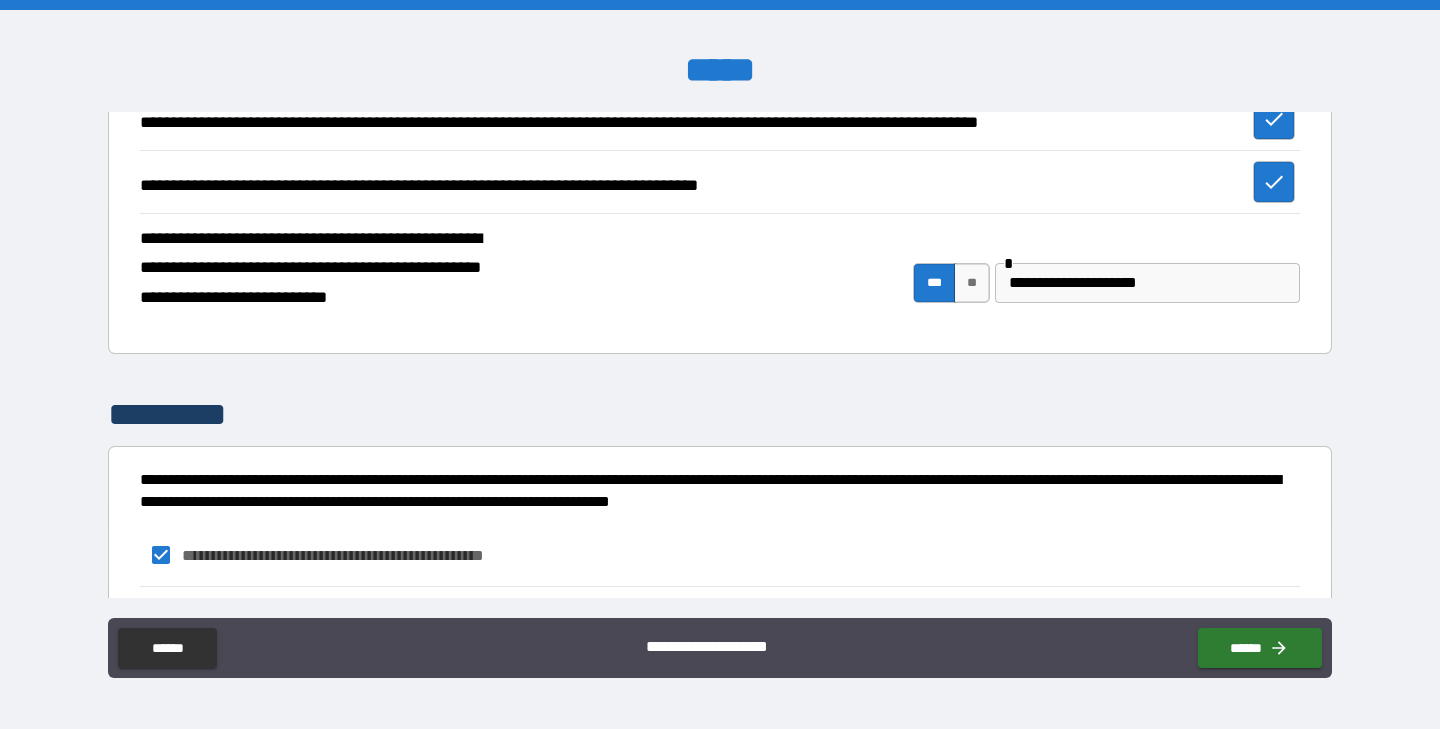 click on "[FIRST] [LAST] [STREET]" at bounding box center [1106, 283] 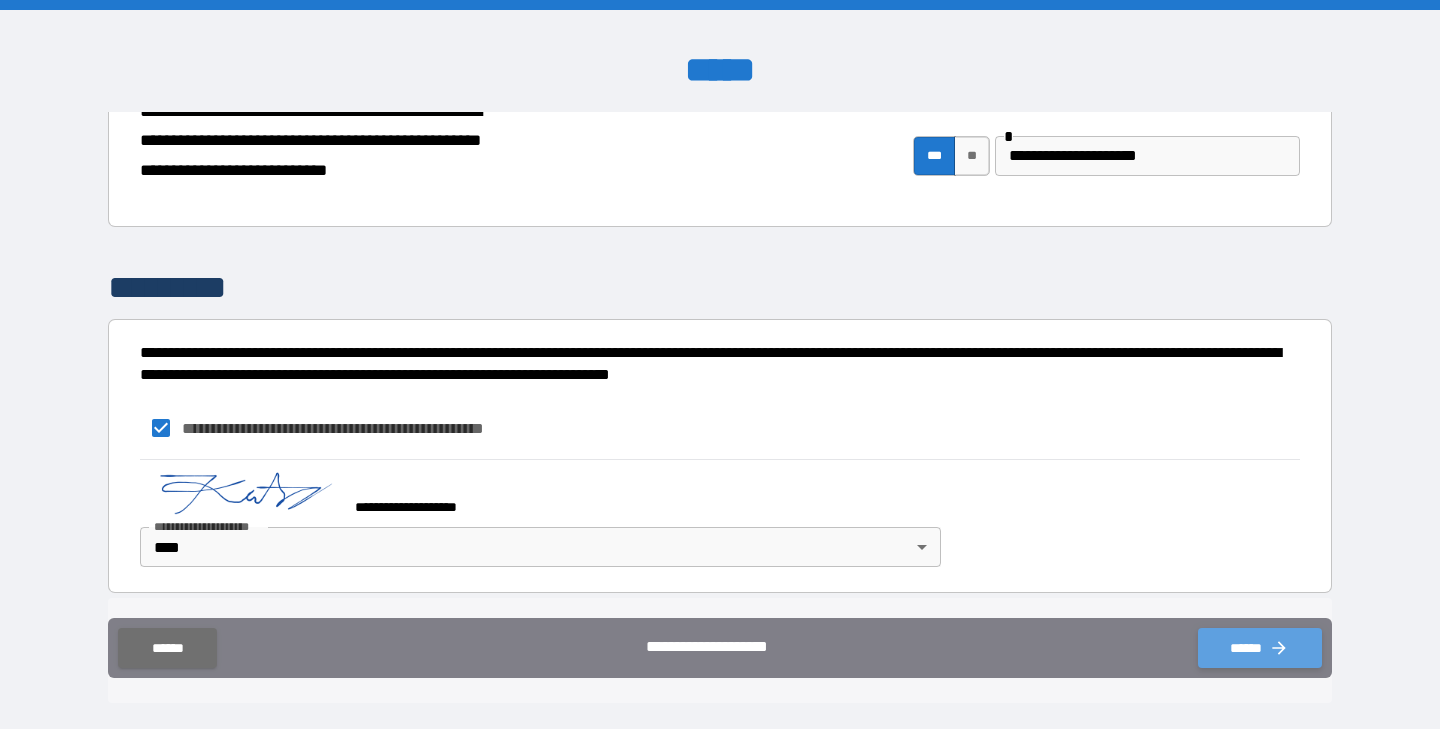 click on "******" at bounding box center [1260, 648] 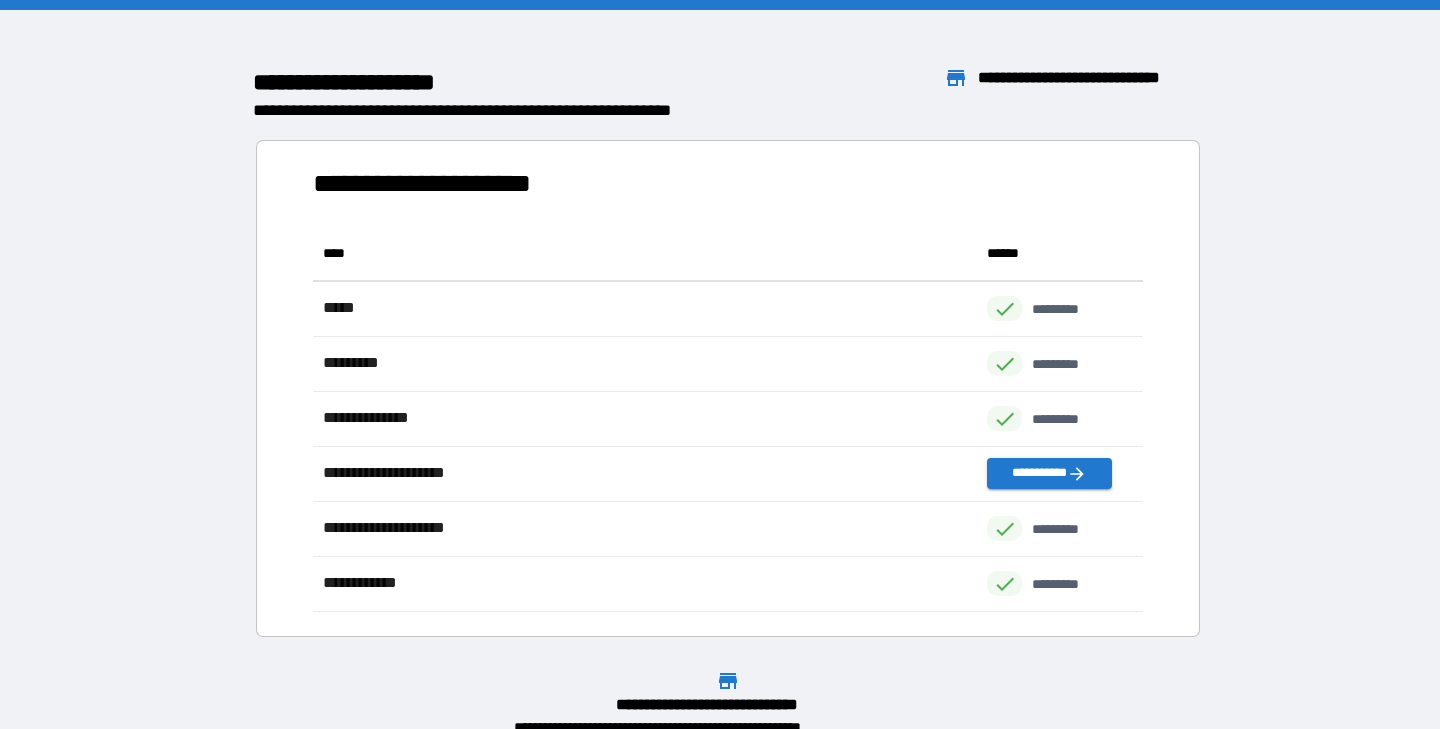 scroll, scrollTop: 1, scrollLeft: 1, axis: both 